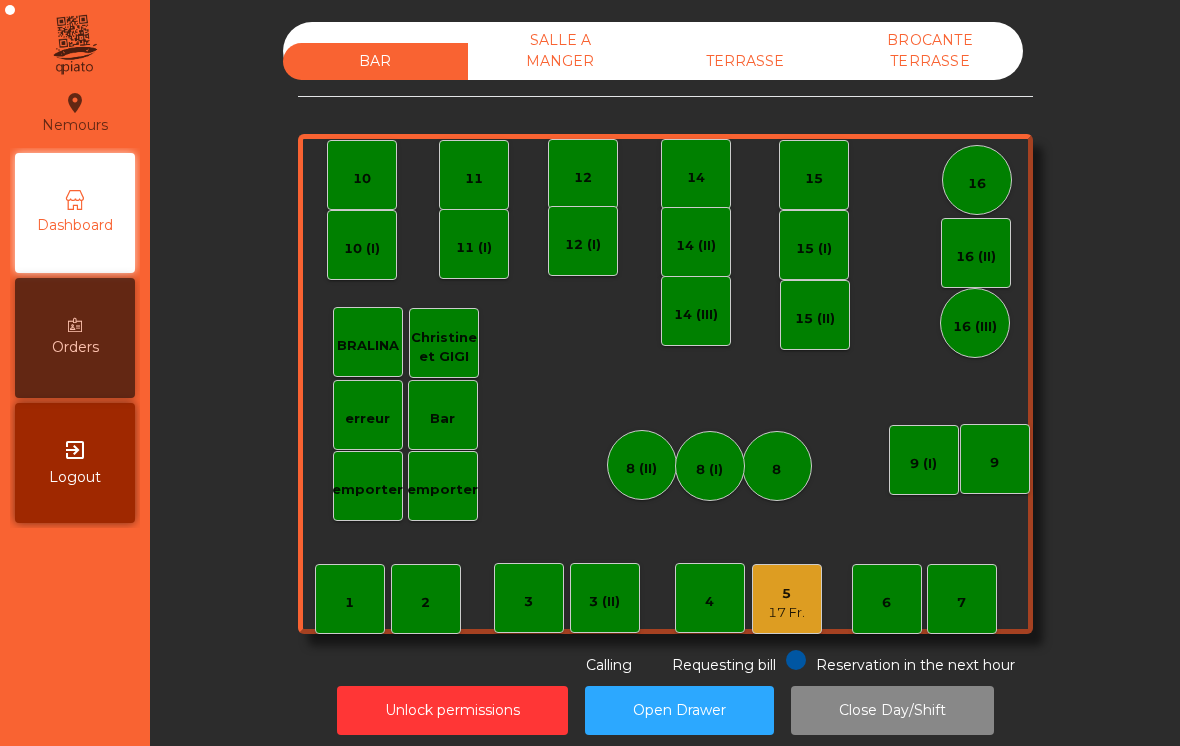 scroll, scrollTop: 0, scrollLeft: 0, axis: both 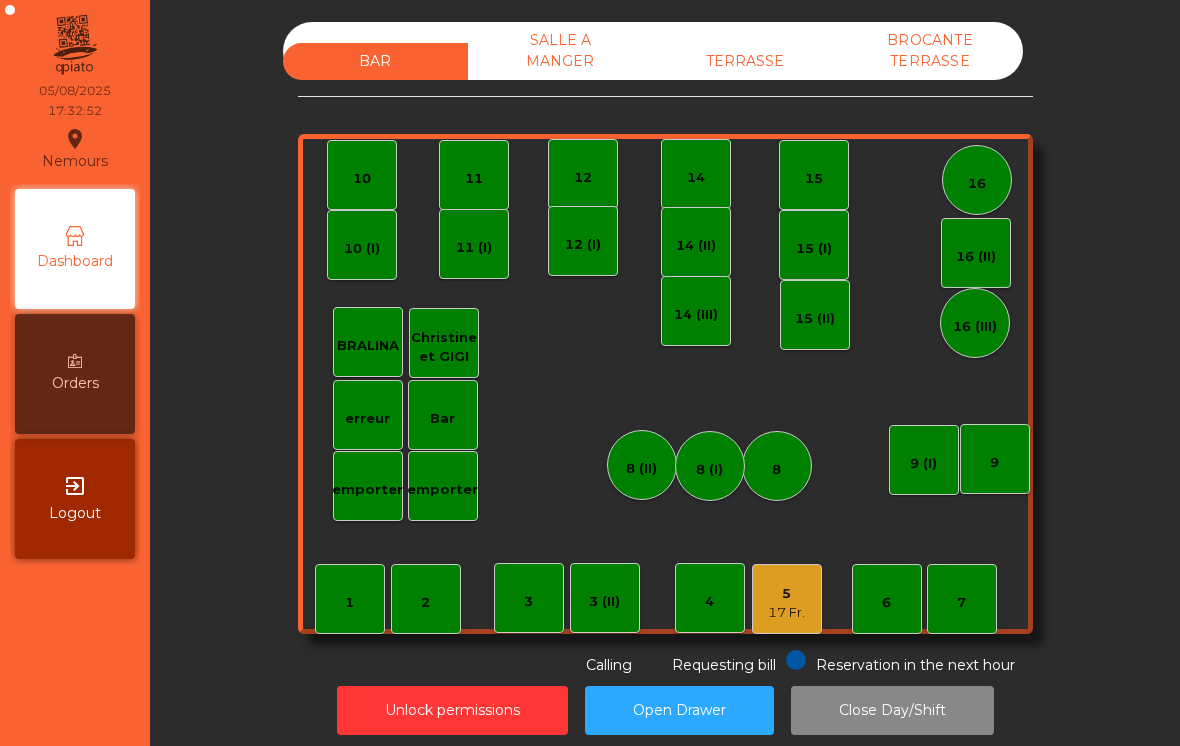 click on "1" 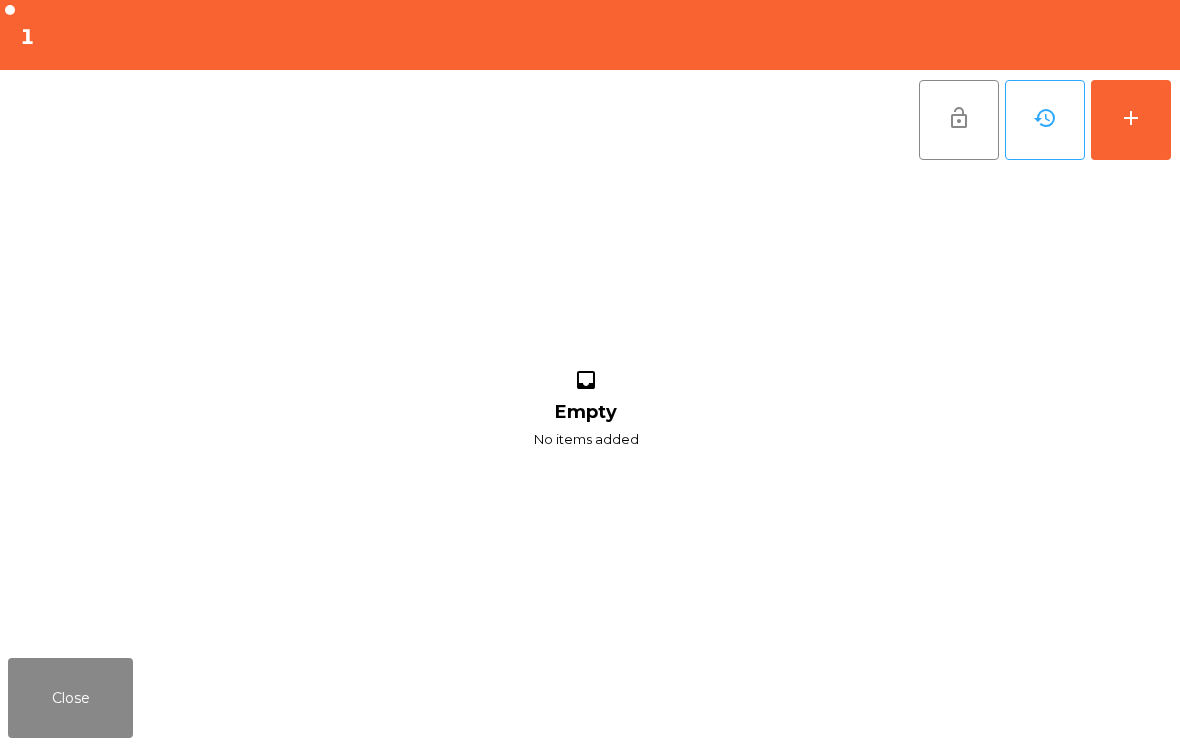 click on "add" 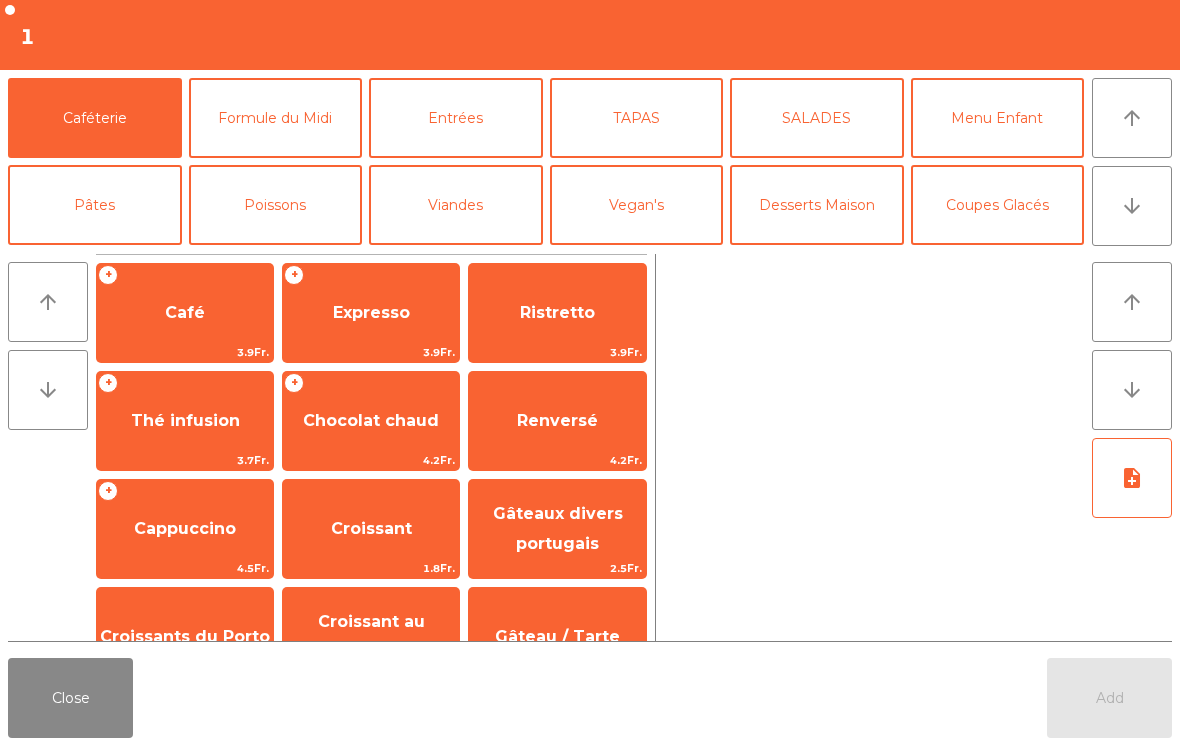 click on "arrow_downward" 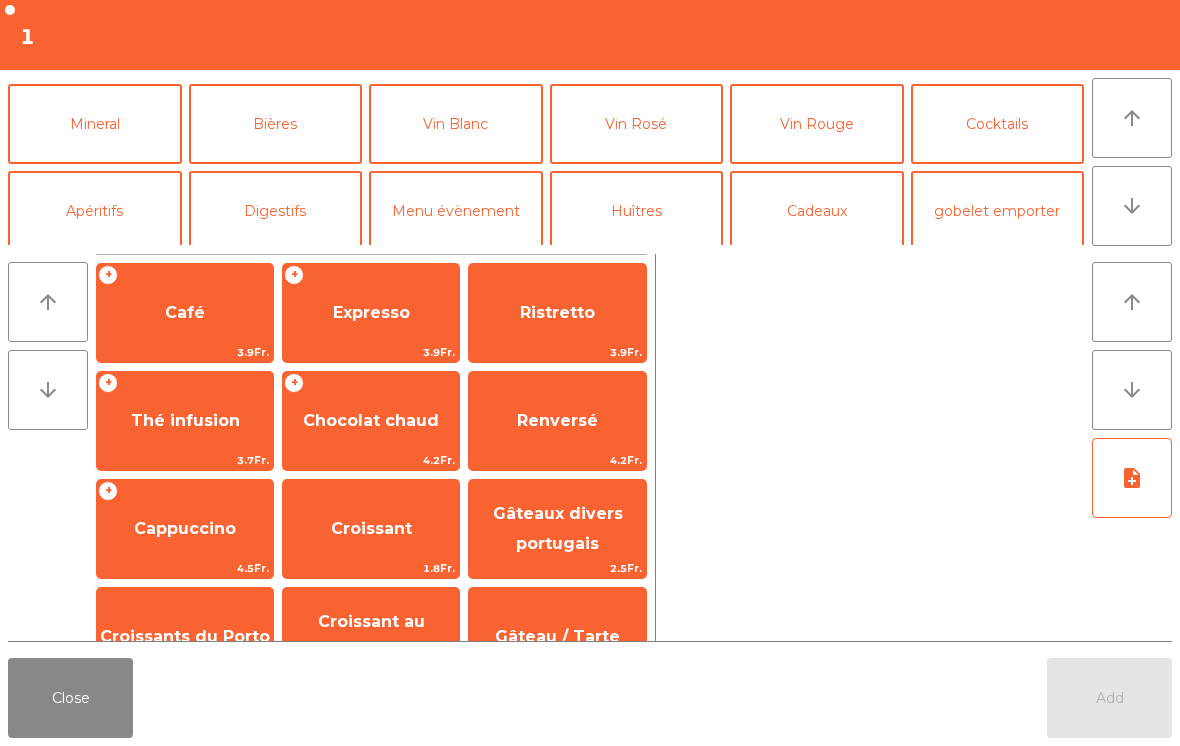 scroll, scrollTop: 174, scrollLeft: 0, axis: vertical 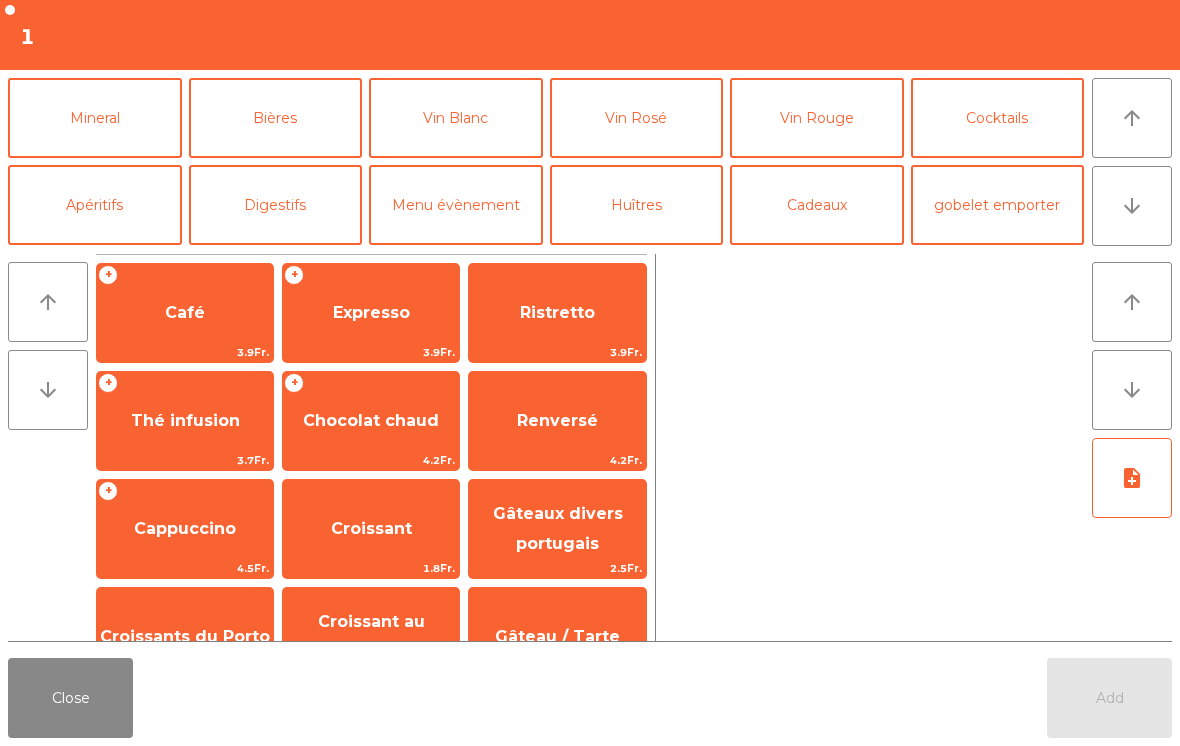 click on "Vin Blanc" 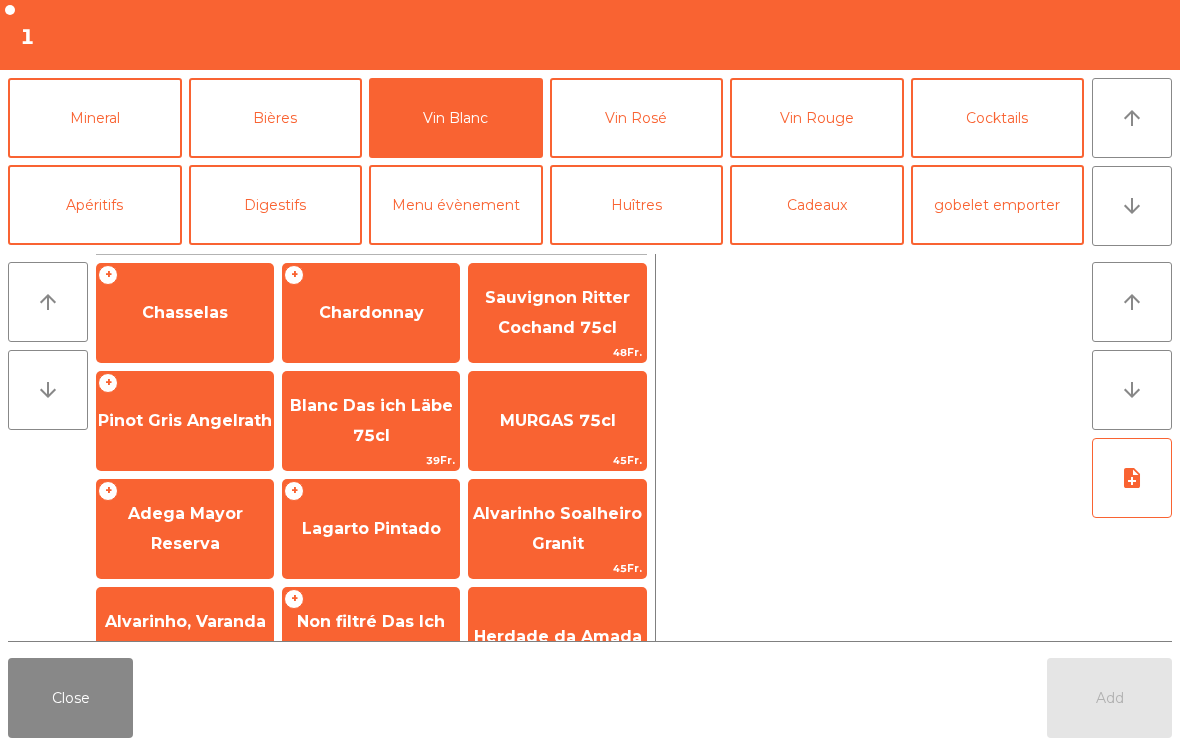 click on "Chardonnay" 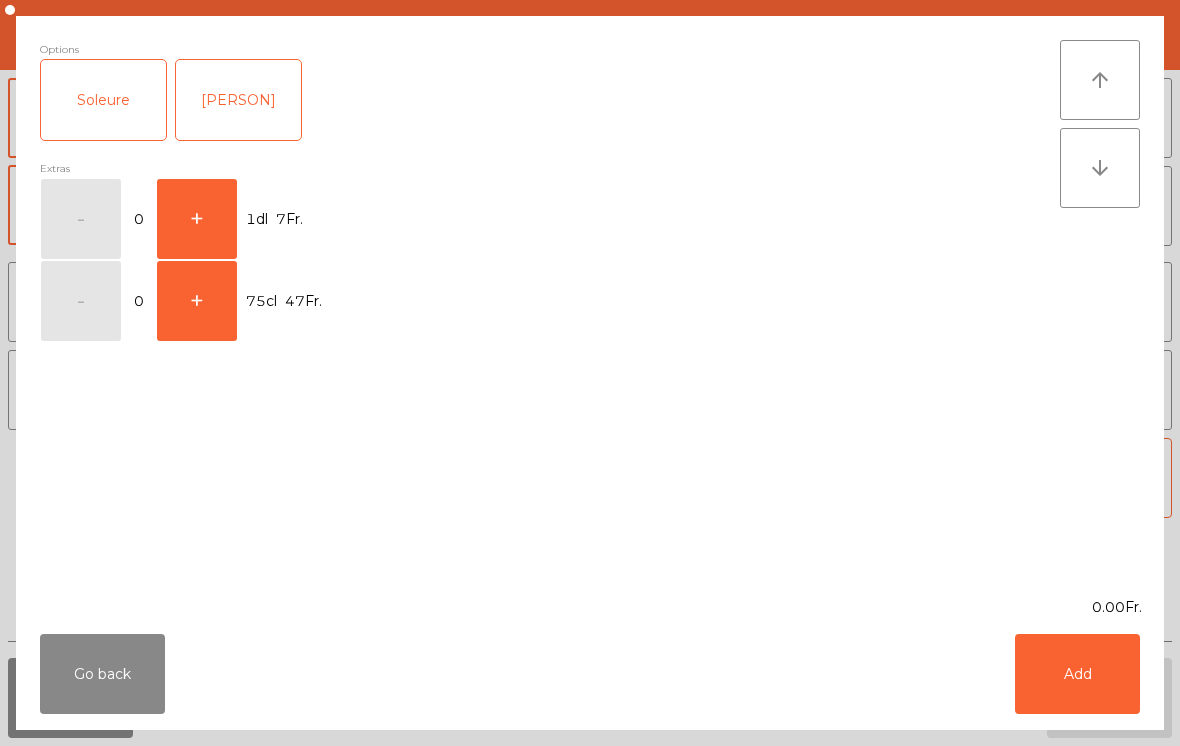 click on "+" 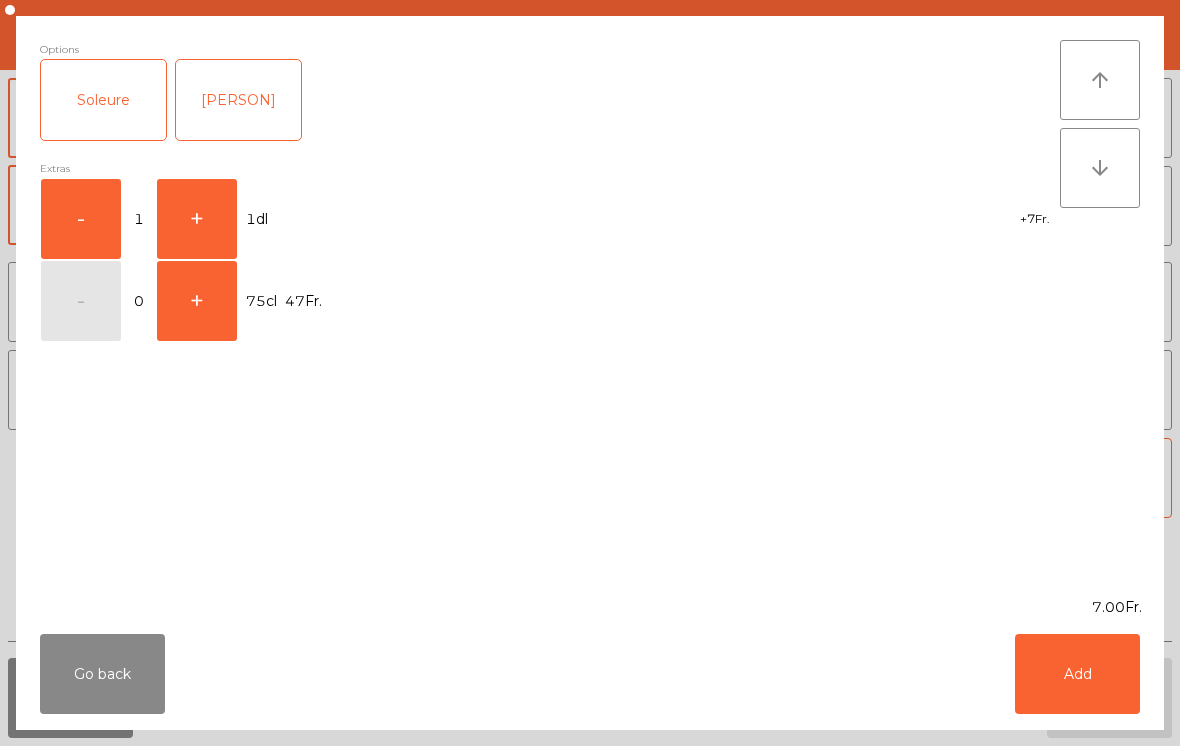 click on "+" 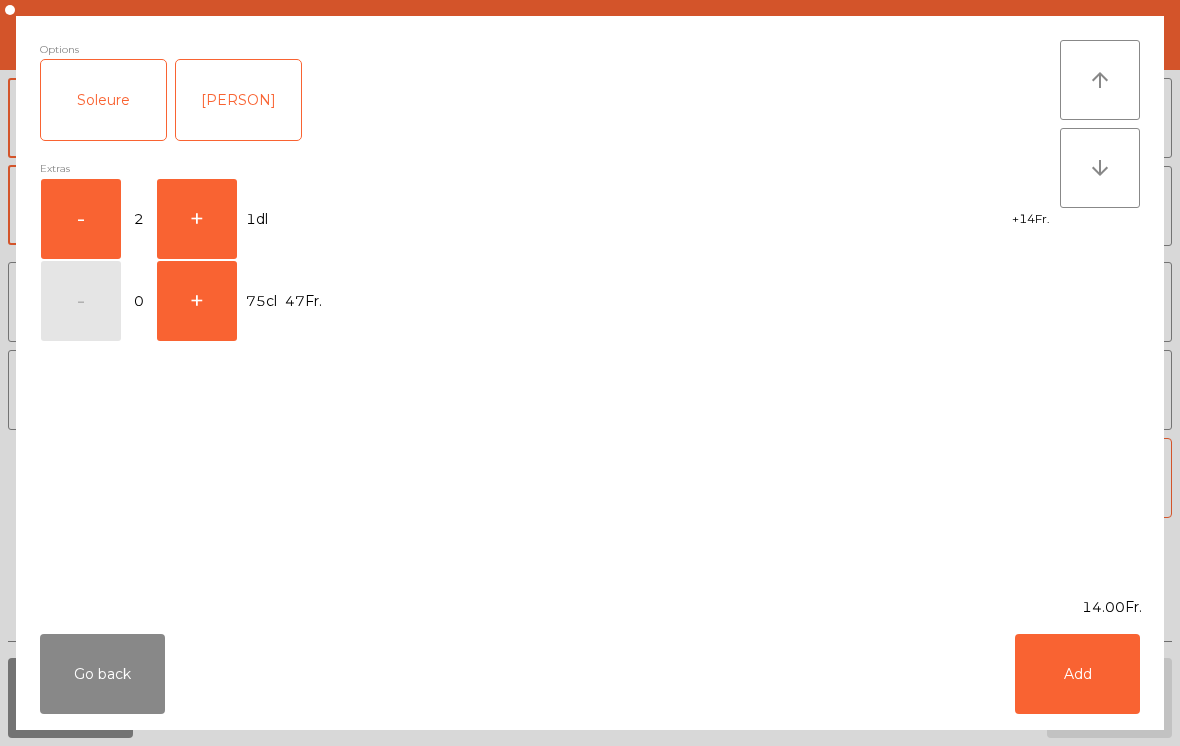 click on "Add" 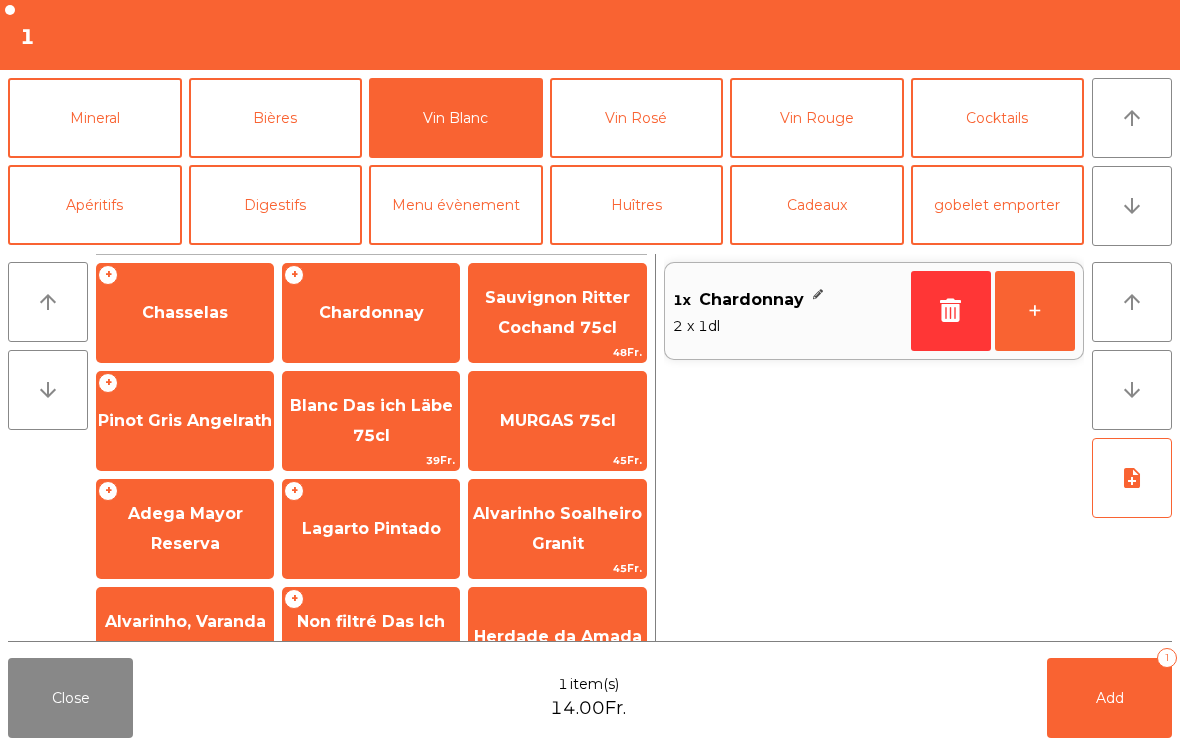 click on "Add   1" 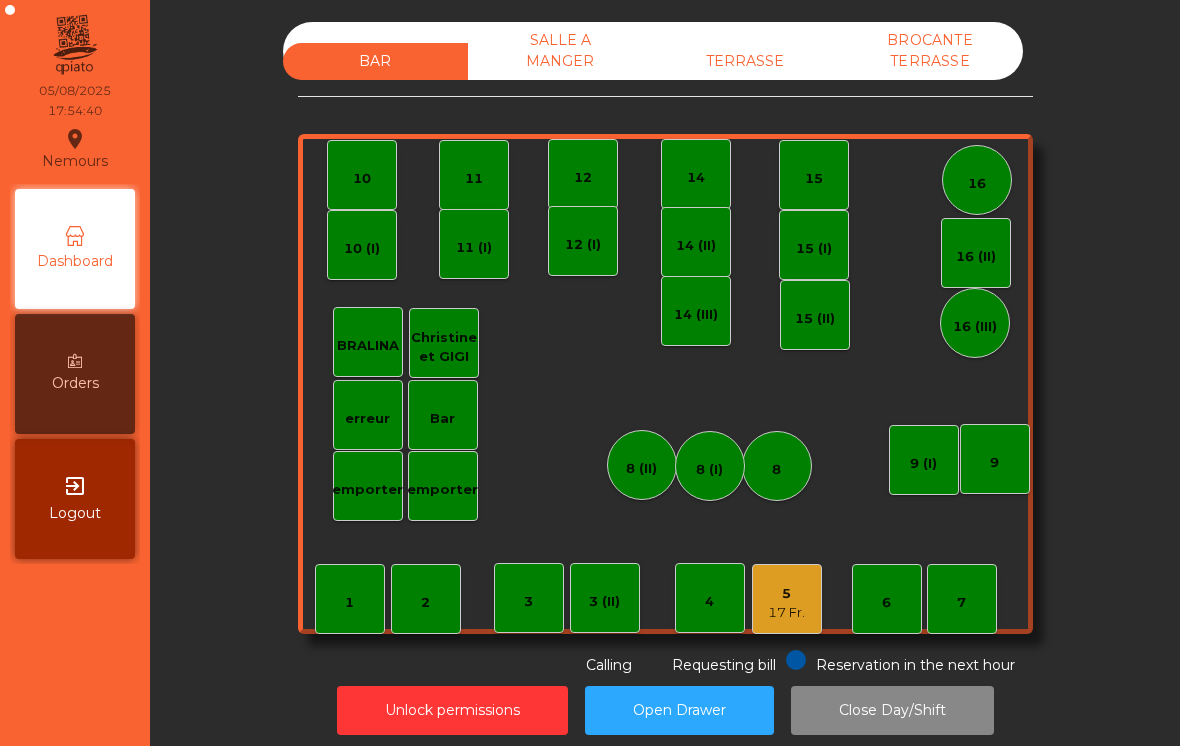 click on "TERRASSE" 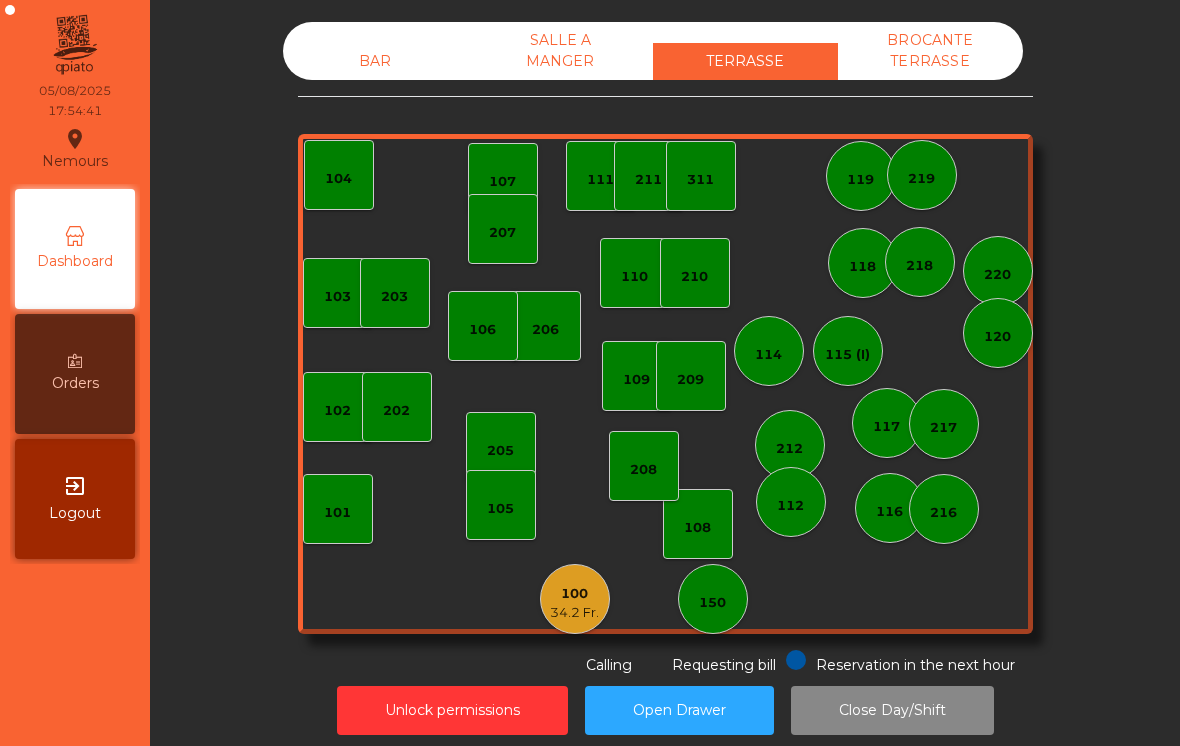 click on "150" 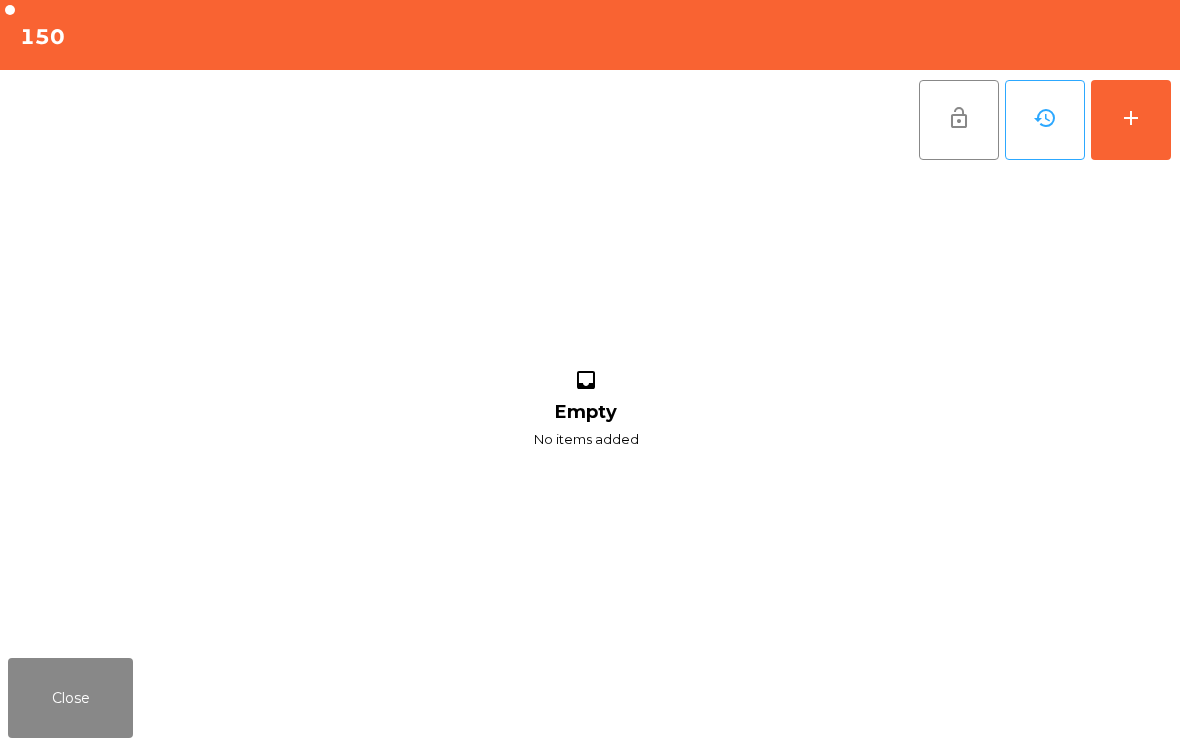 click on "add" 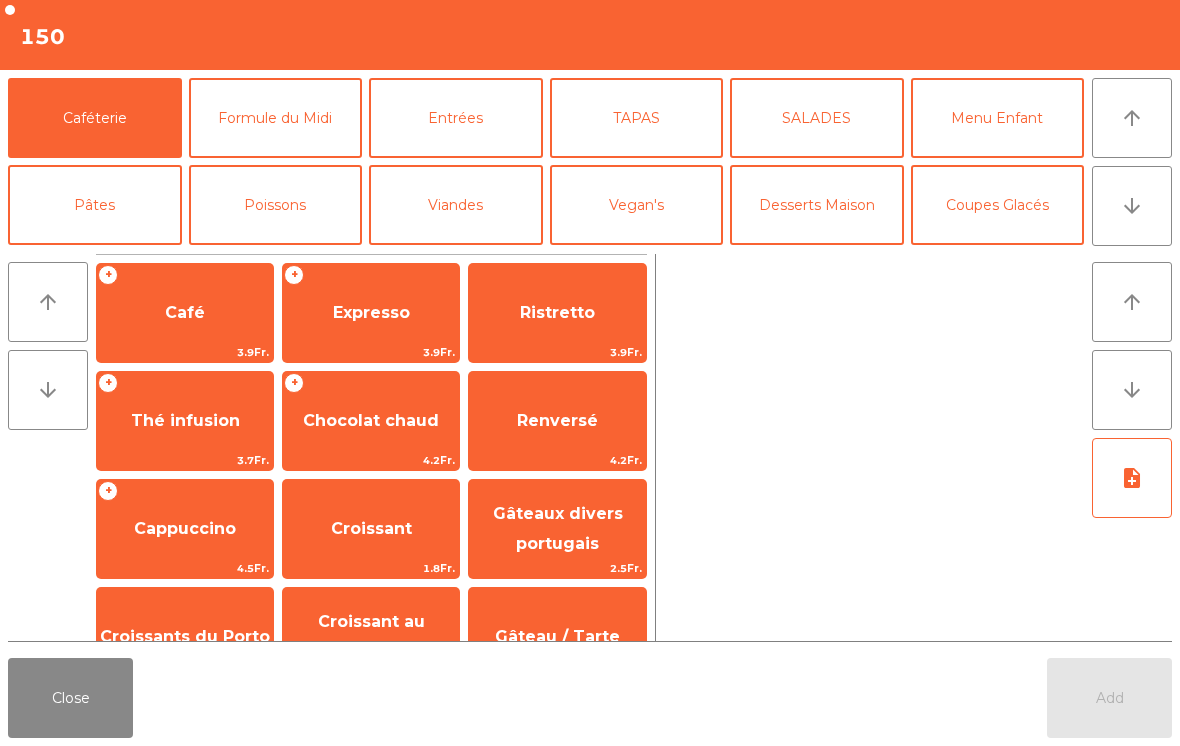 click on "arrow_downward" 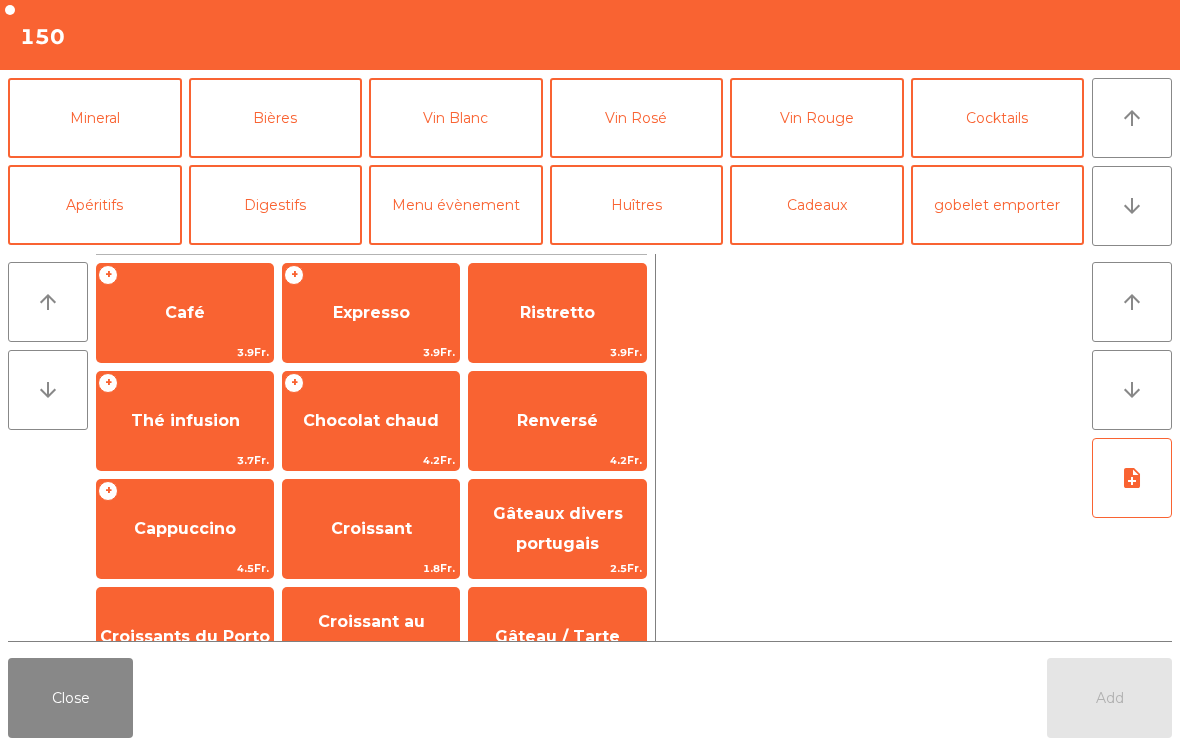 scroll, scrollTop: 174, scrollLeft: 0, axis: vertical 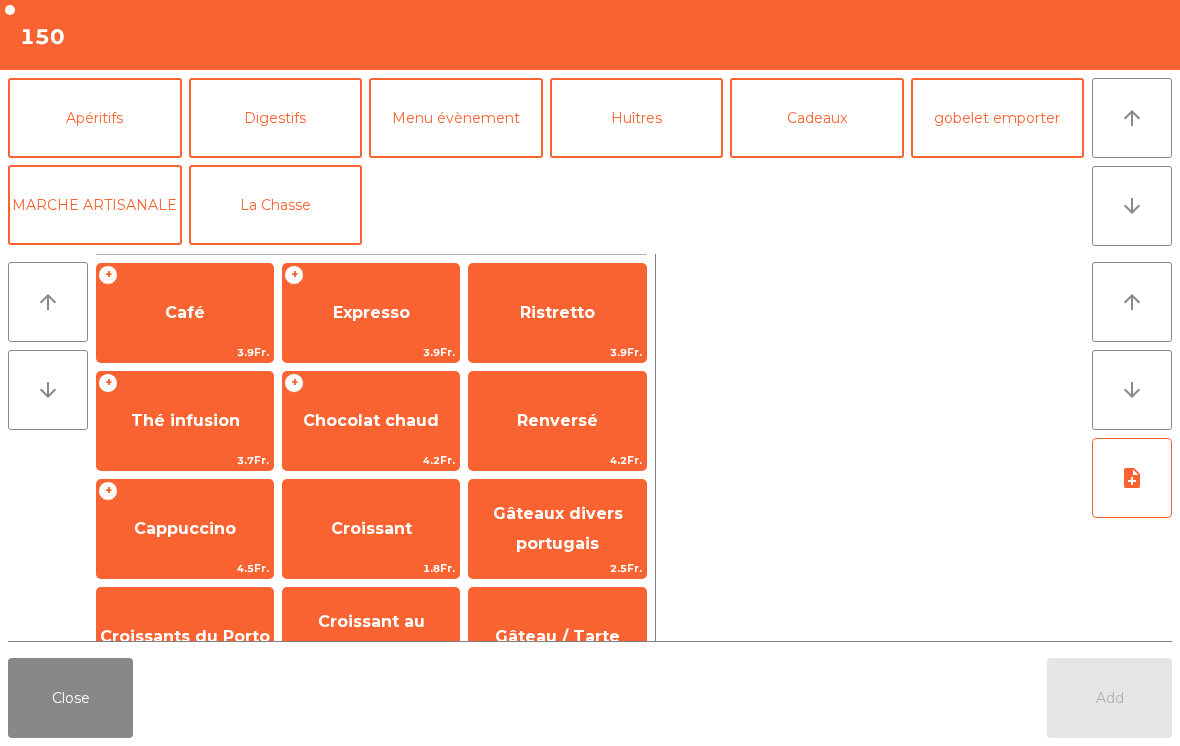 click on "arrow_upward" 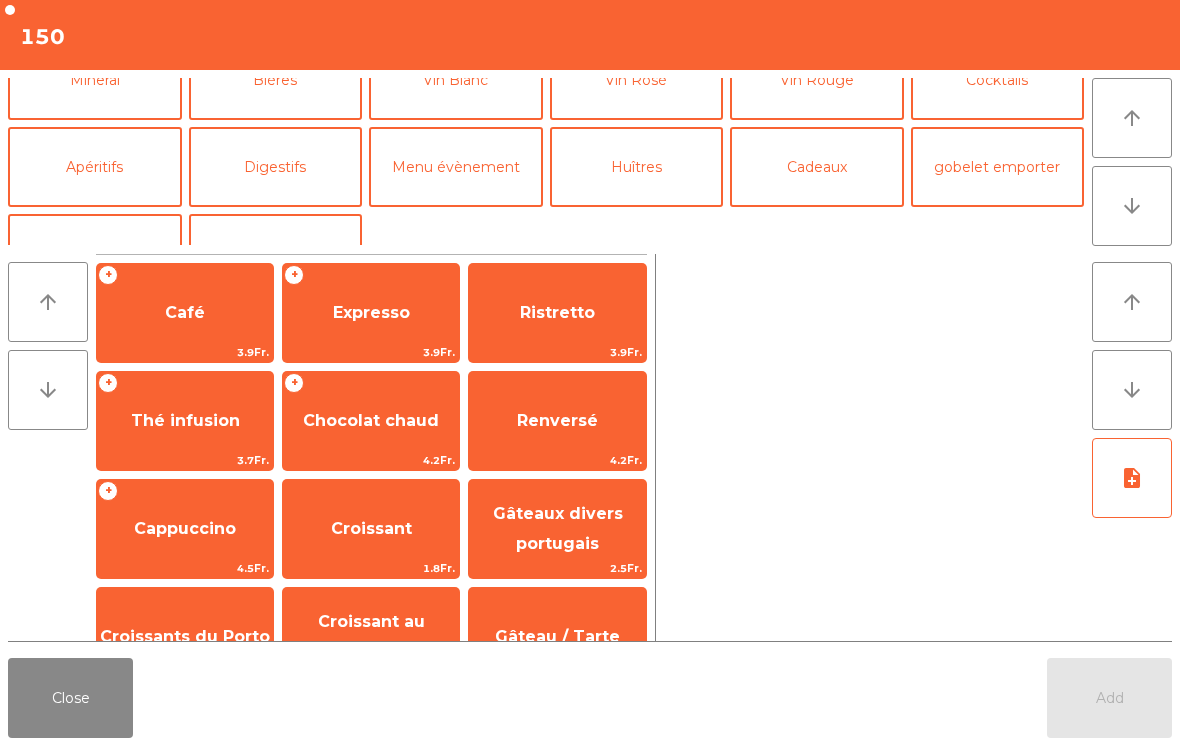 scroll, scrollTop: 174, scrollLeft: 0, axis: vertical 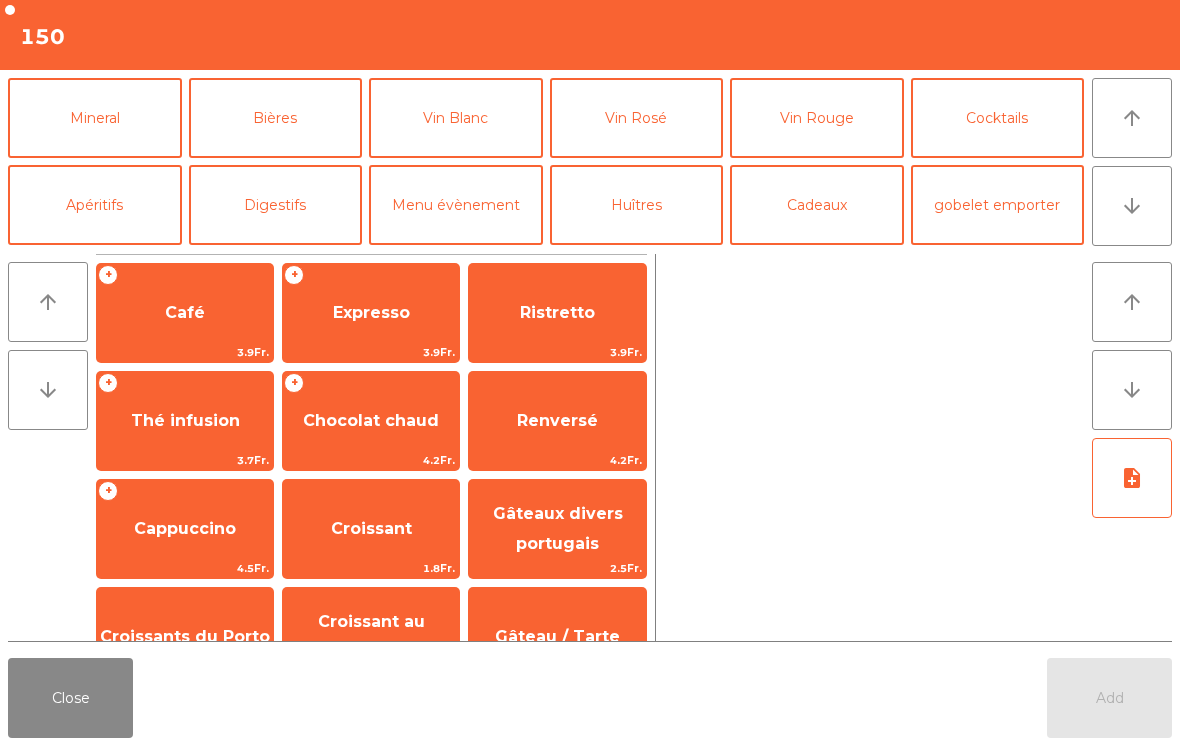click on "Bières" 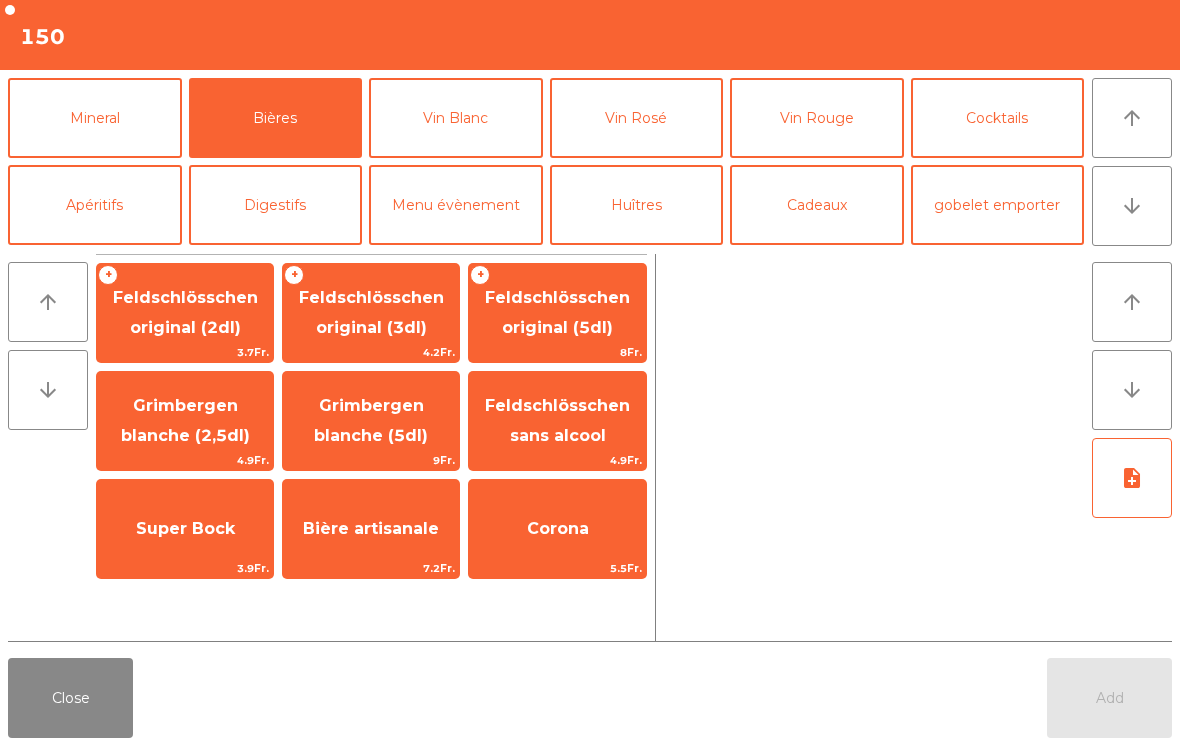 click on "4.2Fr." 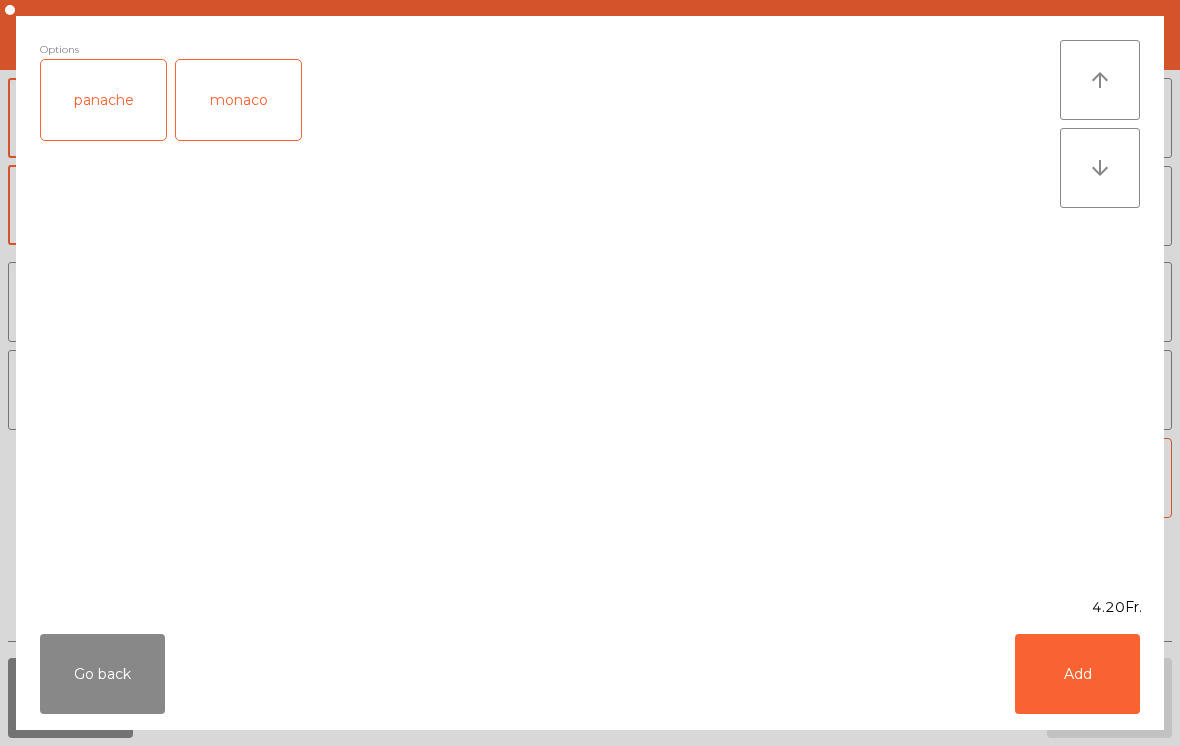 click on "Add" 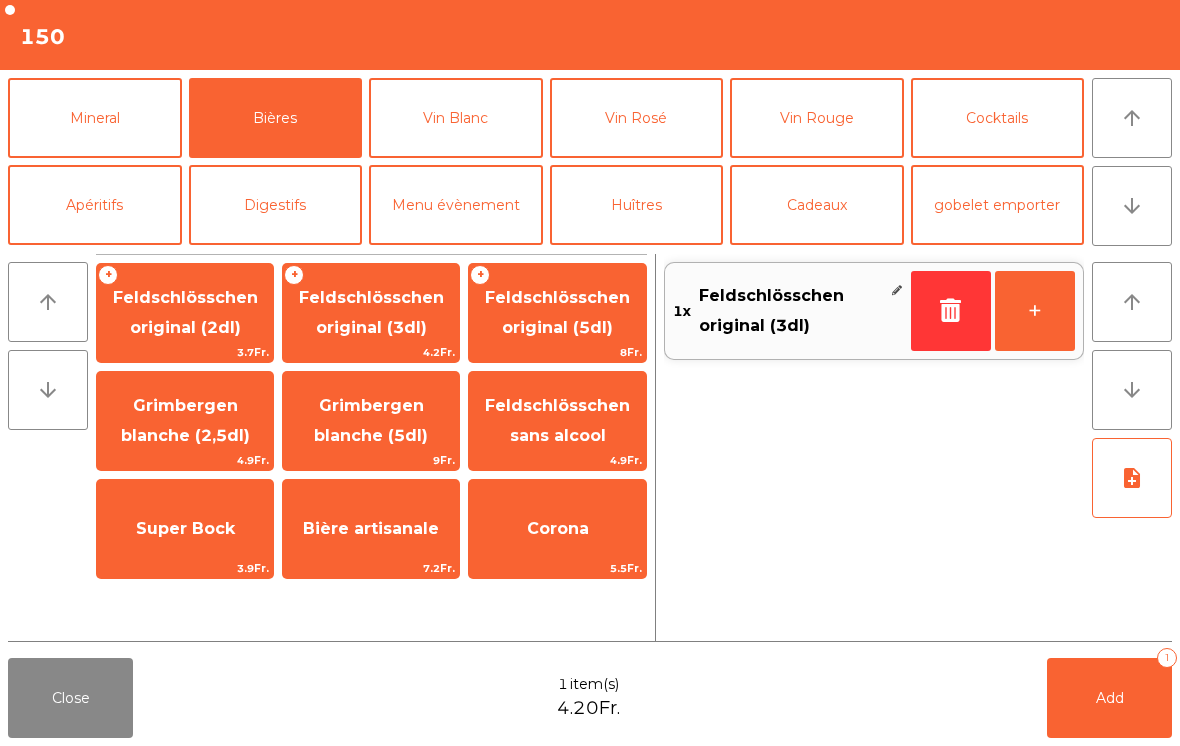 click on "Grimbergen blanche (2,5dl)" 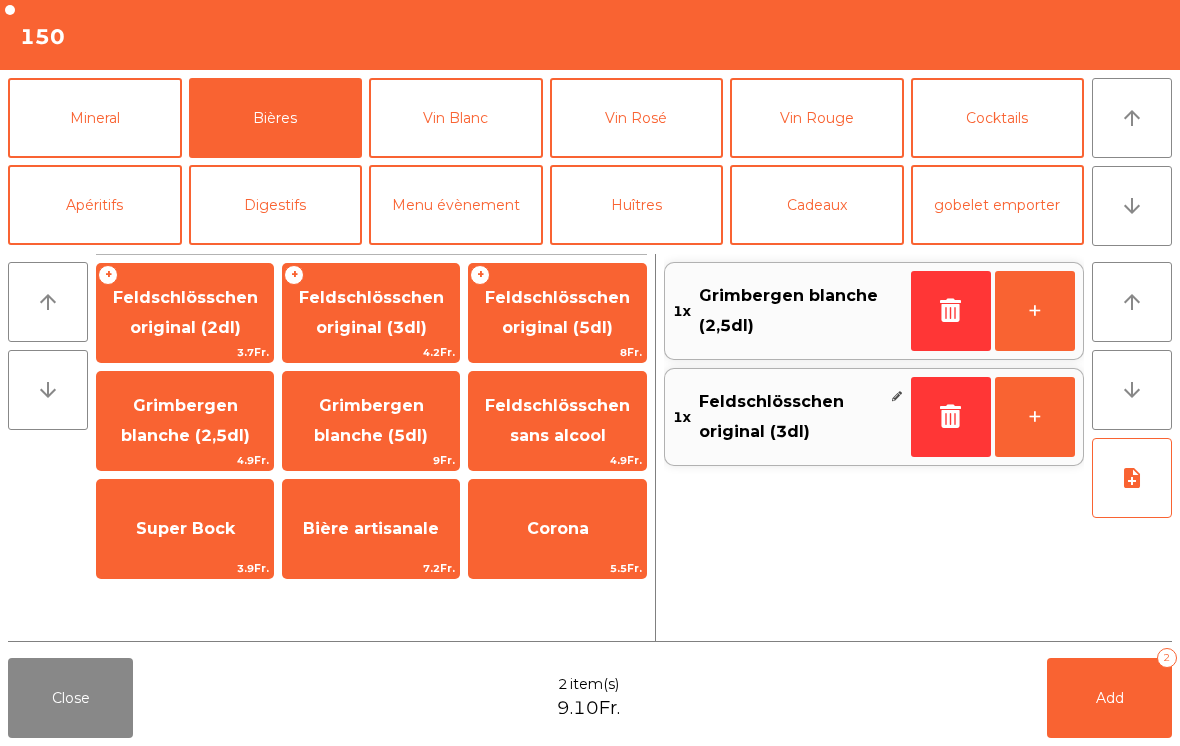 click 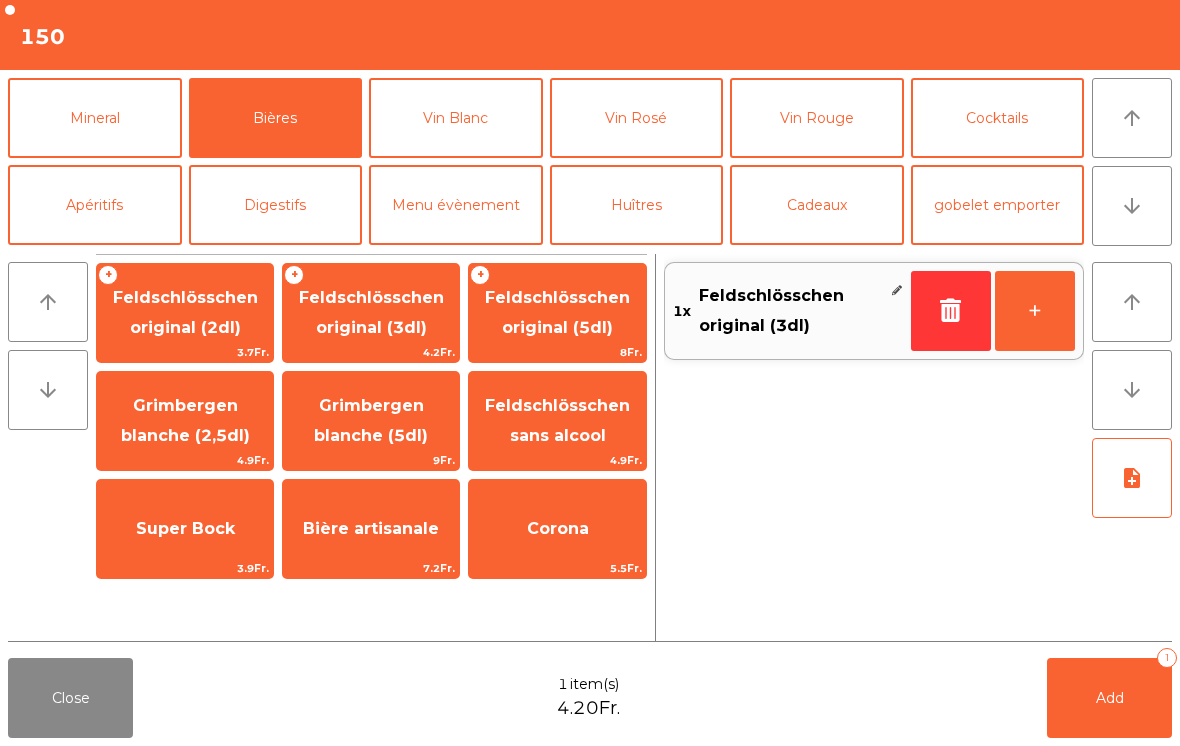 click on "Feldschlösschen sans alcool" 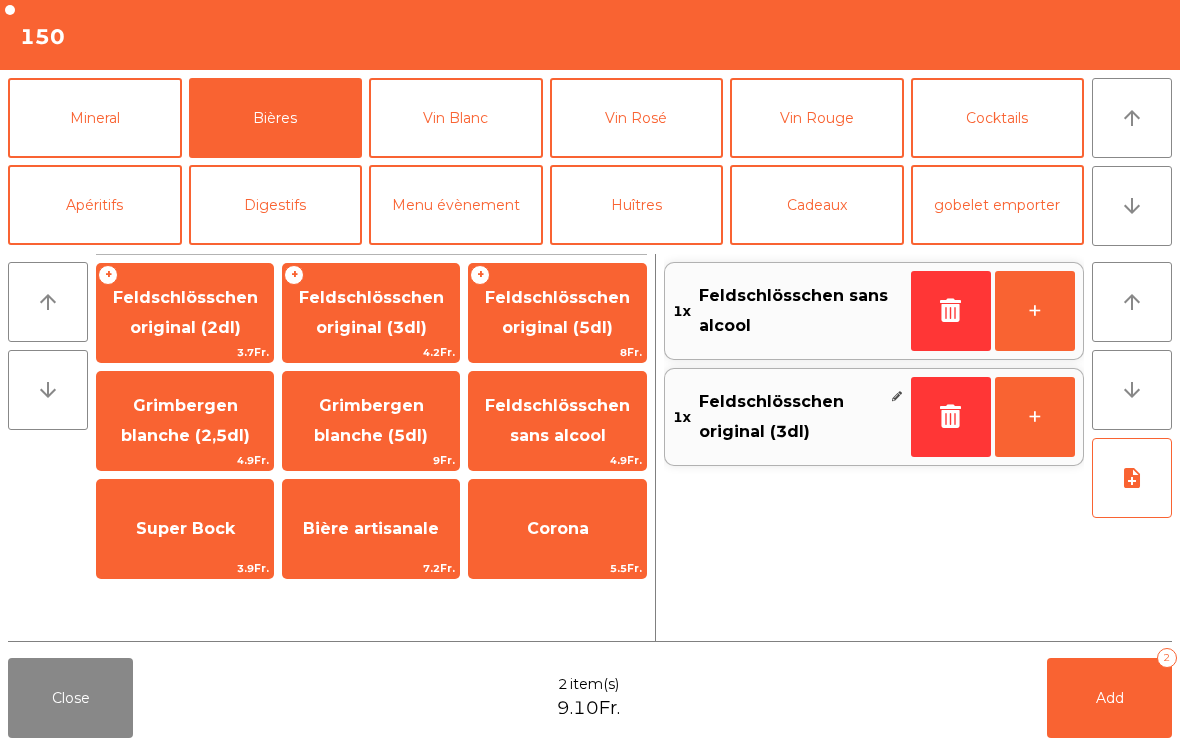 click on "Add   2" 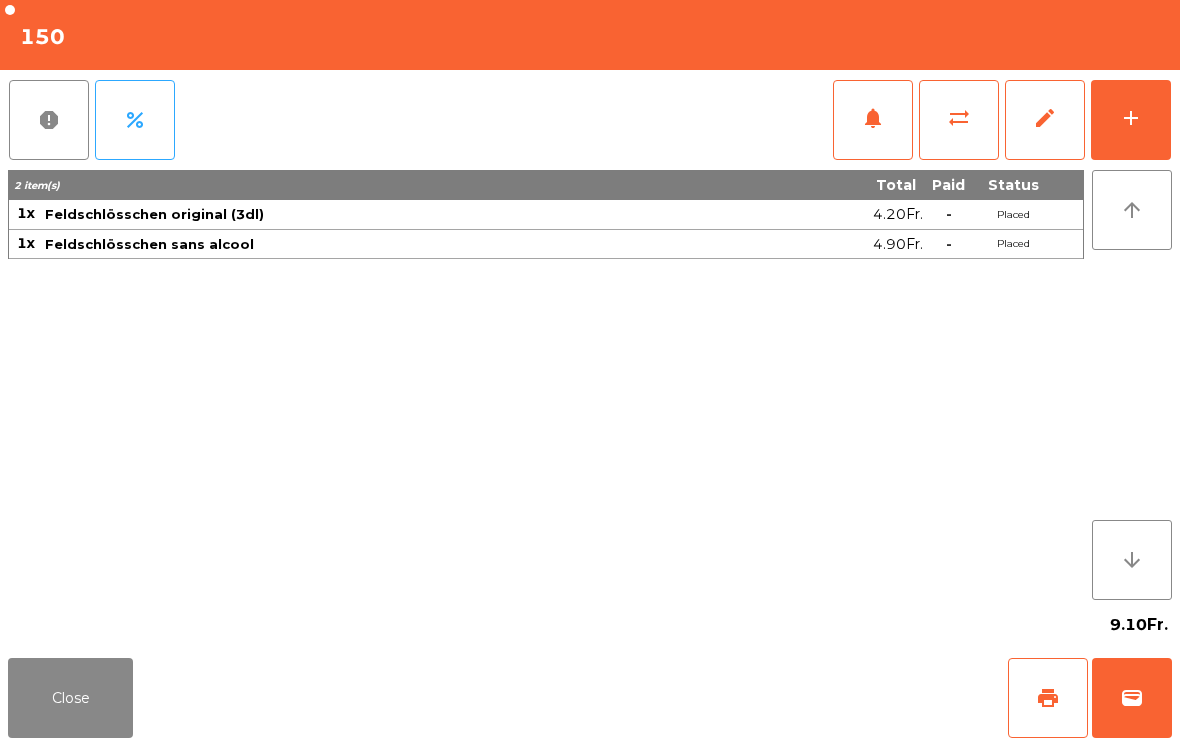 click on "Close" 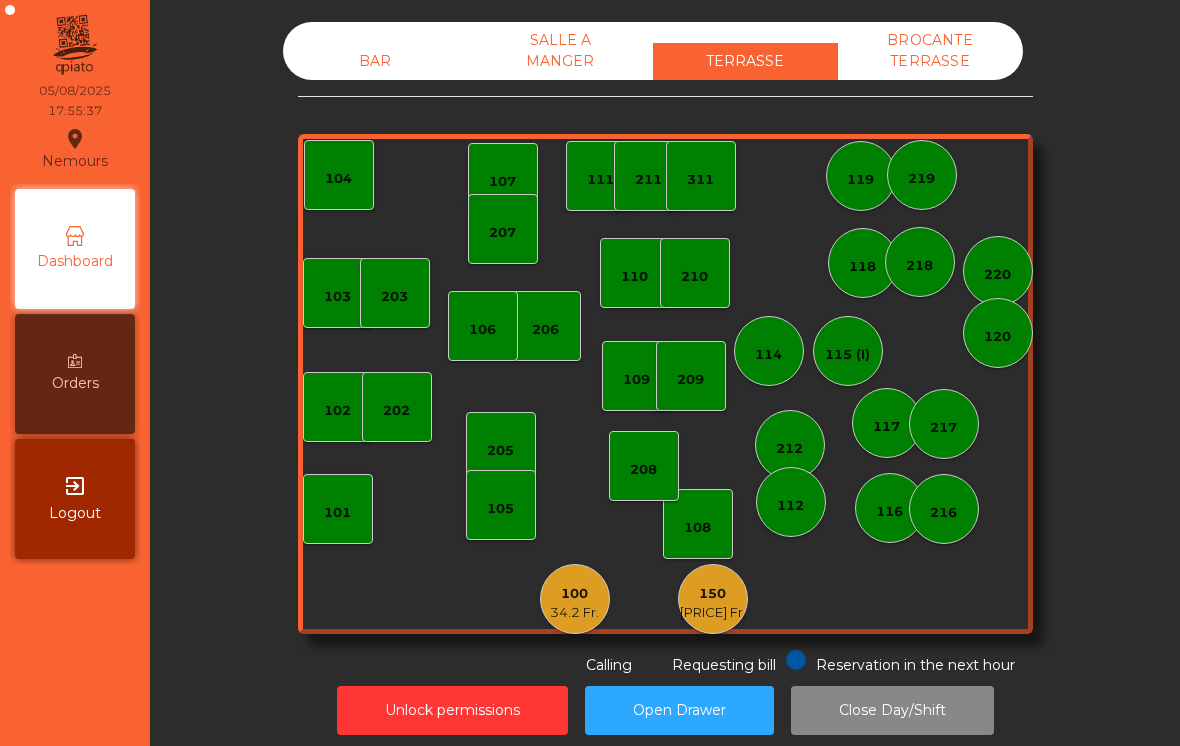 click on "BAR" 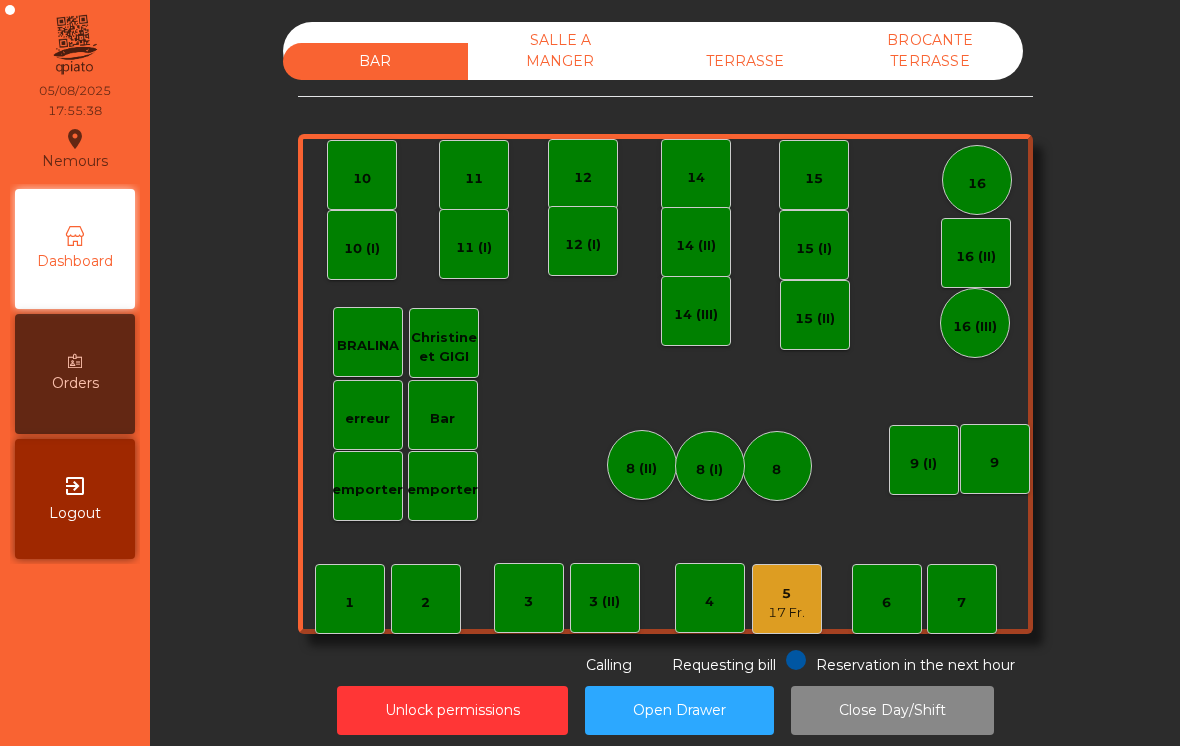 click on "5   17 Fr." 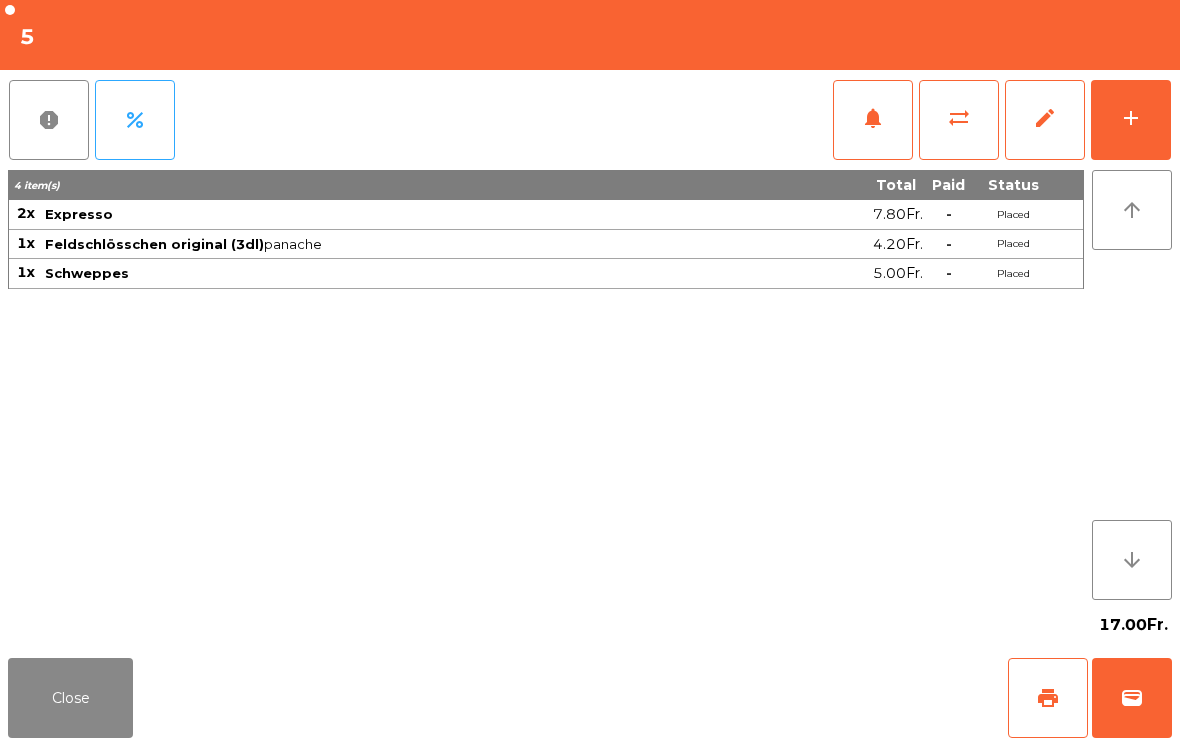 click on "wallet" 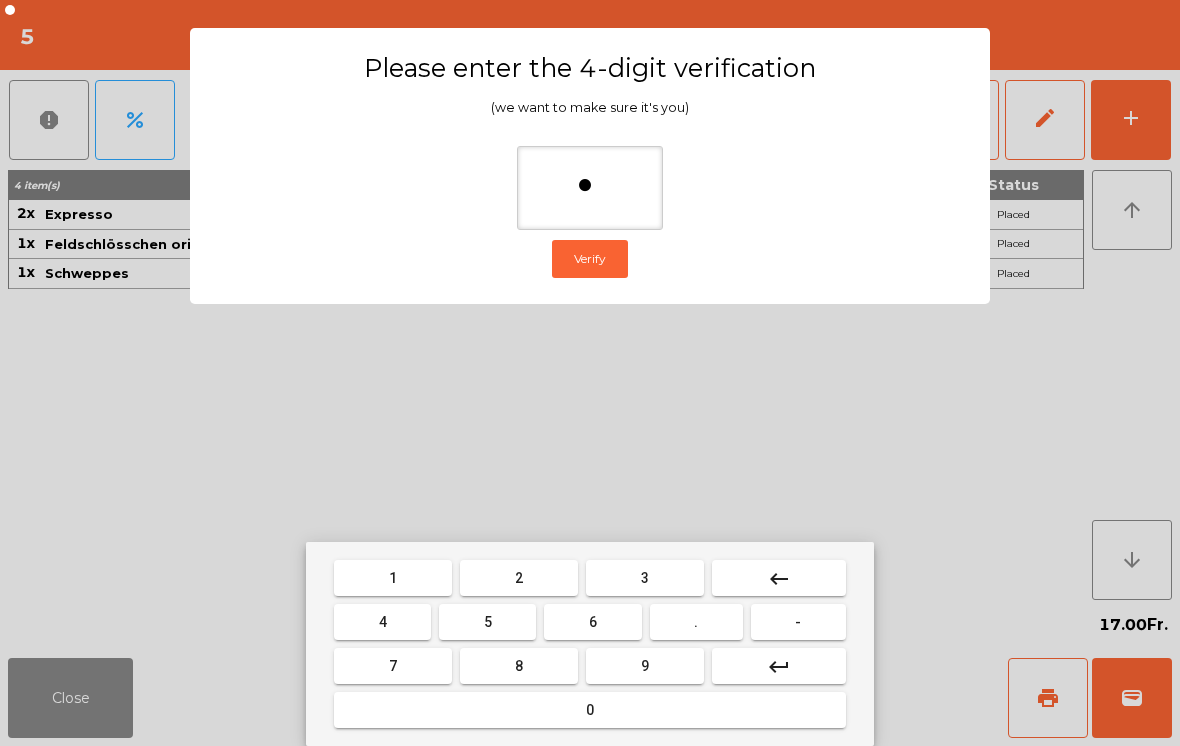 type on "**" 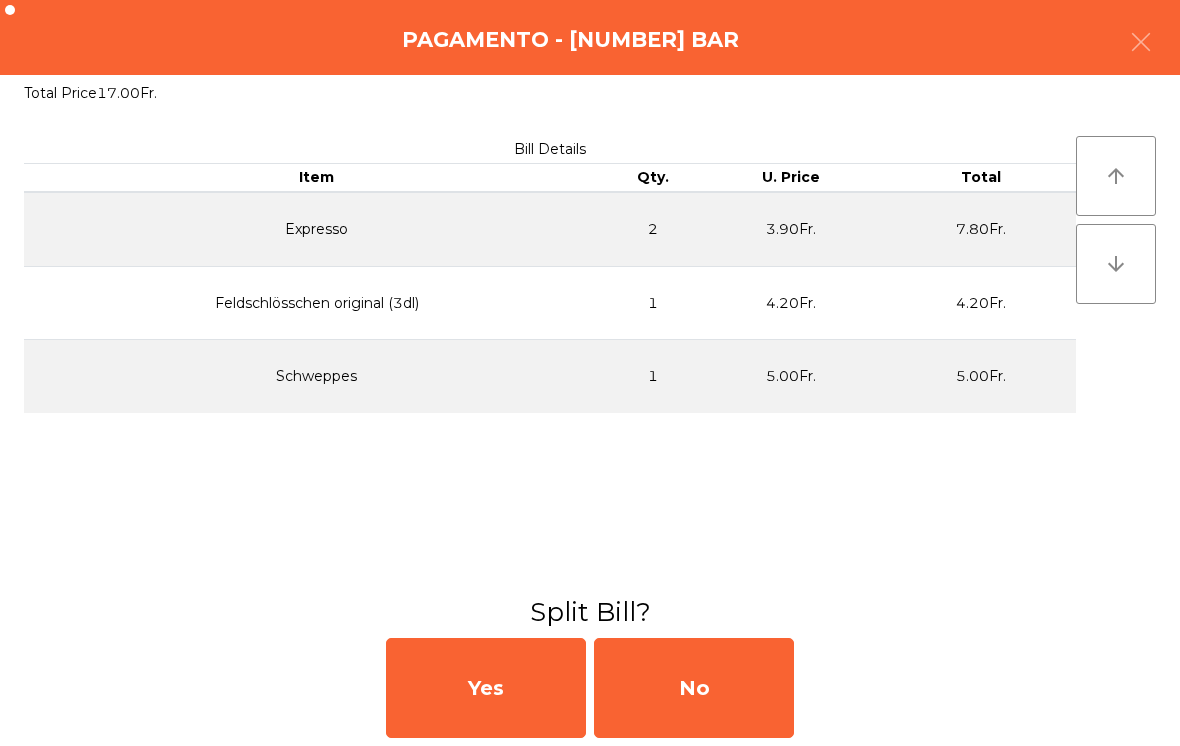 click on "No" 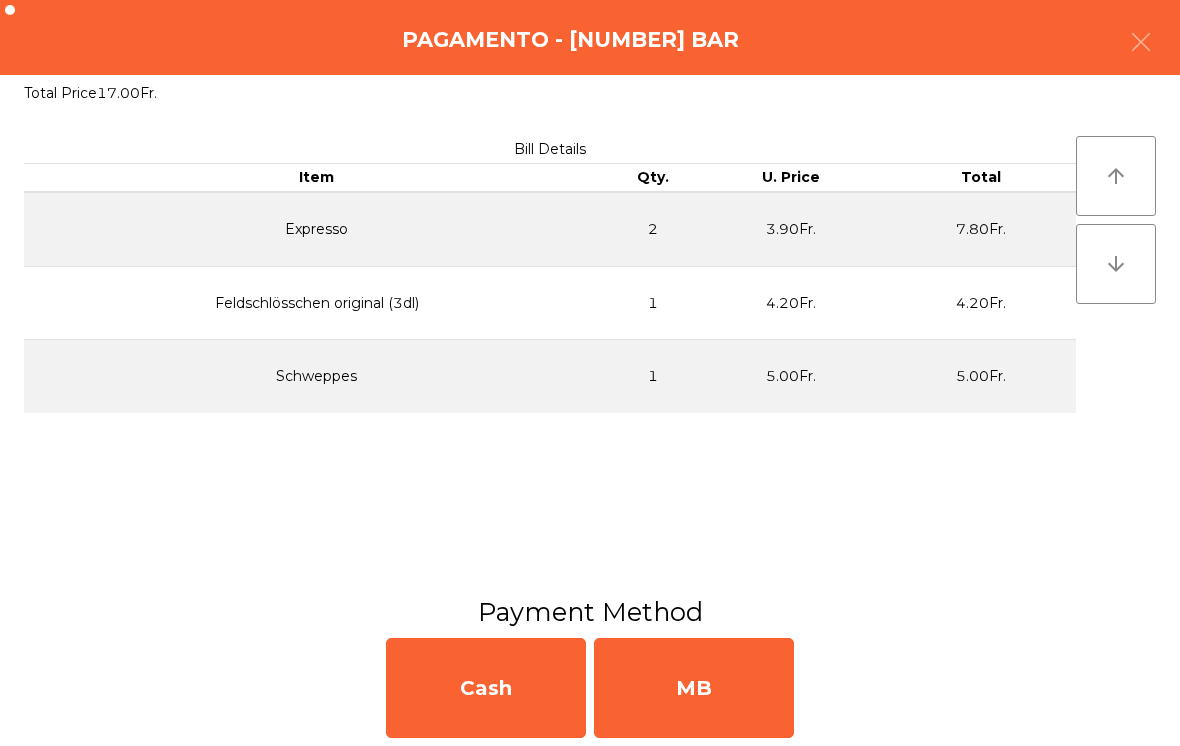 click on "MB" 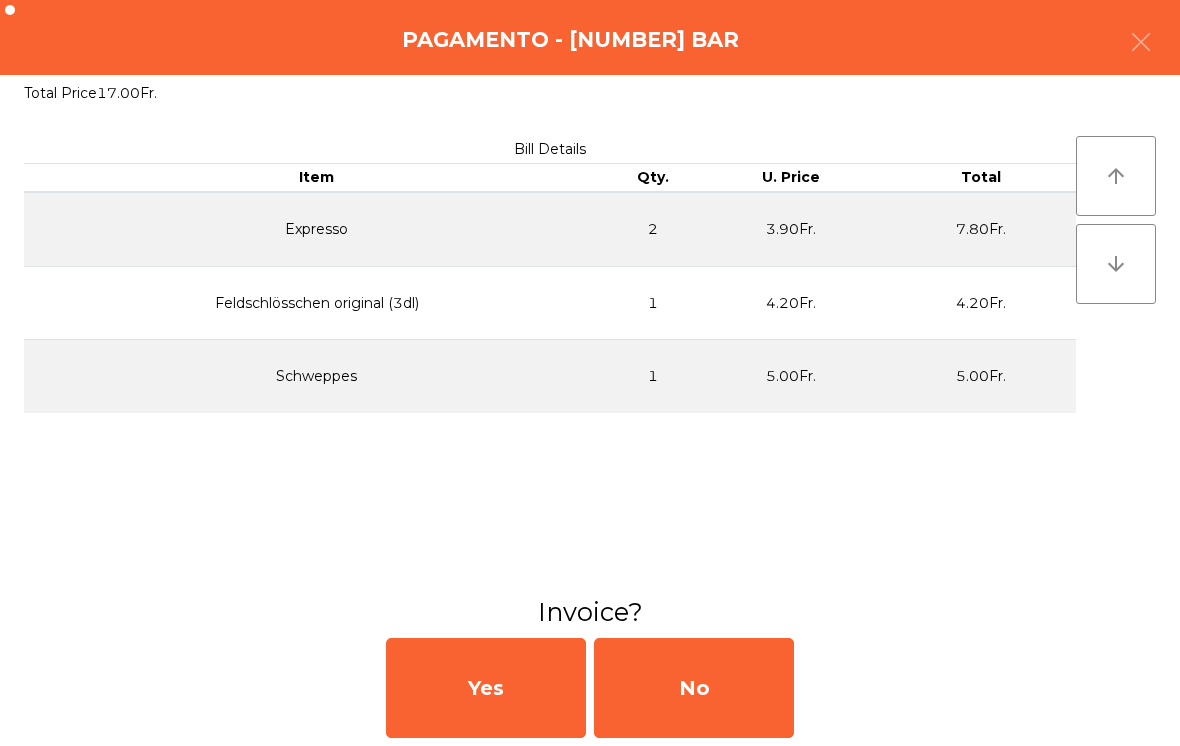 click on "No" 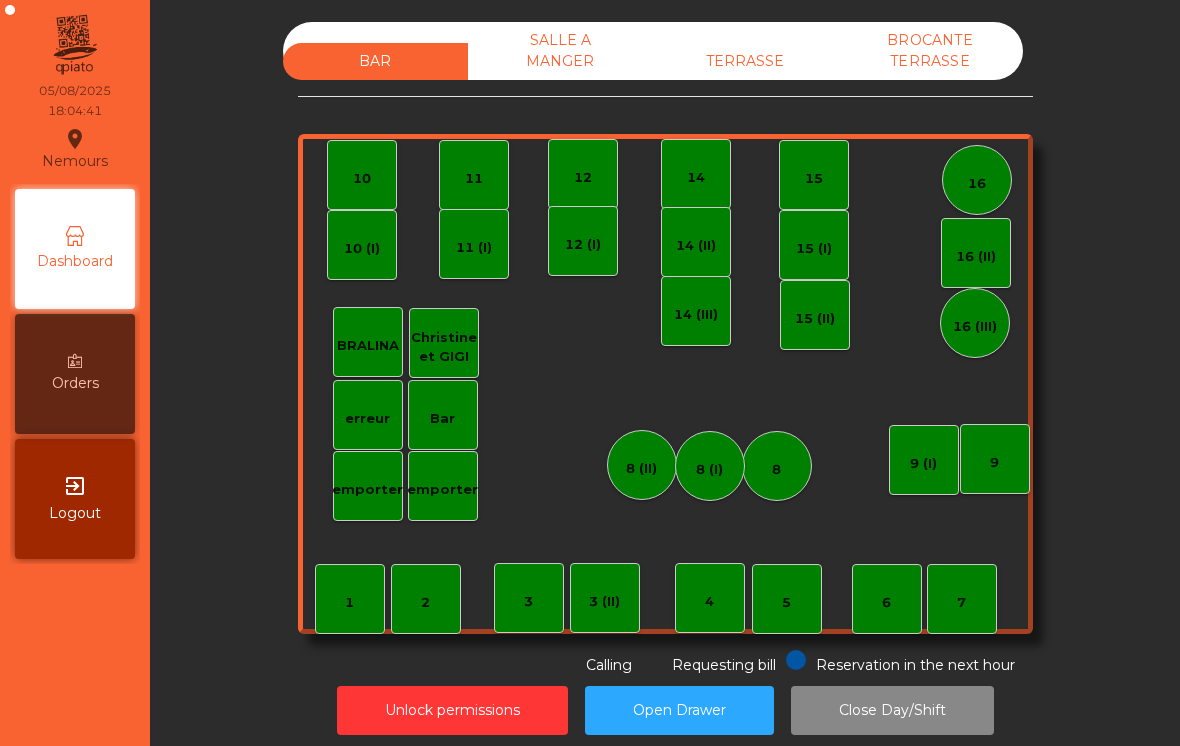 click on "TERRASSE" 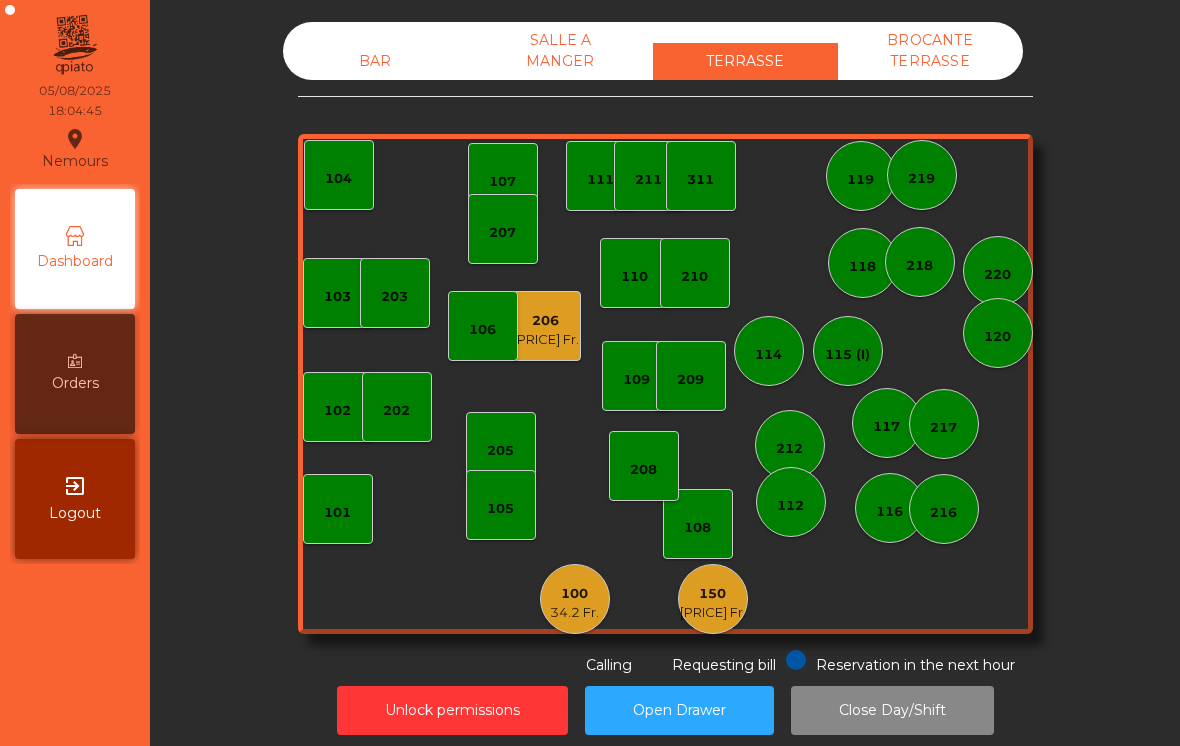 click on "BAR" 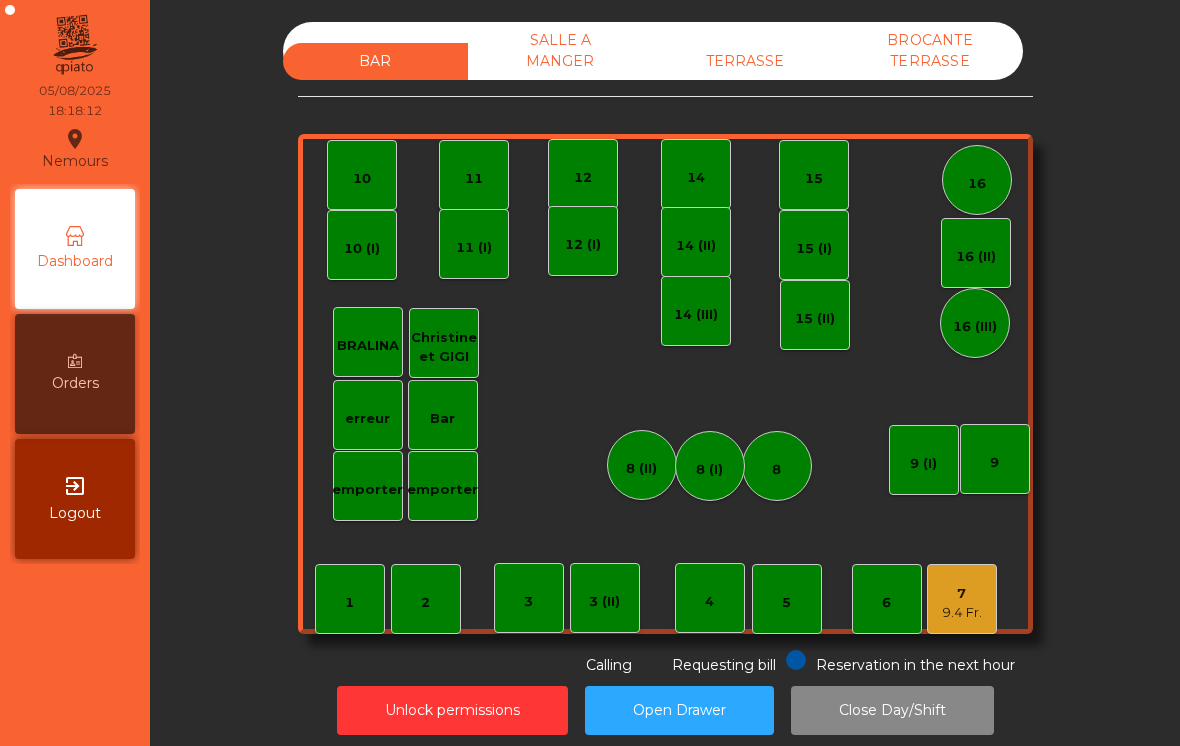 click on "9.4 Fr." 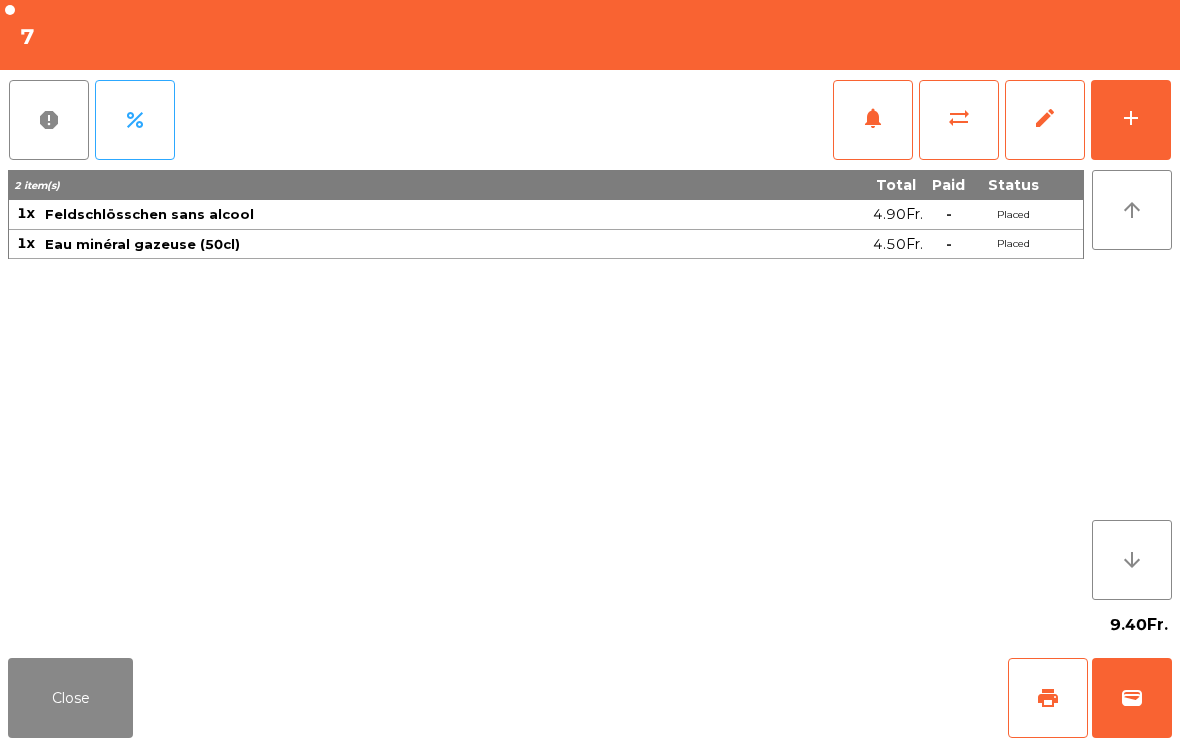 click on "add" 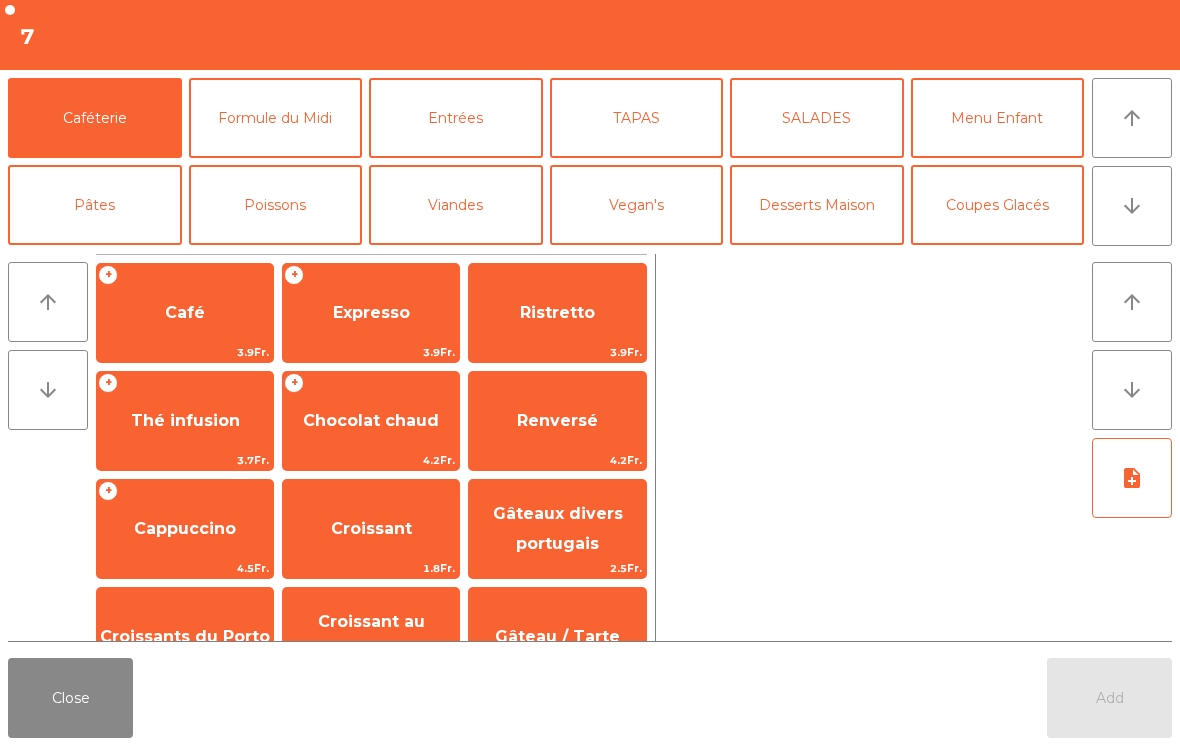 click on "Viandes" 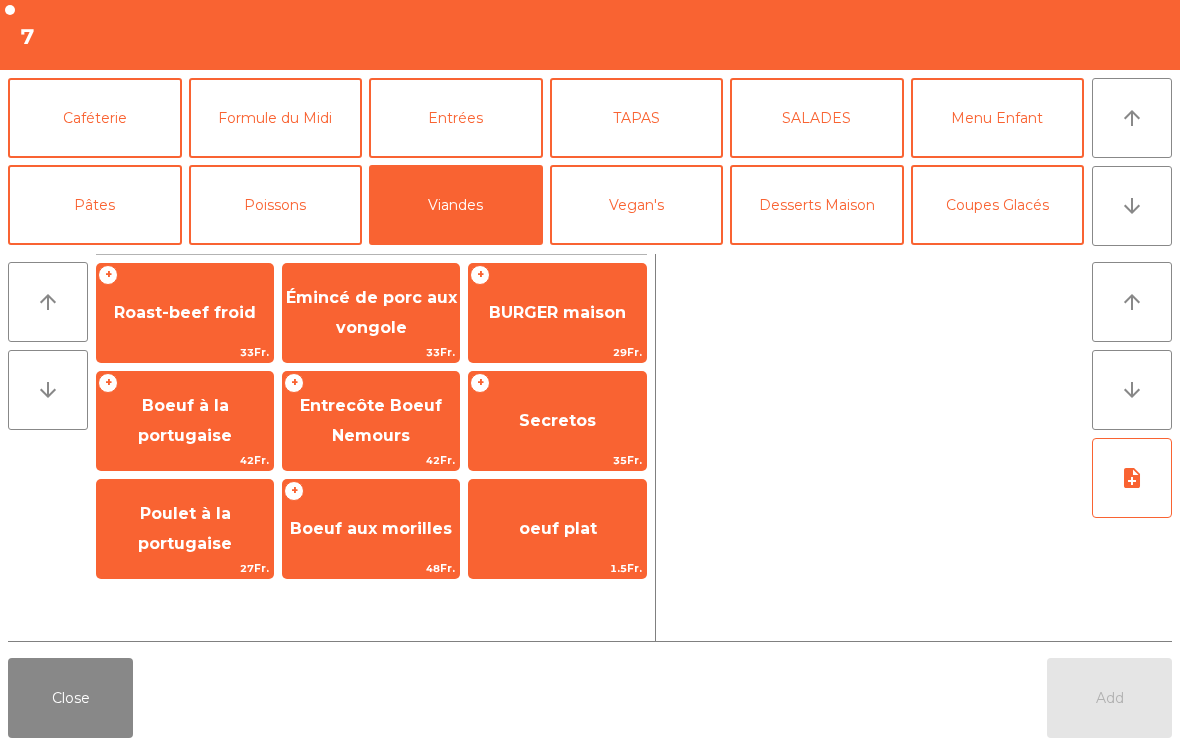 click on "Entrecôte Boeuf  Nemours" 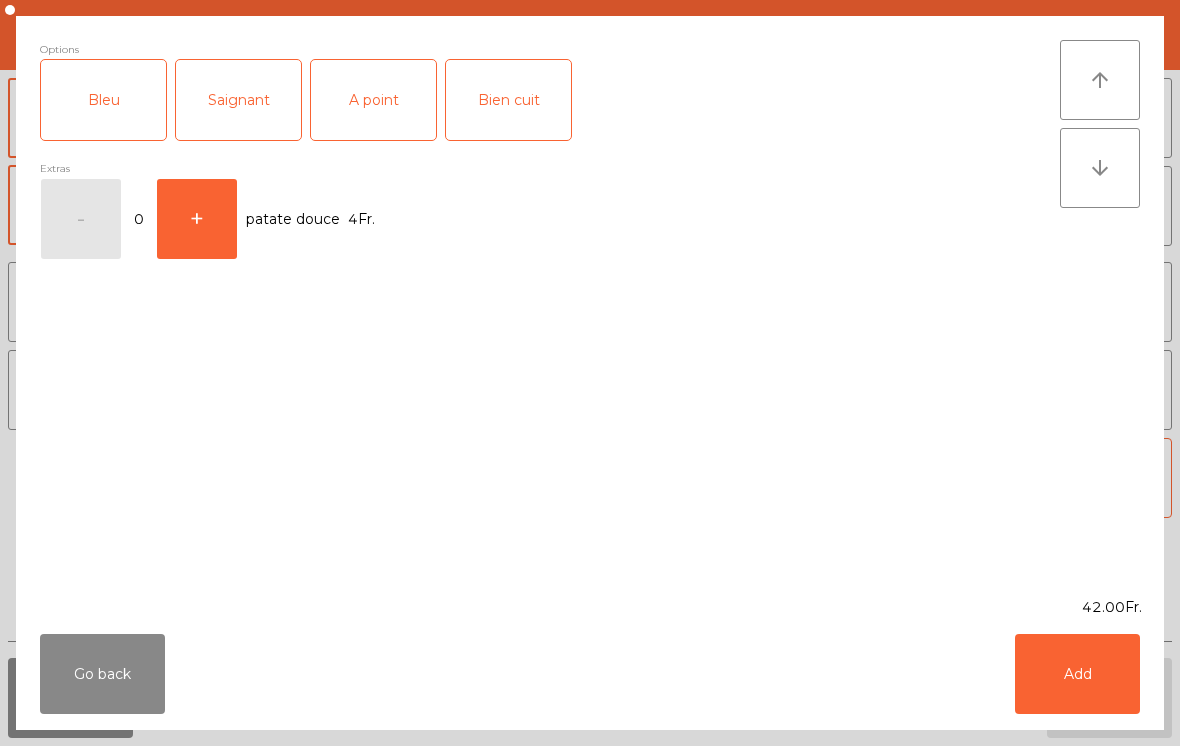 click on "A point" 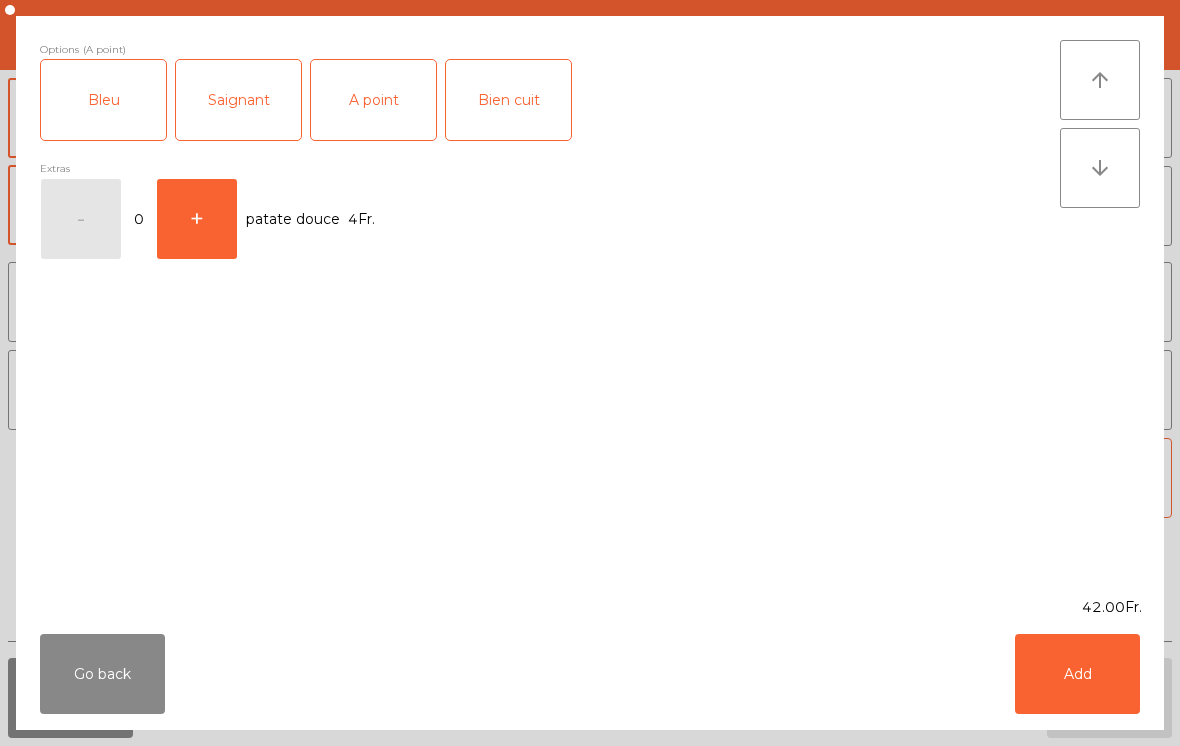click on "Add" 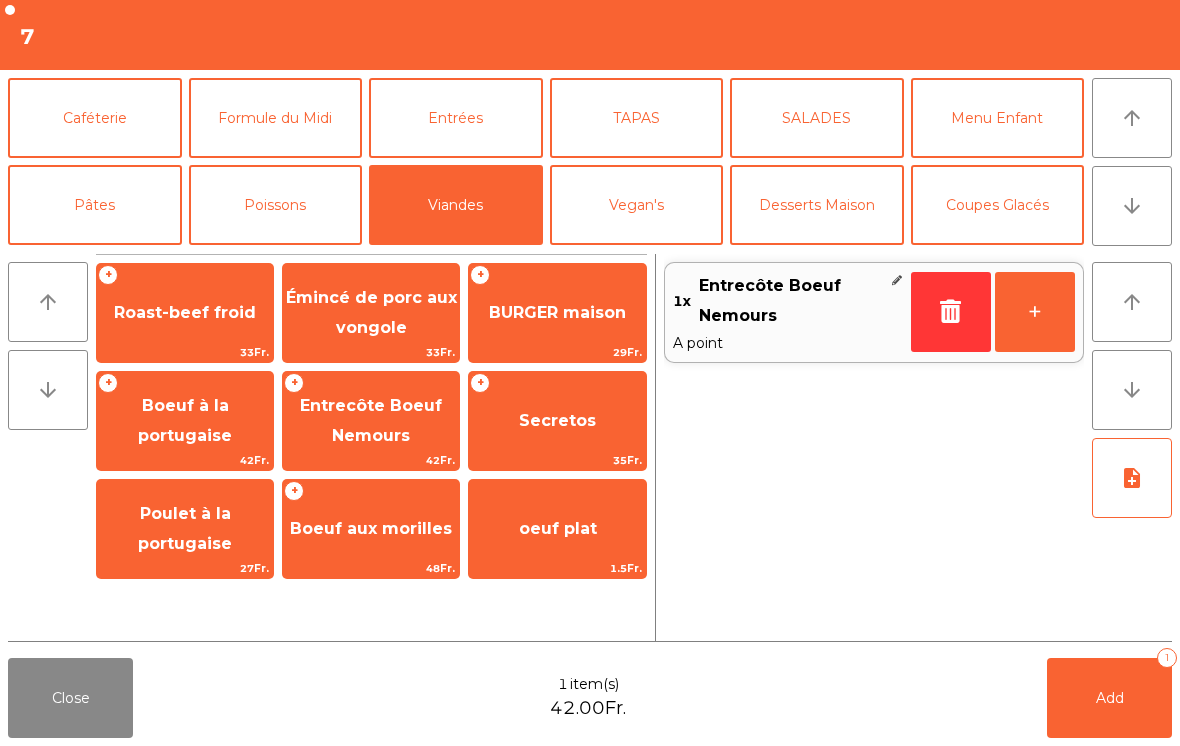 click on "Poissons" 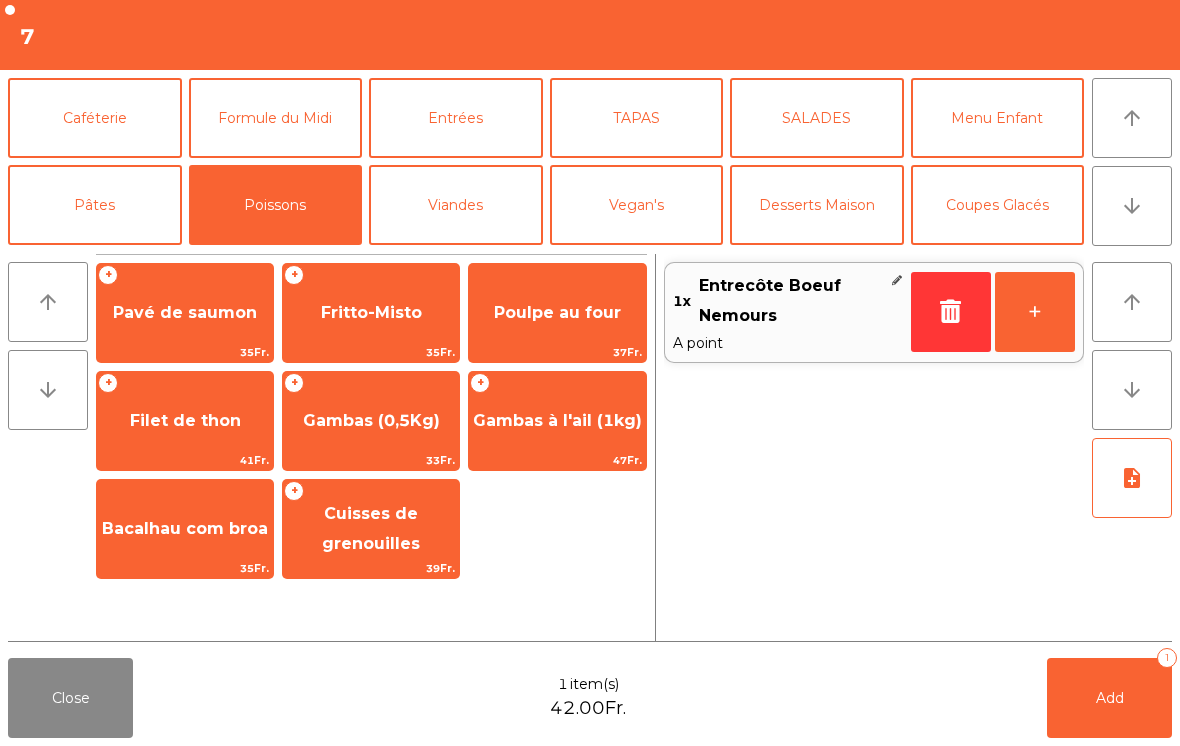 click on "Bacalhau com broa" 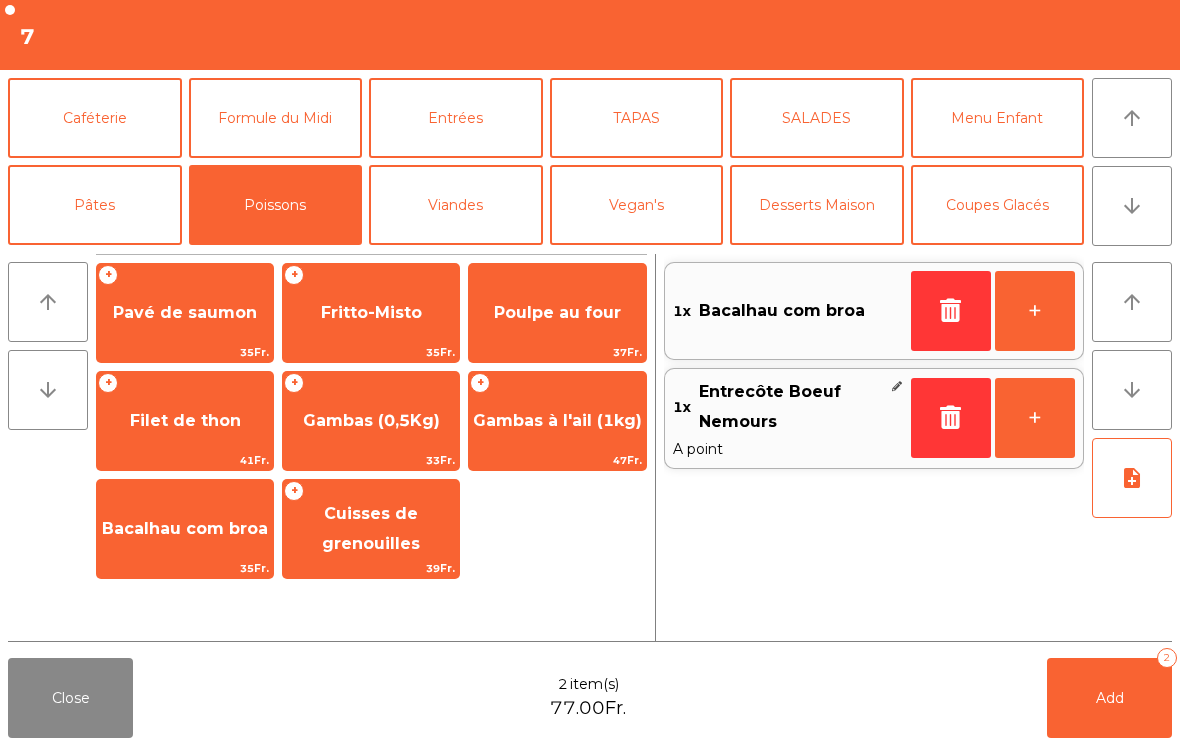 click on "note_add" 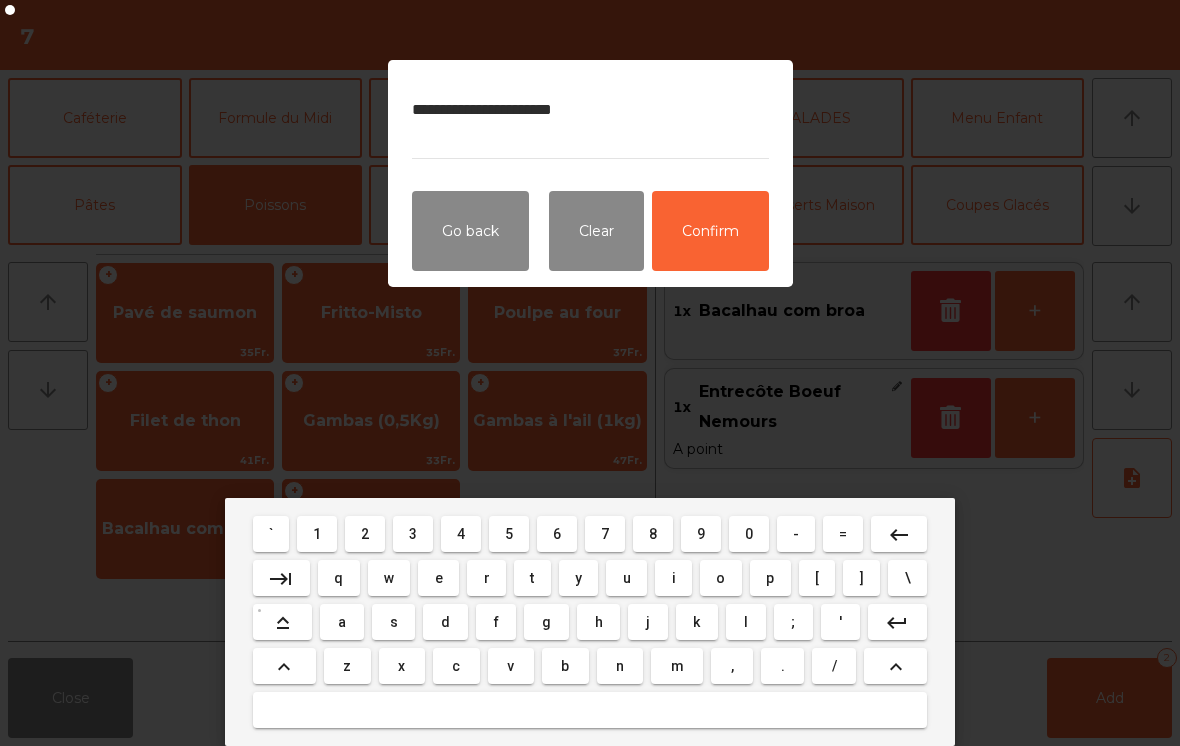 type on "**********" 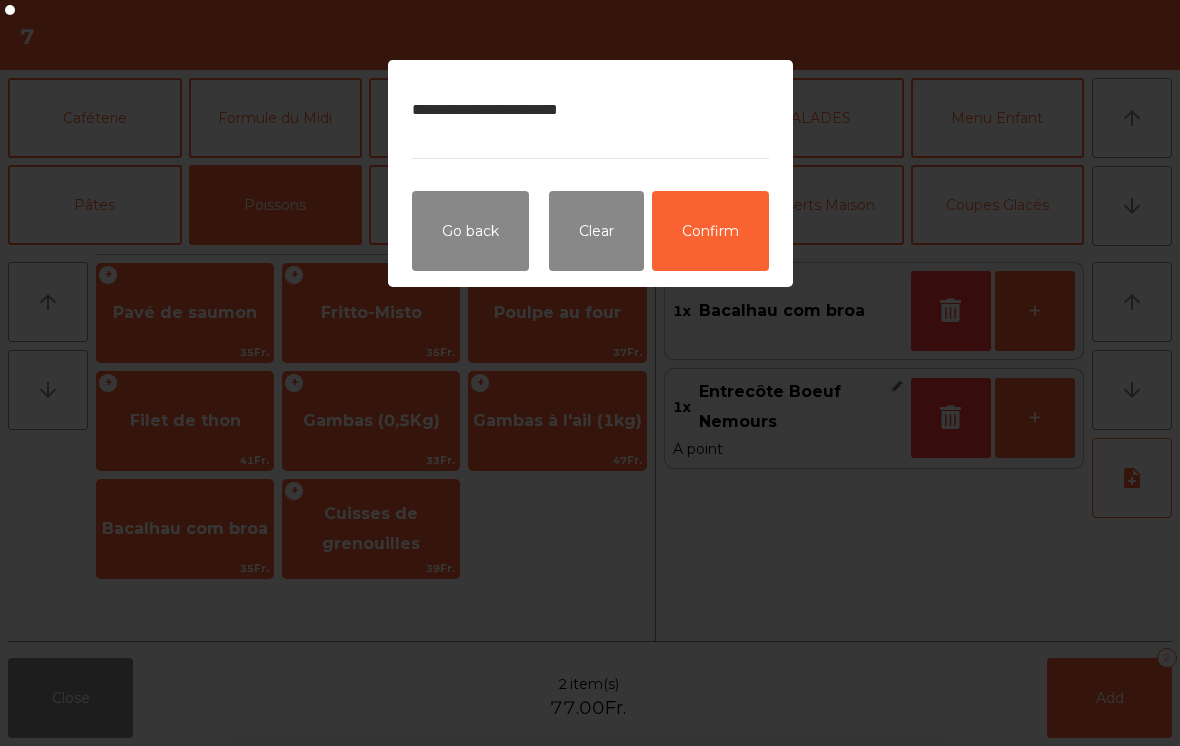 click on "Confirm" 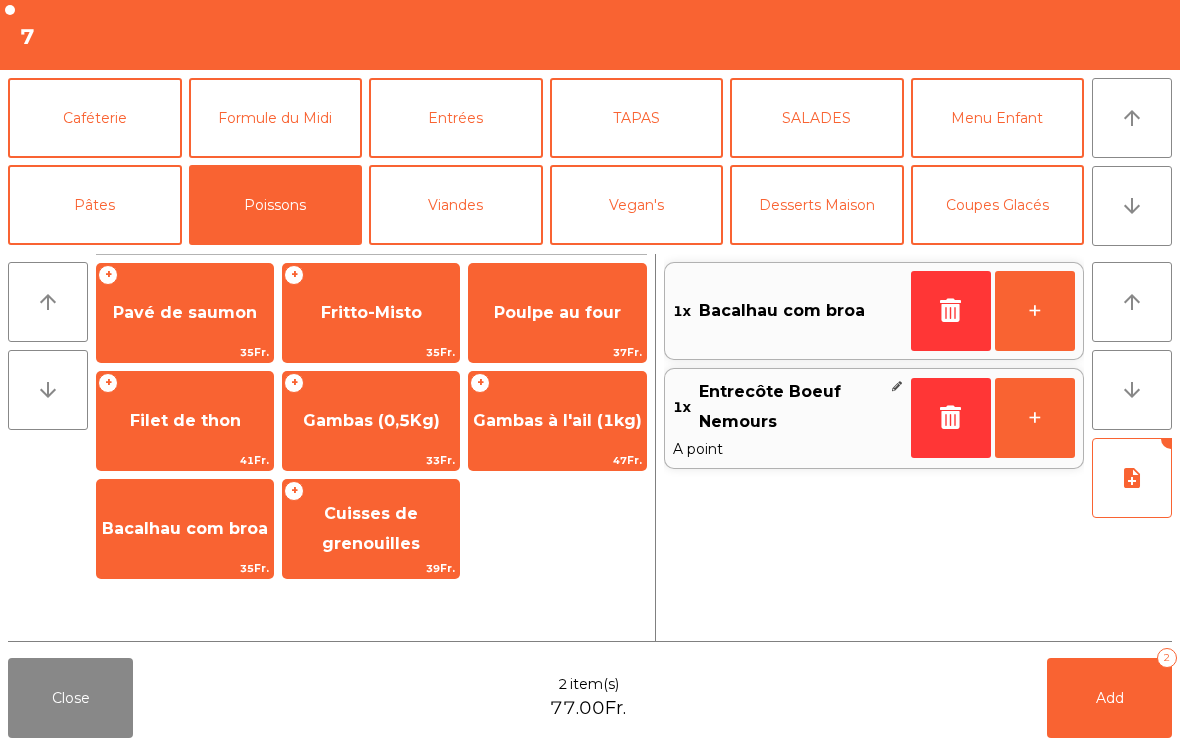 click on "note_add" 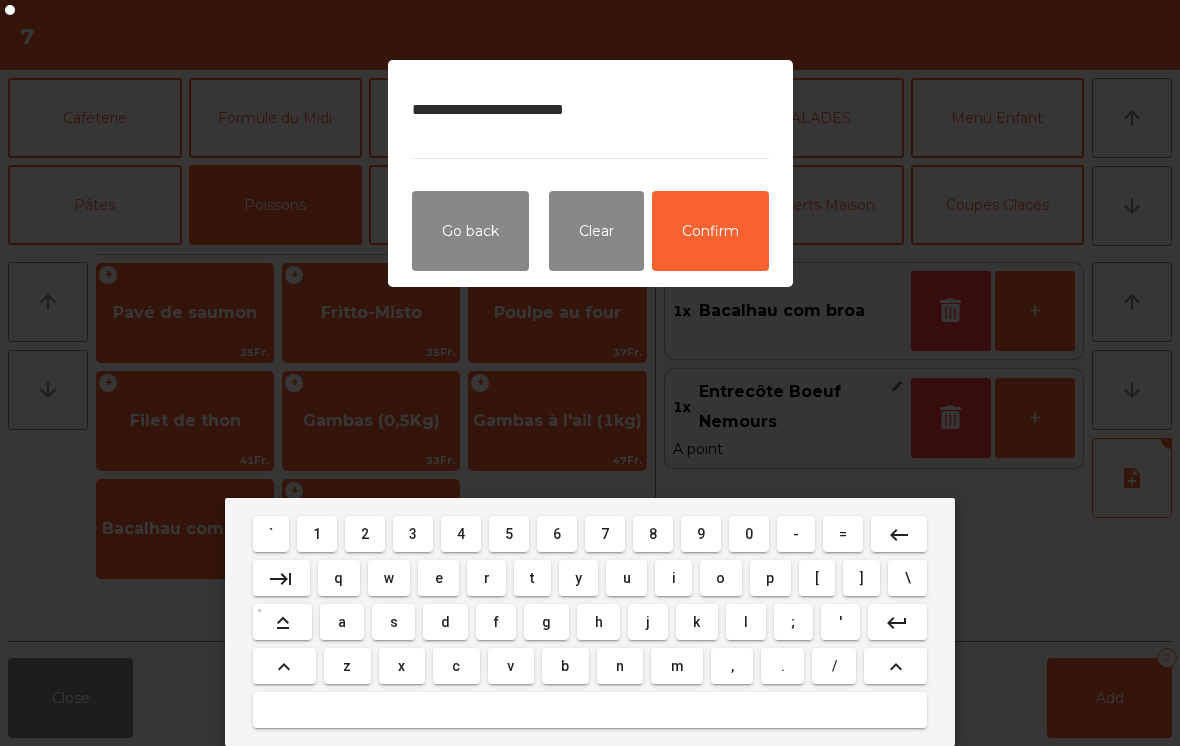 type on "**********" 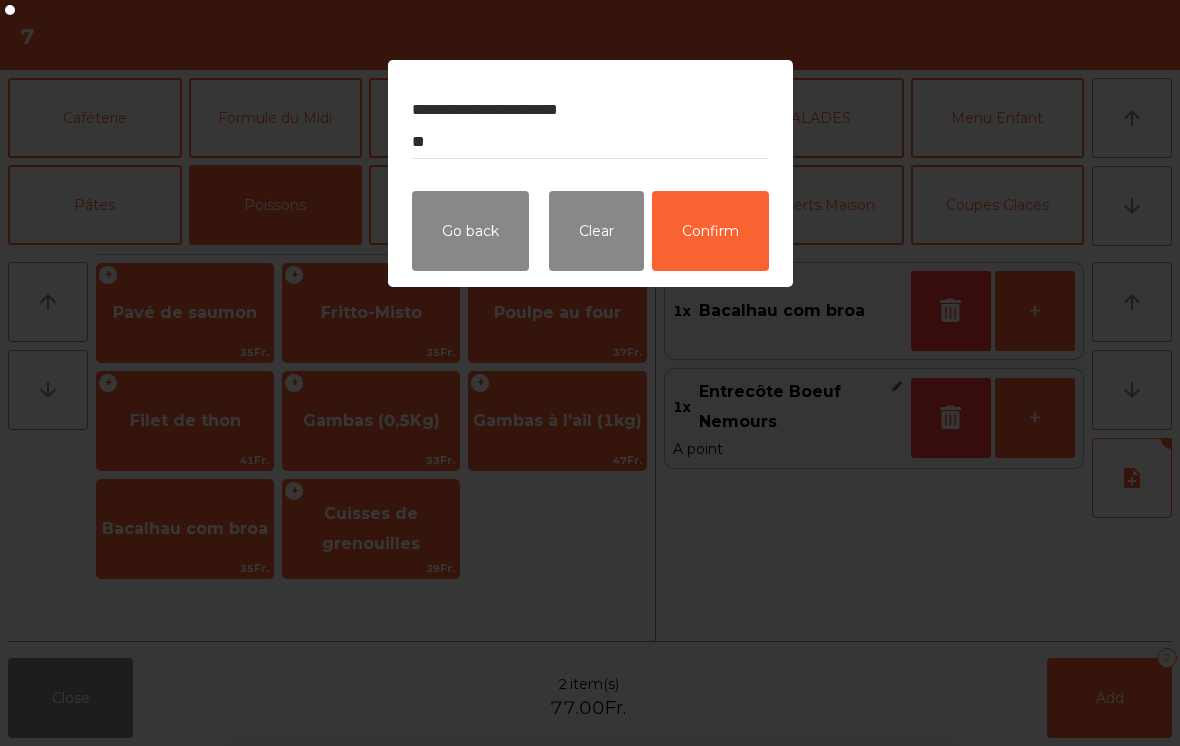 click on "Confirm" 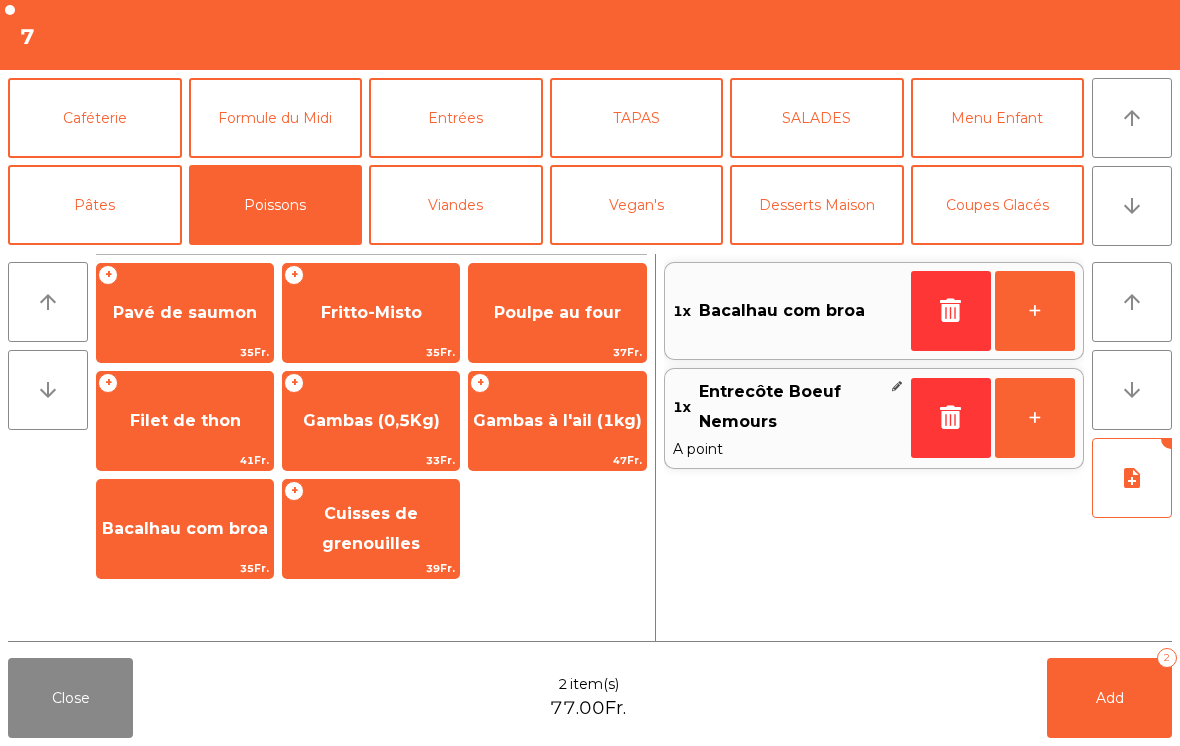 click on "Add   2" 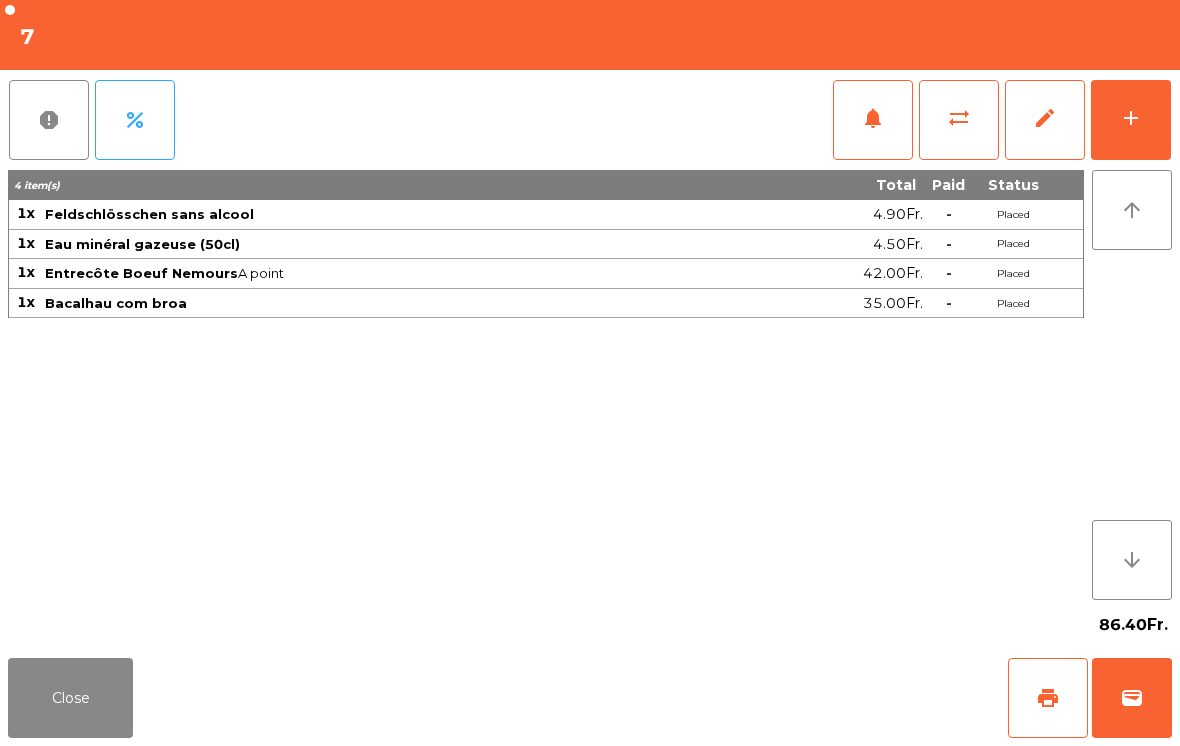 click on "add" 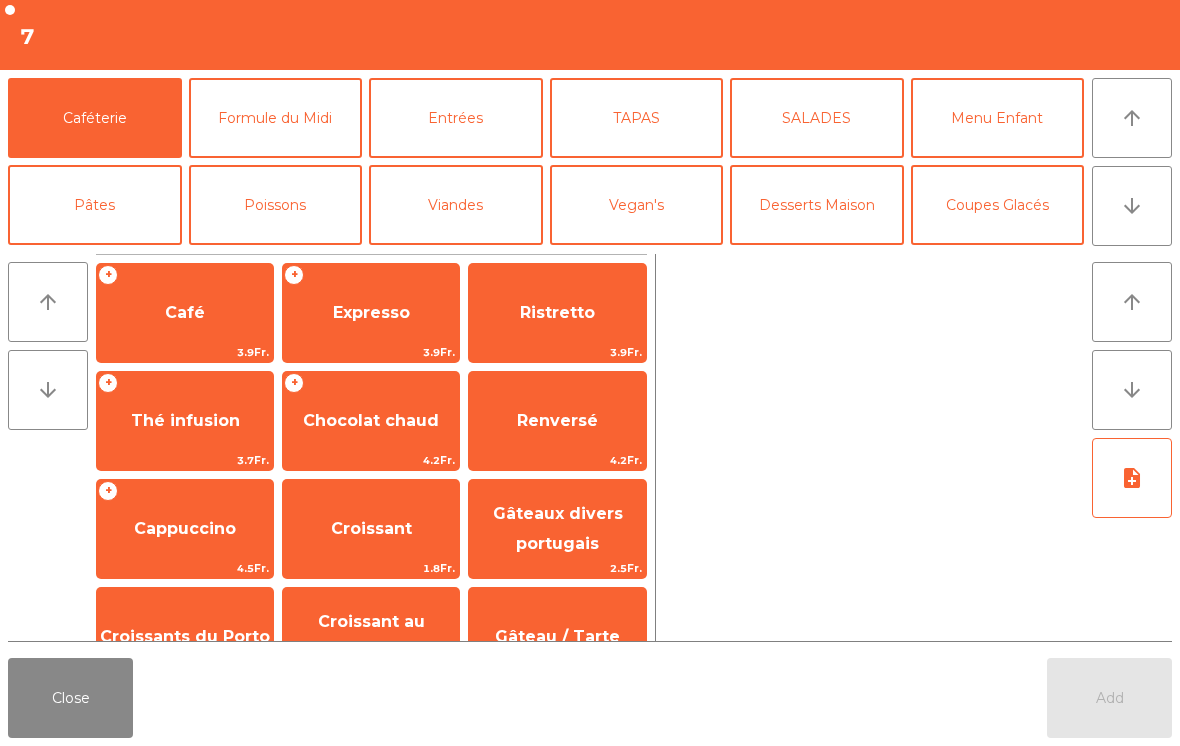 click on "arrow_downward" 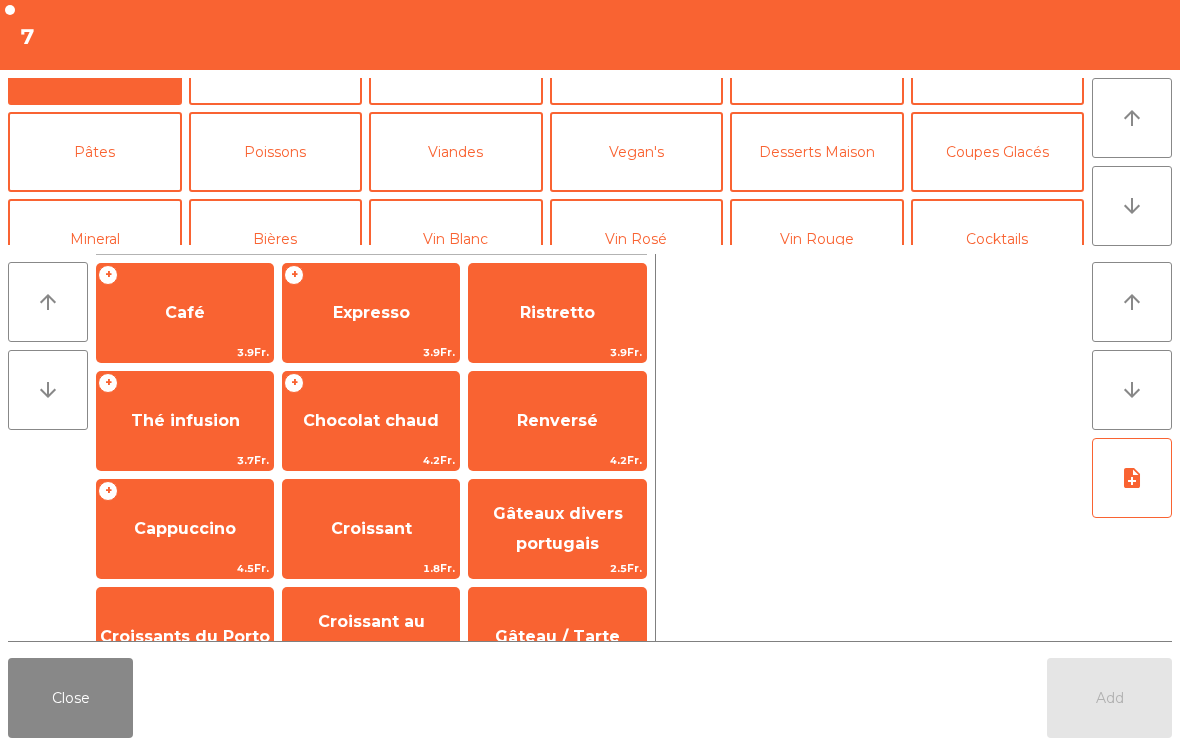 click on "Vin Rosé" 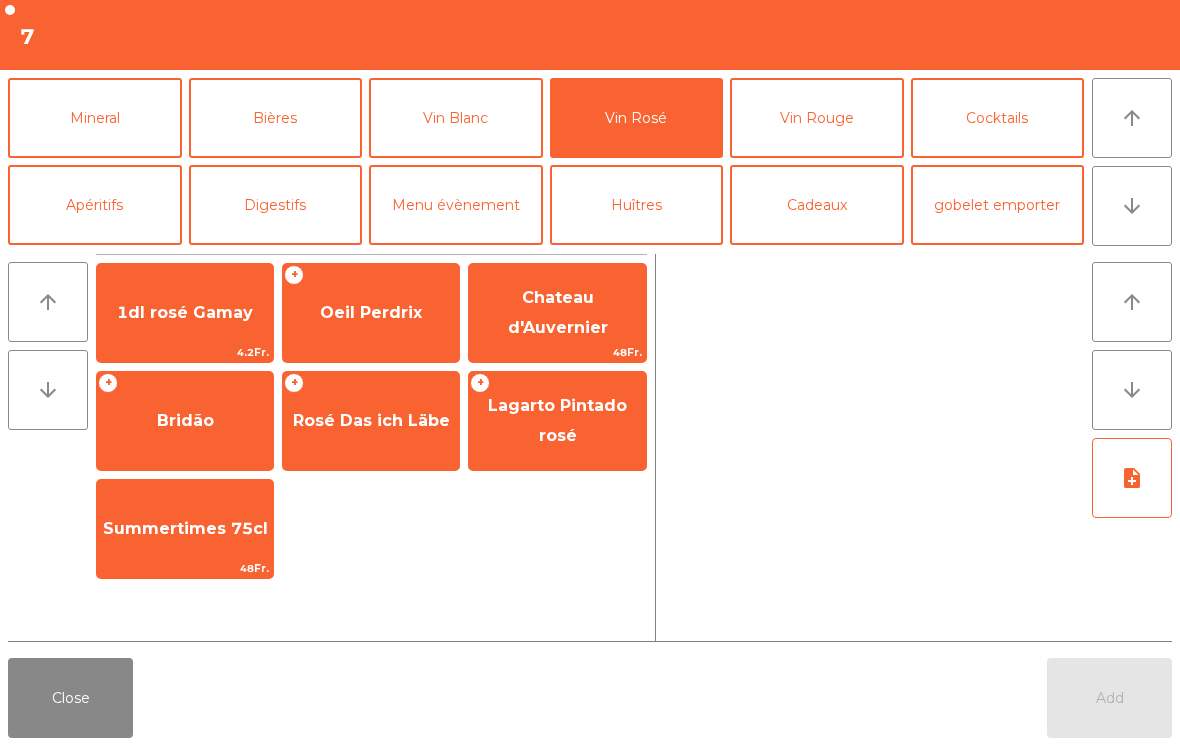 click on "Vin Rouge" 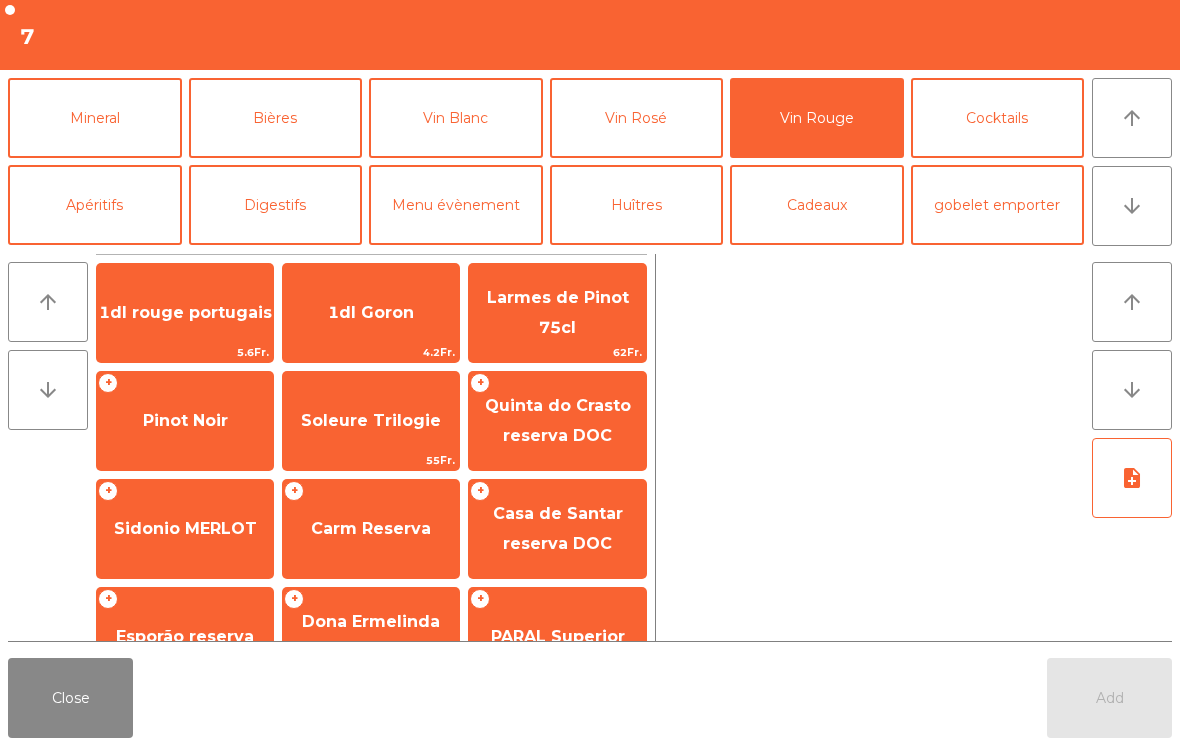 click on "Pinot Noir" 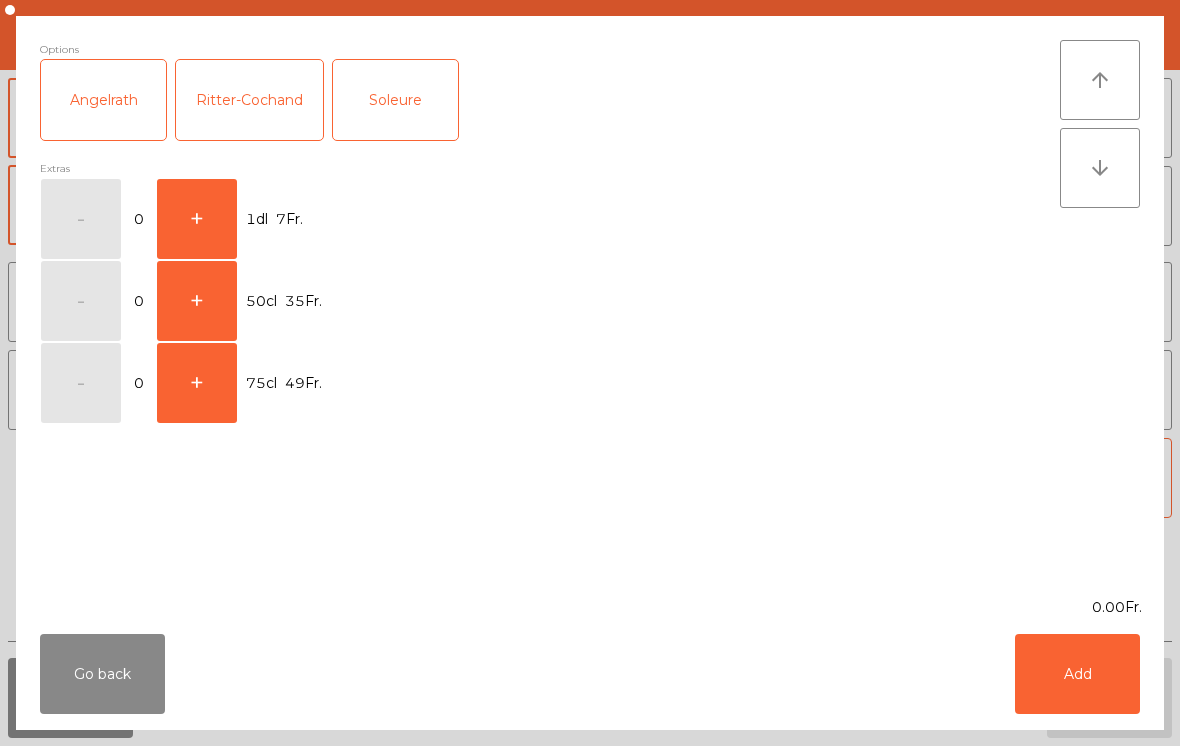 click on "+" 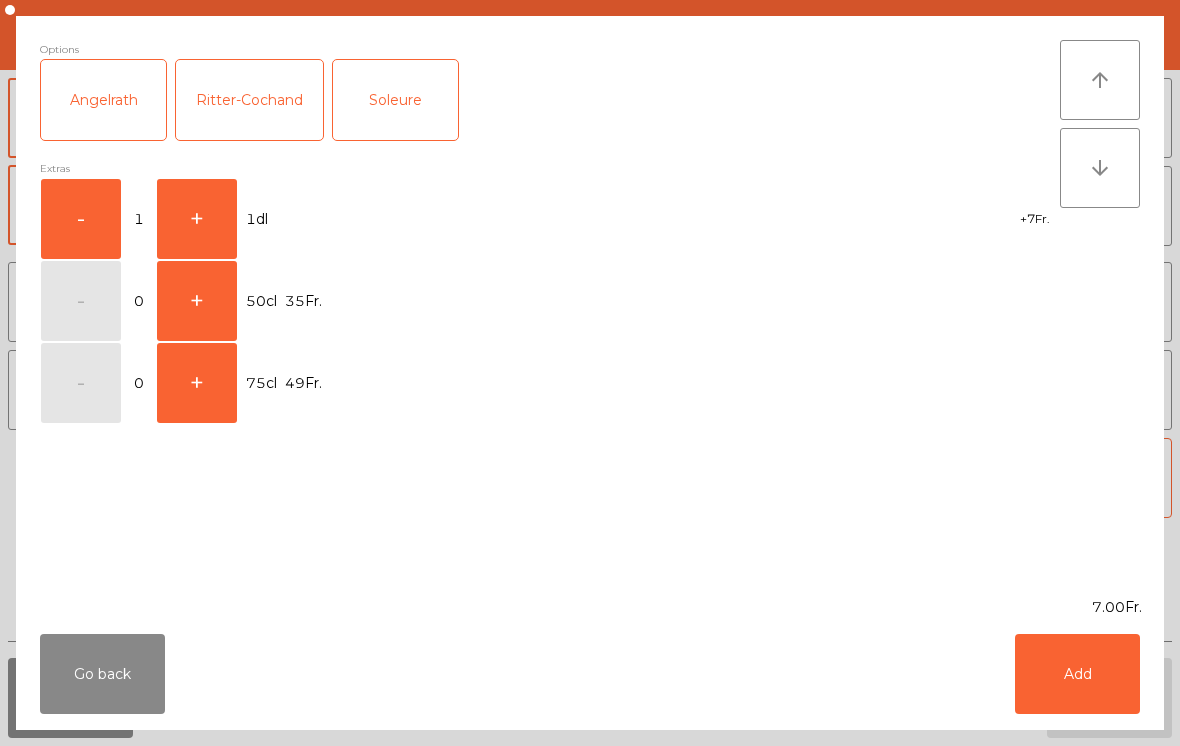 click on "Add" 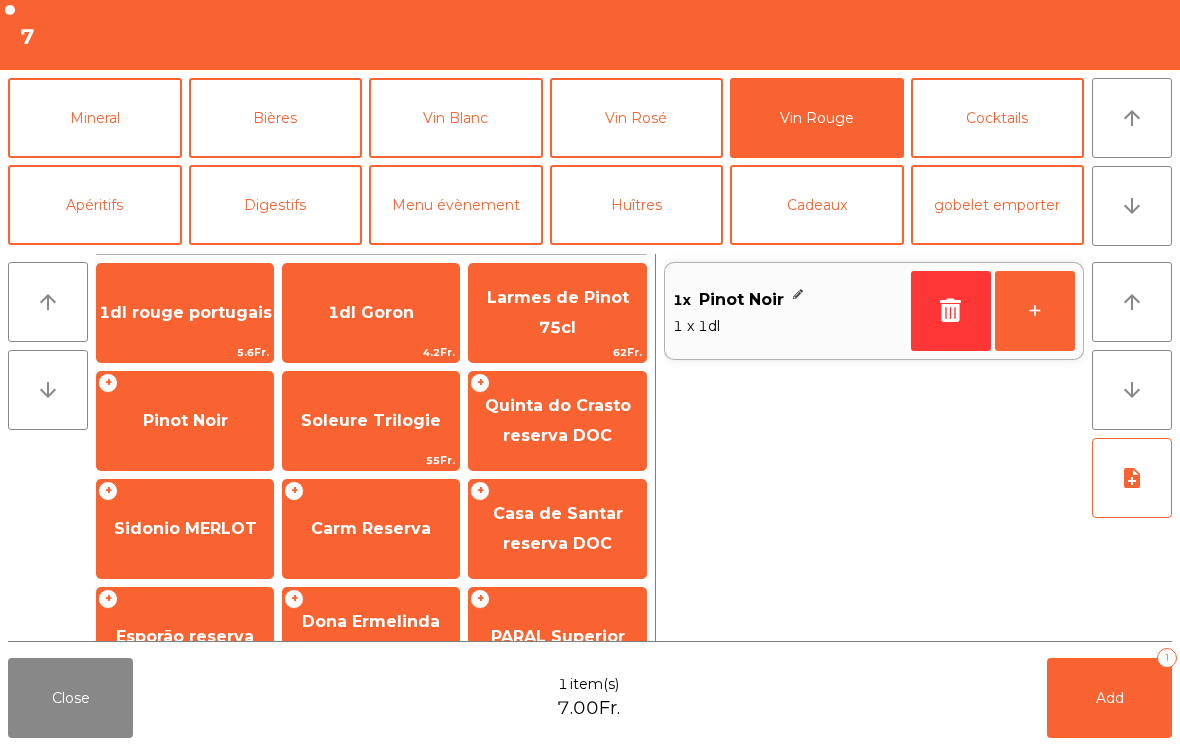 click on "+" 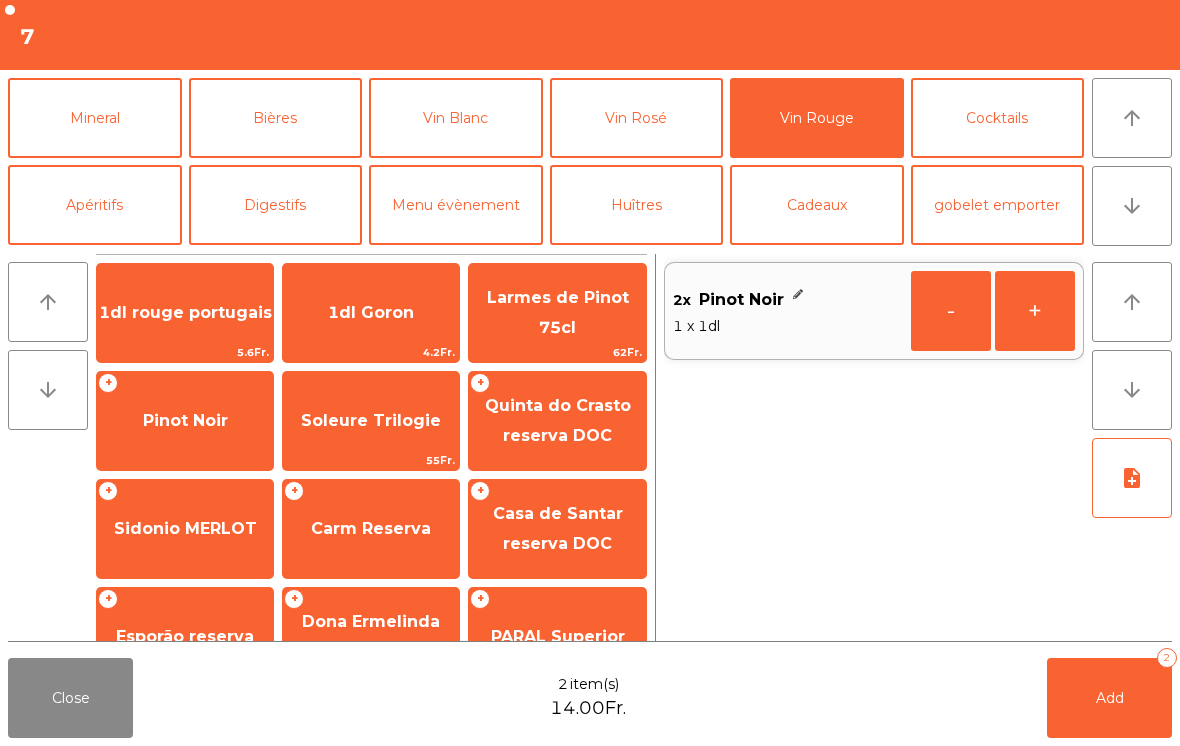 click on "+" 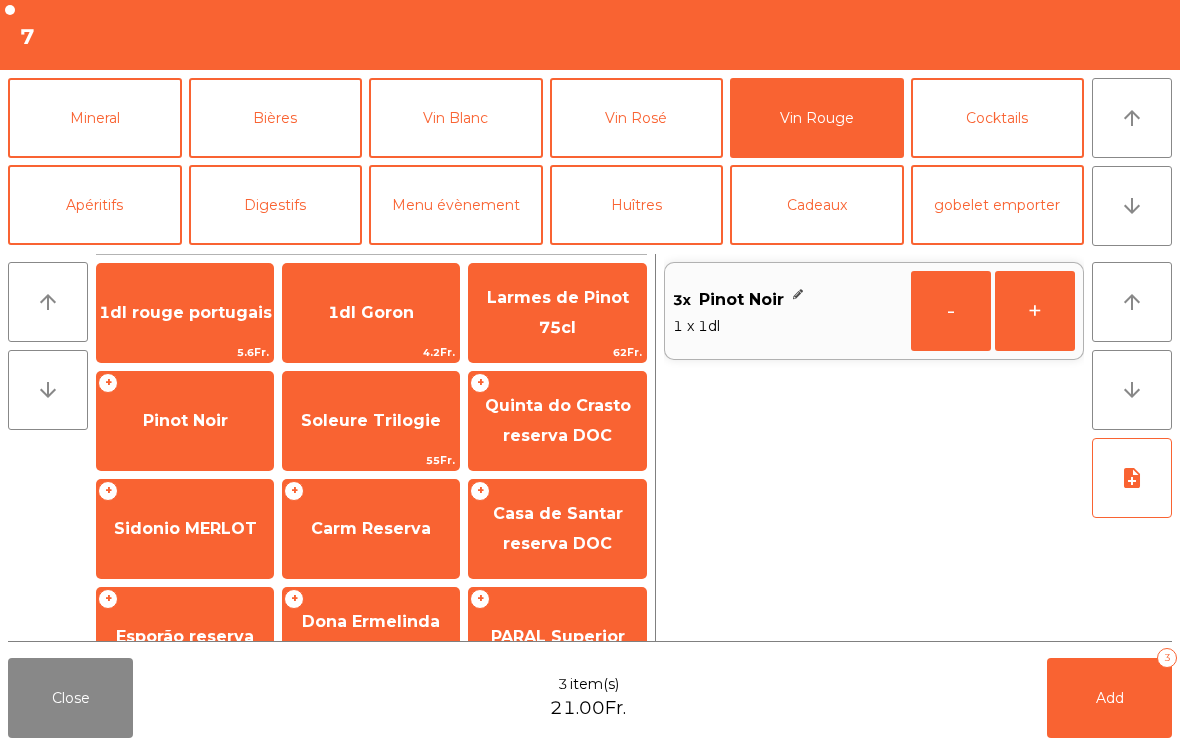 click on "Add   3" 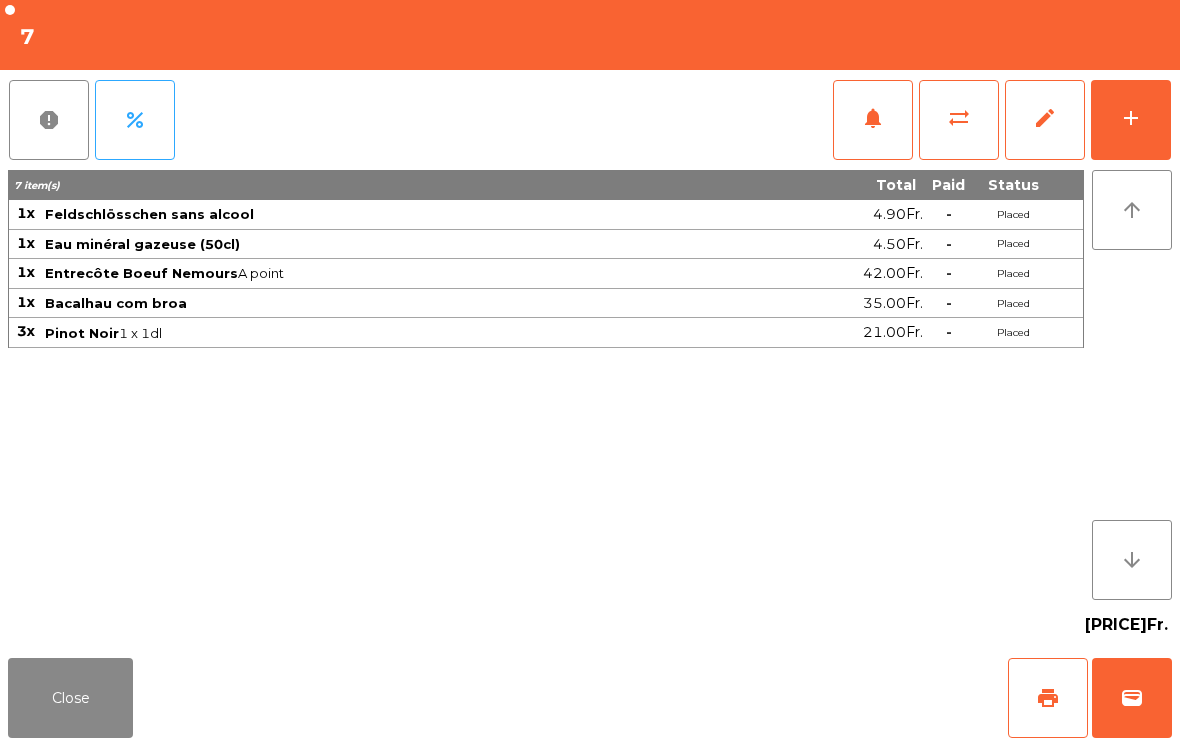 click on "Close" 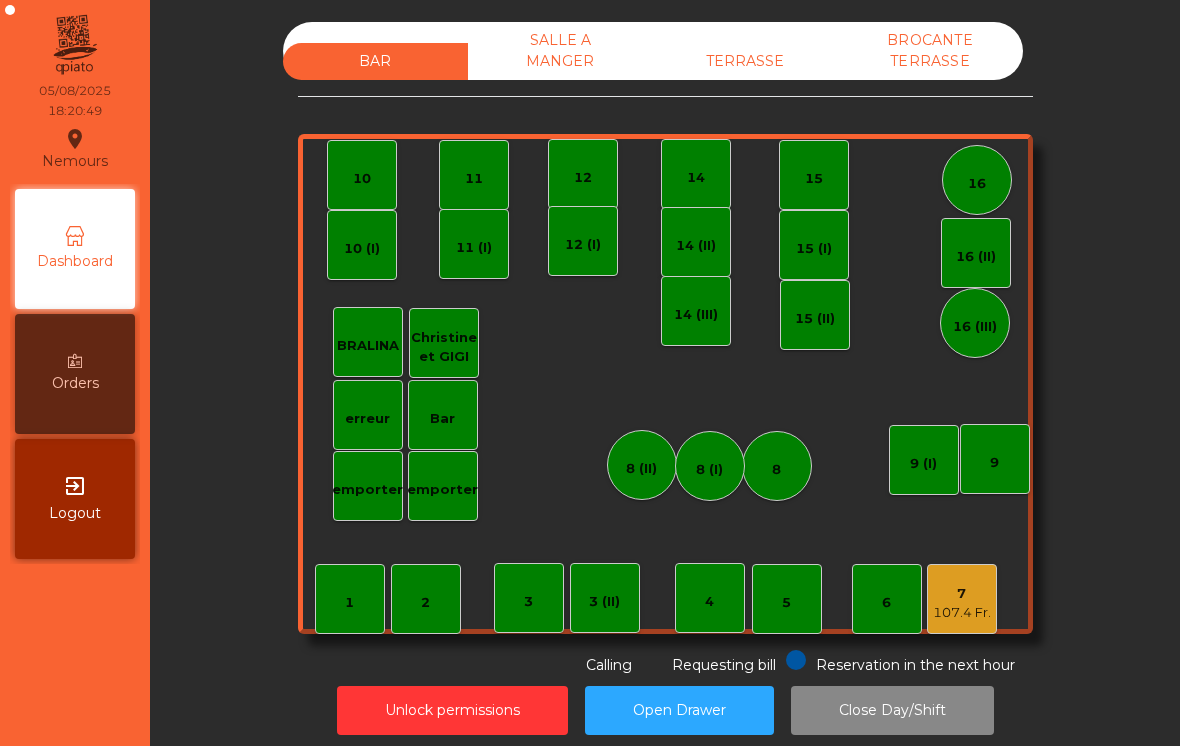 click on "BAR   SALLE A MANGER   TERRASSE   BROCANTE TERRASSE    1   2    3   4    5    6    7   107.4 Fr.    8   9   10    11    12    14   15    16   Bar   3 (II)   14 (II)   15 (I)   erreur    emporter   16 (II)   8 (II)   BRALINA    14 (III)   15 (II)   16 (III)   9 (I)   10 (I)   11 (I)   12 (I)   8 (I)   Christine et GIGI   emporter  Reservation in the next hour Requesting bill Calling" 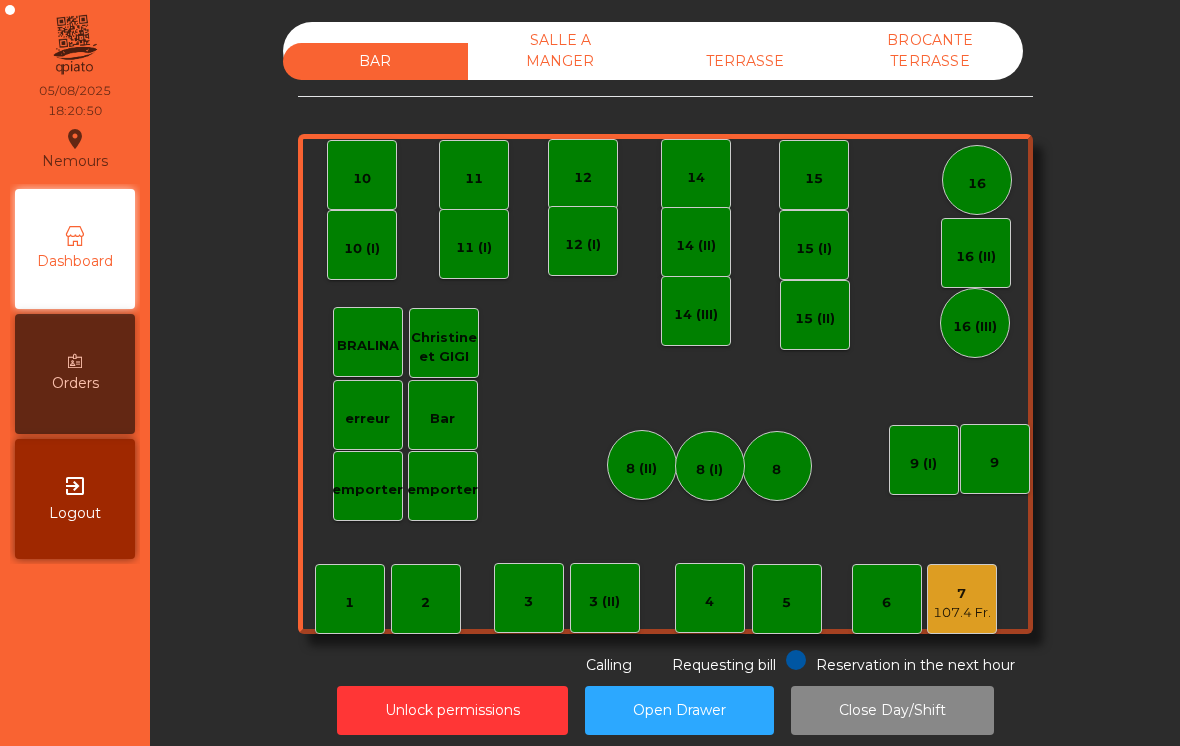 click on "TERRASSE" 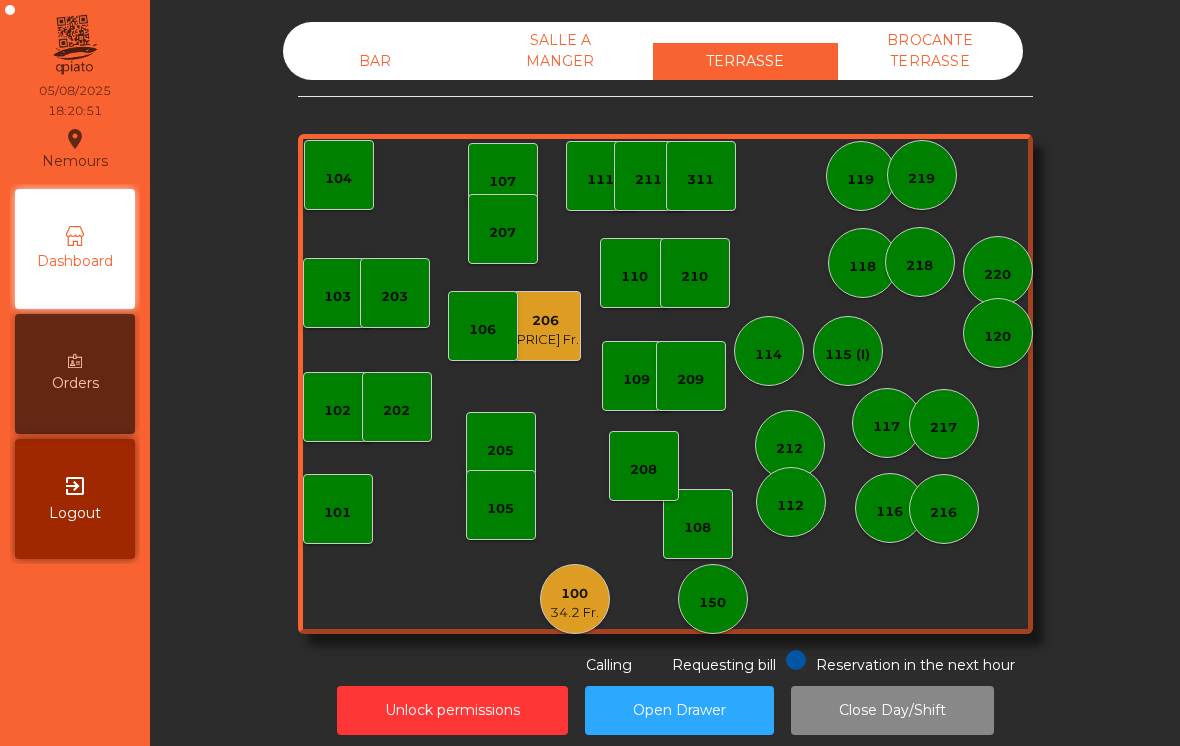 click on "102" 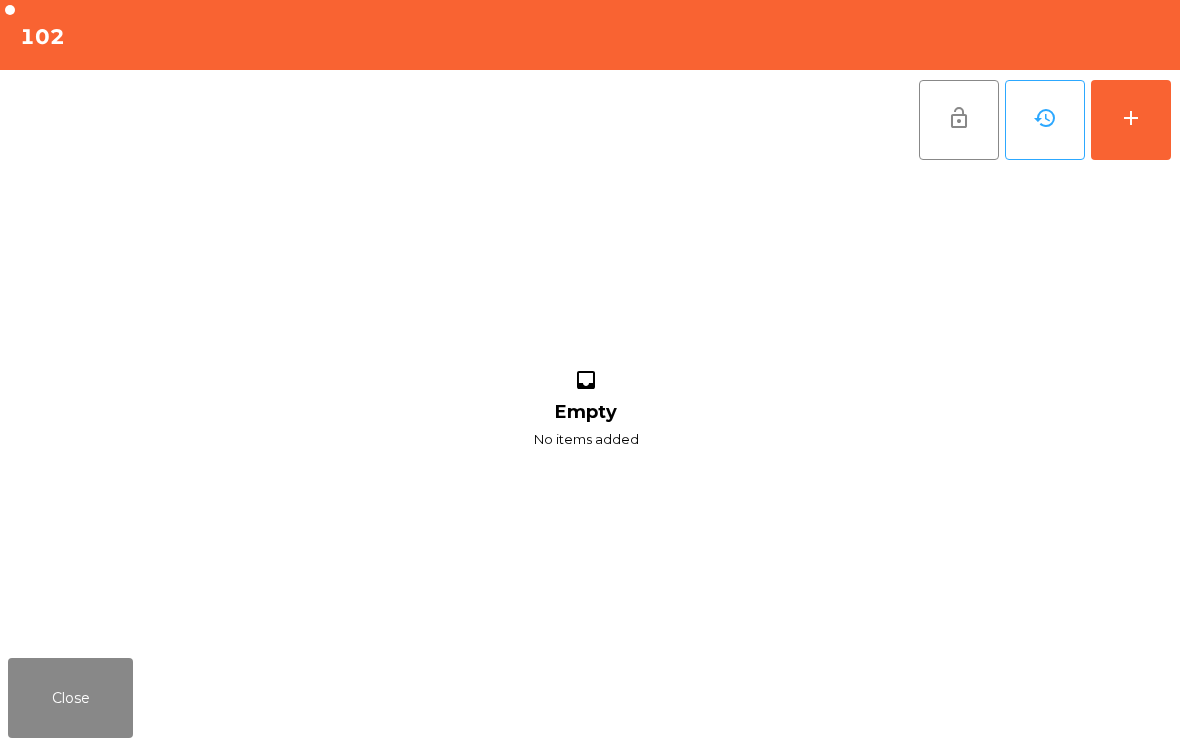 click on "add" 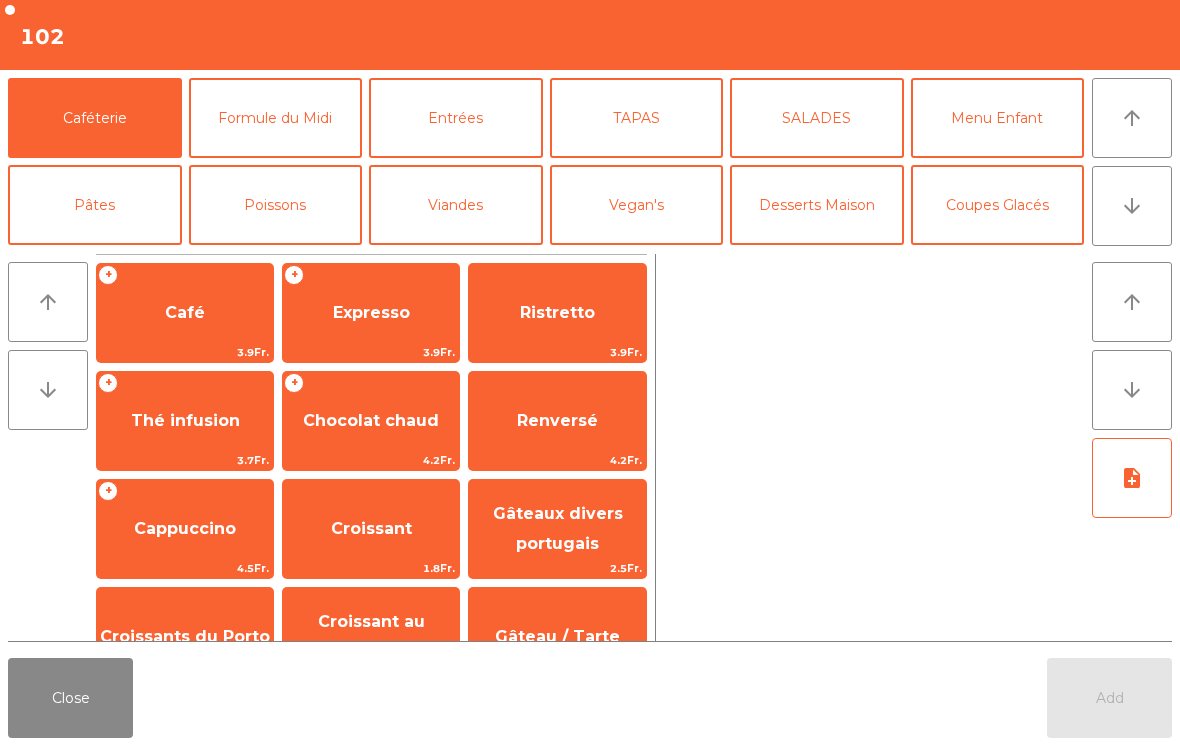click on "Pâtes" 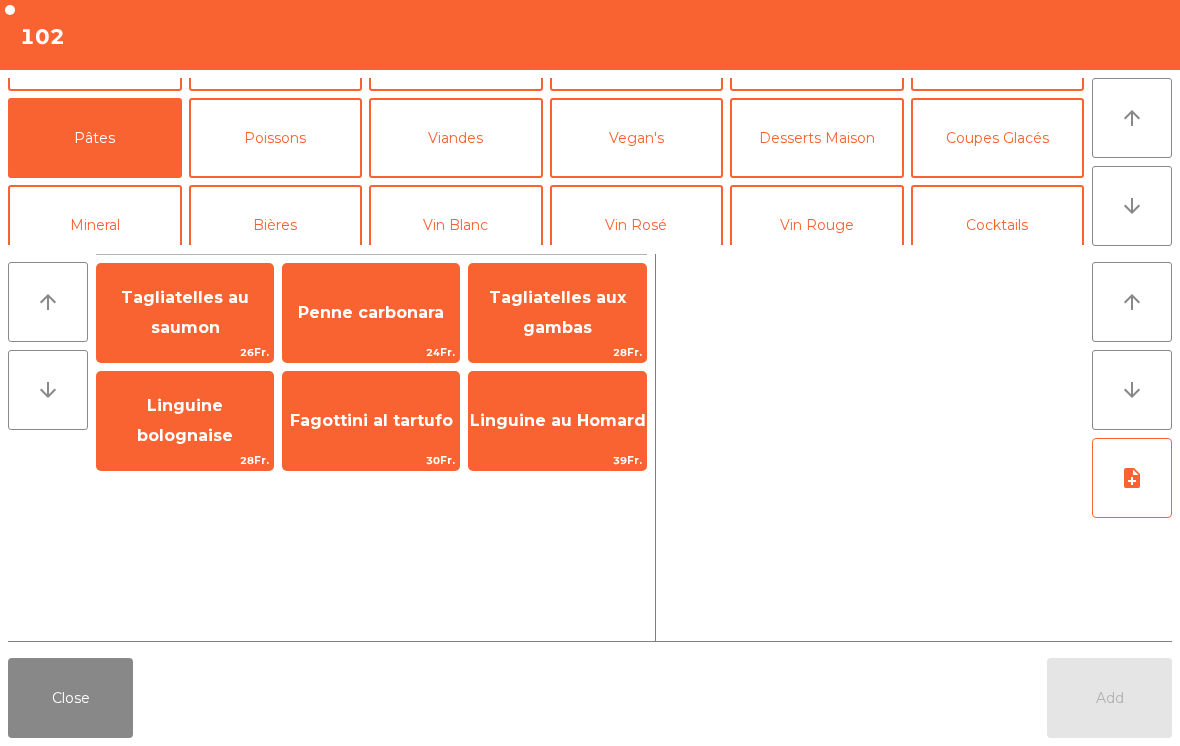 click on "Bières" 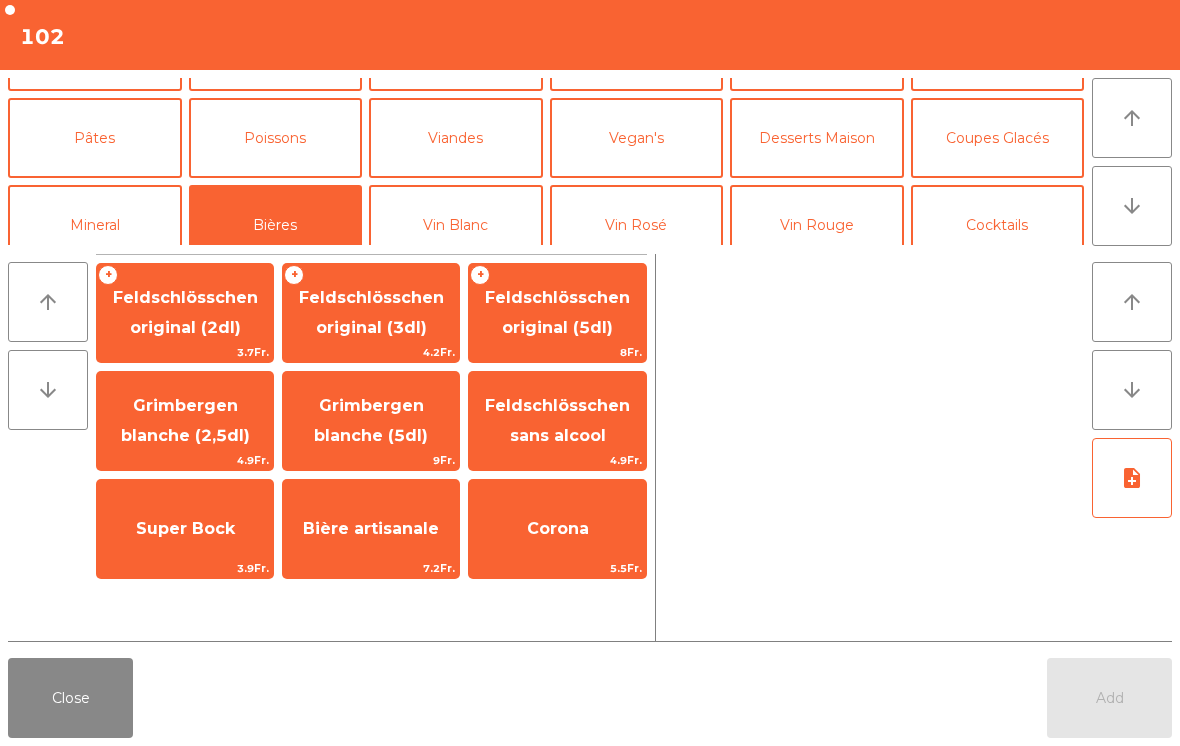 scroll, scrollTop: 114, scrollLeft: 0, axis: vertical 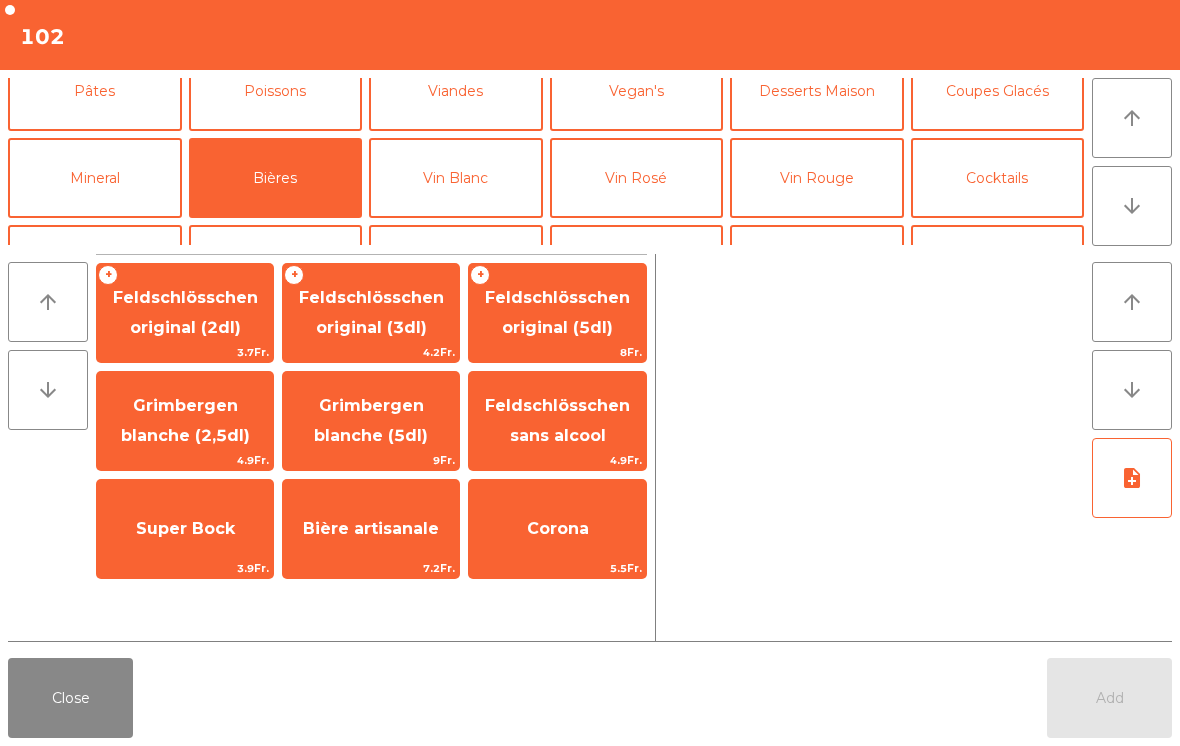 click on "Feldschlösschen original (3dl)" 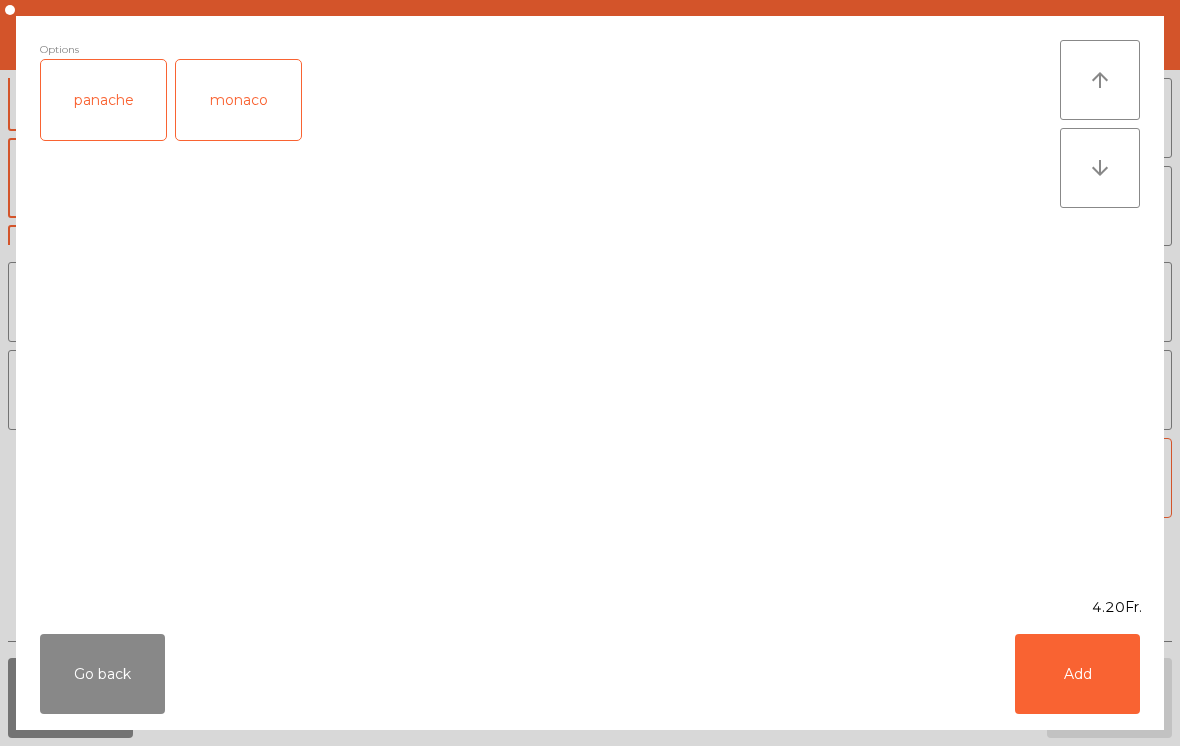 click on "panache" 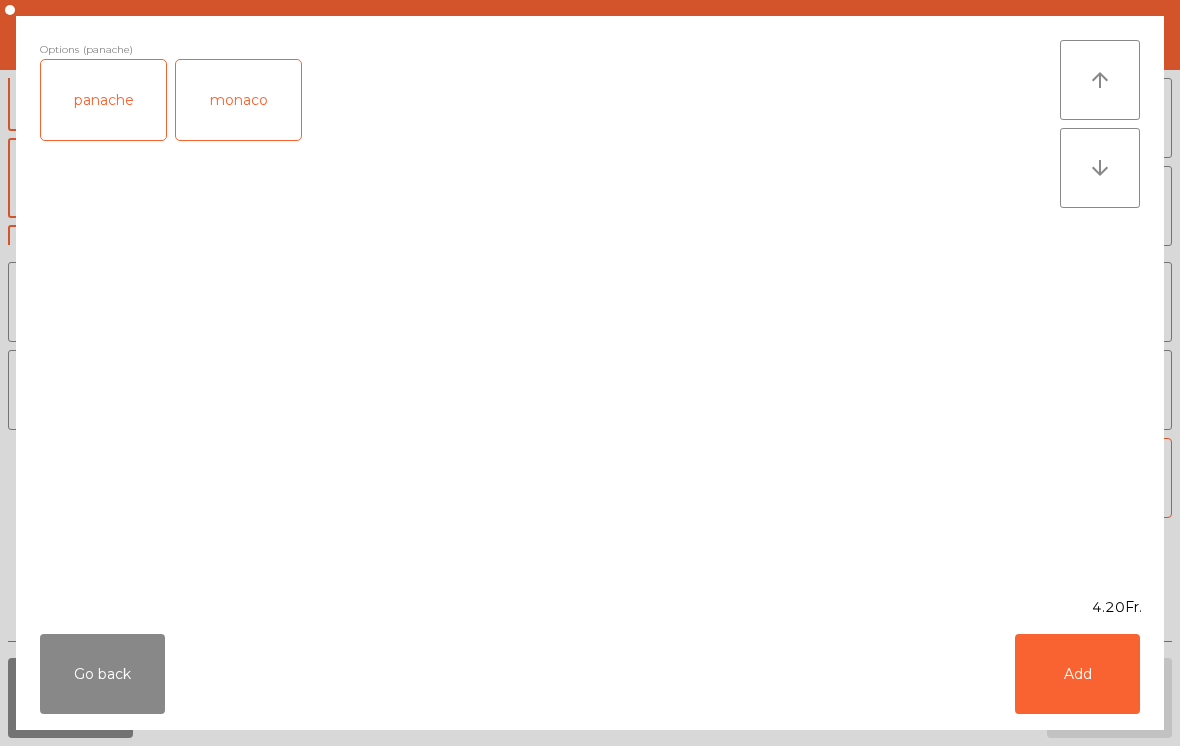 click on "Go back   Add" 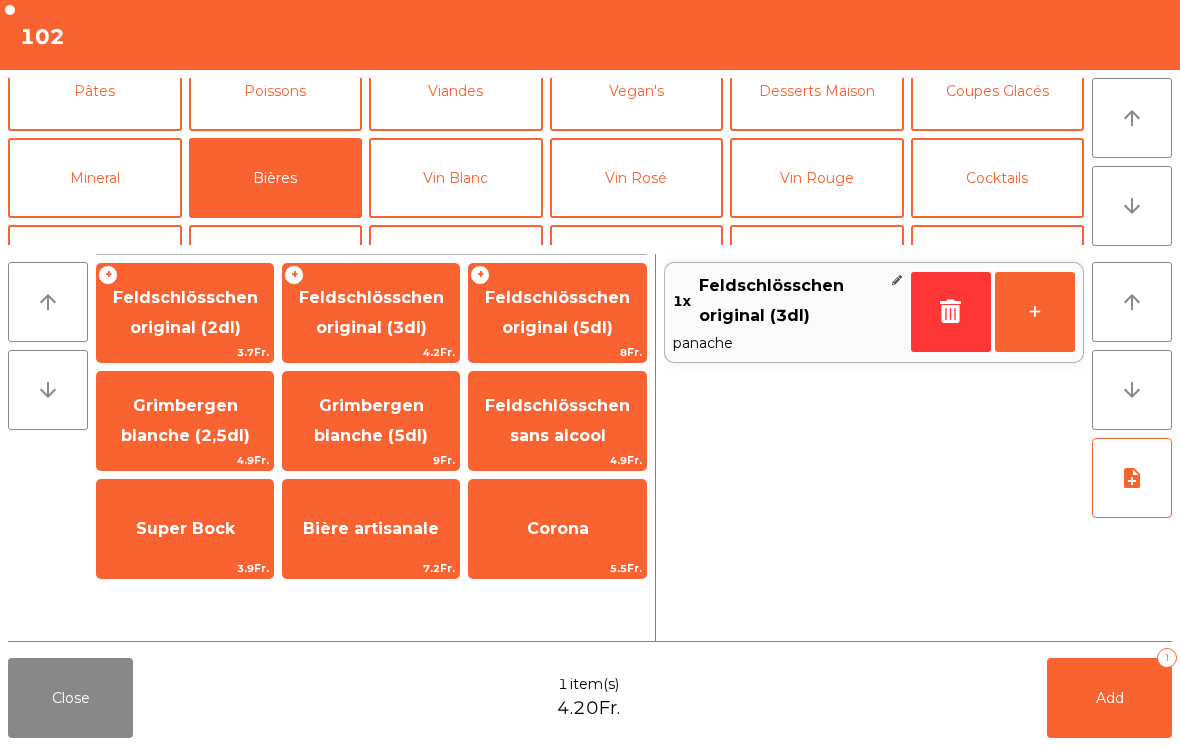 click on "Feldschlösschen original (3dl)" 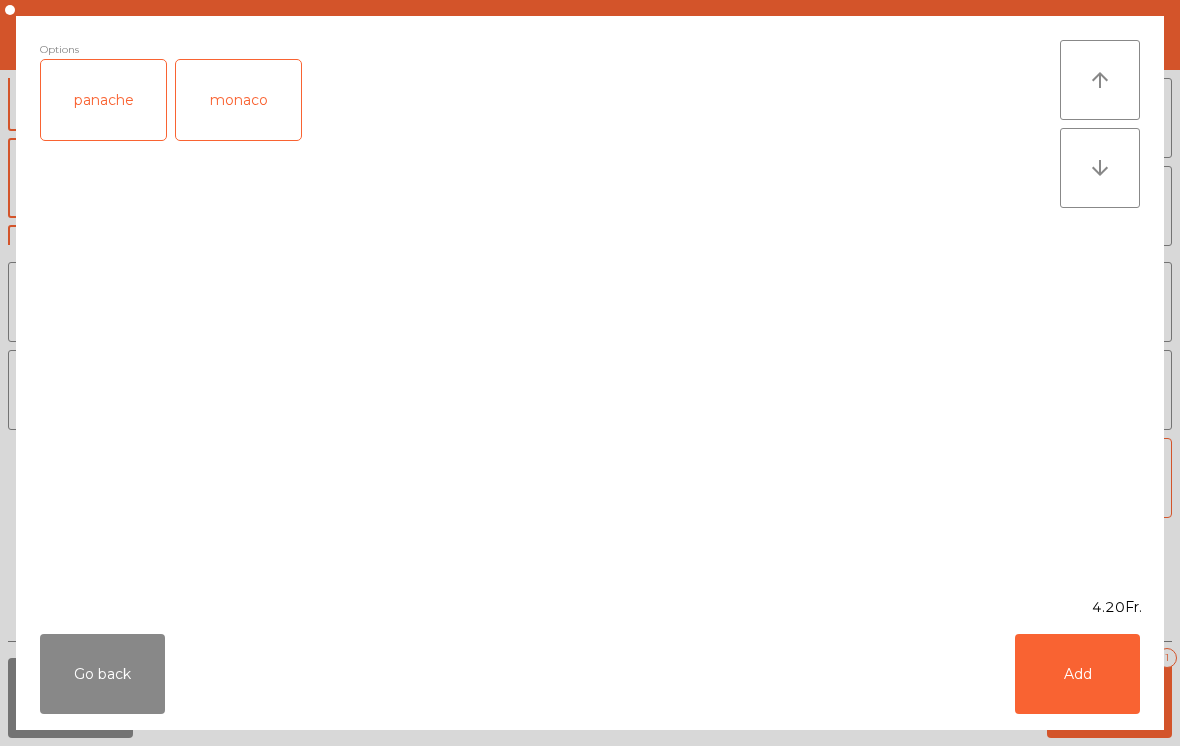 click on "monaco" 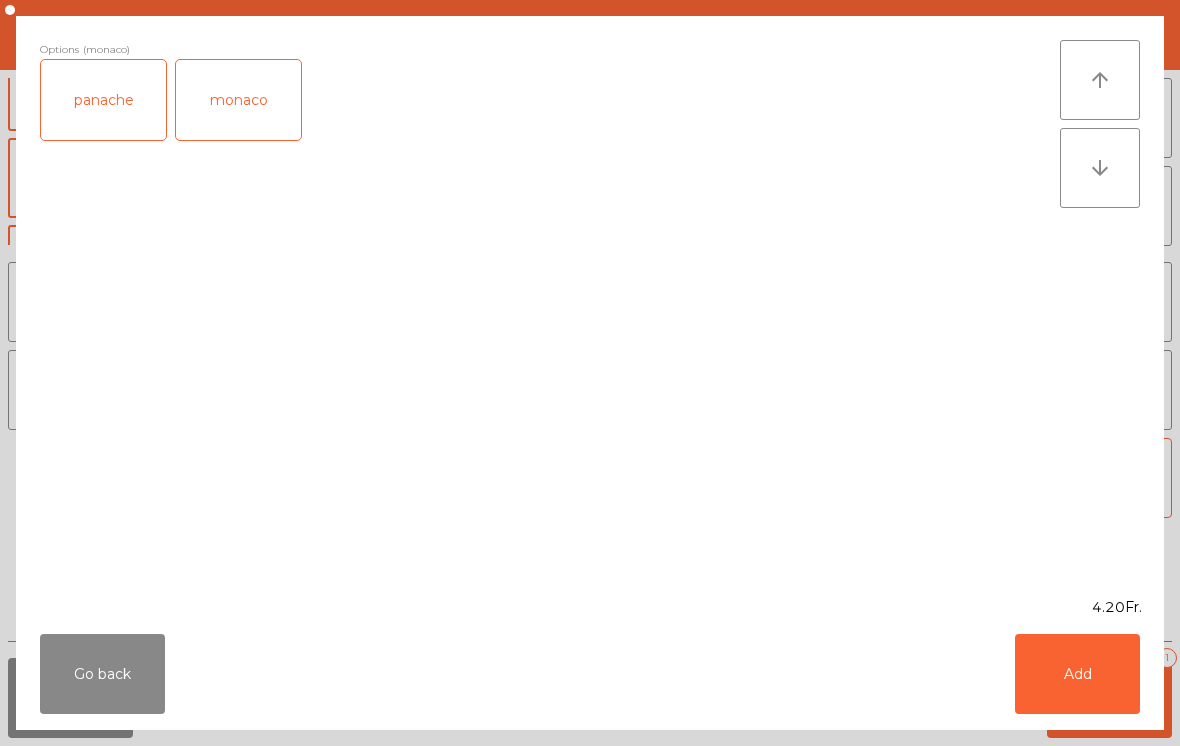 click on "Add" 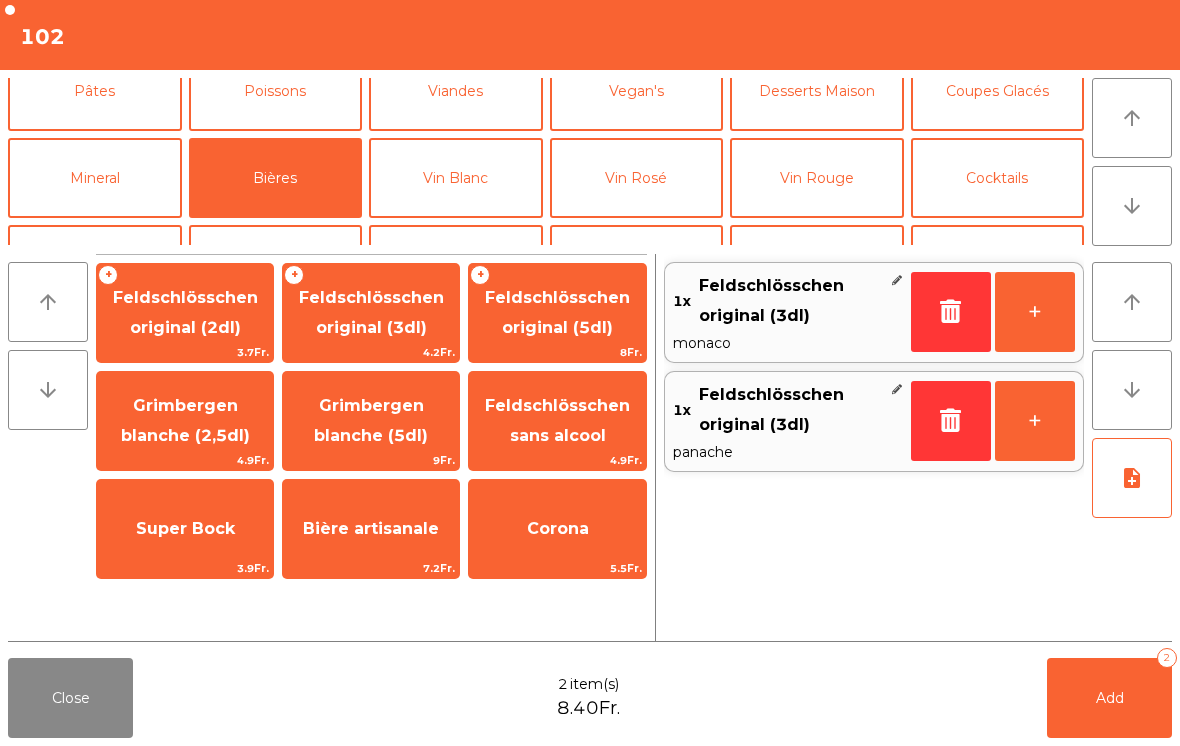 click on "Cocktails" 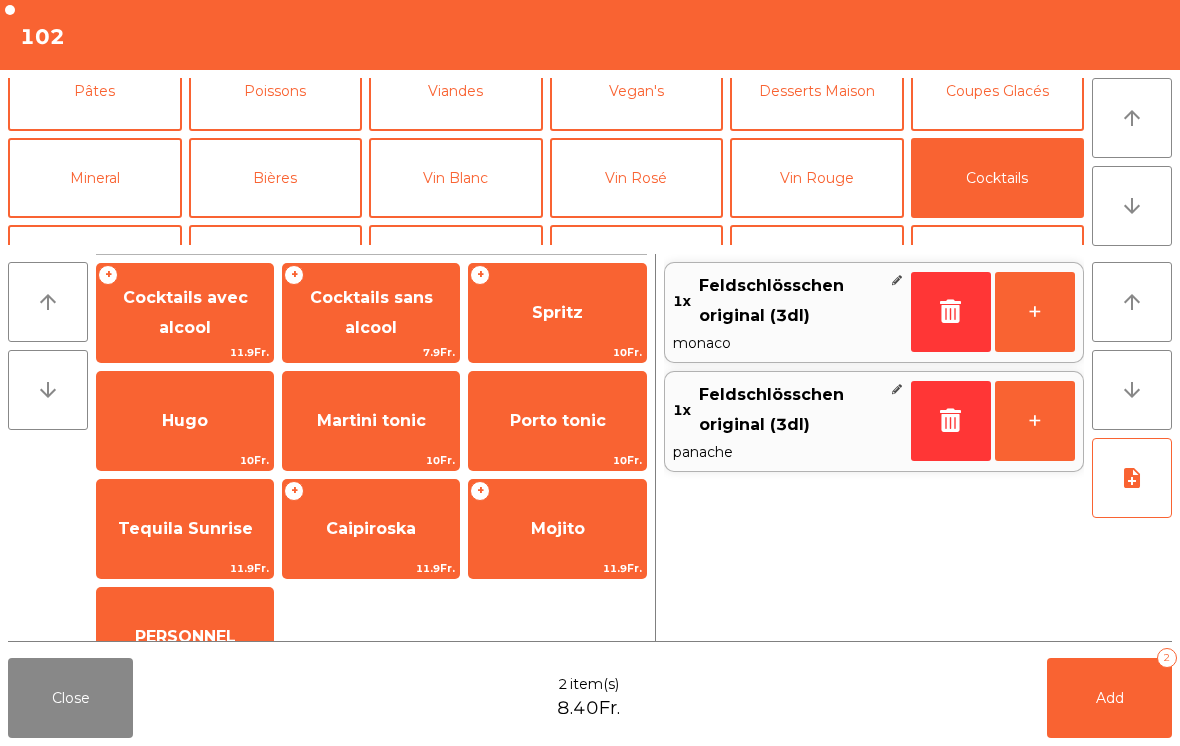 click on "Mojito" 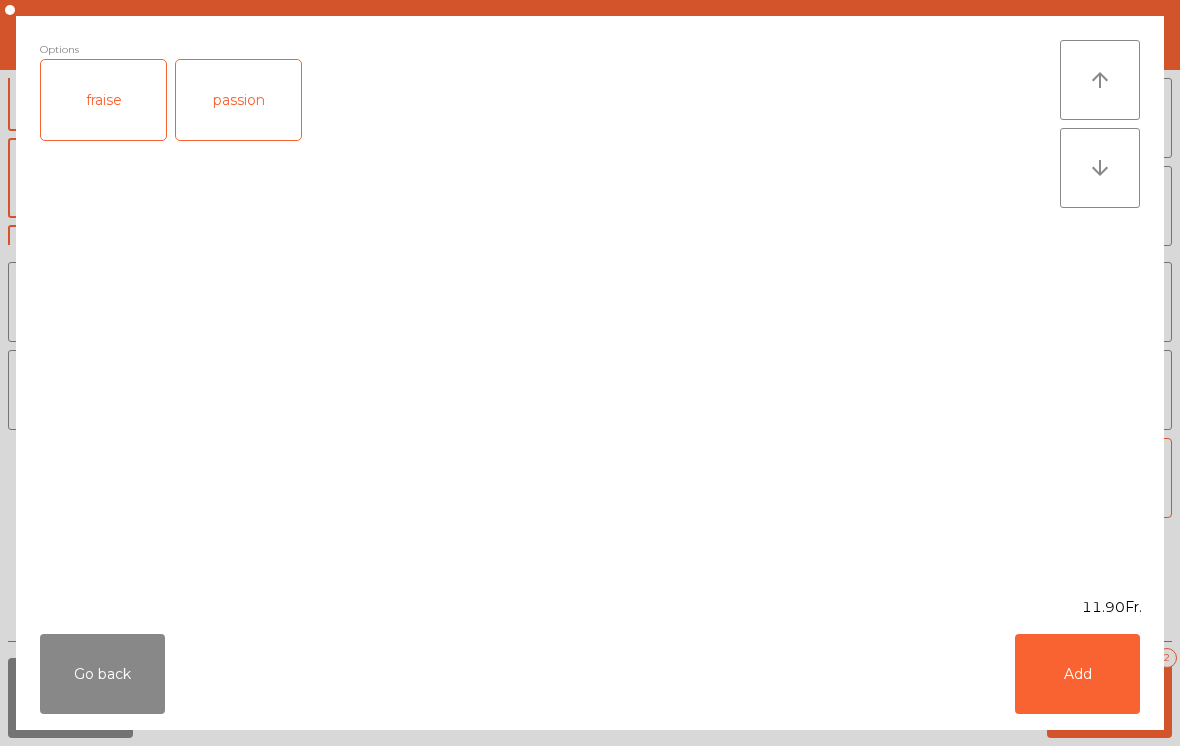 click on "Go back   Add" 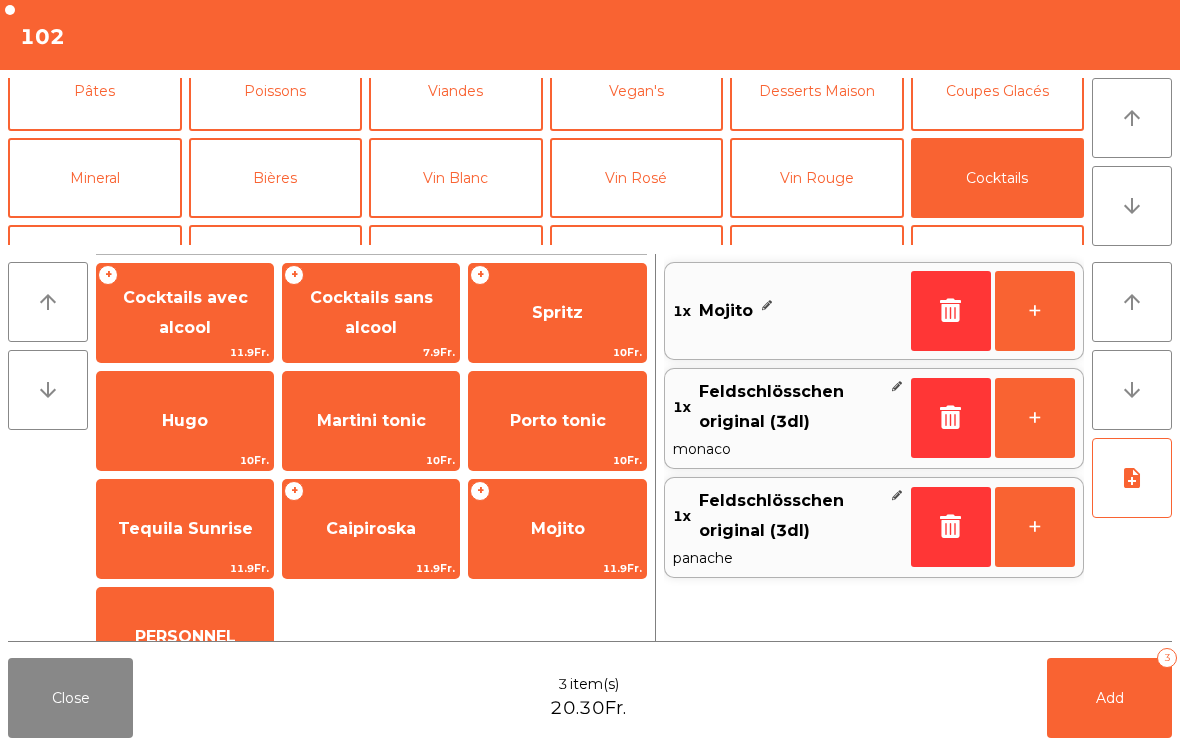 click on "+" 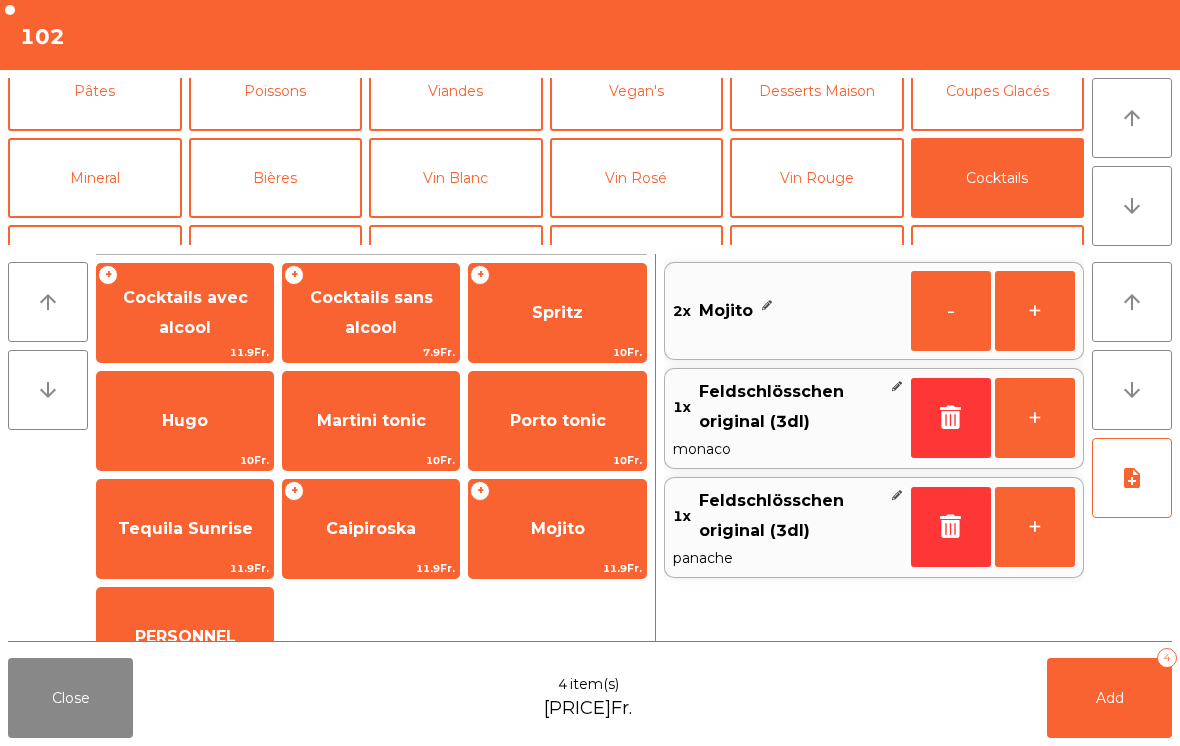 click on "+" 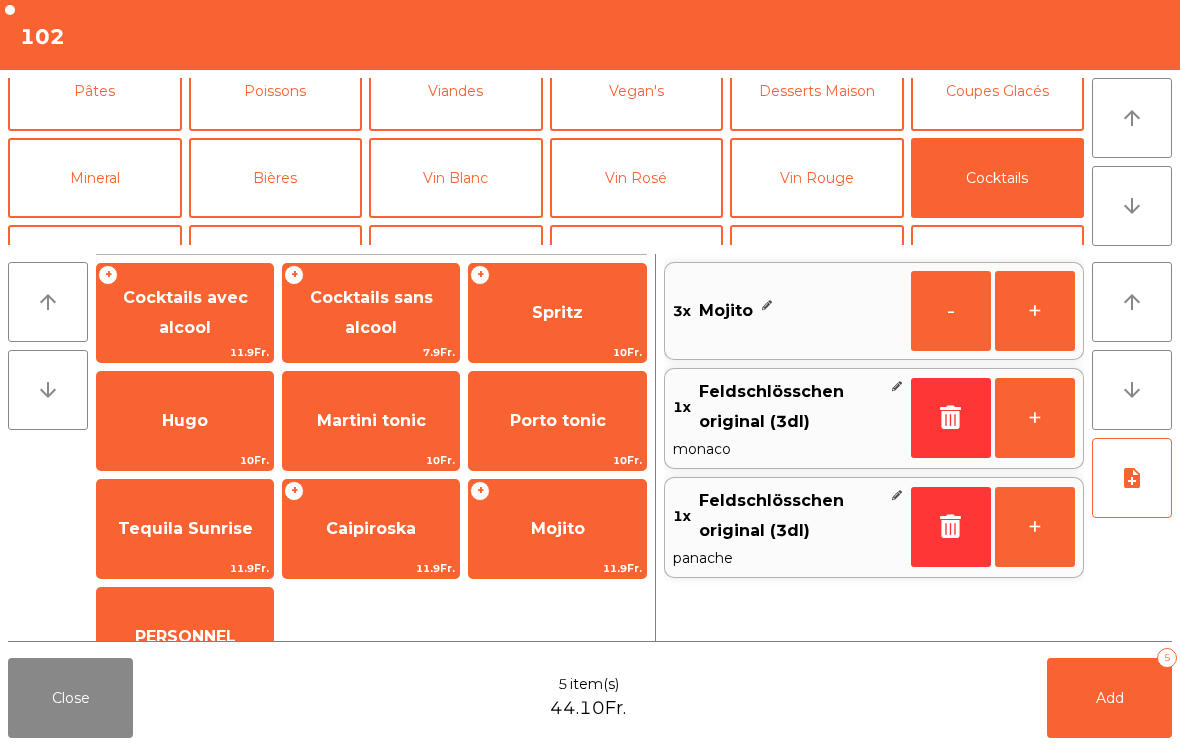 click on "Spritz" 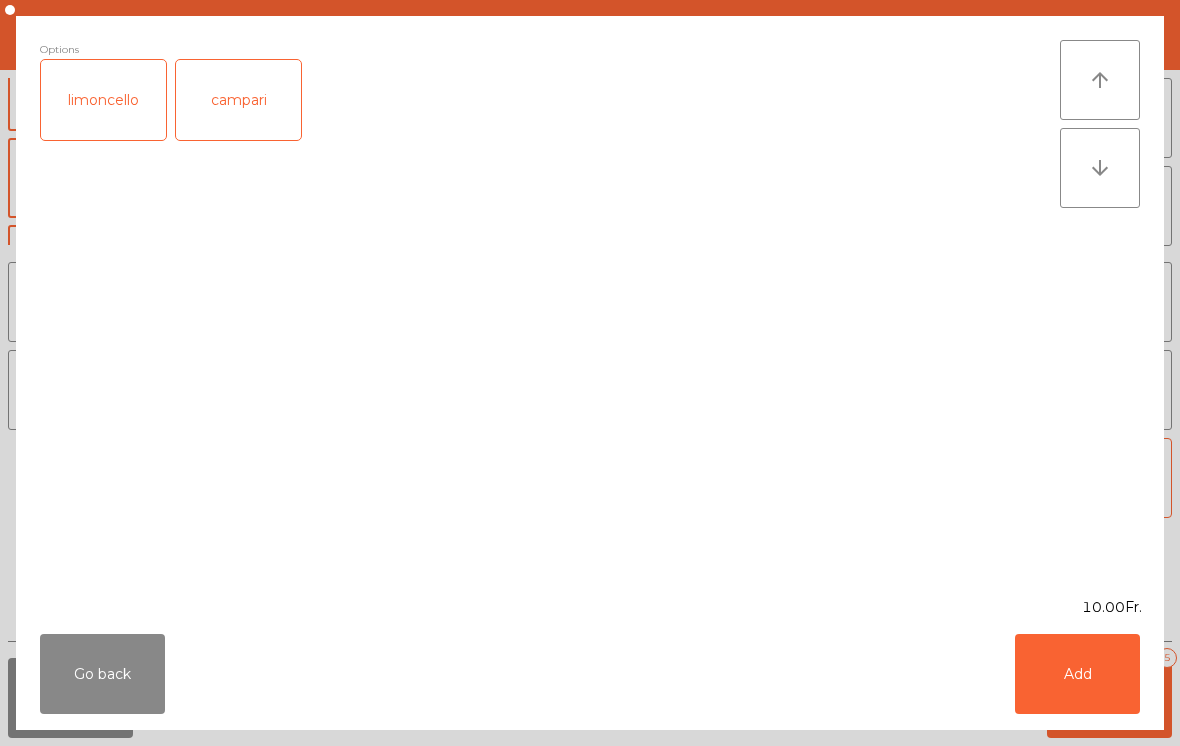 click on "Add" 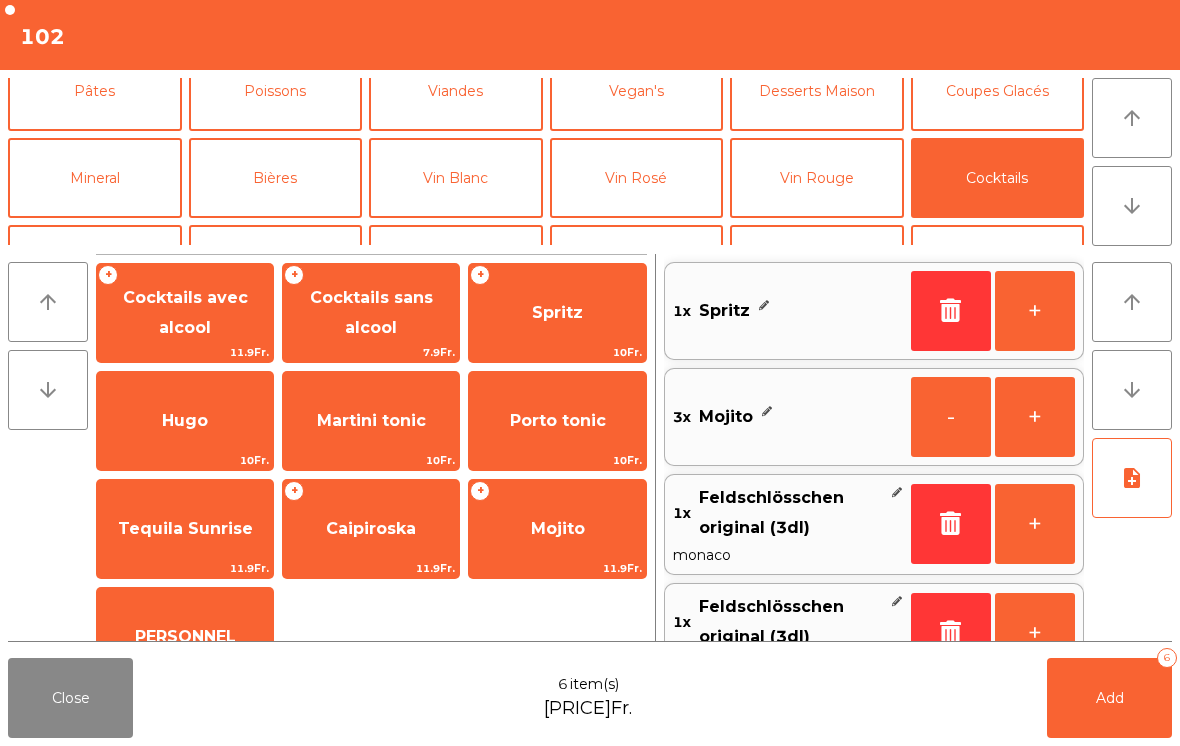 click on "Add   6" 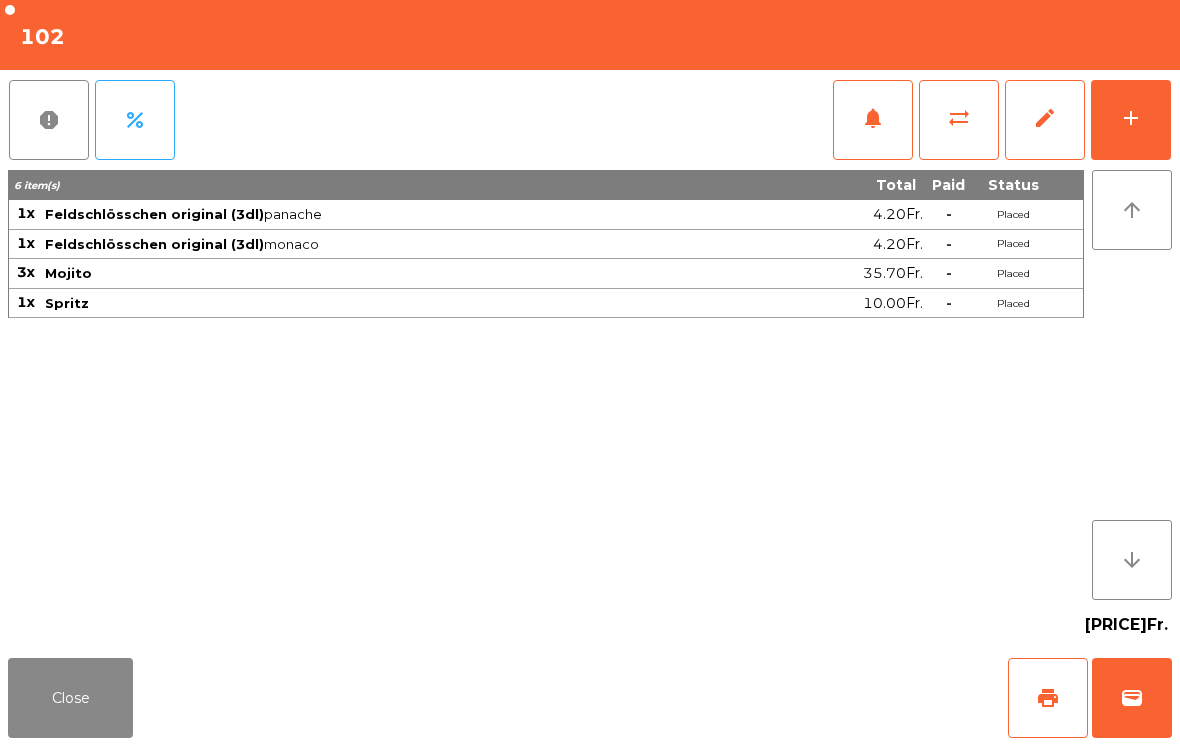 click on "Close   print   wallet" 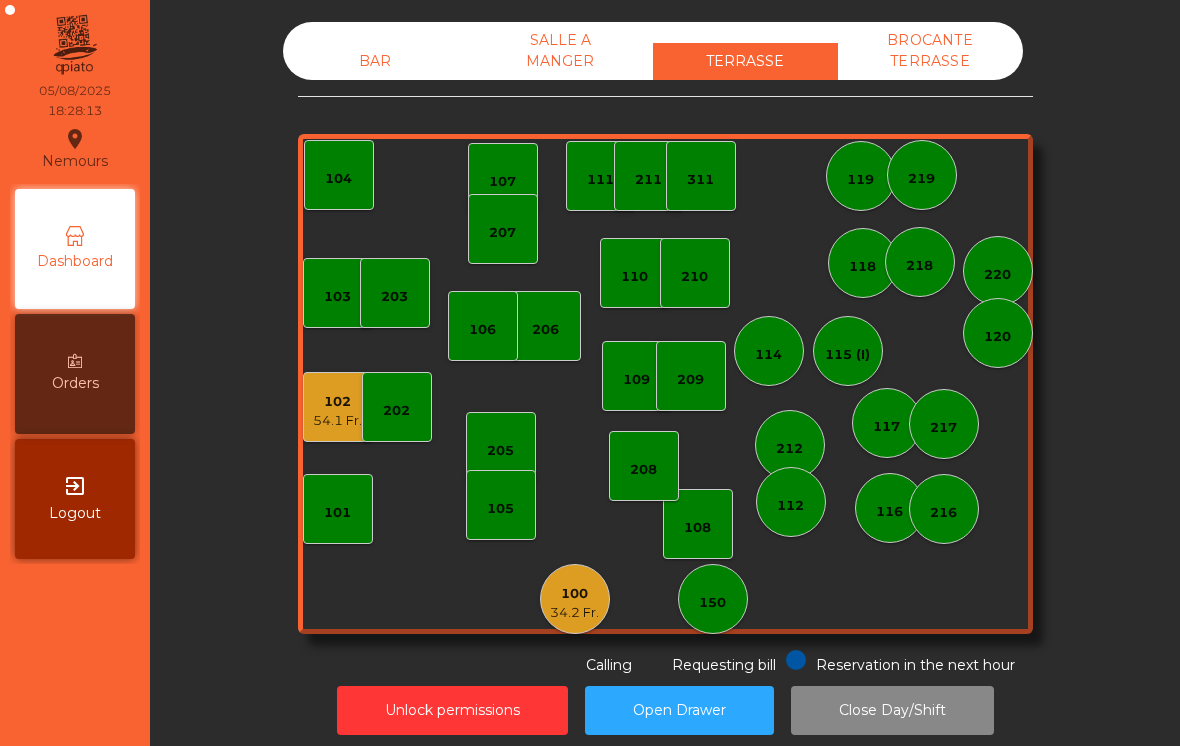 click on "BAR" 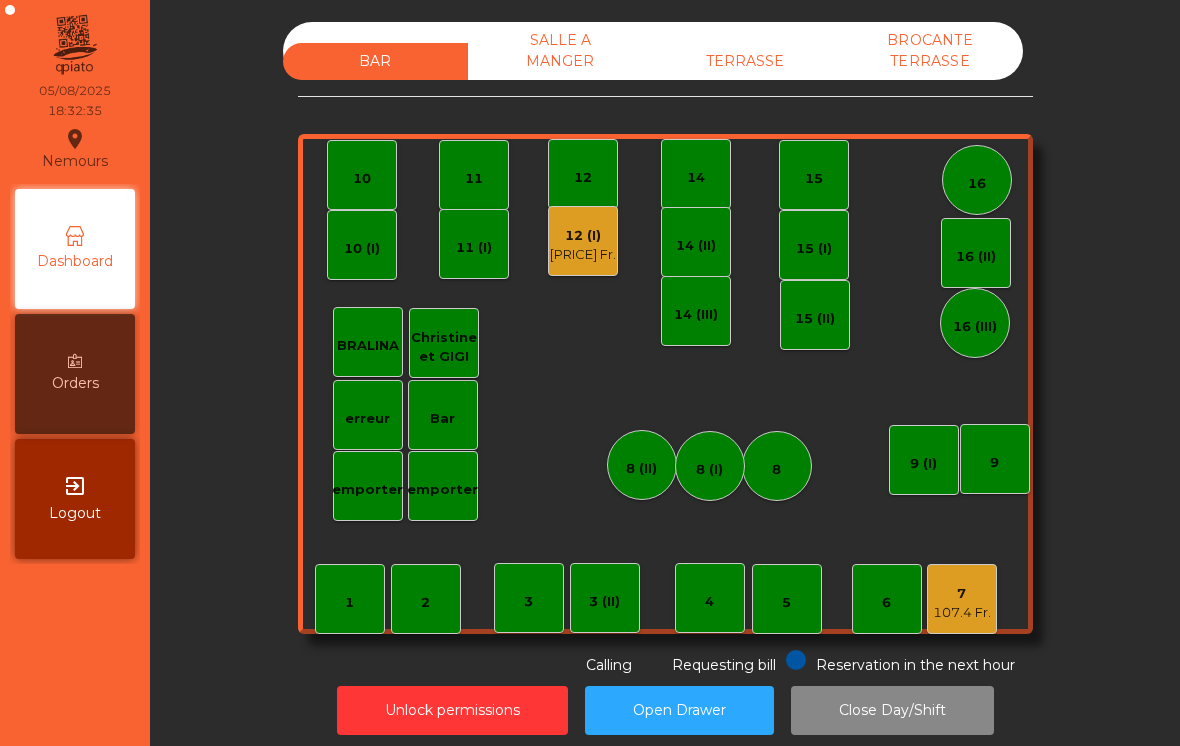 click on "TERRASSE" 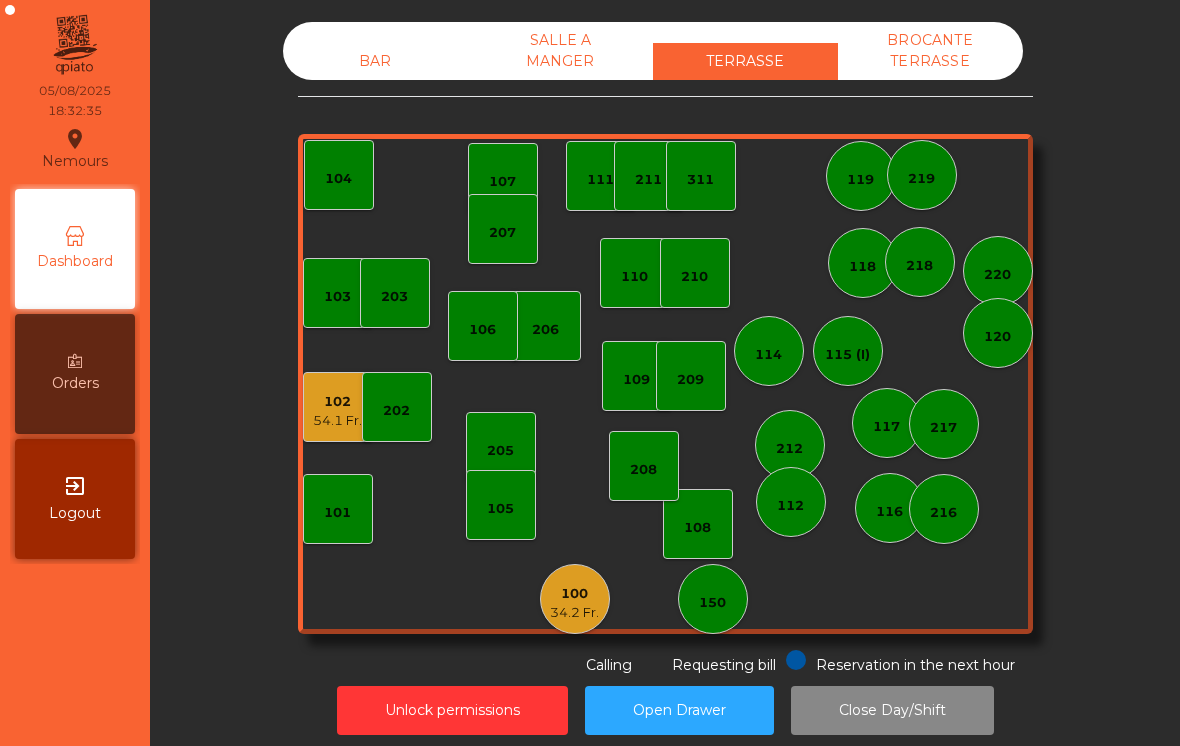 click on "150" 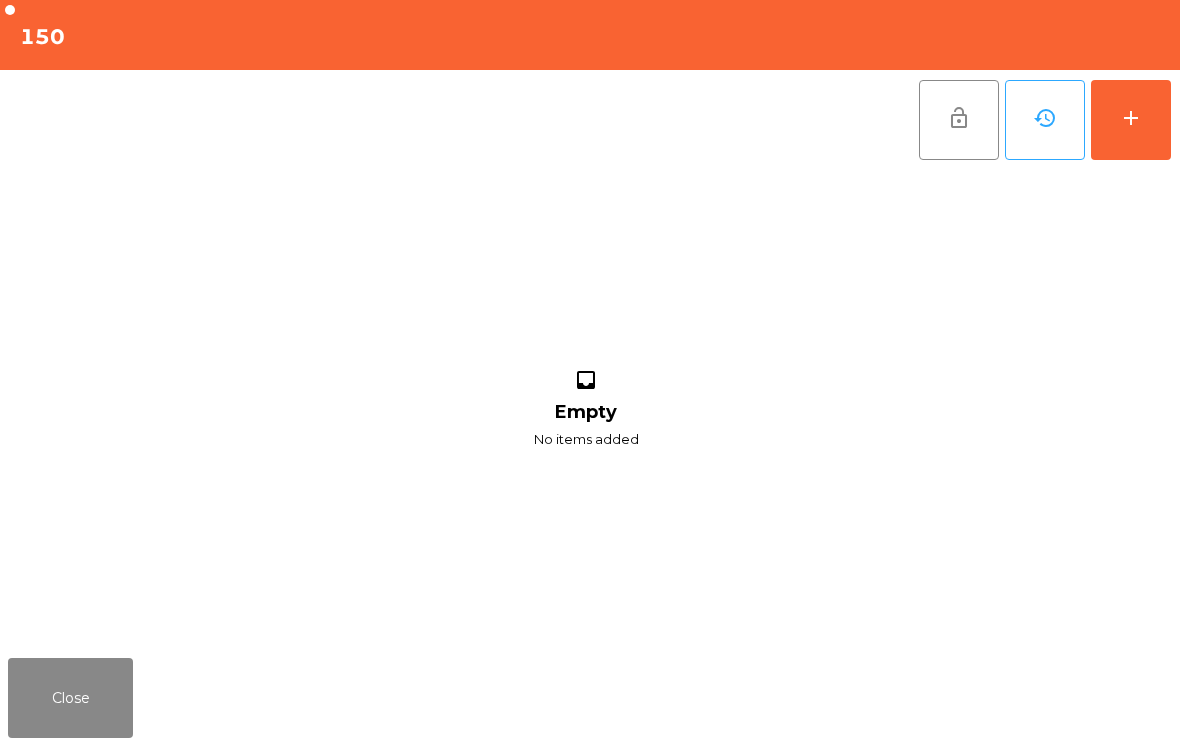 click on "add" 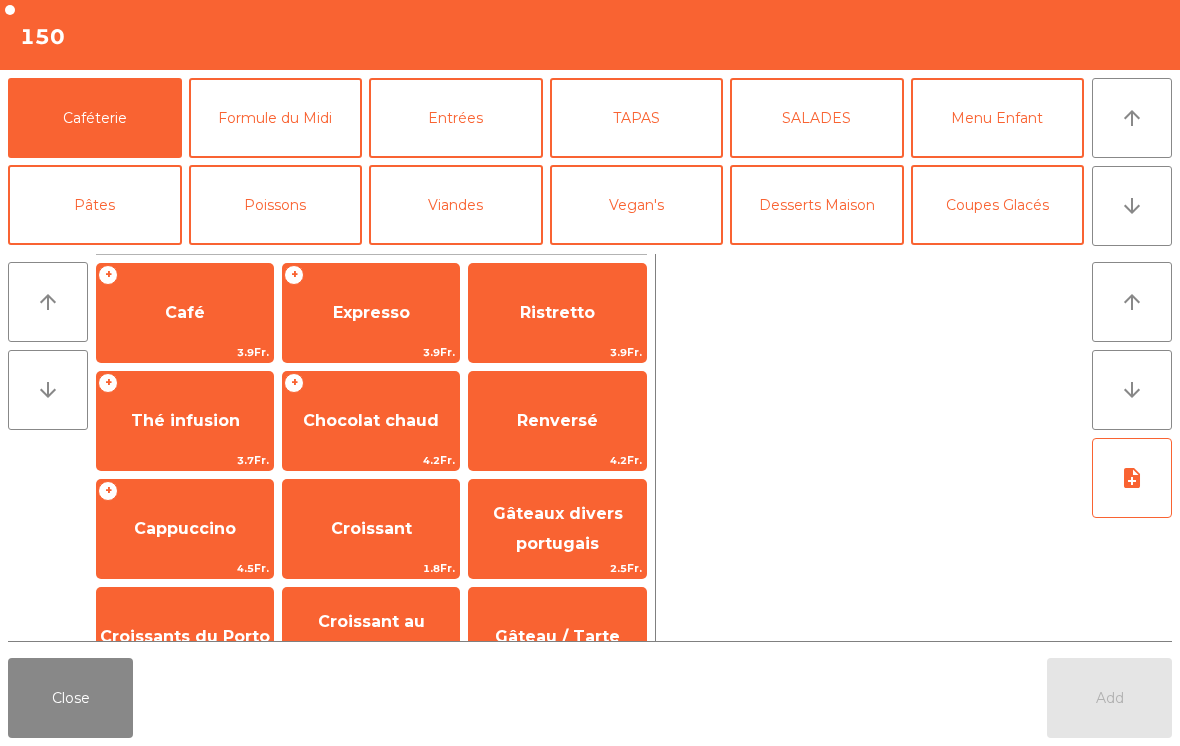 scroll, scrollTop: 119, scrollLeft: 0, axis: vertical 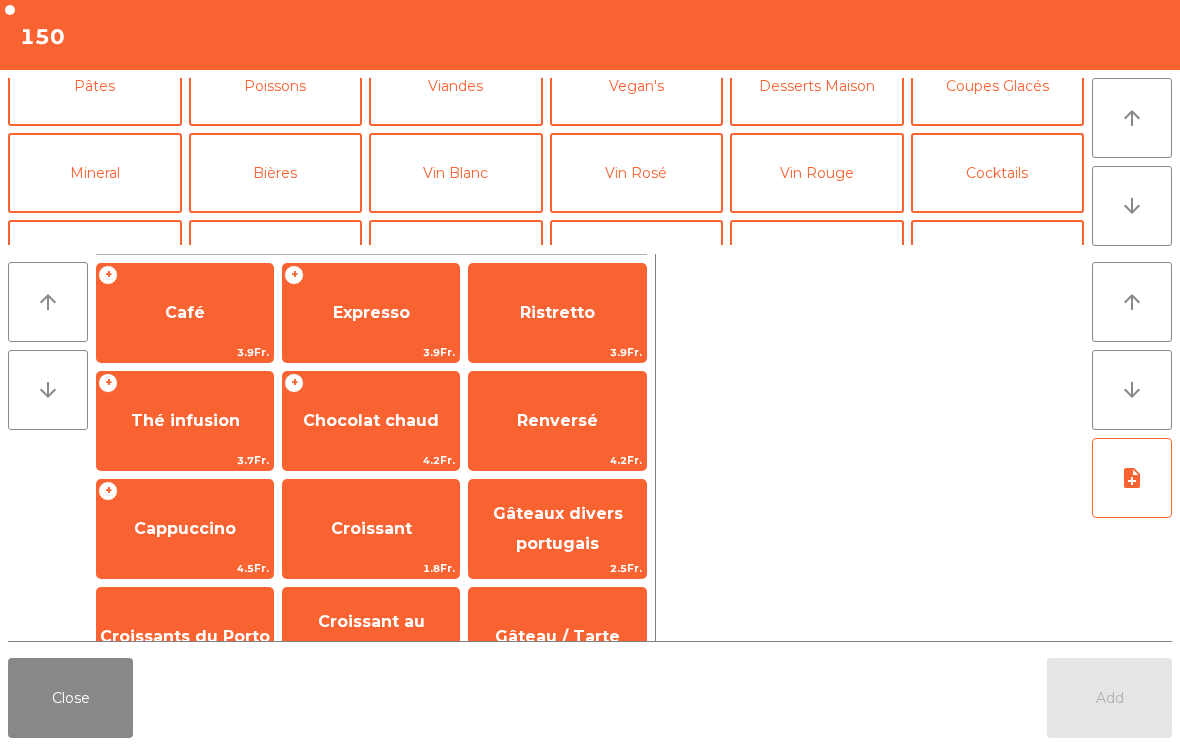 click on "Mineral" 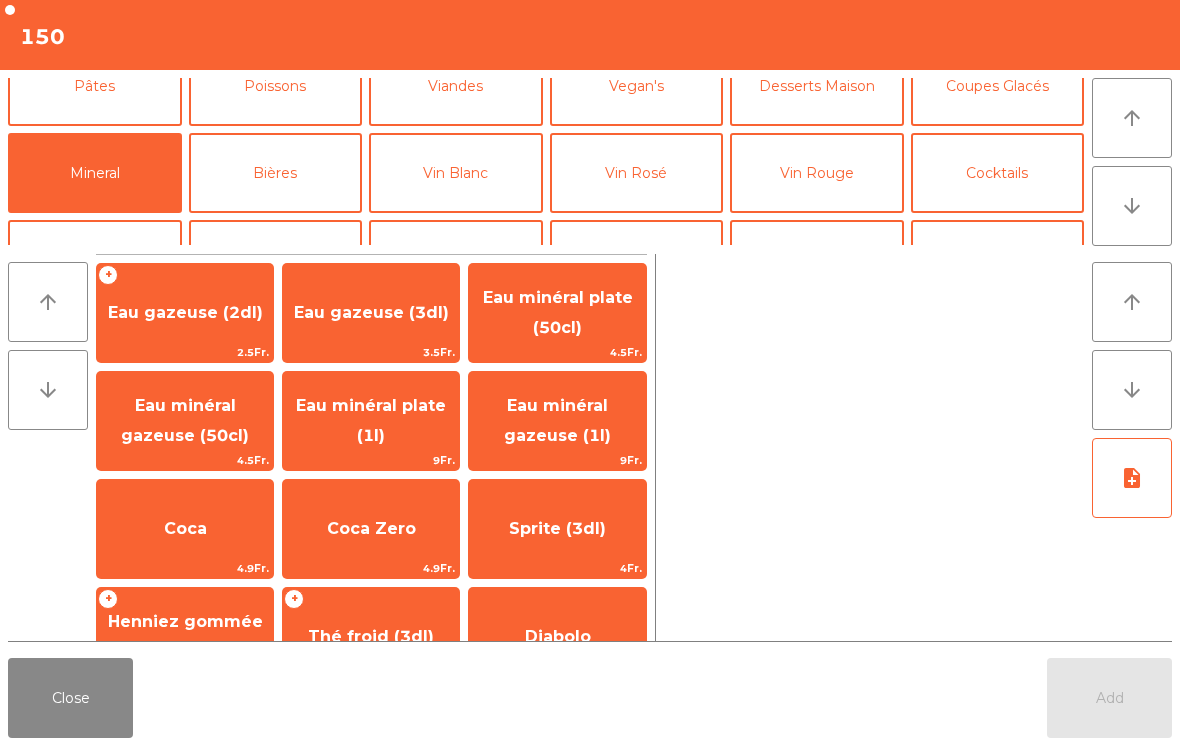 click on "Eau minéral gazeuse (50cl)" 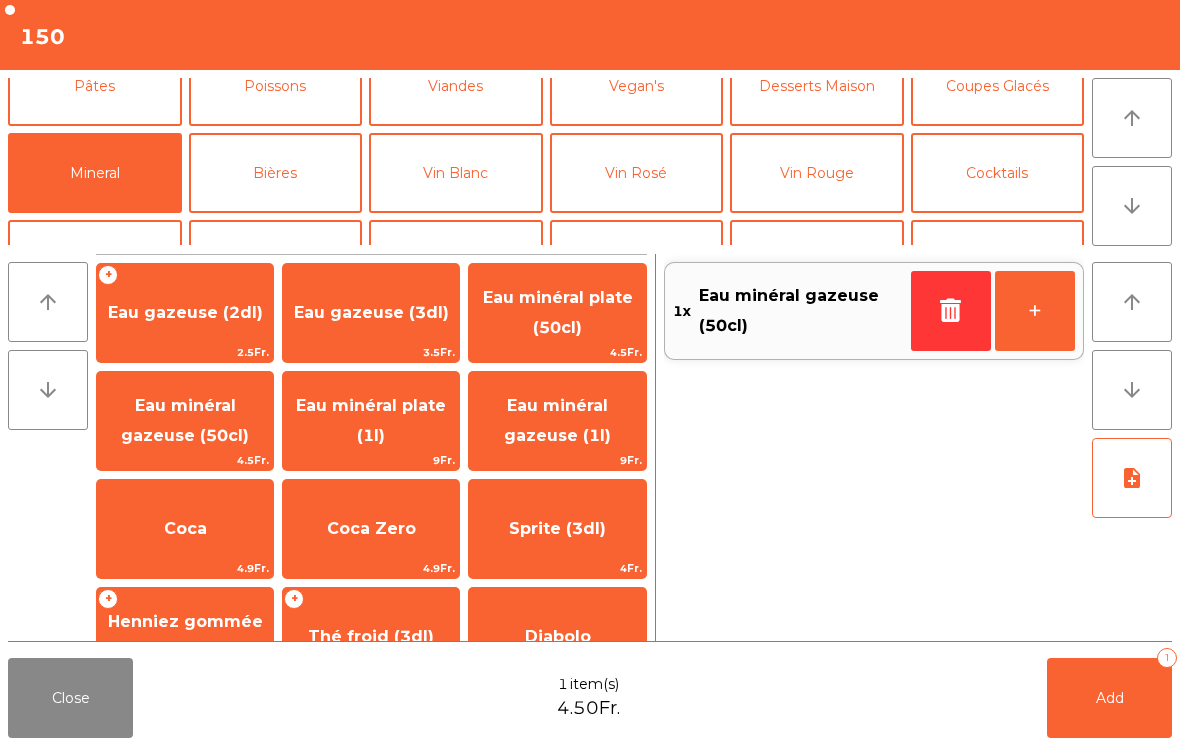 scroll, scrollTop: 143, scrollLeft: 0, axis: vertical 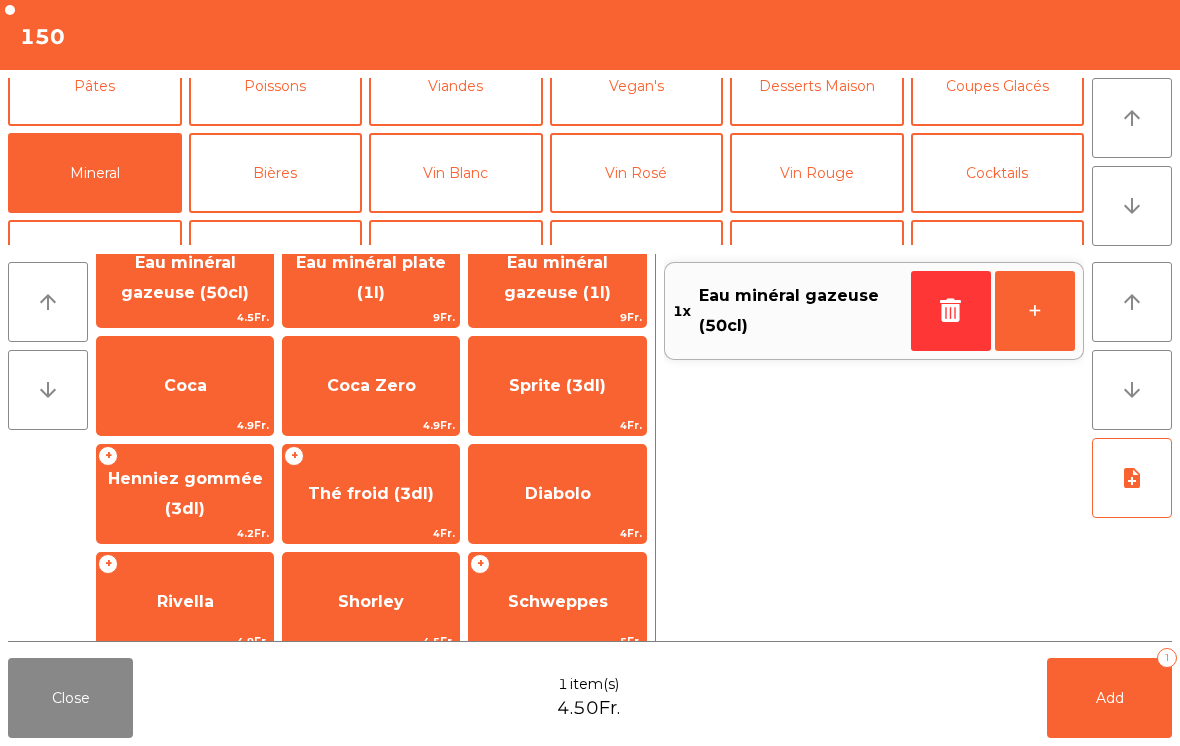 click on "Rivella" 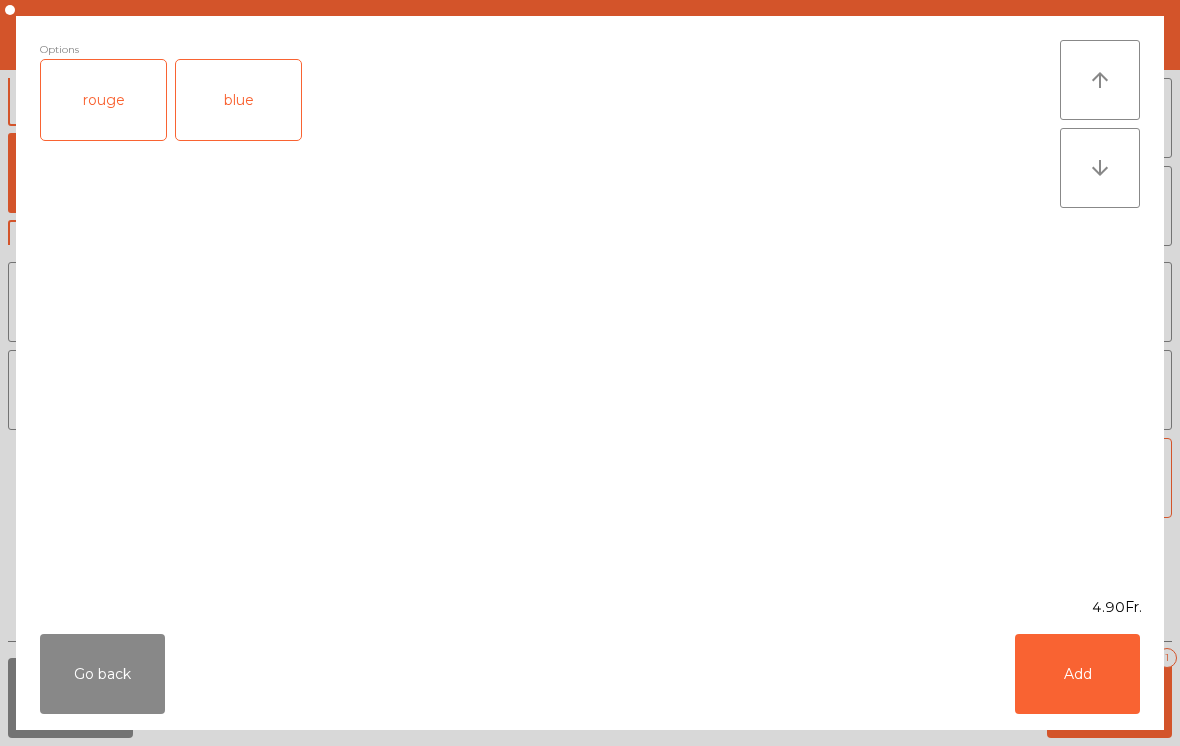 click on "blue" 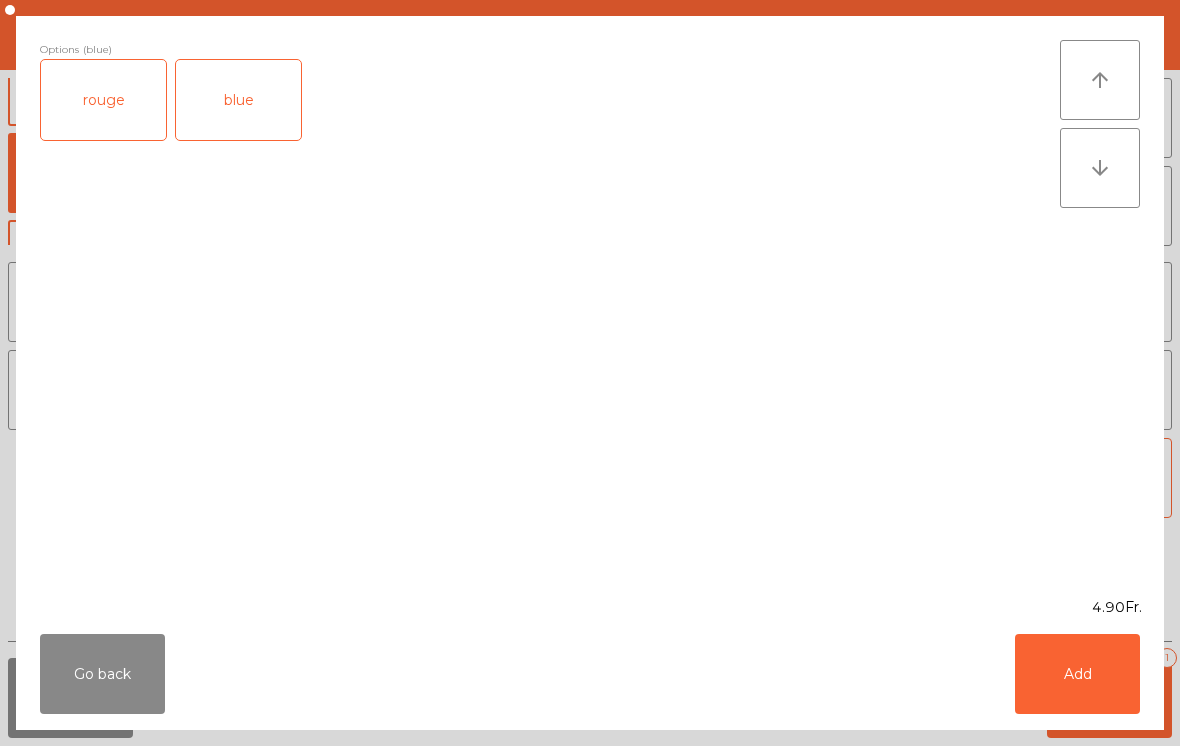 click on "Add" 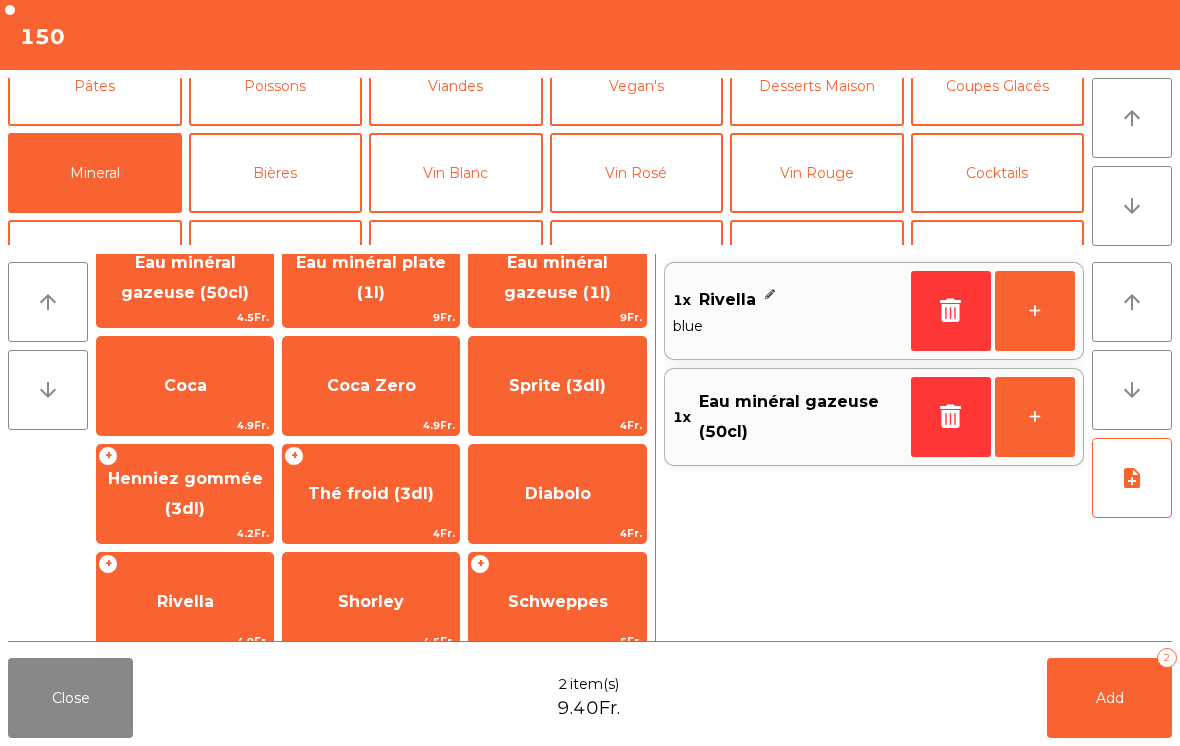 click on "Add   2" 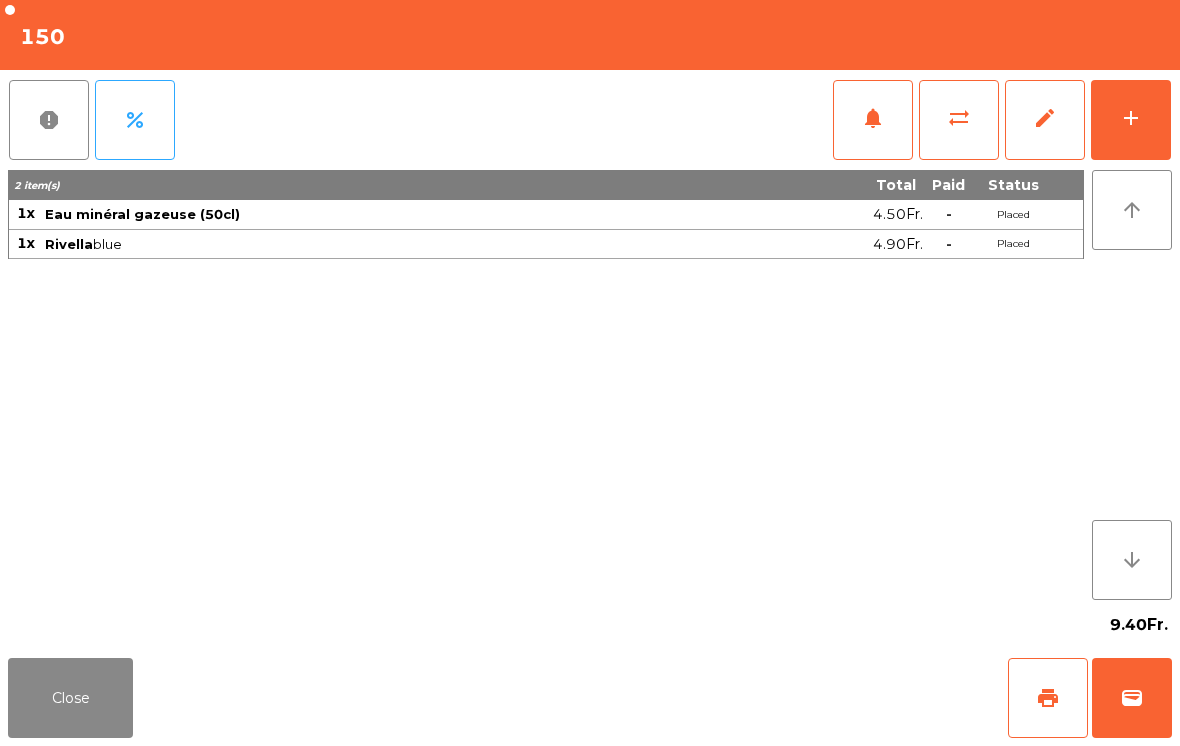click on "Close" 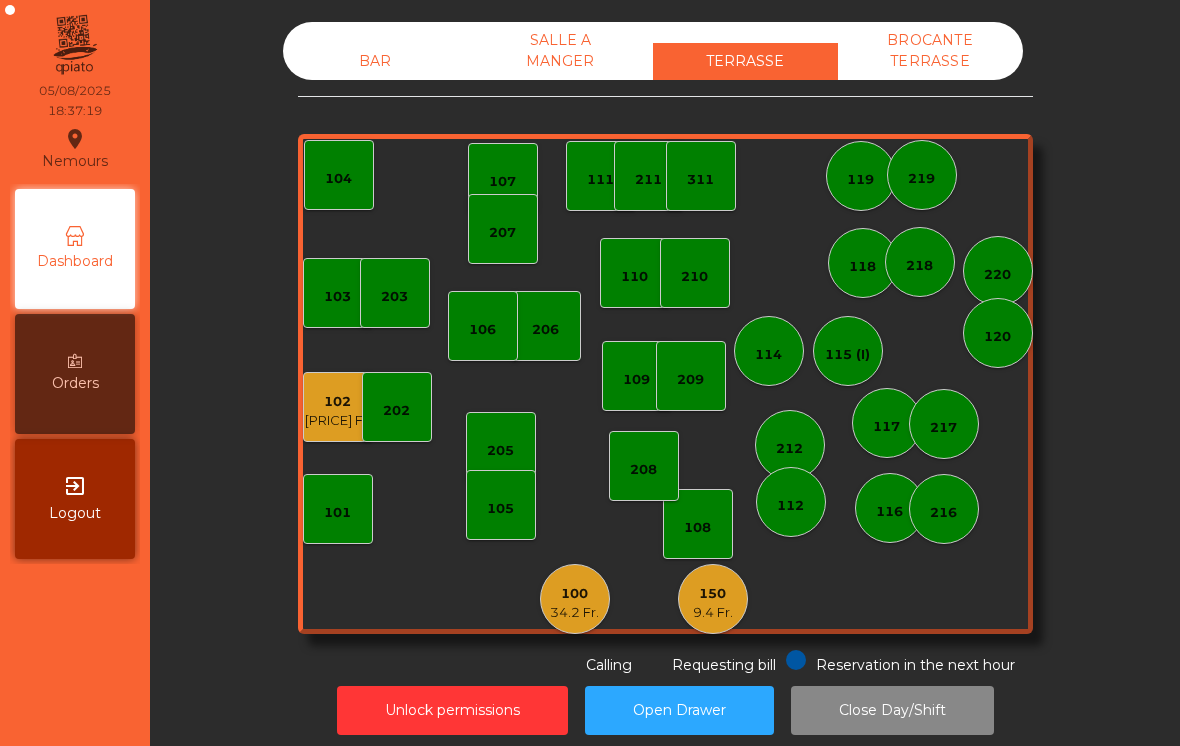 click on "BAR" 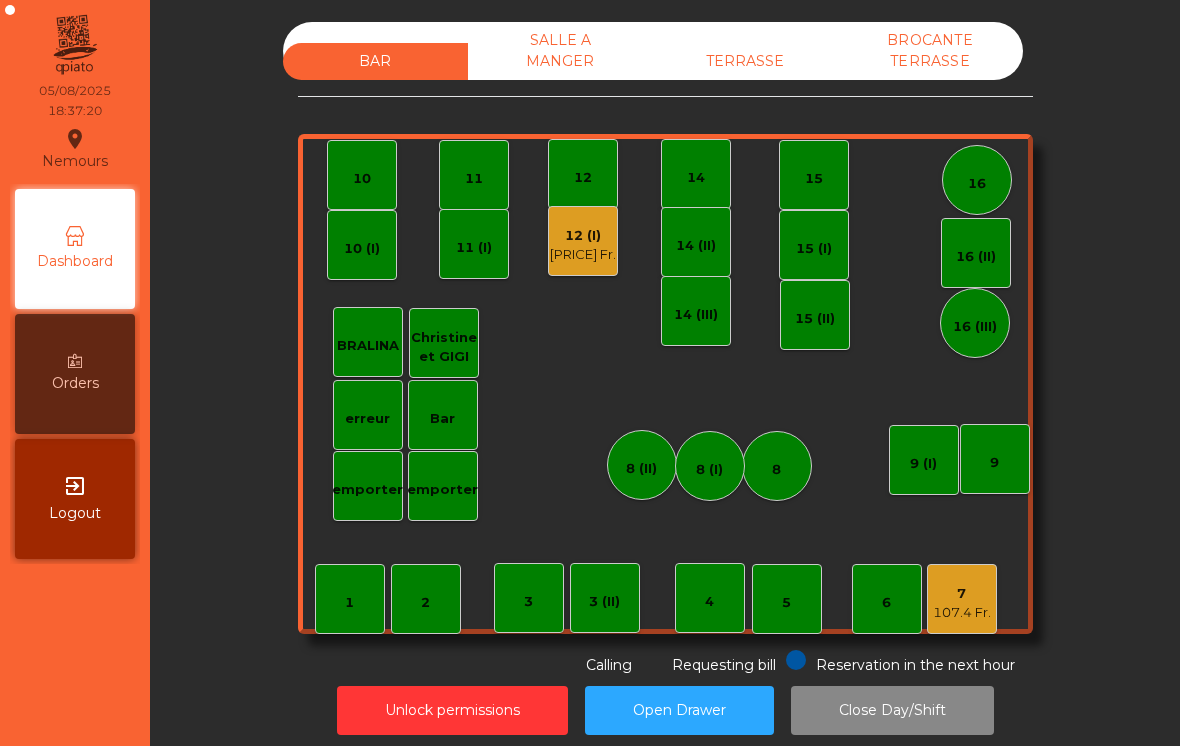 click on "10" 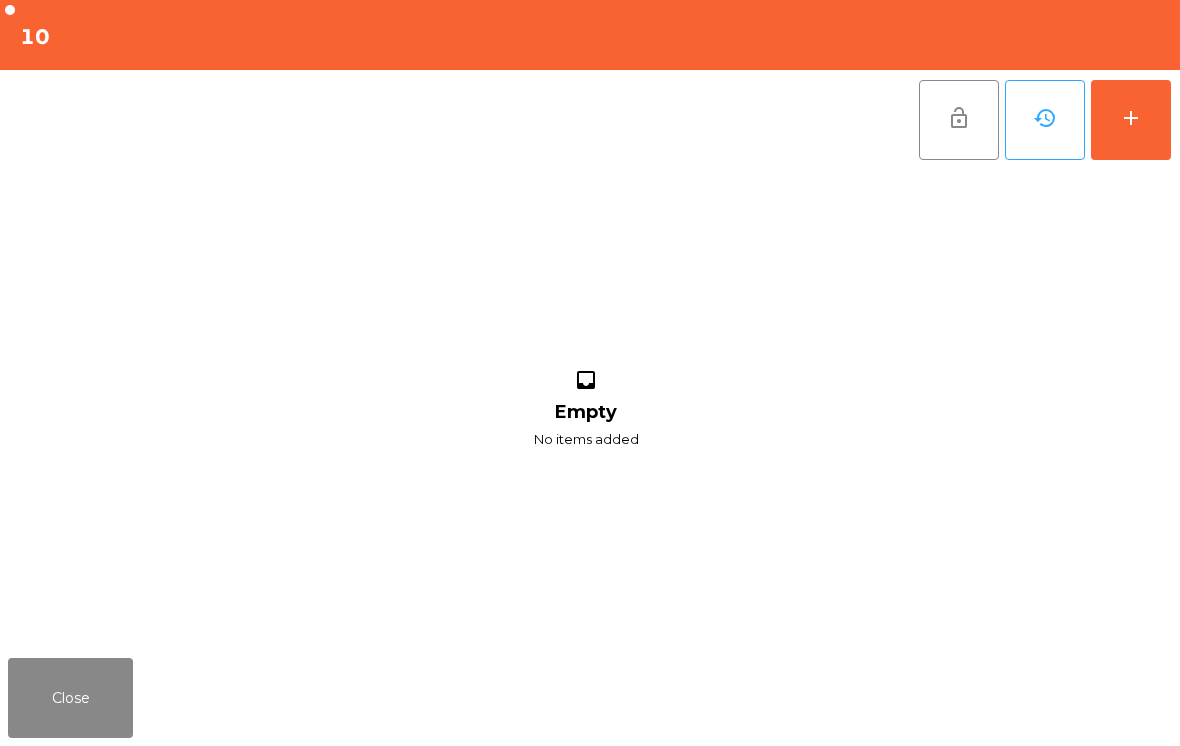 click on "add" 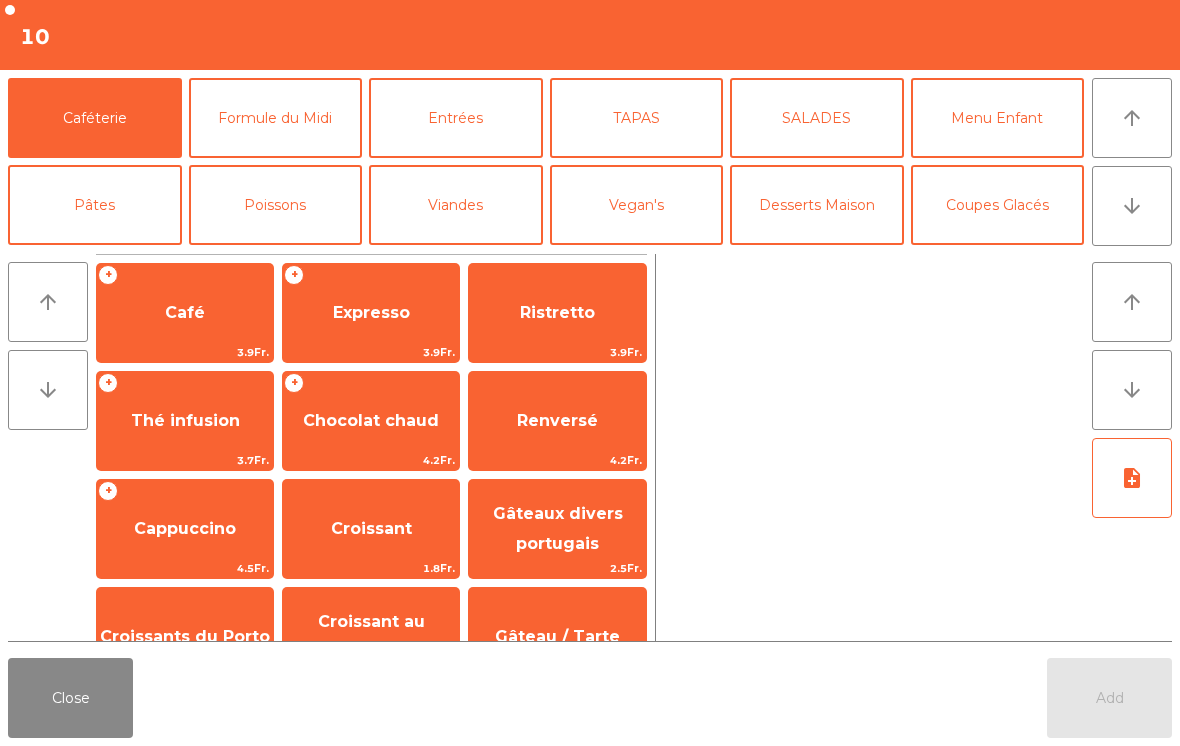click on "Poissons" 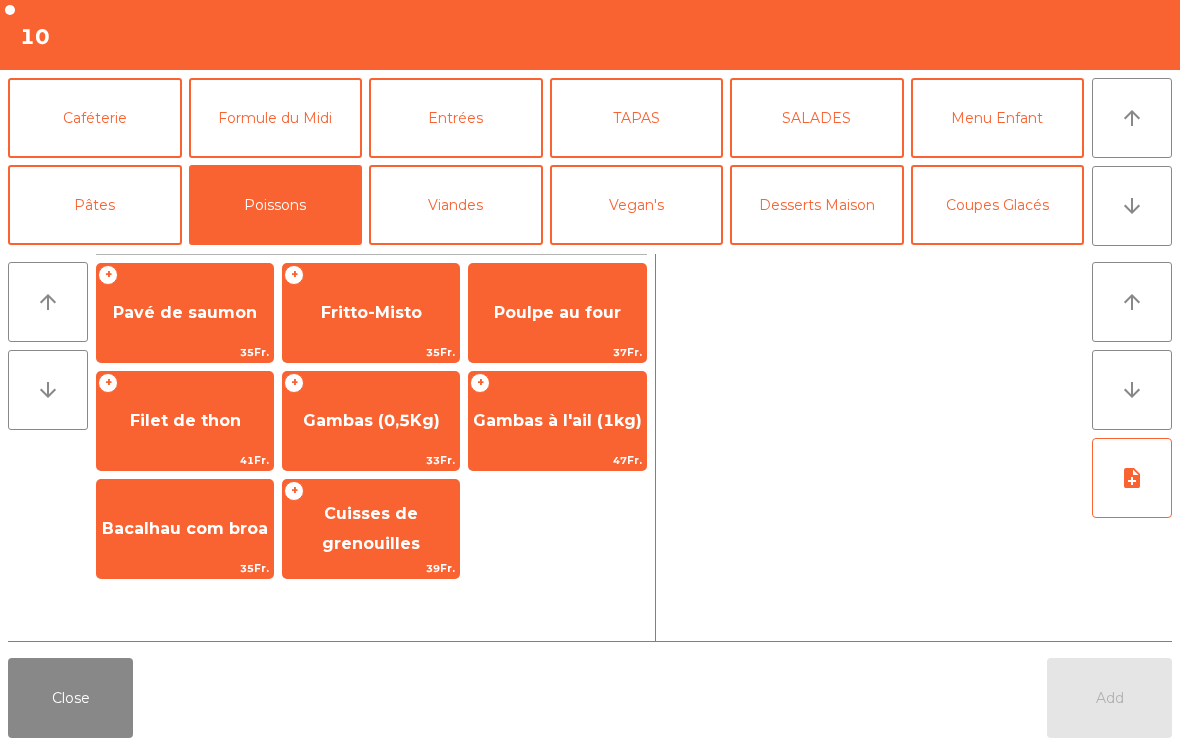 click on "Gambas à l'ail (1kg)" 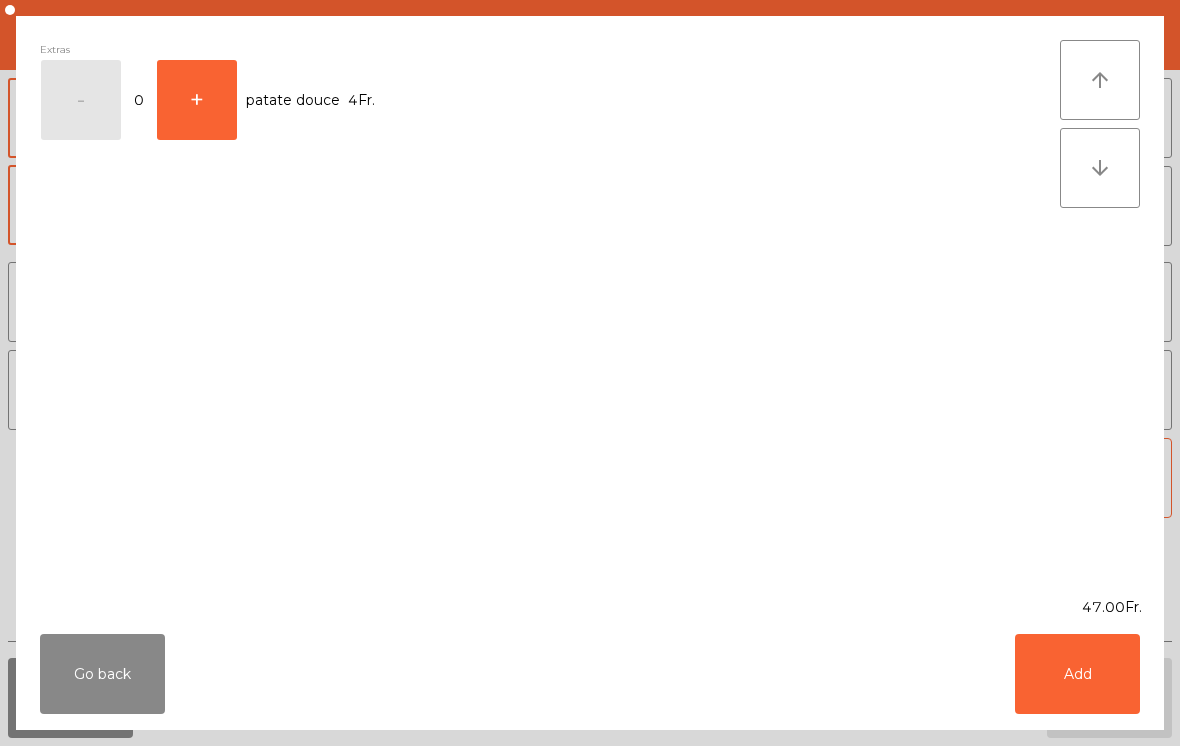 click on "Add" 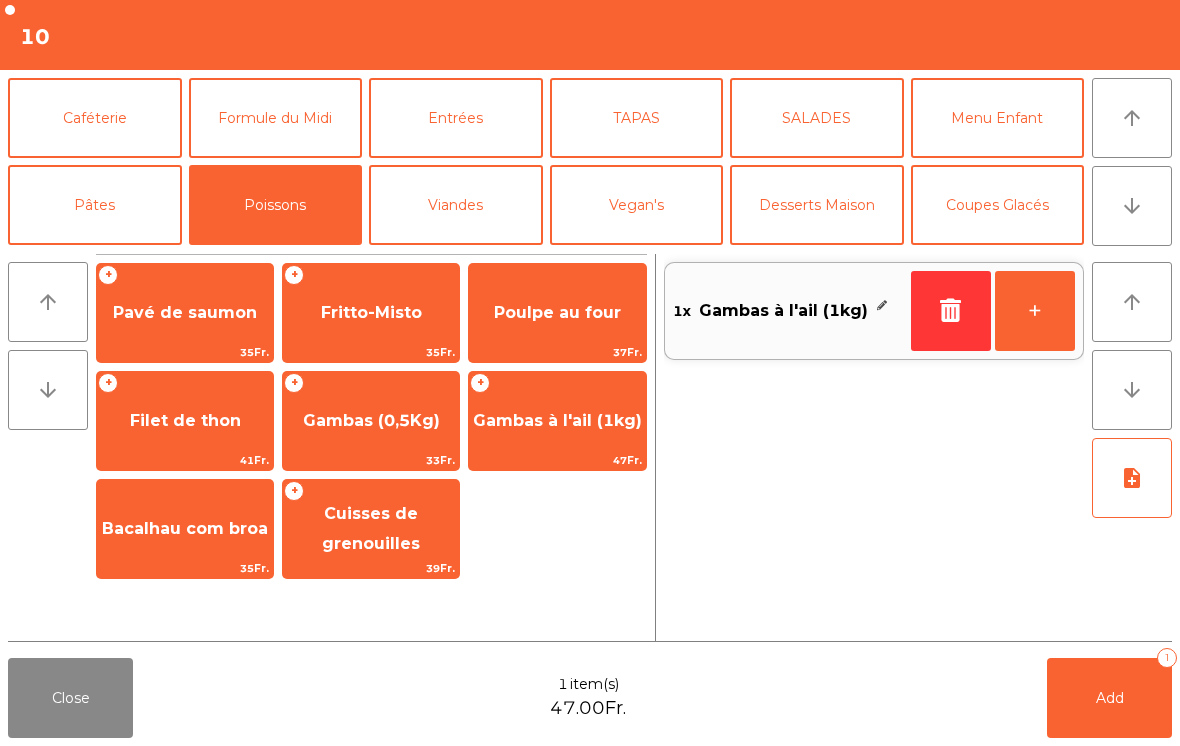 click on "note_add" 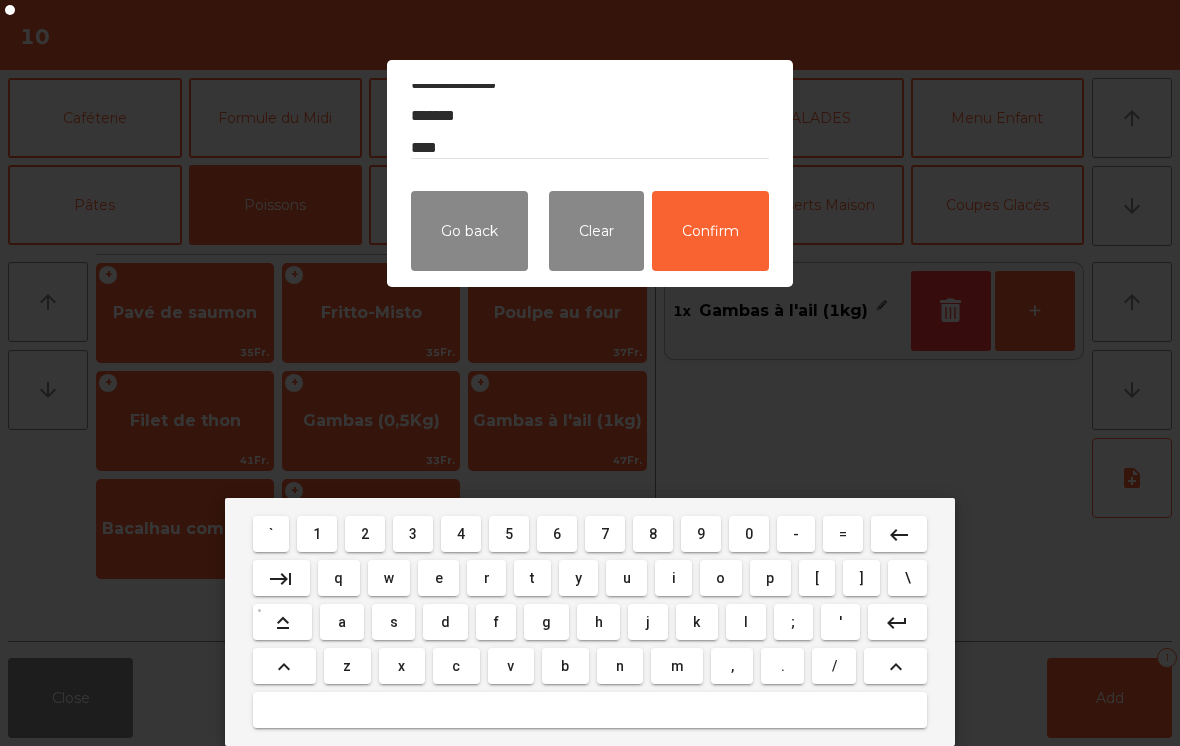 scroll, scrollTop: 26, scrollLeft: 0, axis: vertical 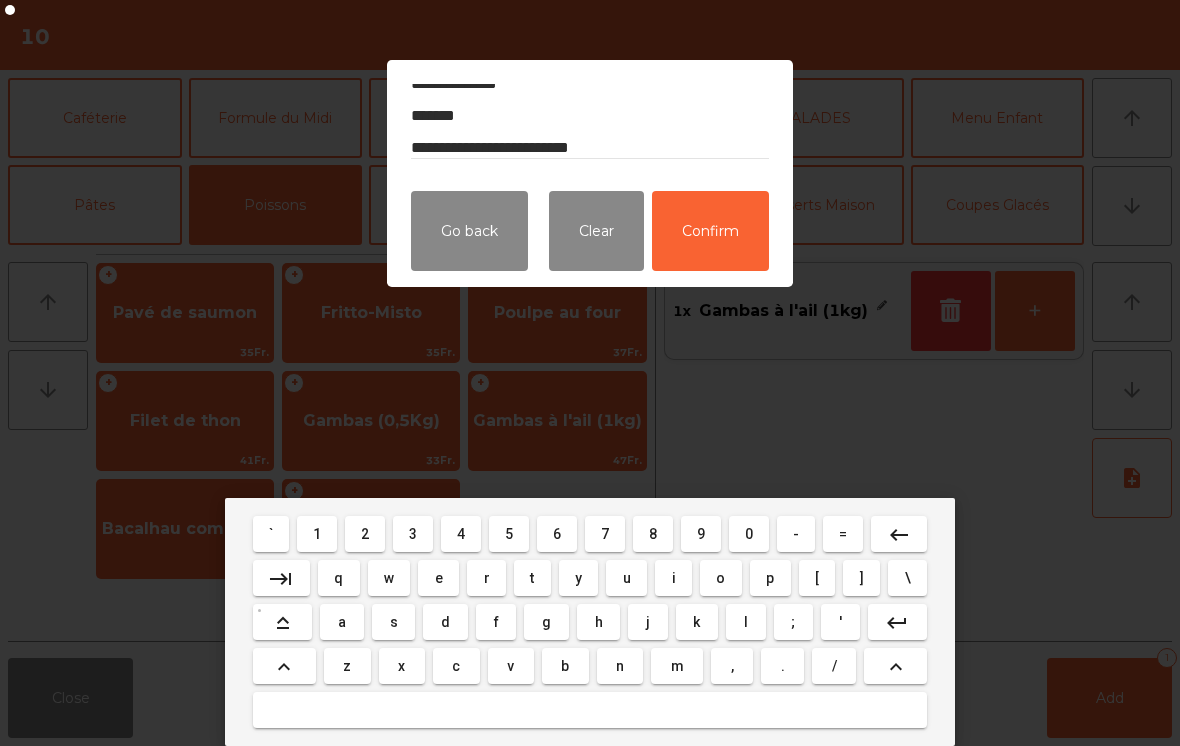 type on "**********" 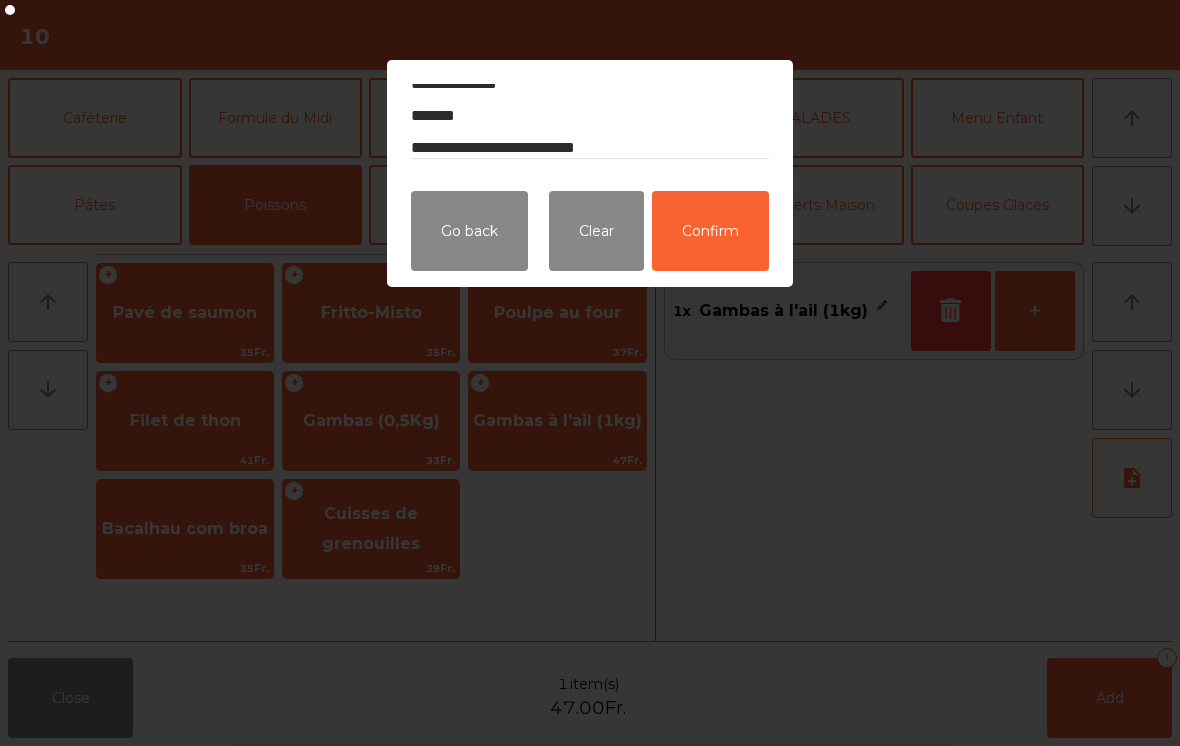 click on "Confirm" 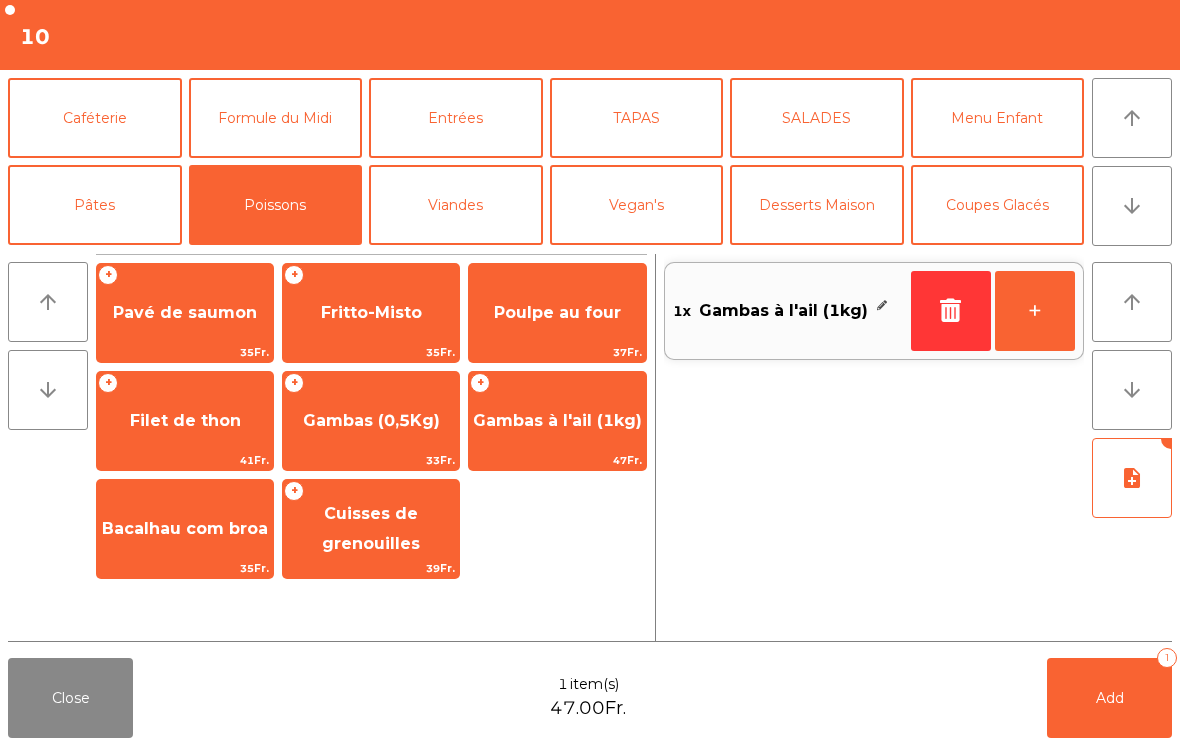 click on "Add   1" 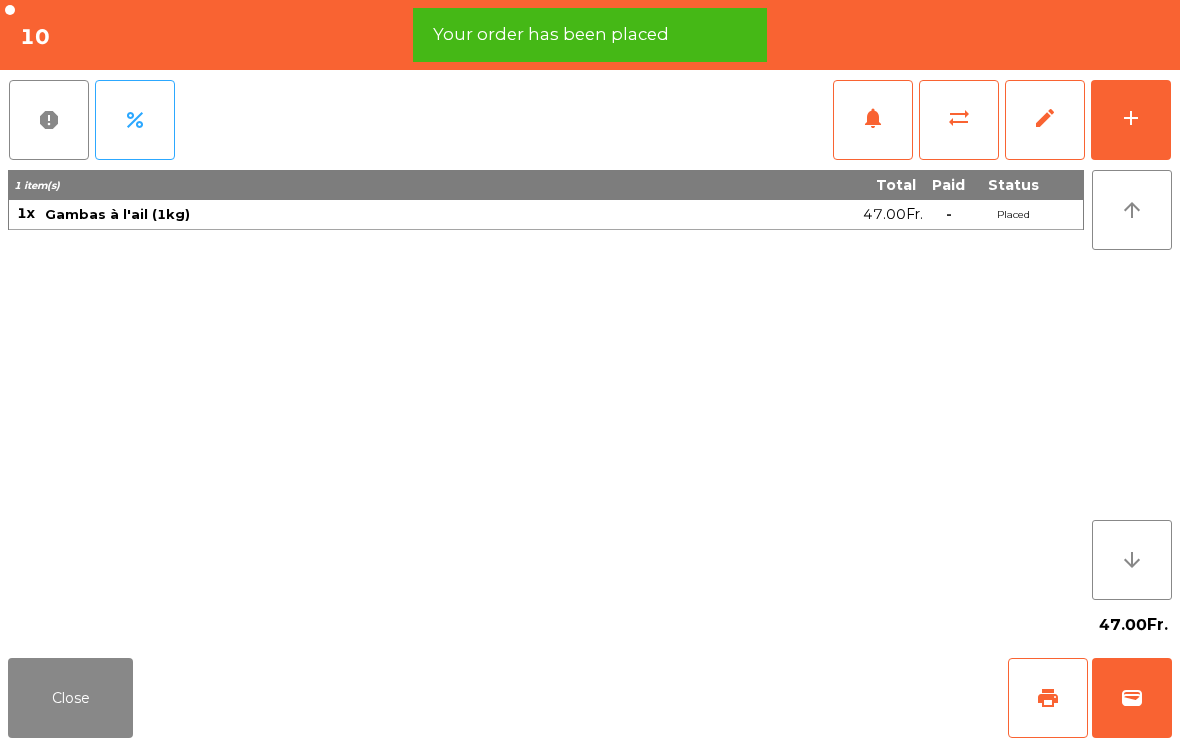 click on "add" 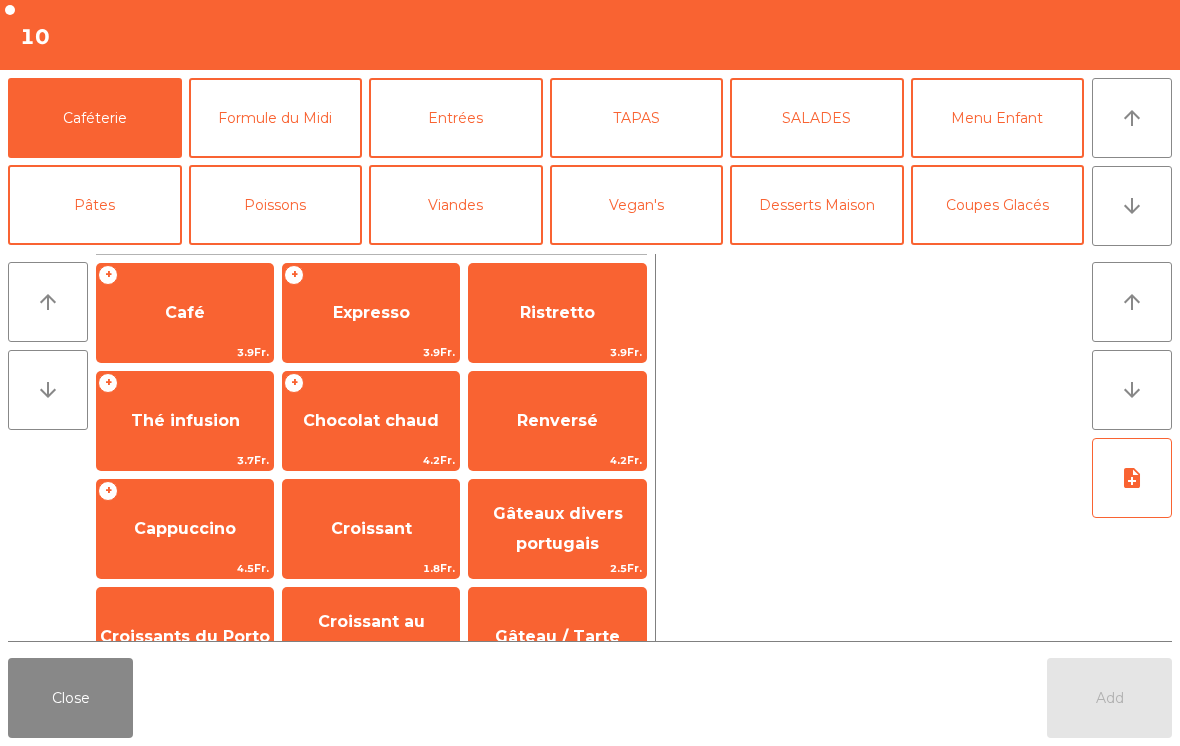 click on "arrow_downward" 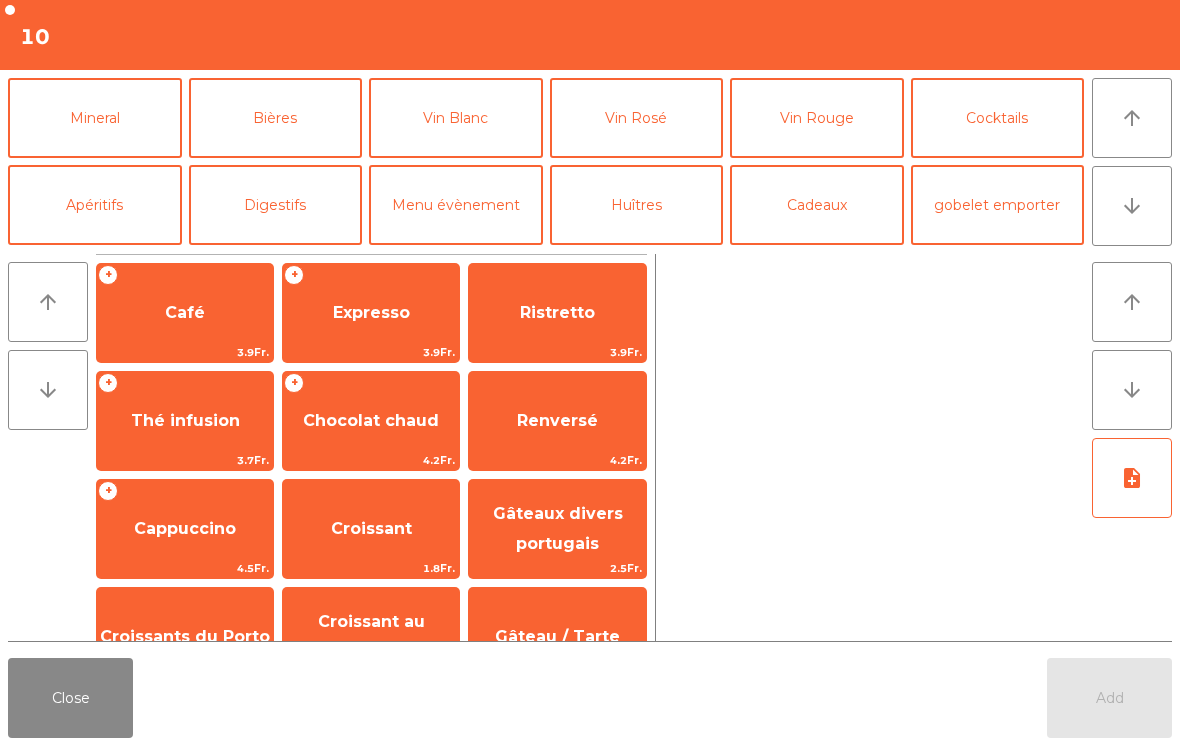 click on "Vin Rosé" 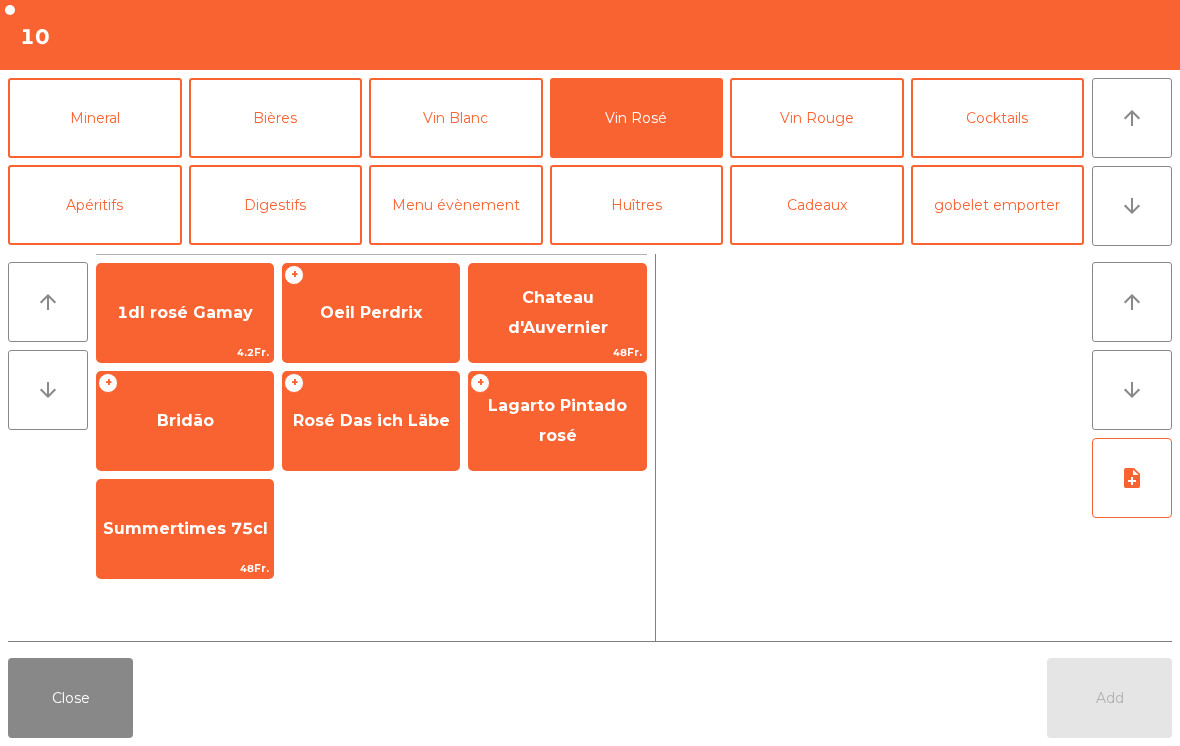 click on "1dl rosé Gamay" 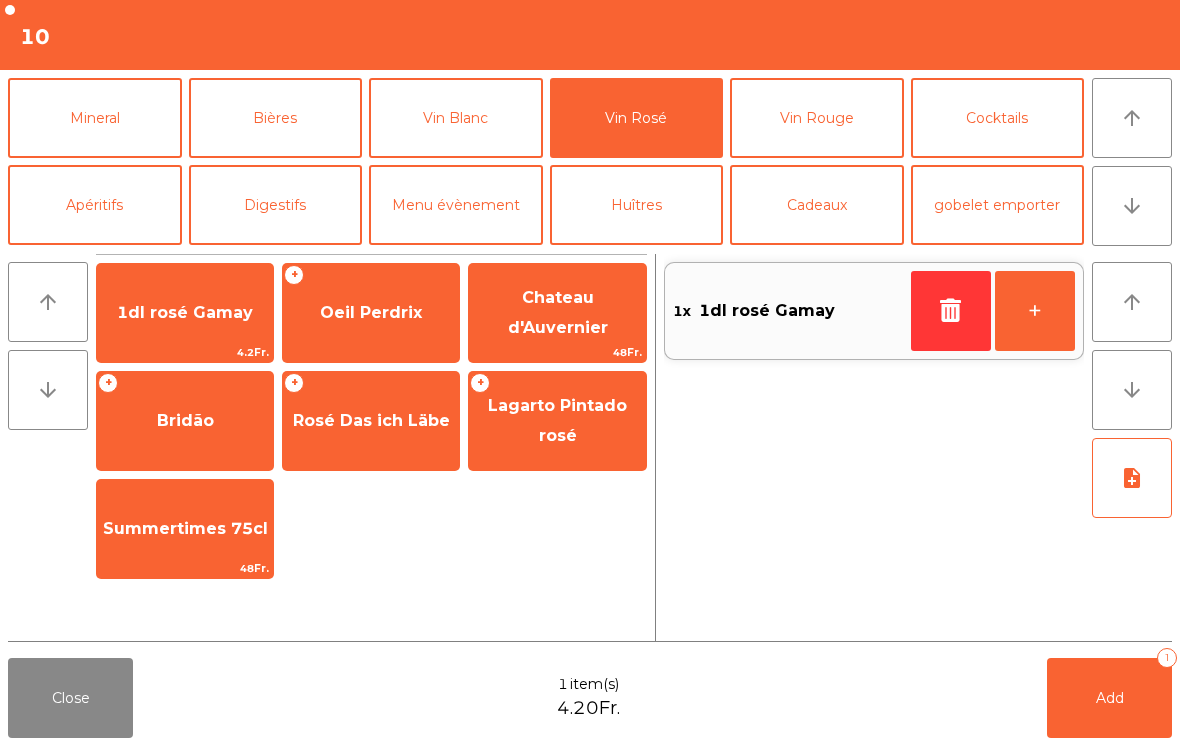 click on "Cocktails" 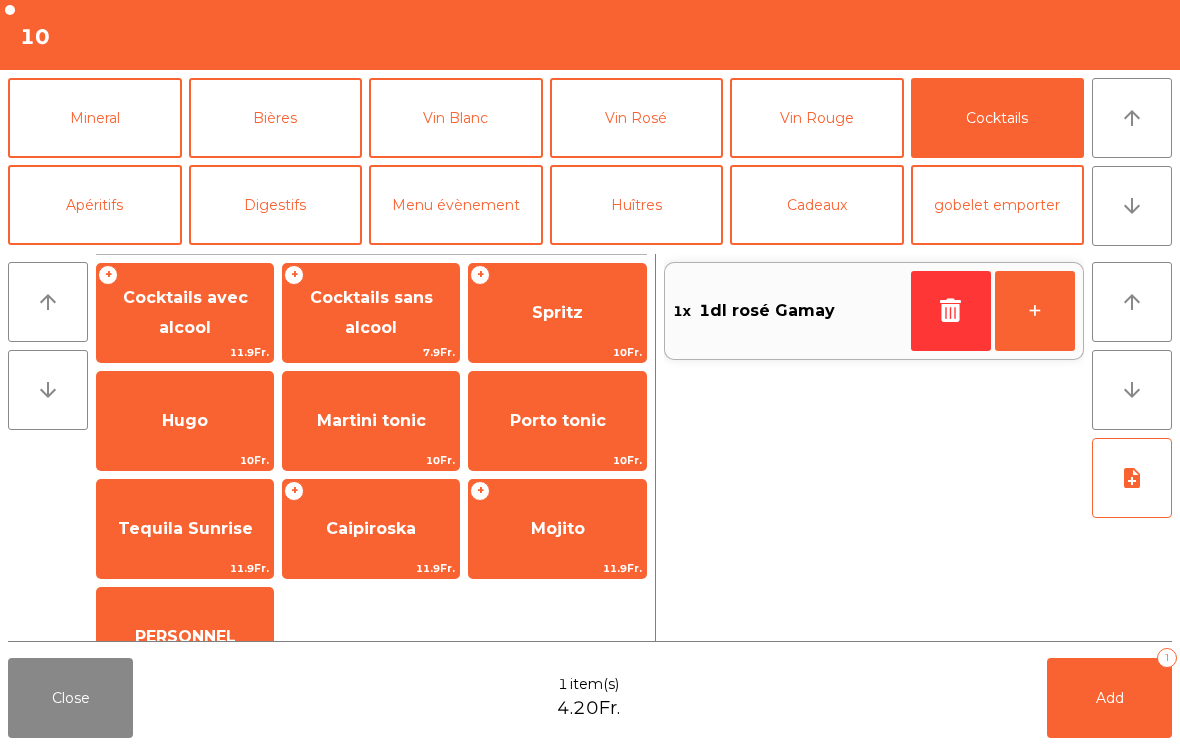 click on "Cocktails sans alcool" 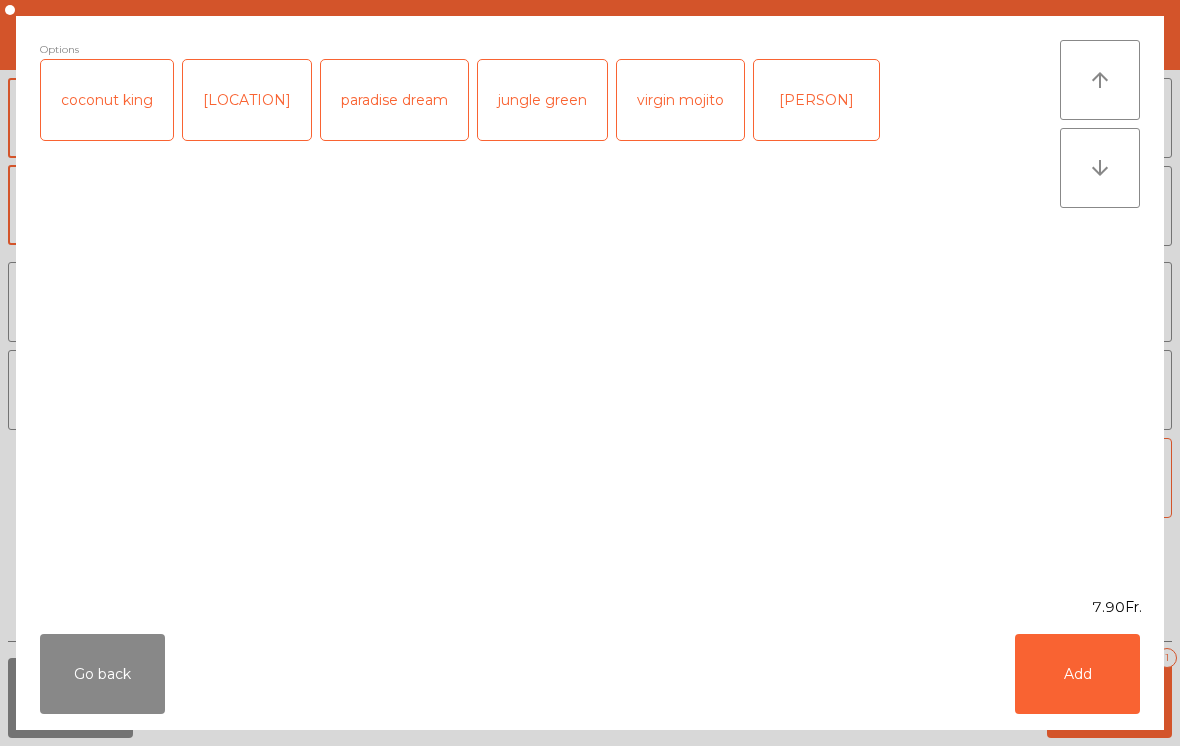 click on "coconut king" 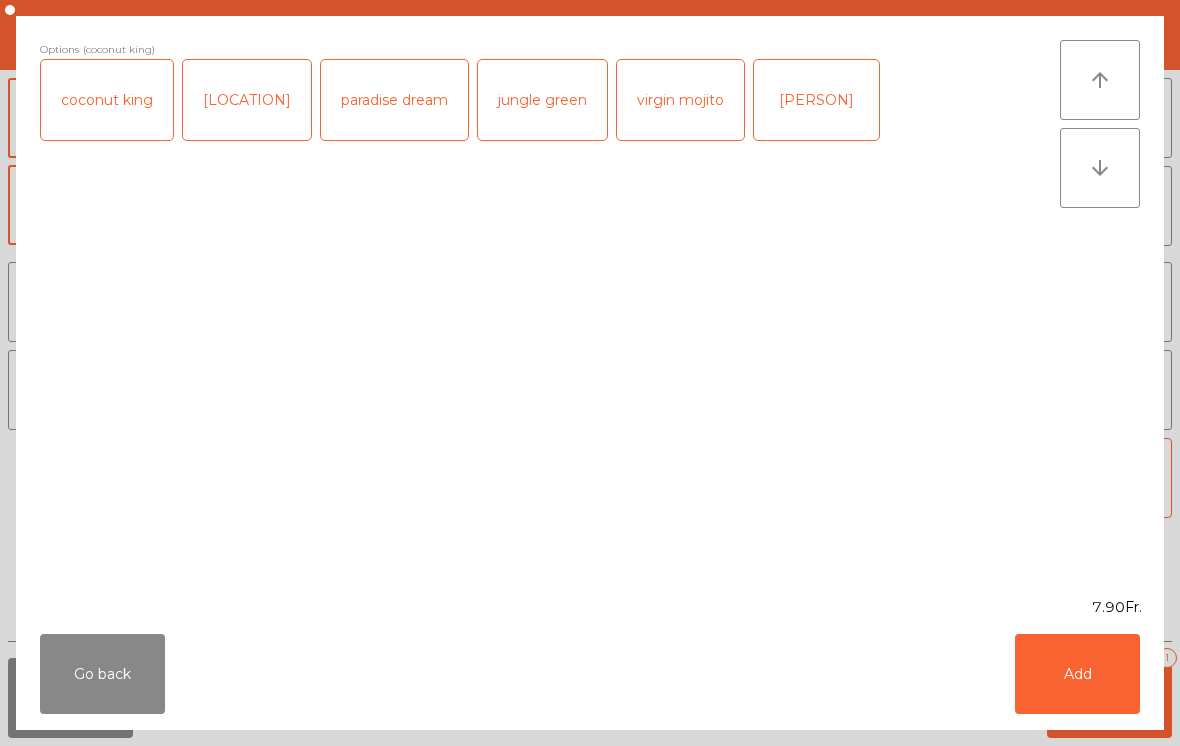 click on "Add" 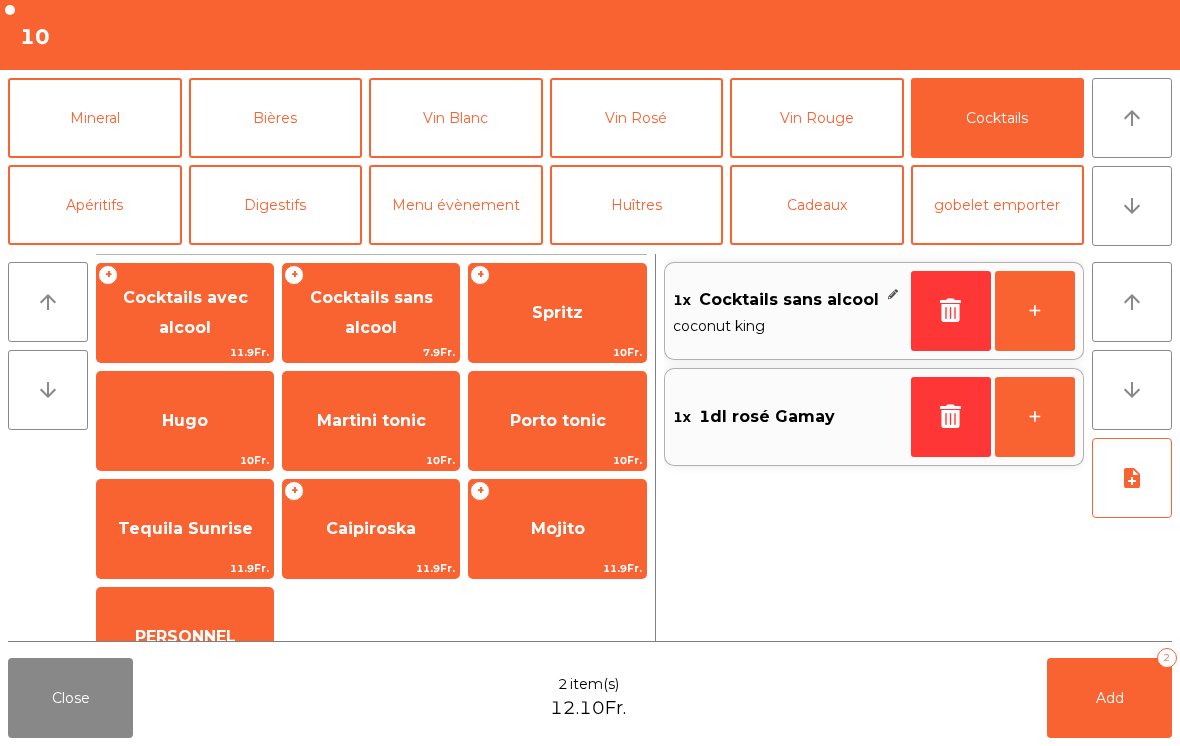 click on "Add   2" 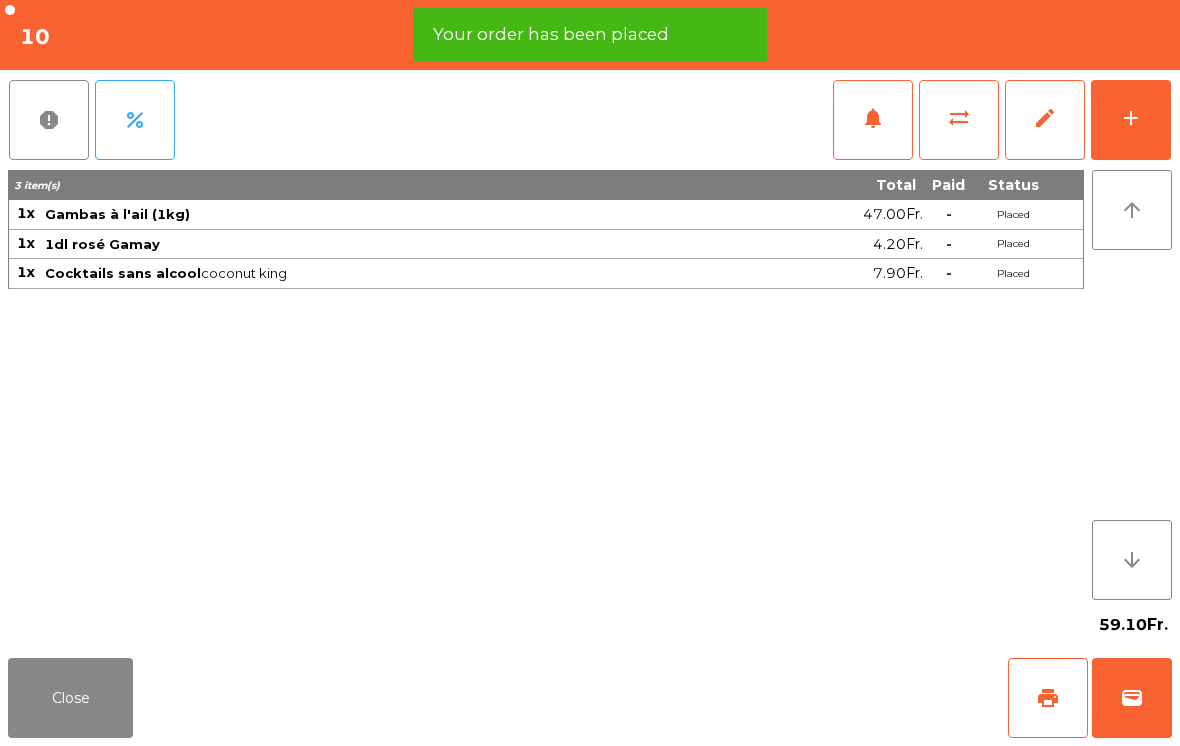 click on "Close" 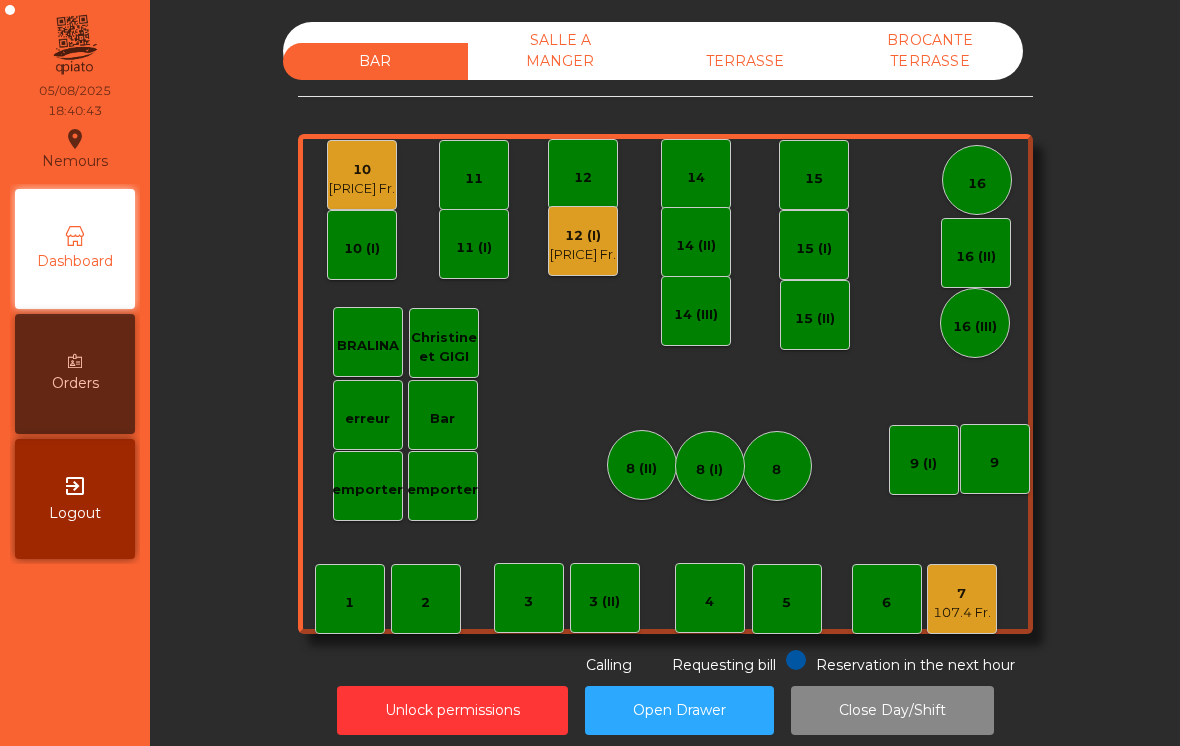 click on "9" 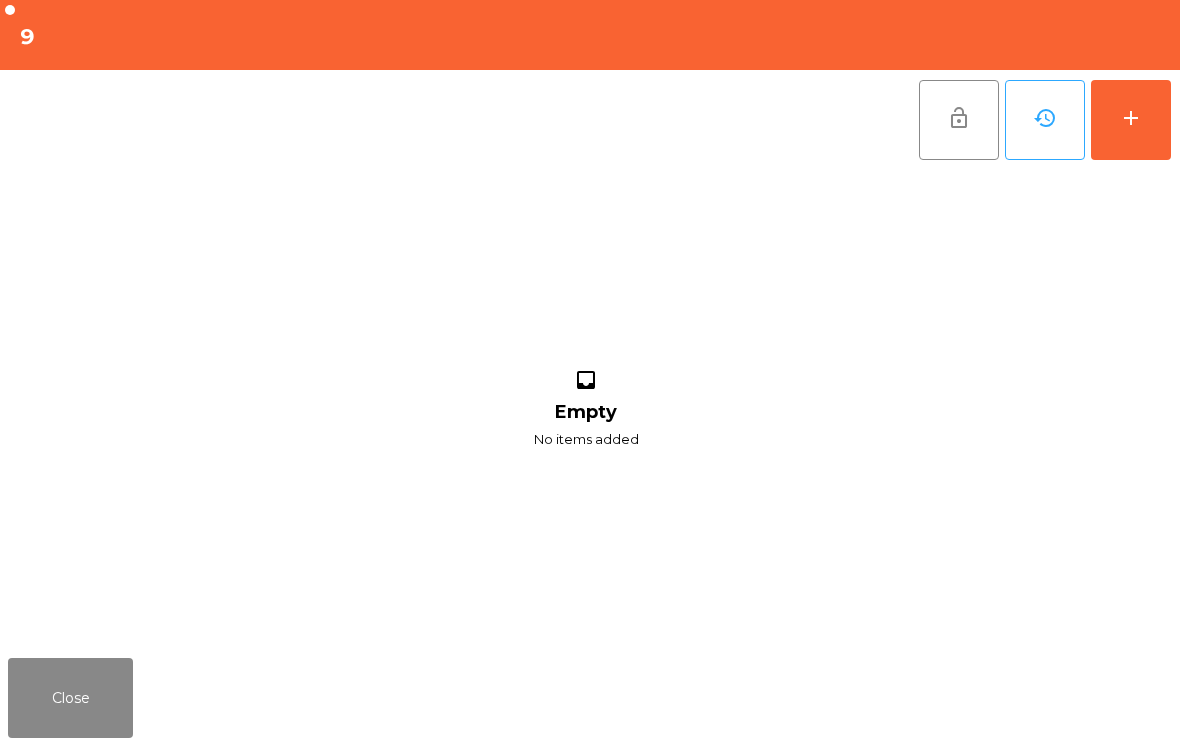 click on "add" 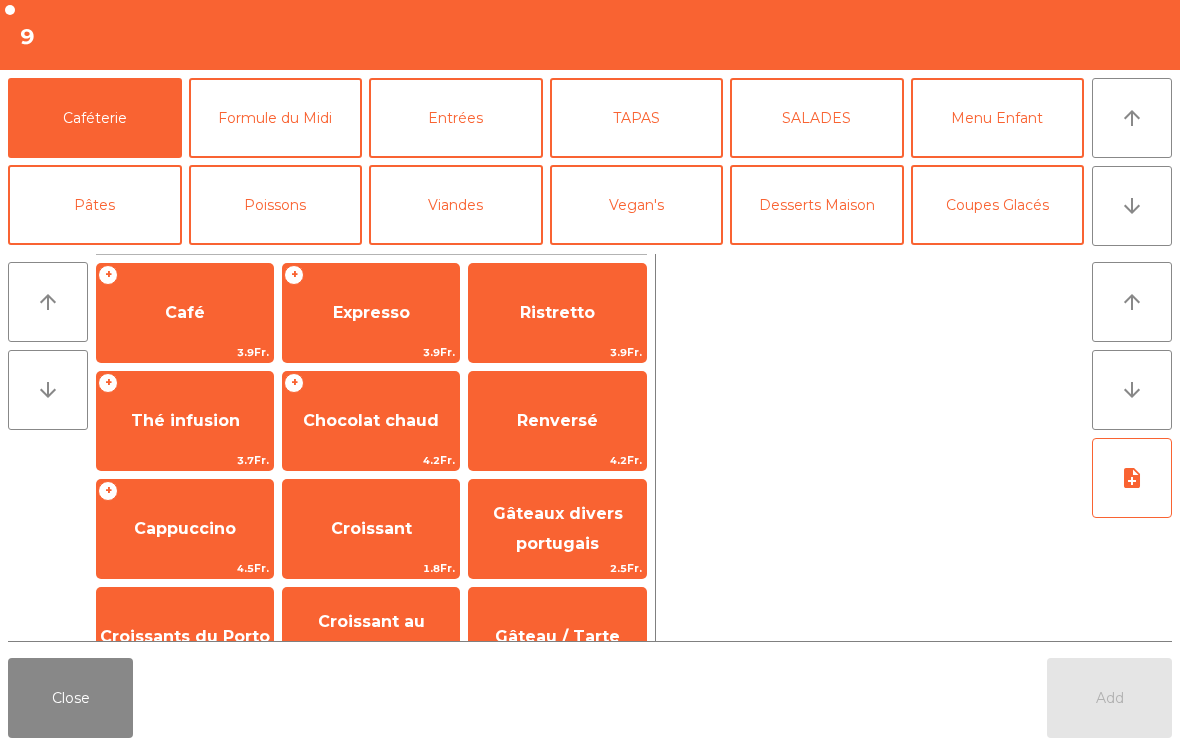click on "arrow_downward" 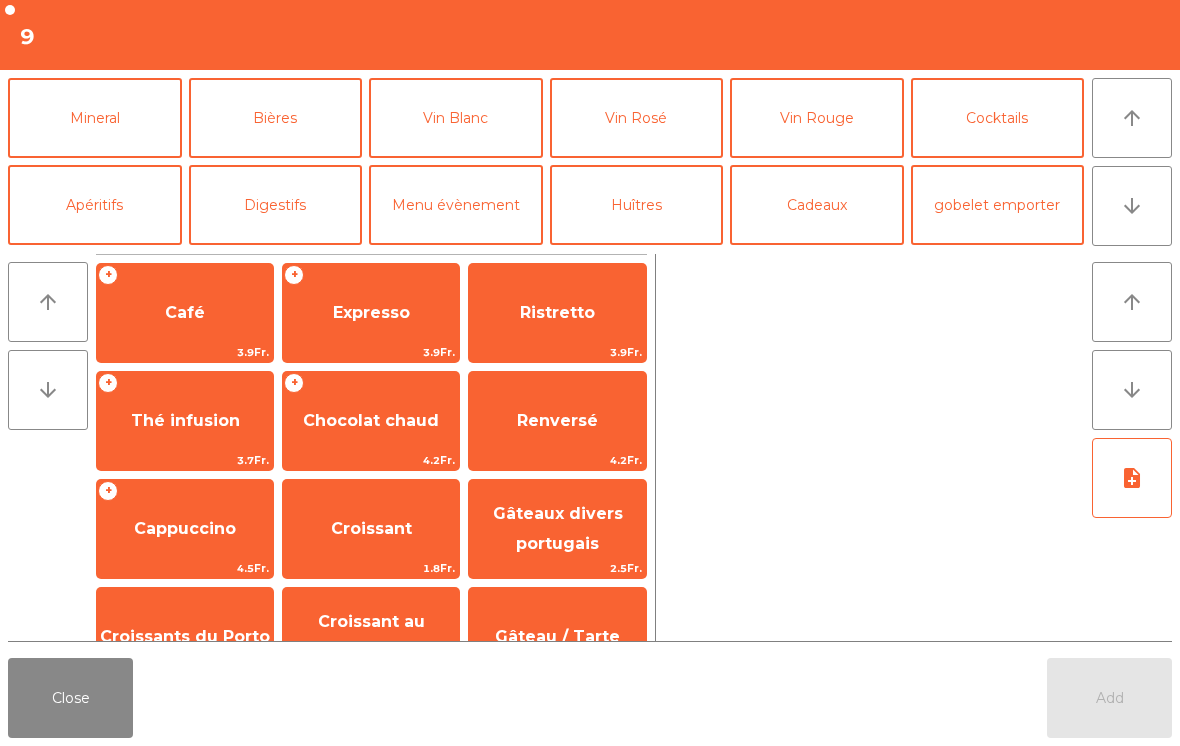 click on "Mineral" 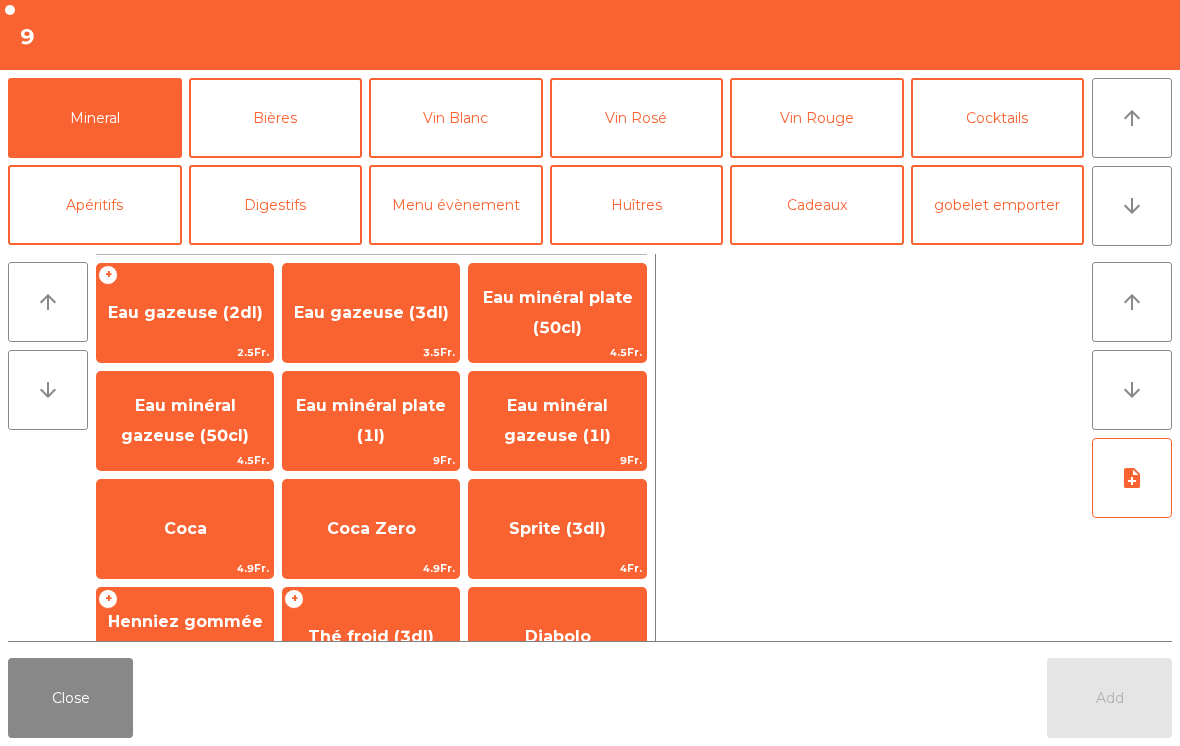 click on "Eau minéral gazeuse (50cl)" 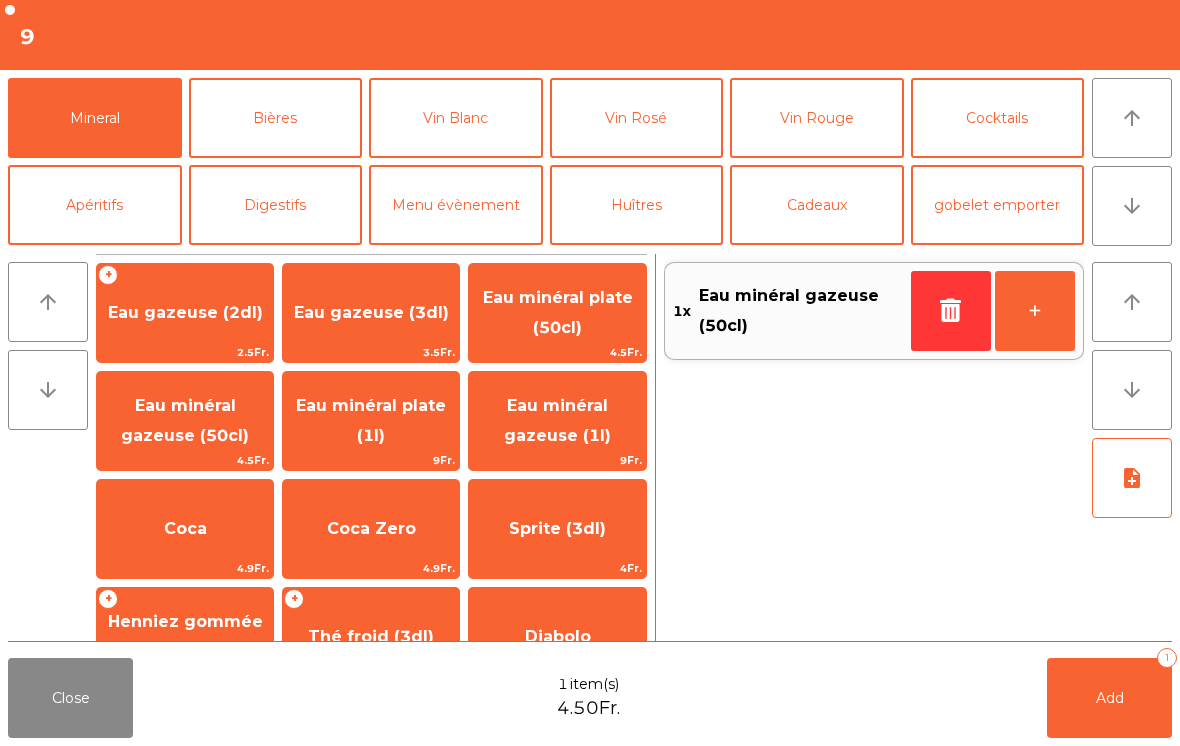 click on "arrow_downward" 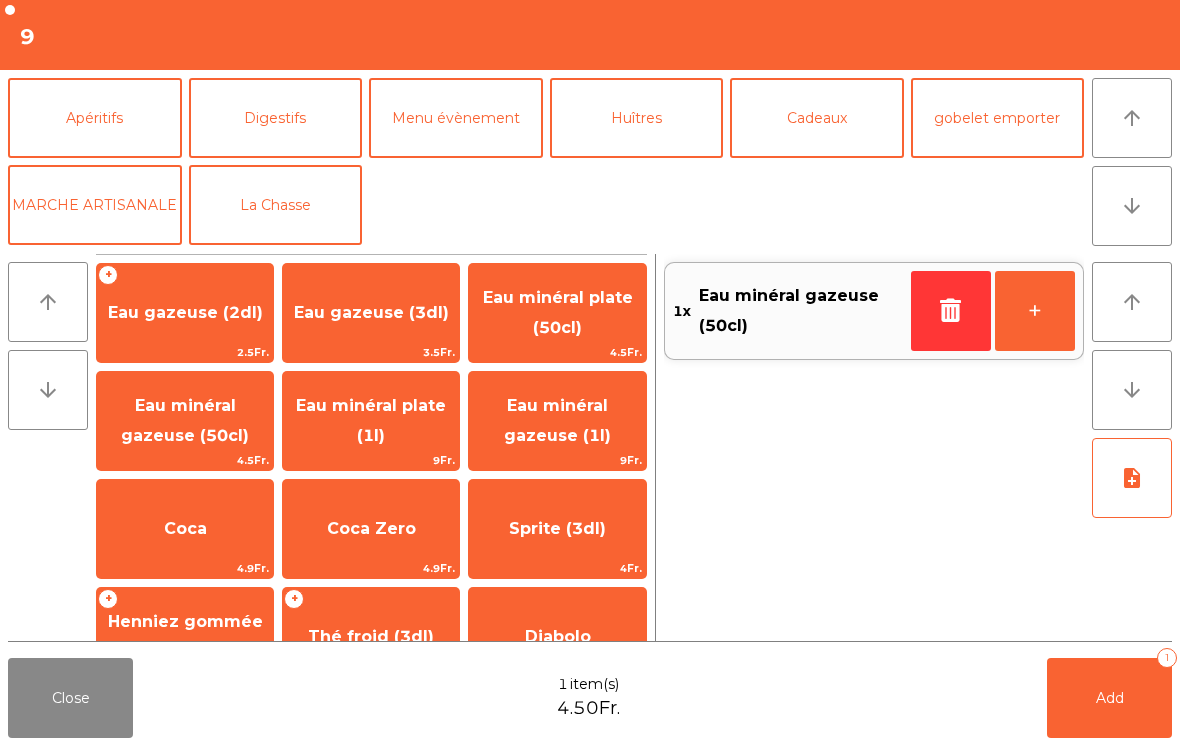click on "arrow_upward" 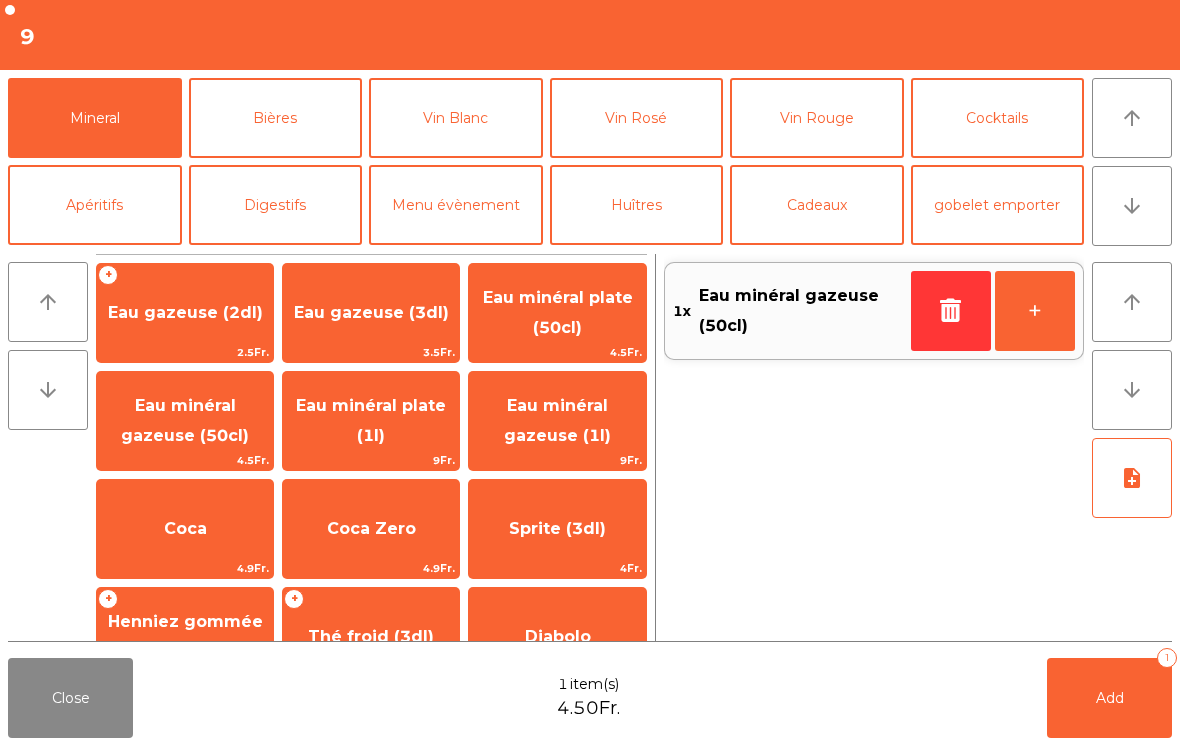 click on "arrow_upward" 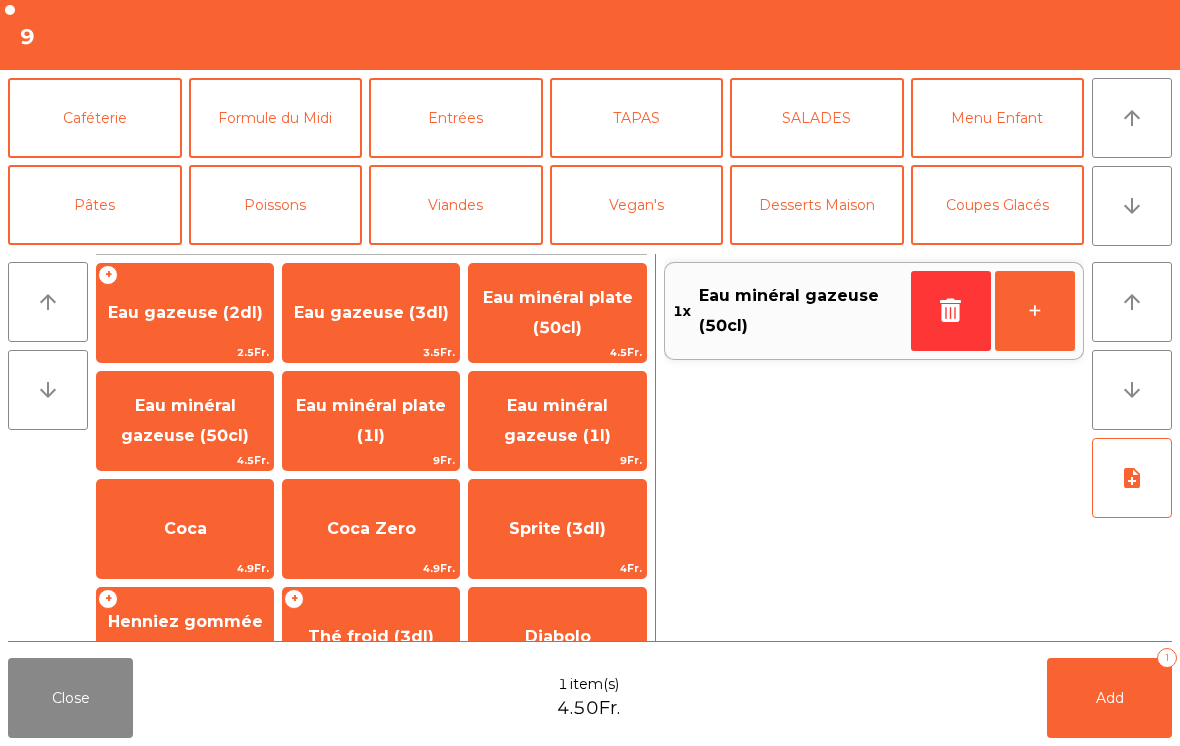click on "TAPAS" 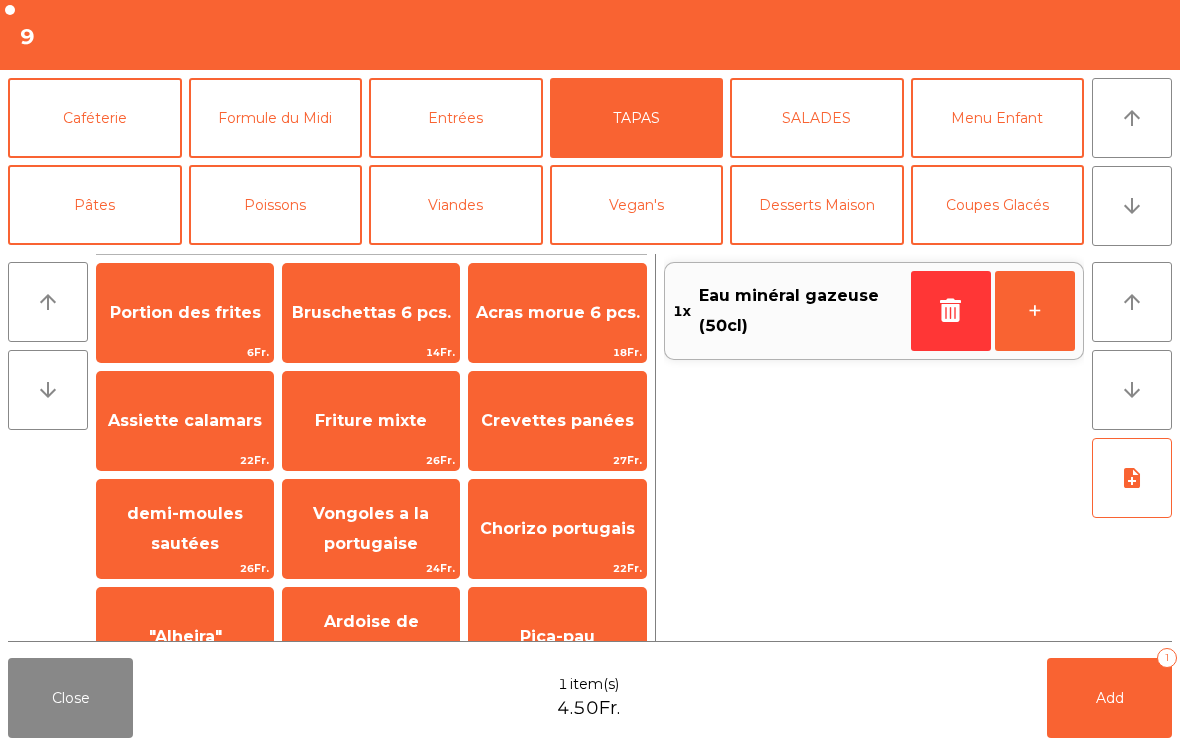 click on "Bruschettas 6 pcs." 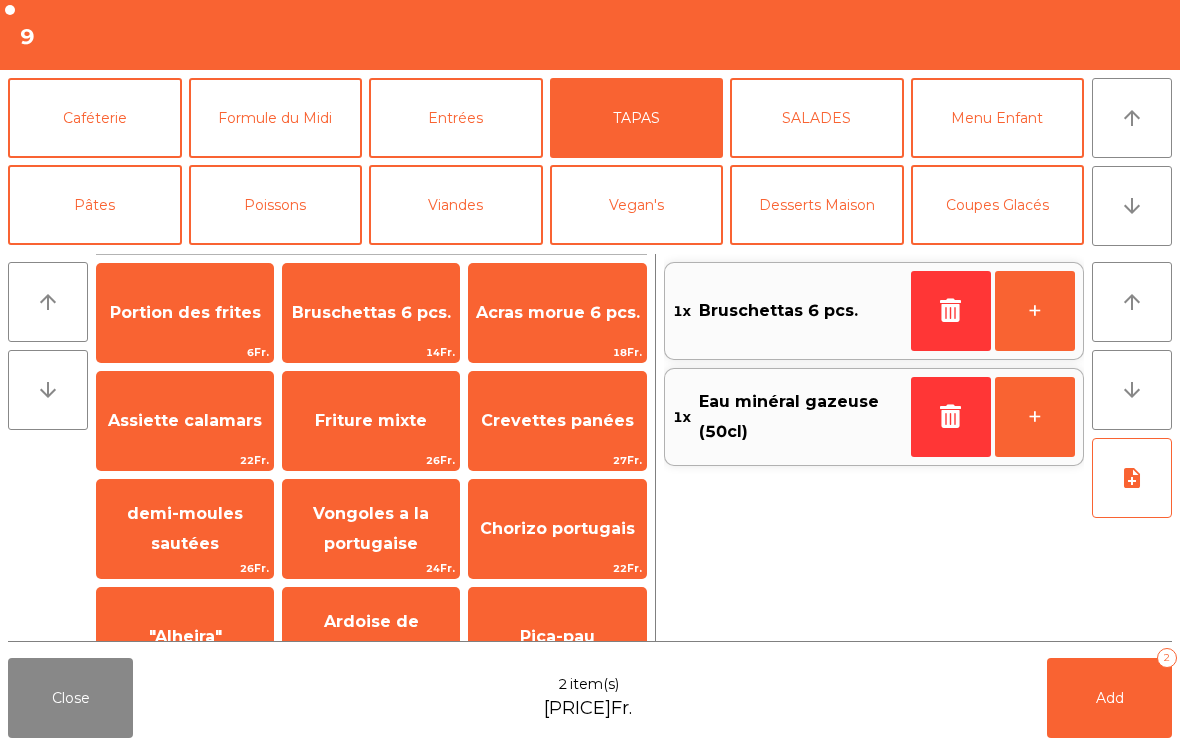 click on "Pâtes" 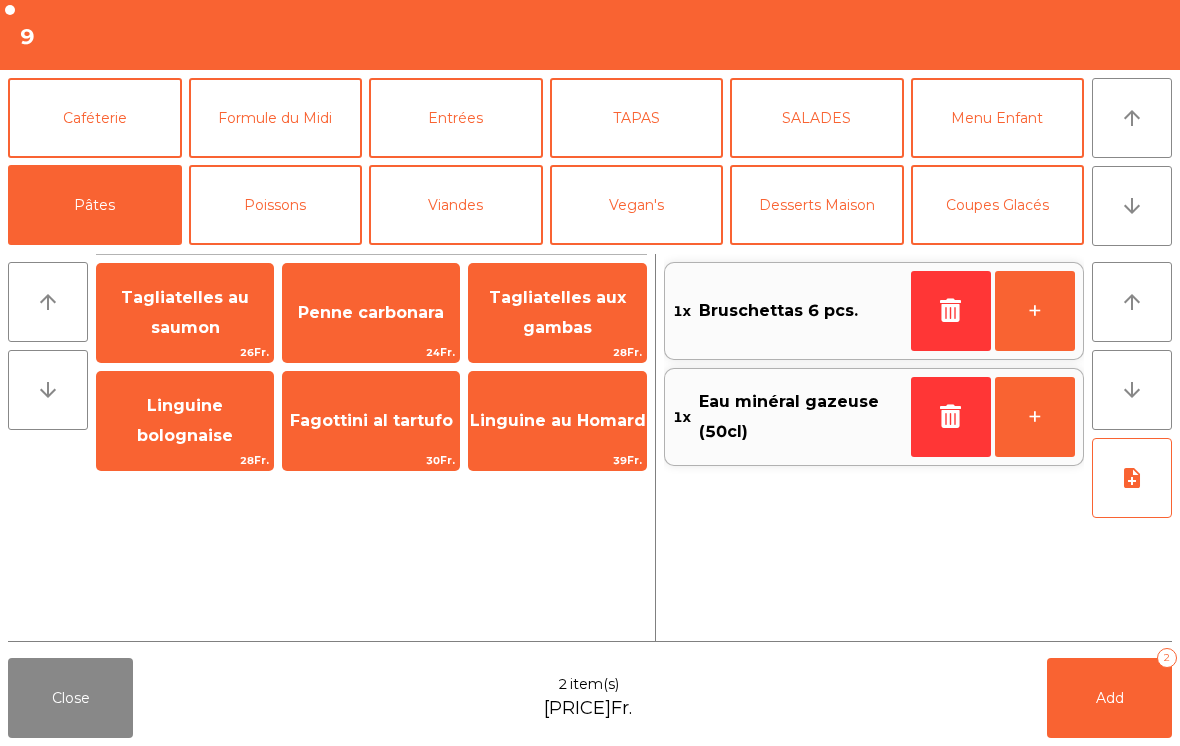 click on "Linguine bolognaise" 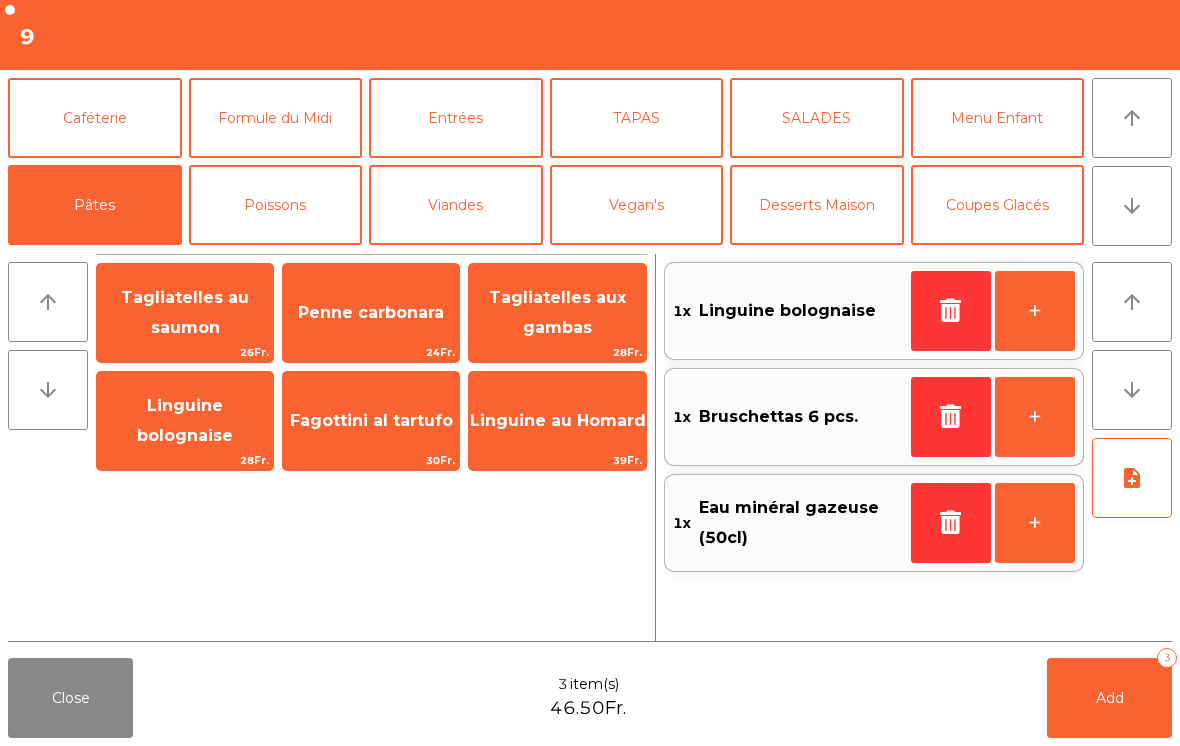 click on "note_add" 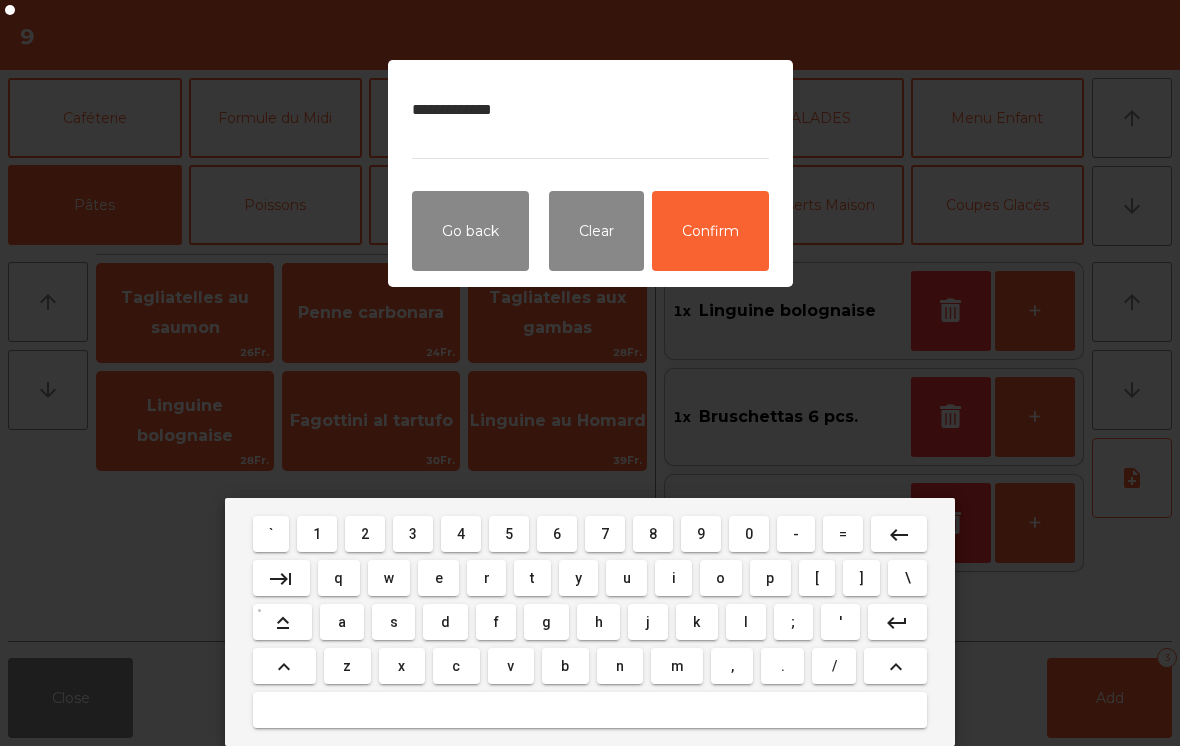 type on "**********" 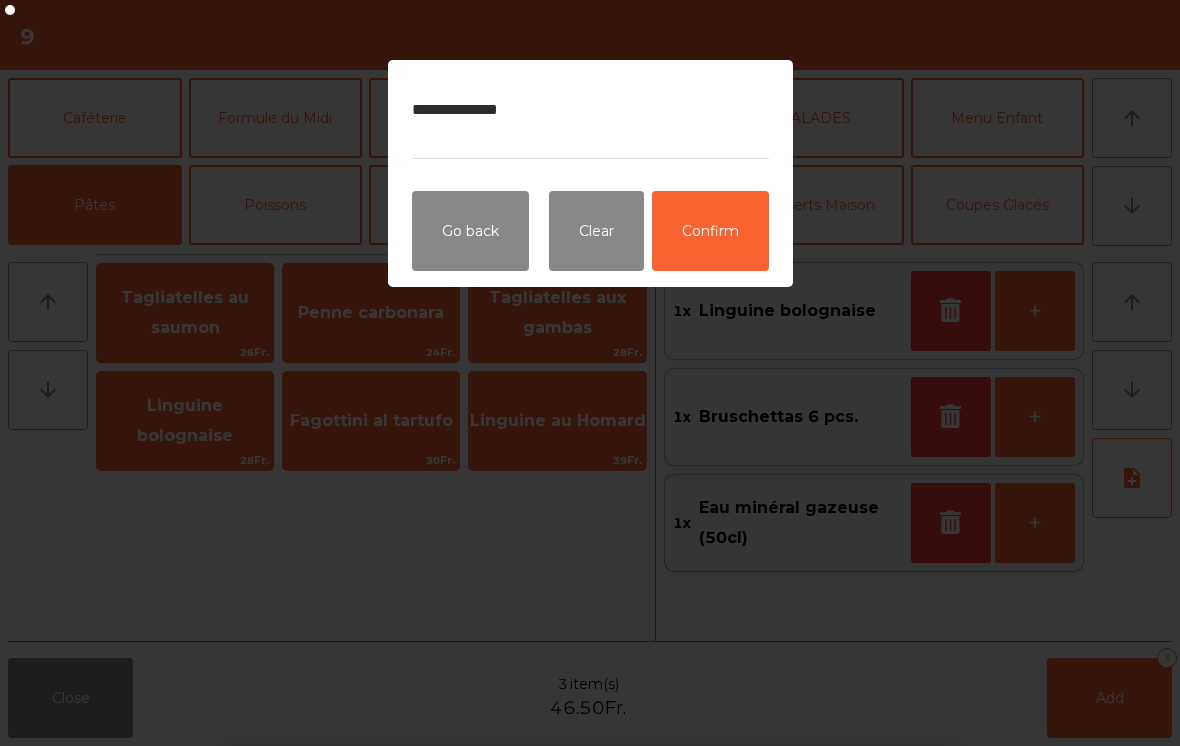 click on "Confirm" 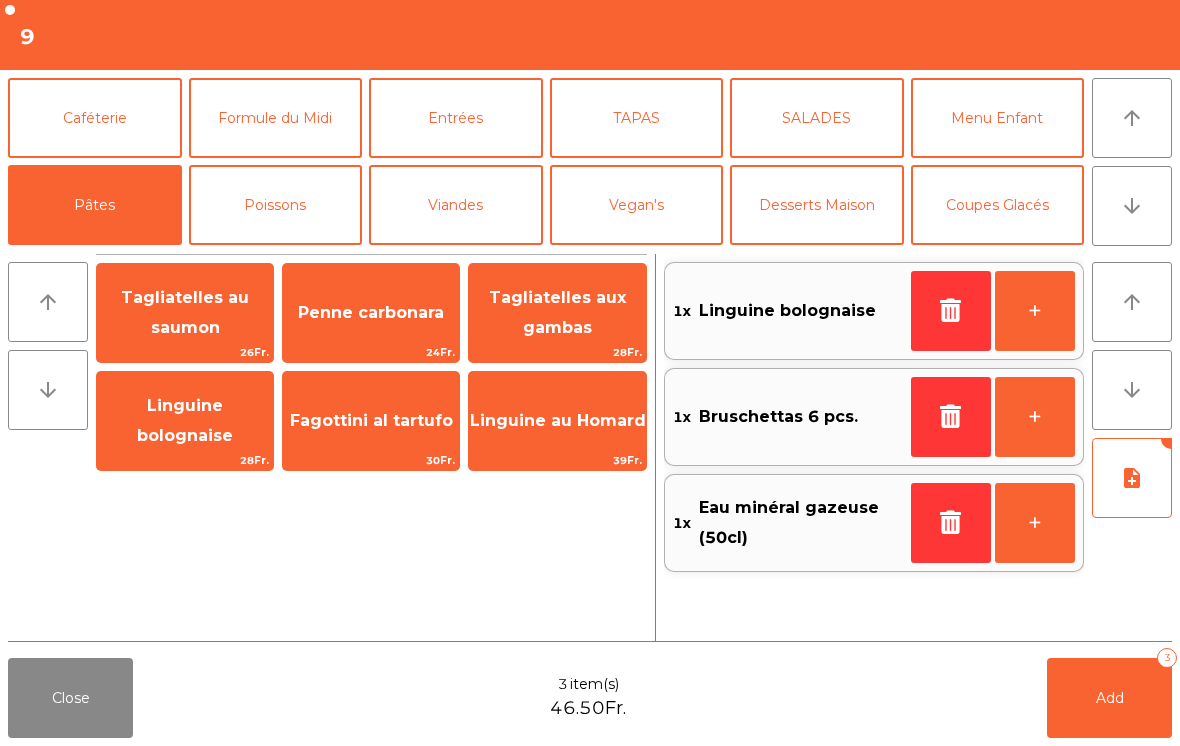 click on "Add   3" 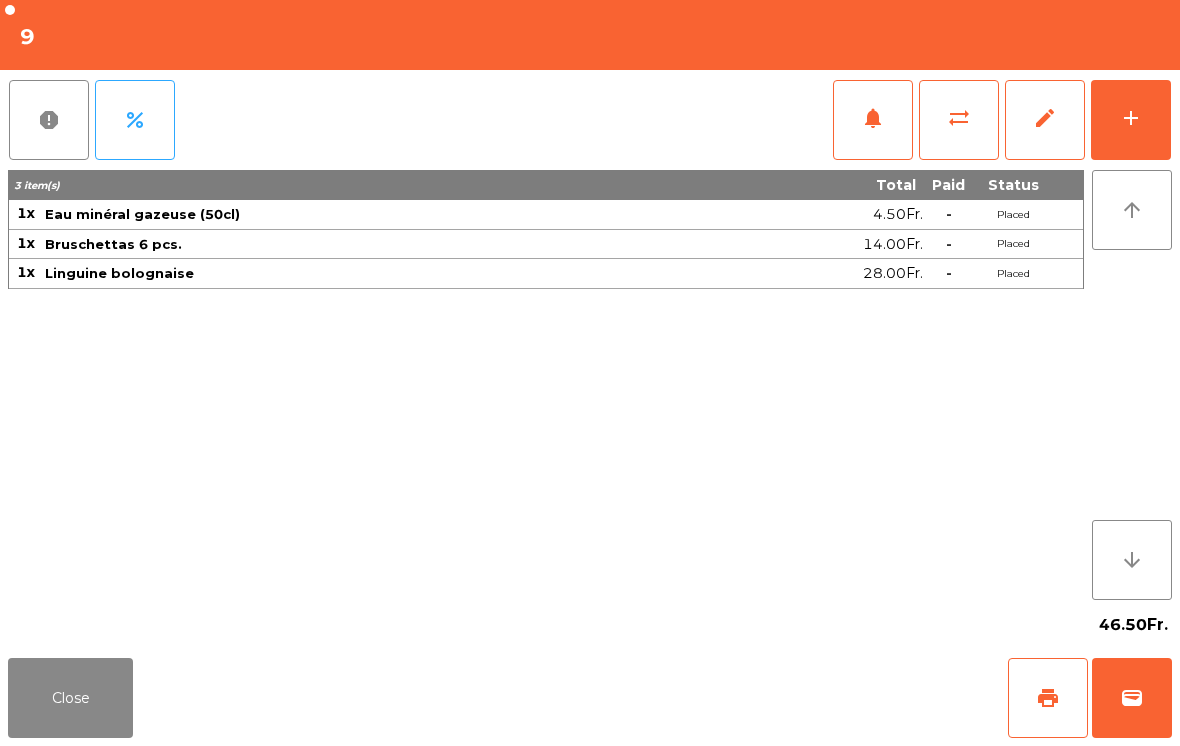 click on "Close" 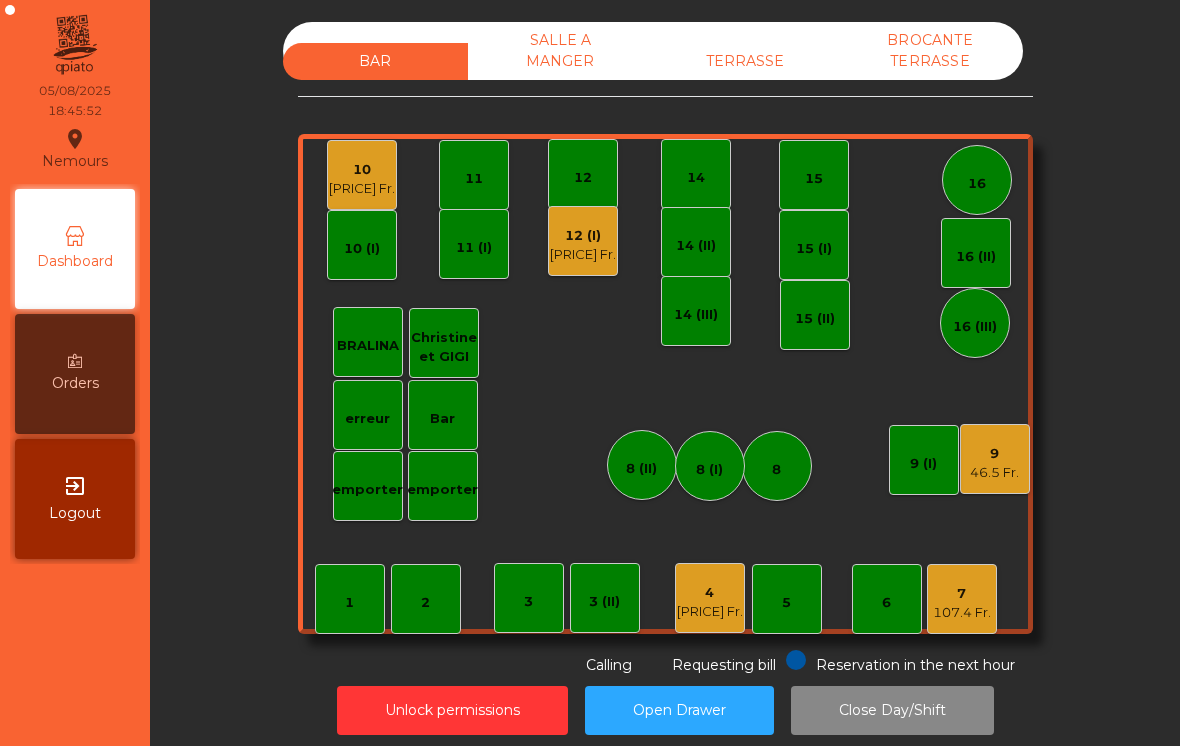 click on "3 (II)" 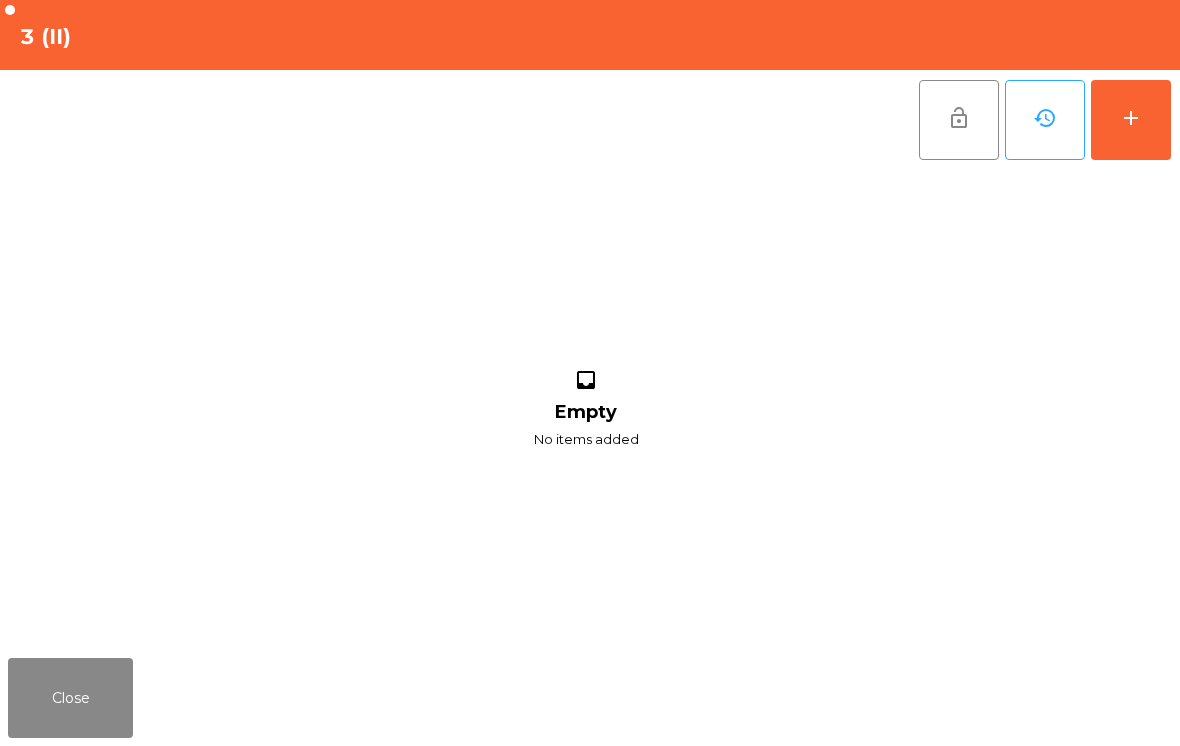 click on "Close" 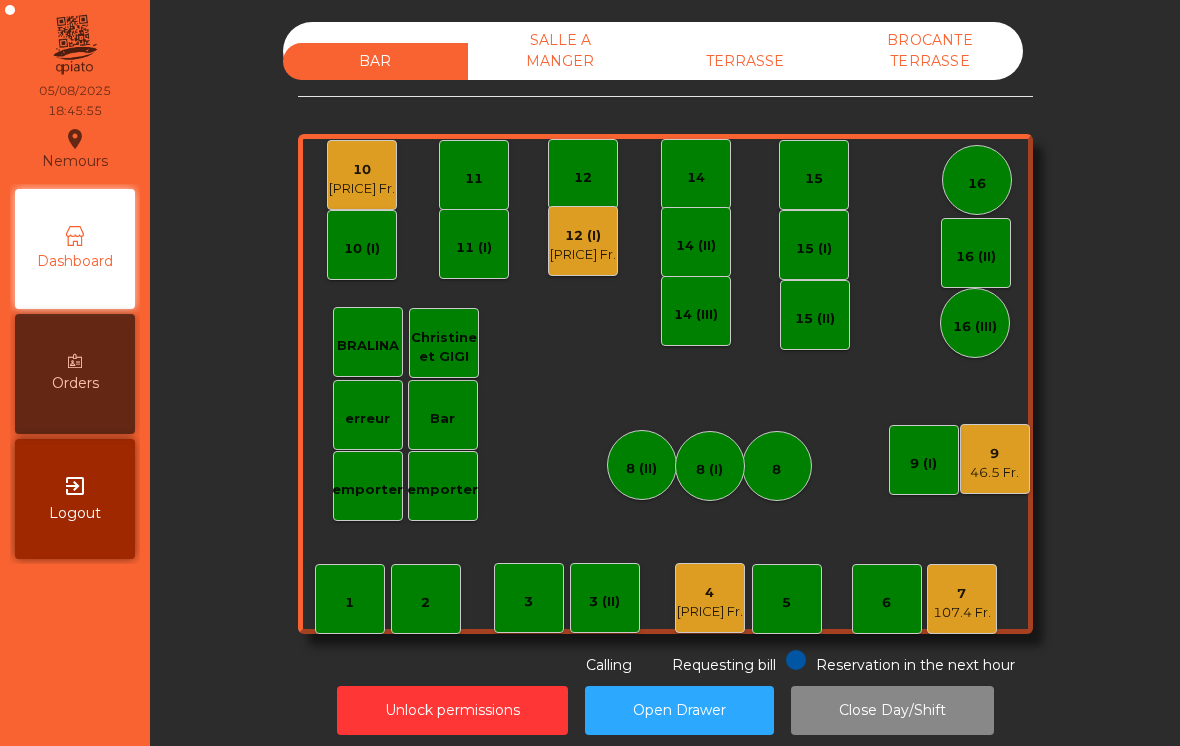 click on "TERRASSE" 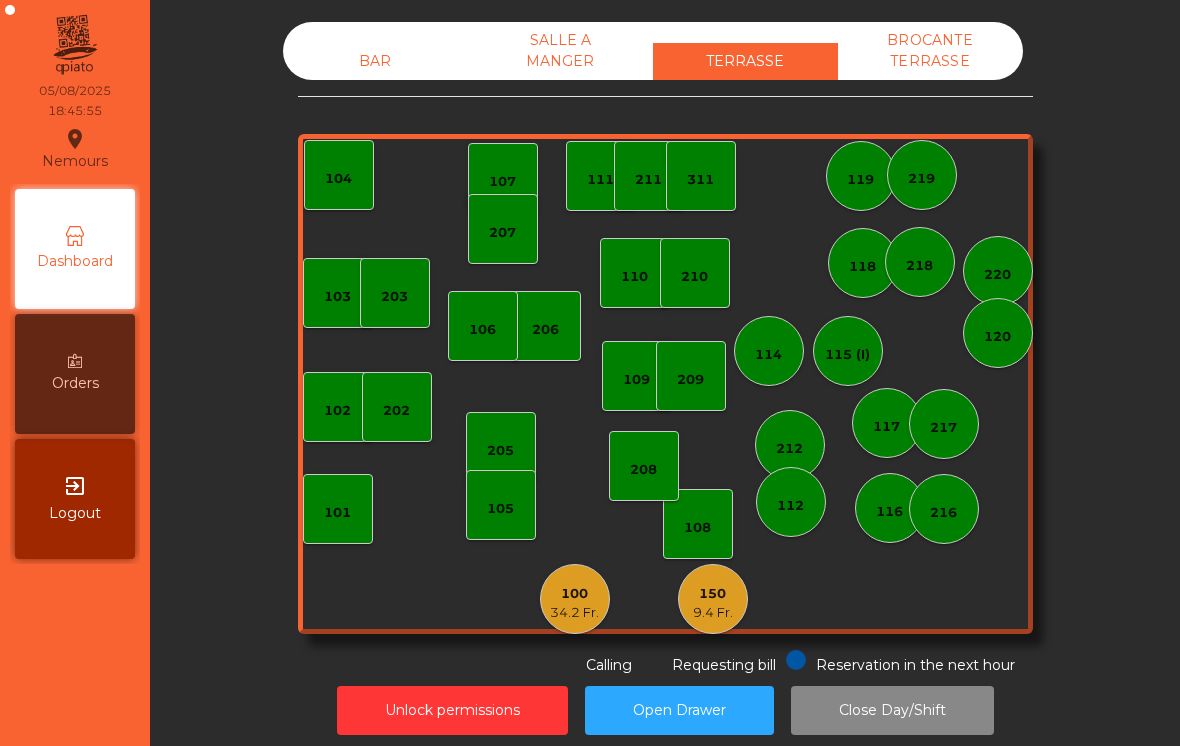 click on "9.4 Fr." 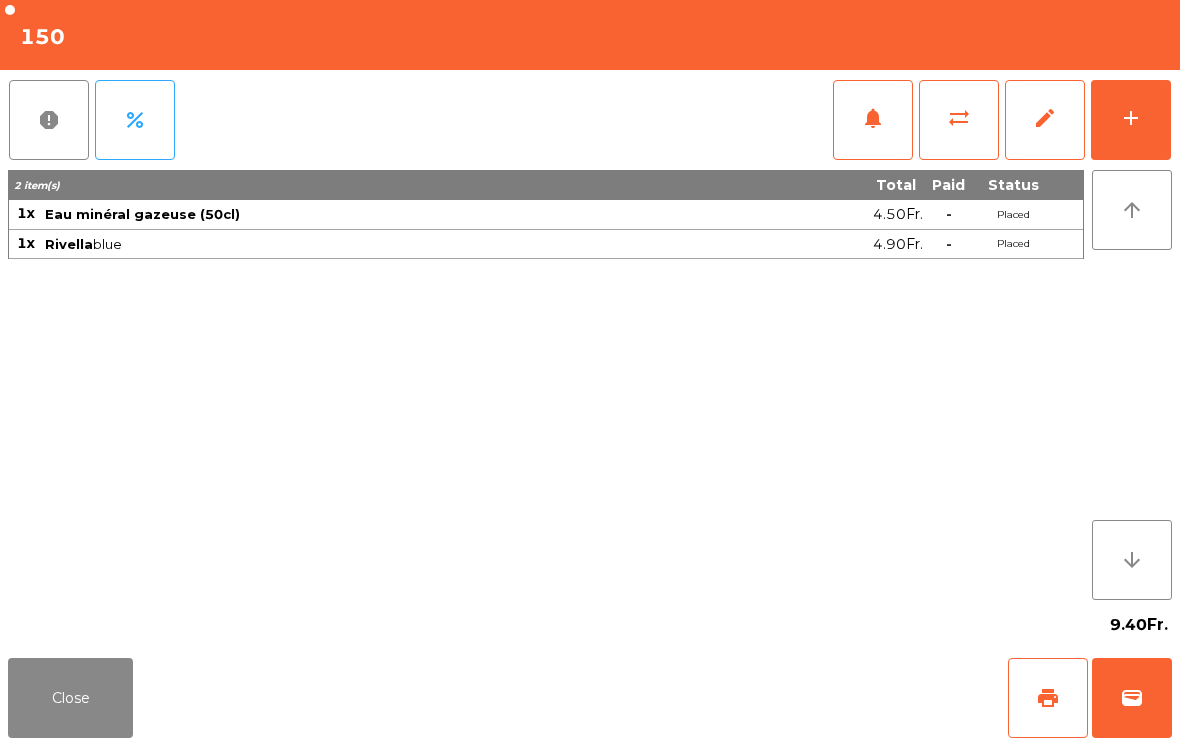 click on "sync_alt" 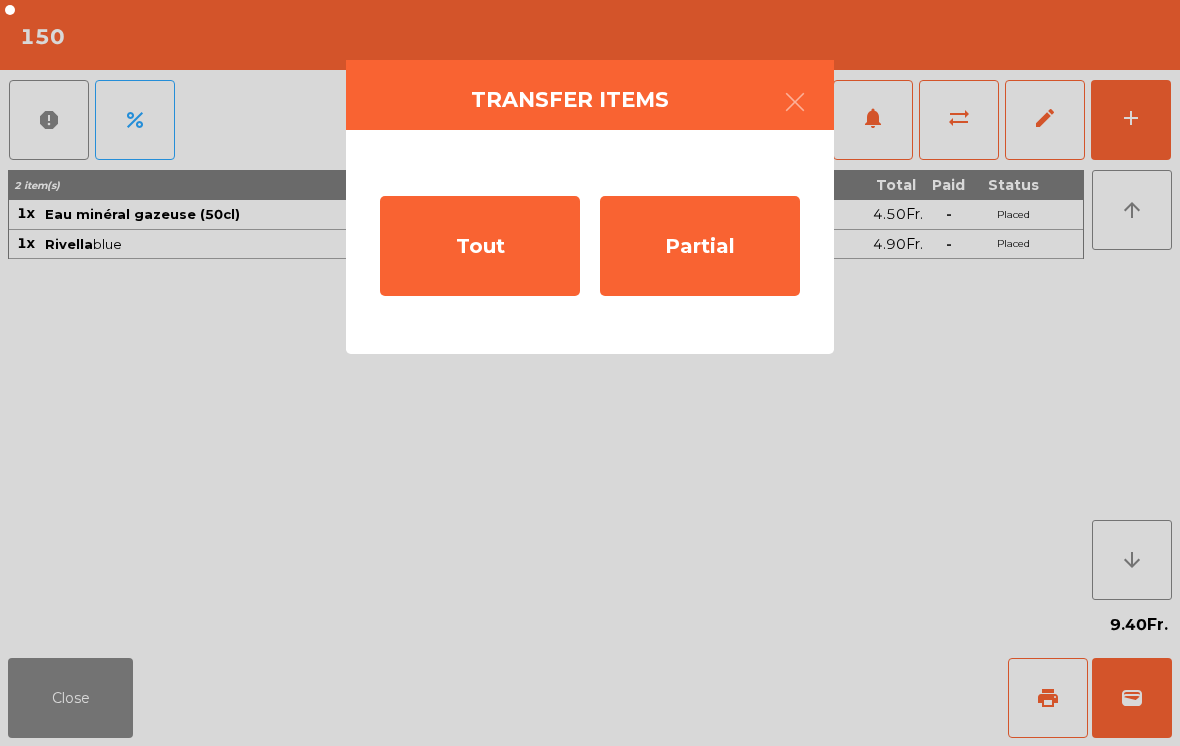 click on "Tout" 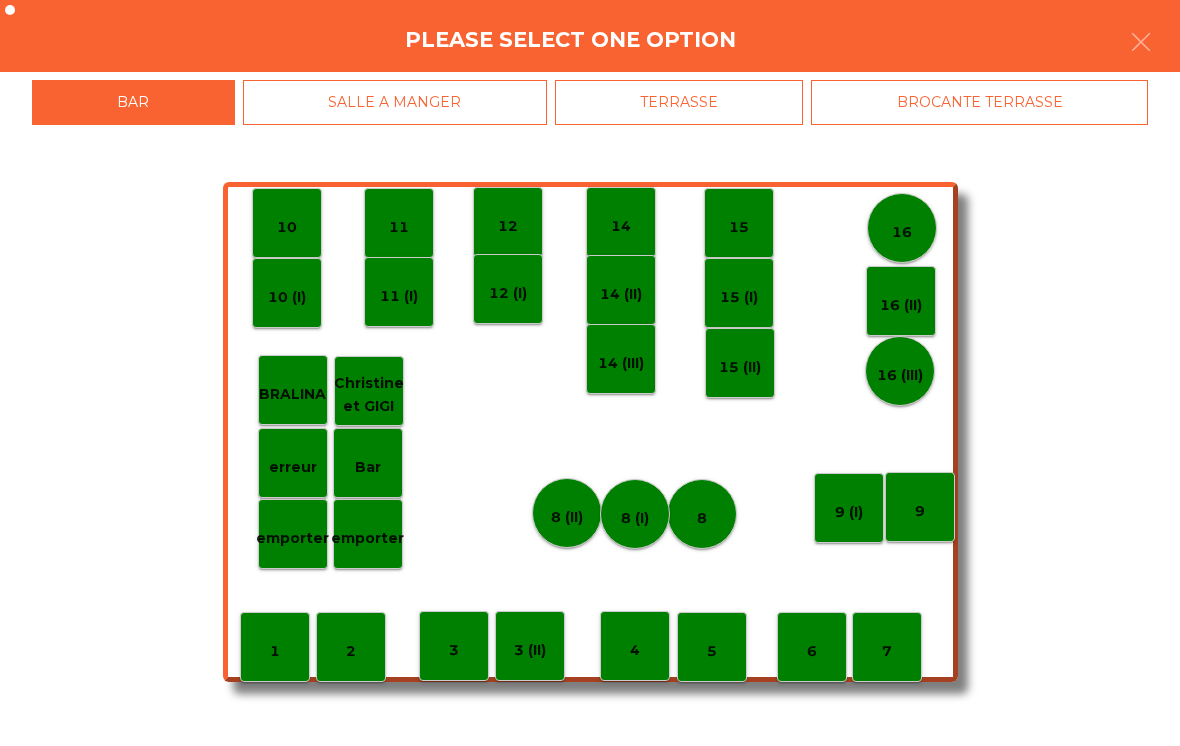 click on "3" 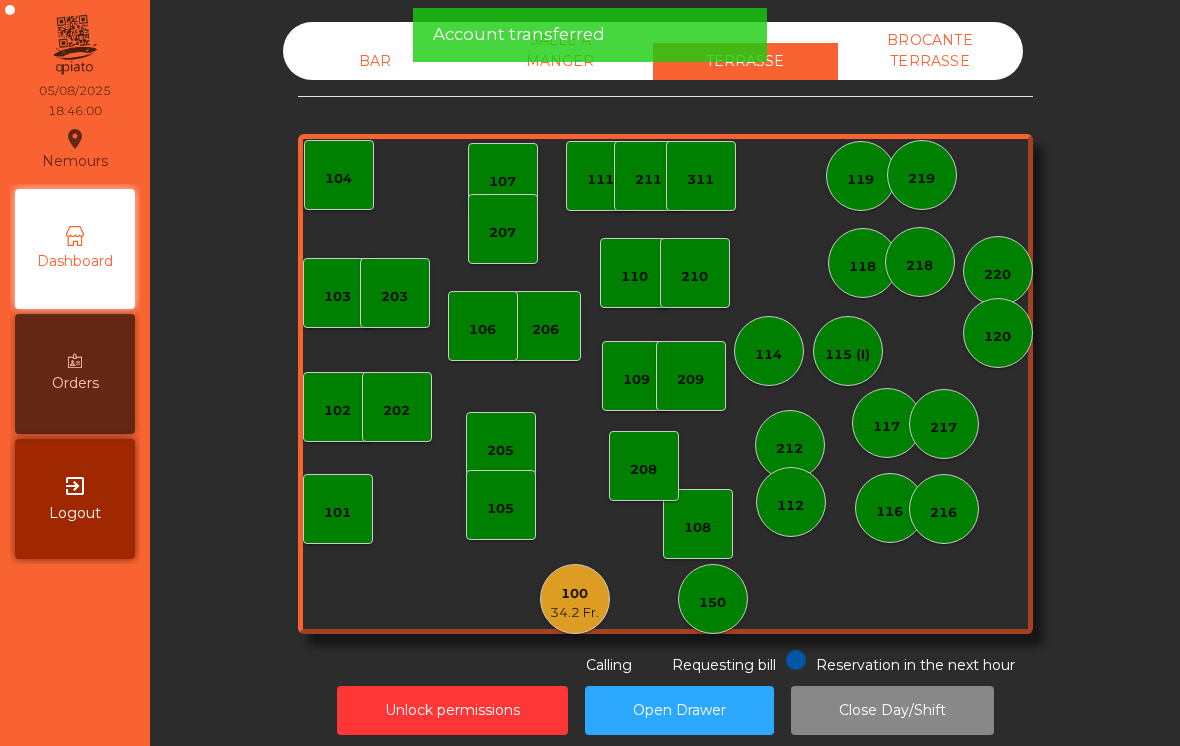 click on "BAR" 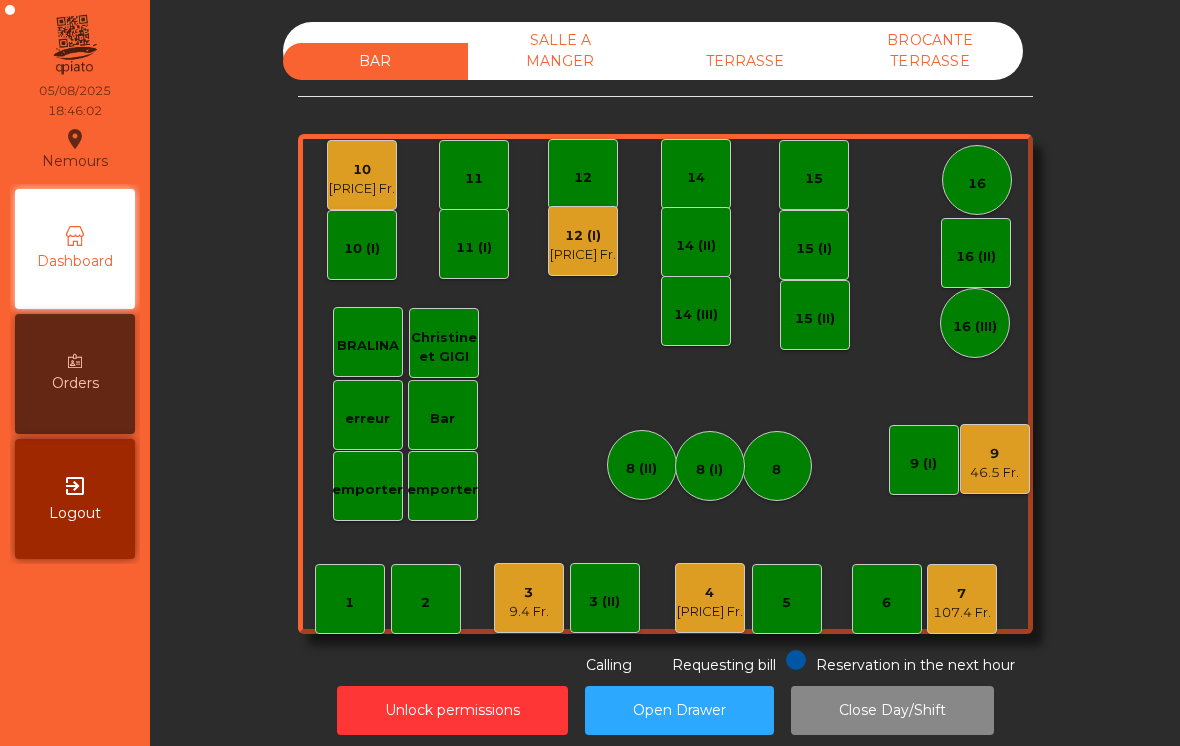 click on "3" 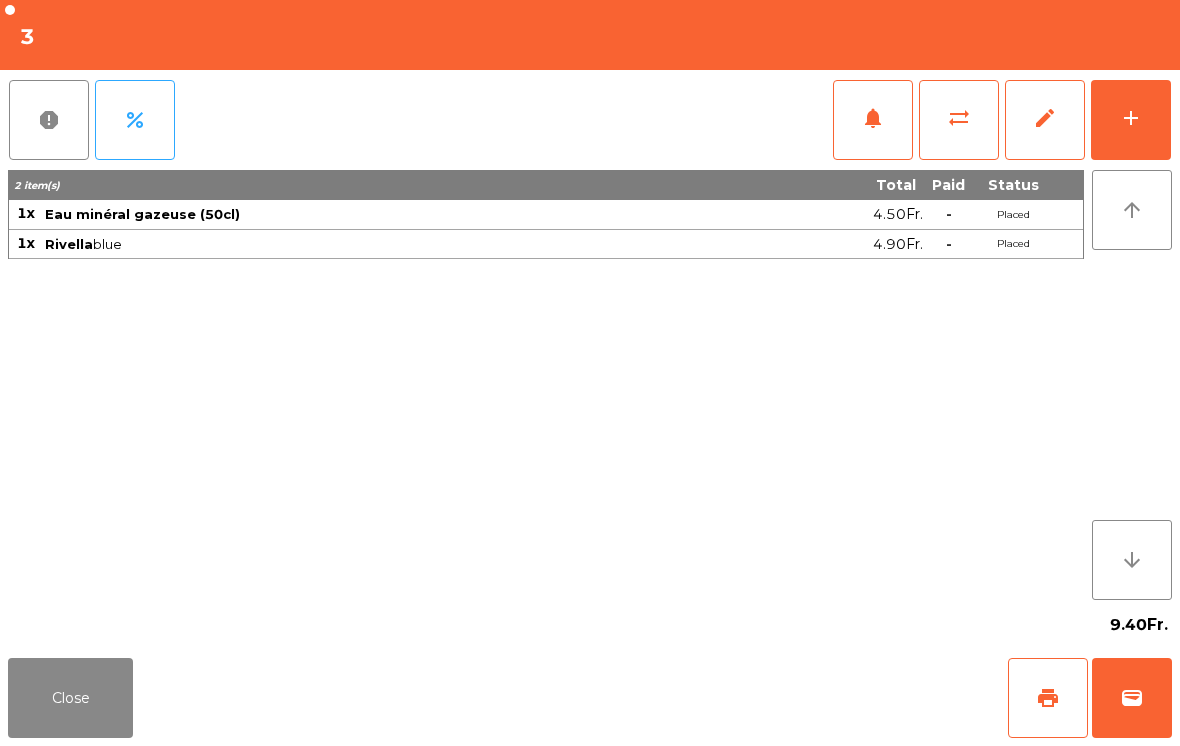 click on "add" 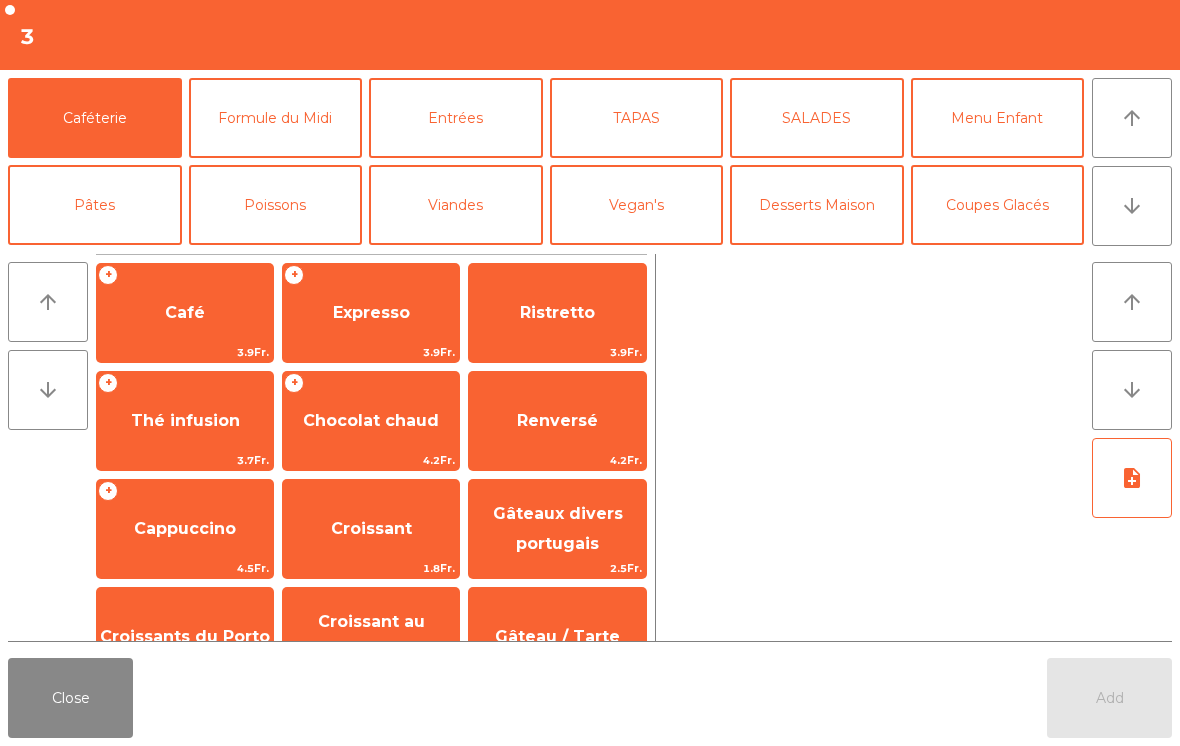 click on "Poissons" 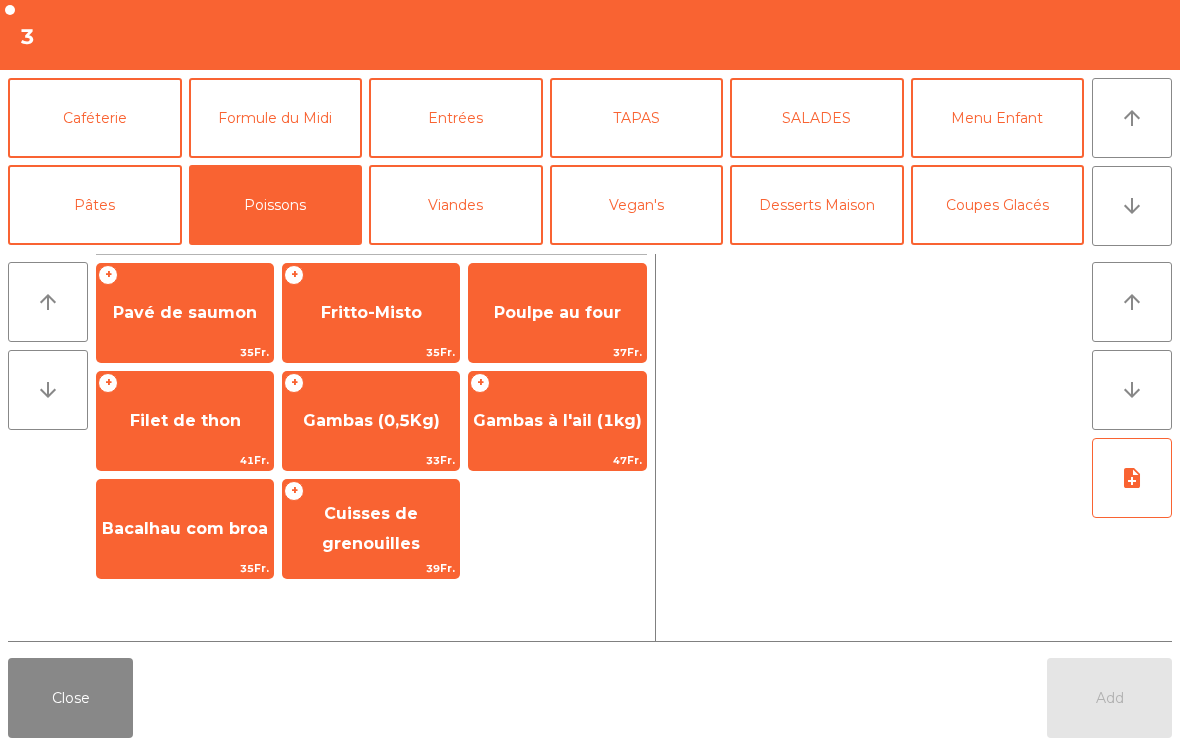 click on "Gambas à l'ail (1kg)" 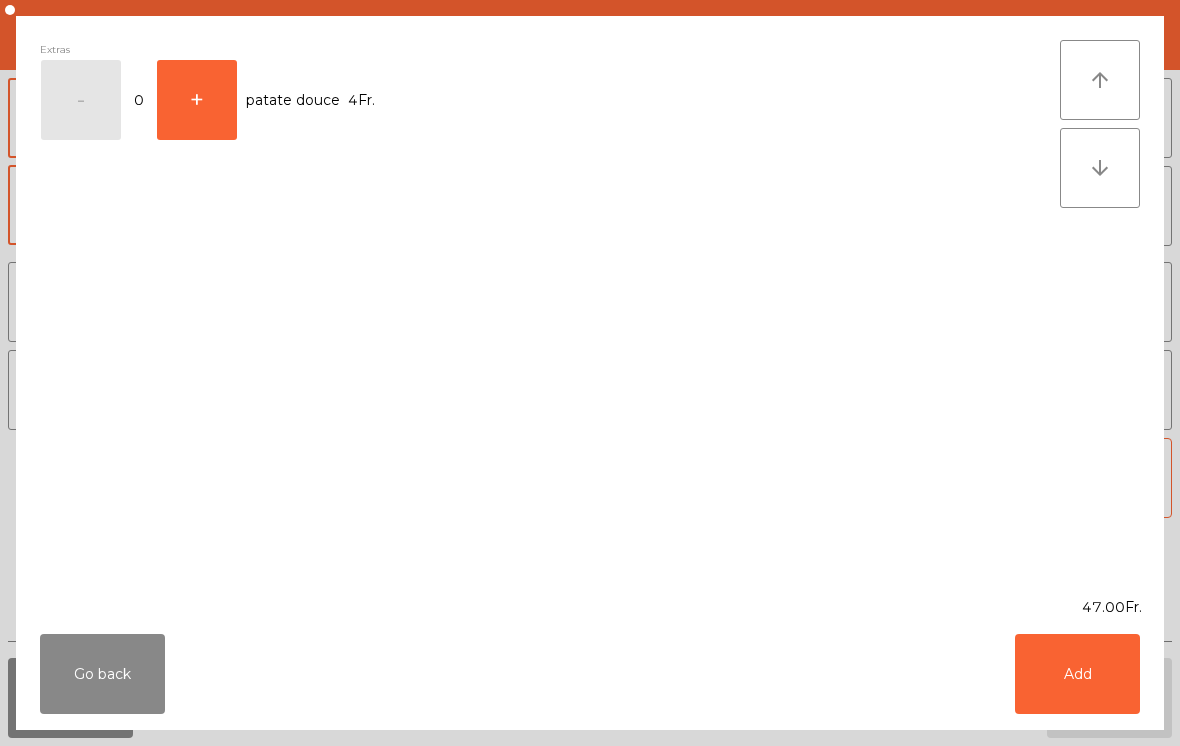 click on "Add" 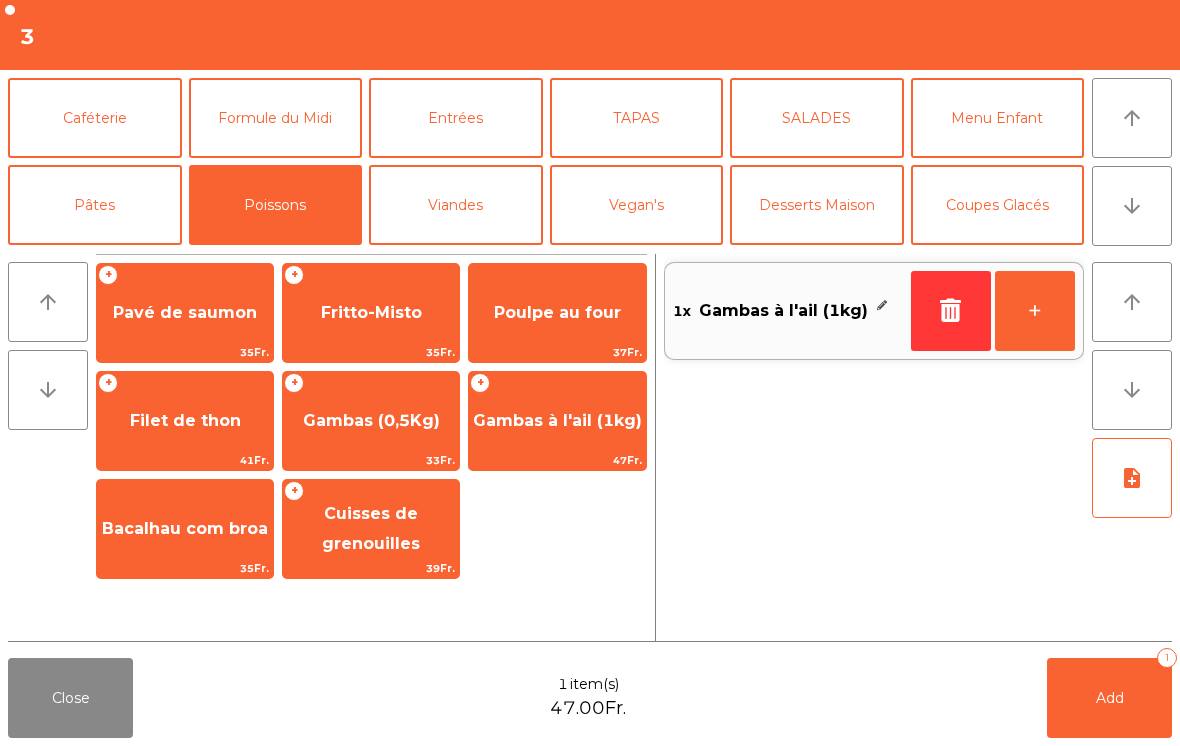 click on "+" 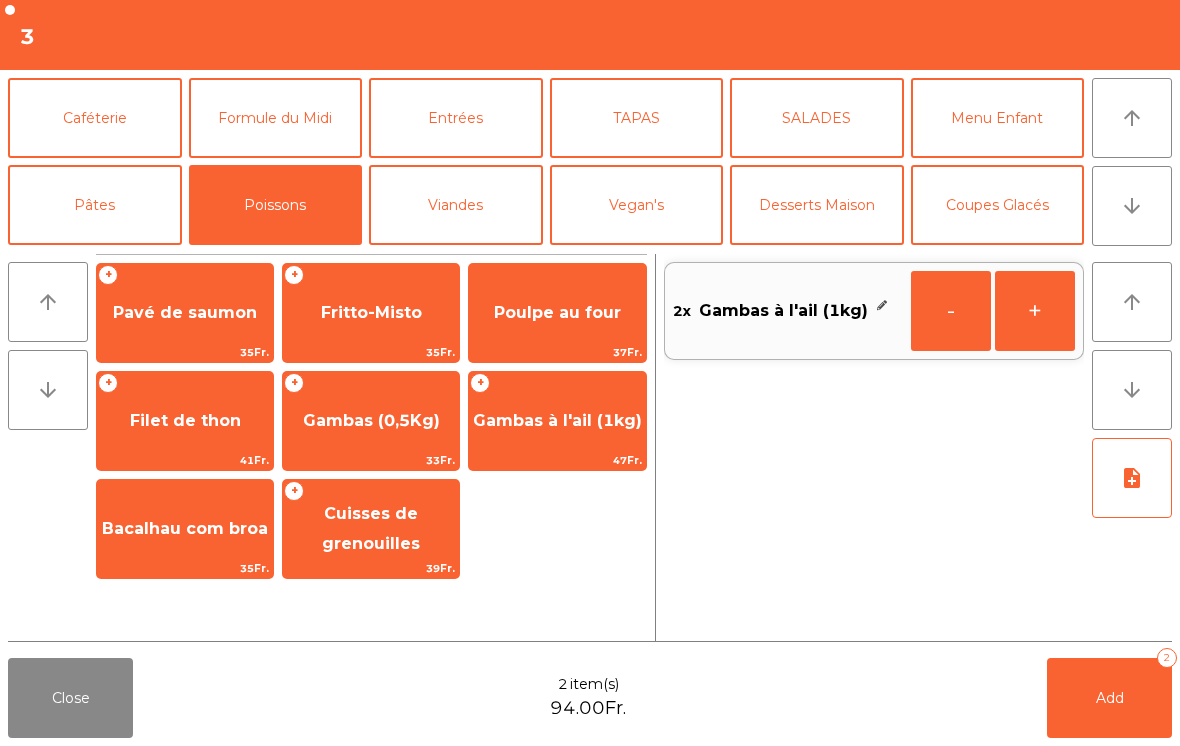 click on "note_add" 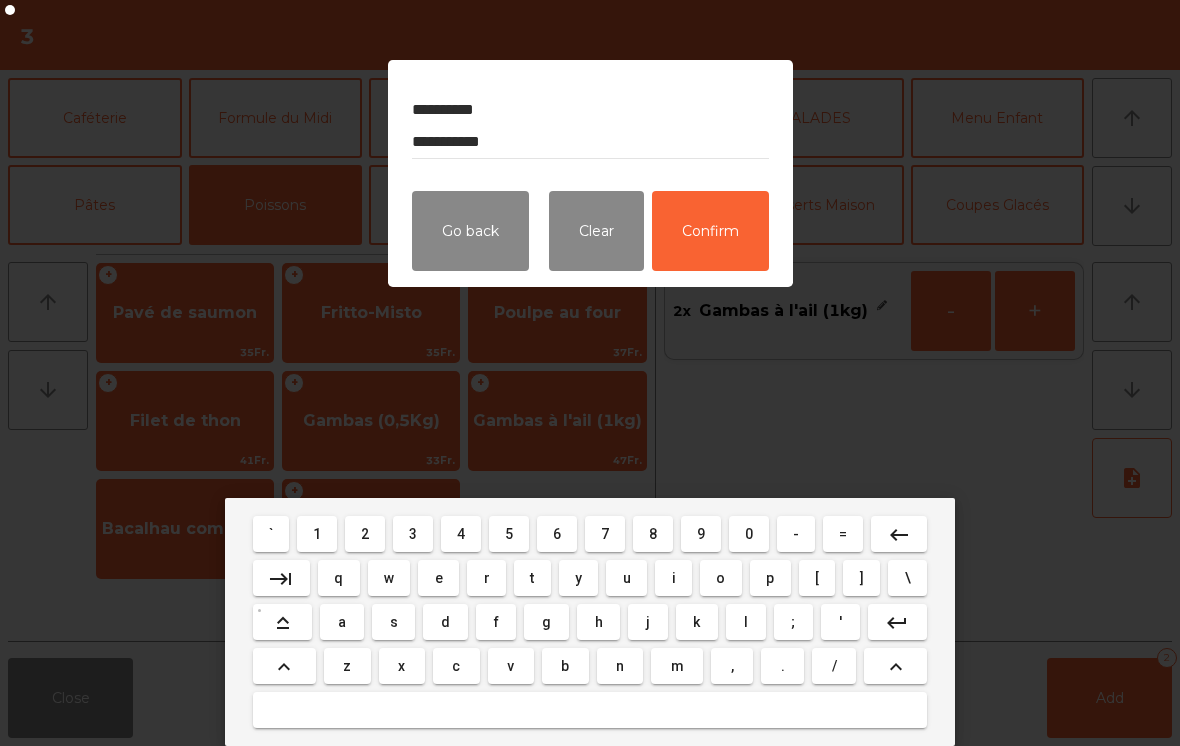 type on "**********" 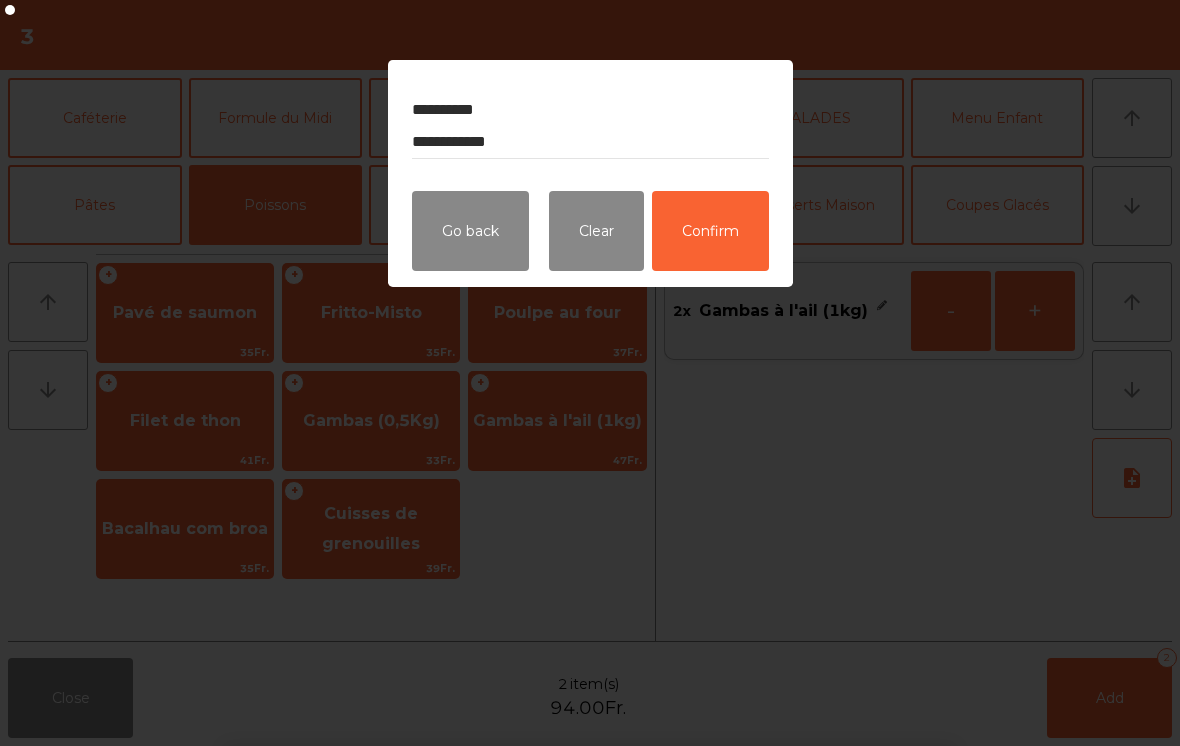 click on "Confirm" 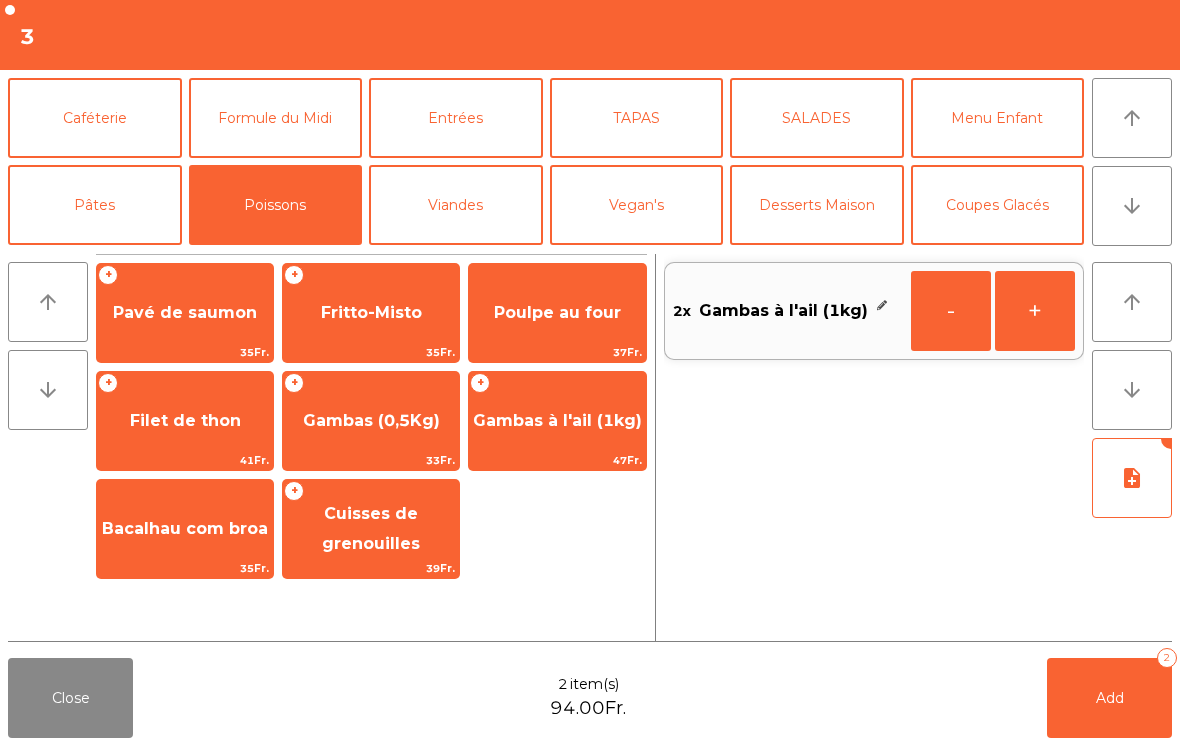 click on "Add   2" 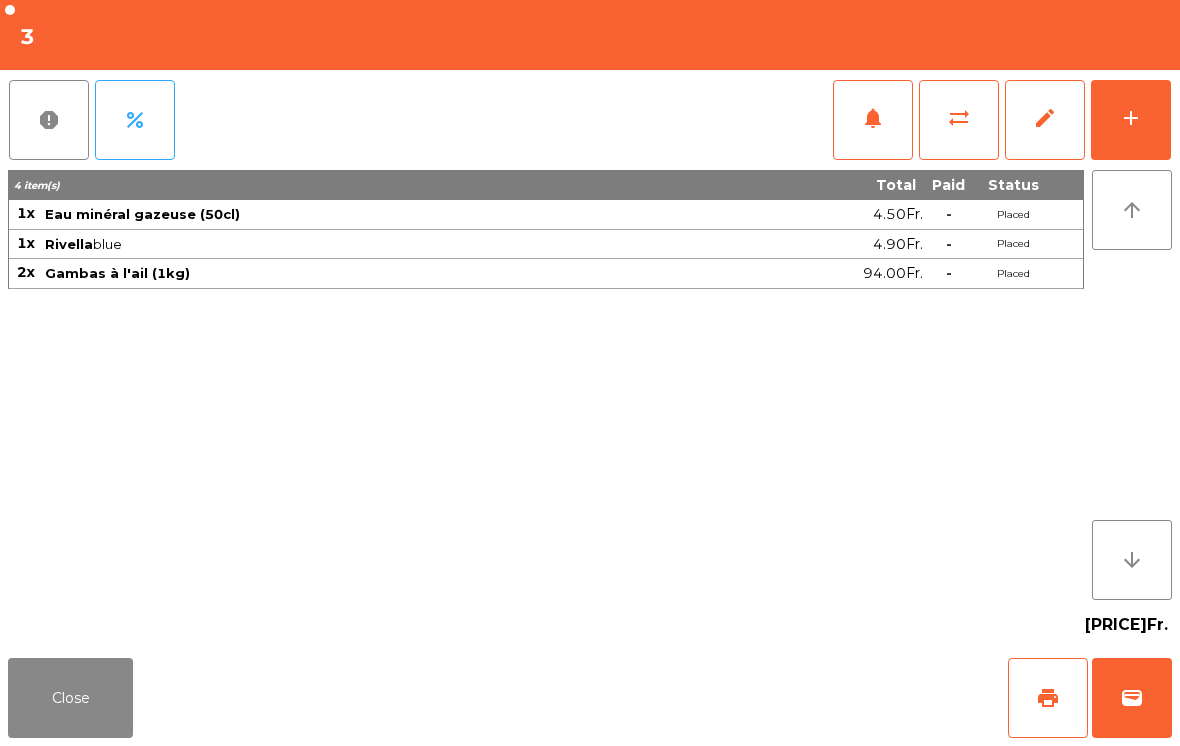 click on "Close" 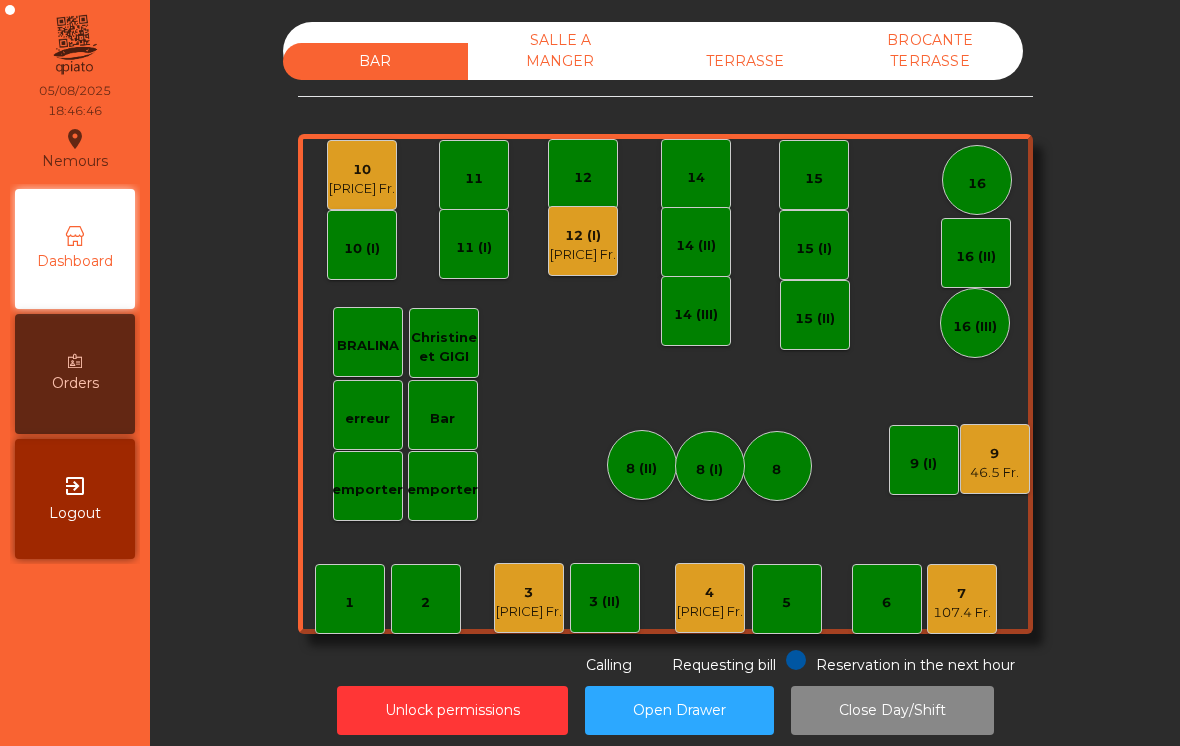 click on "19.4 Fr." 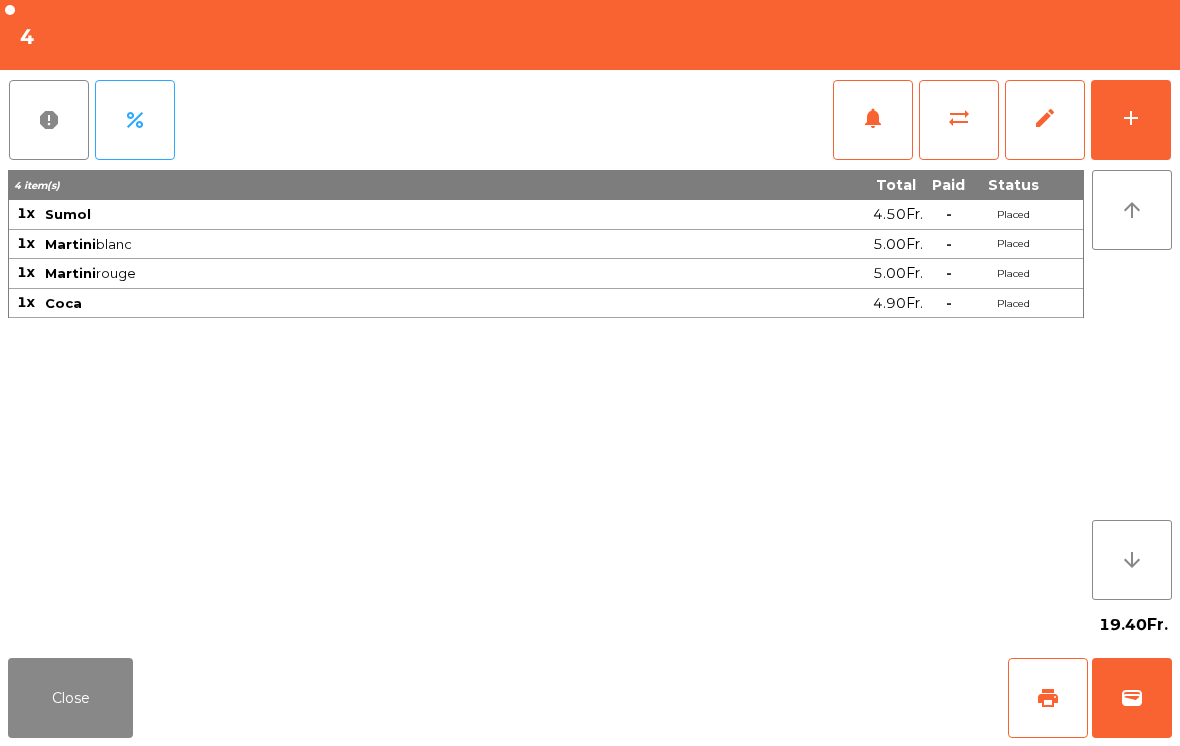 click on "add" 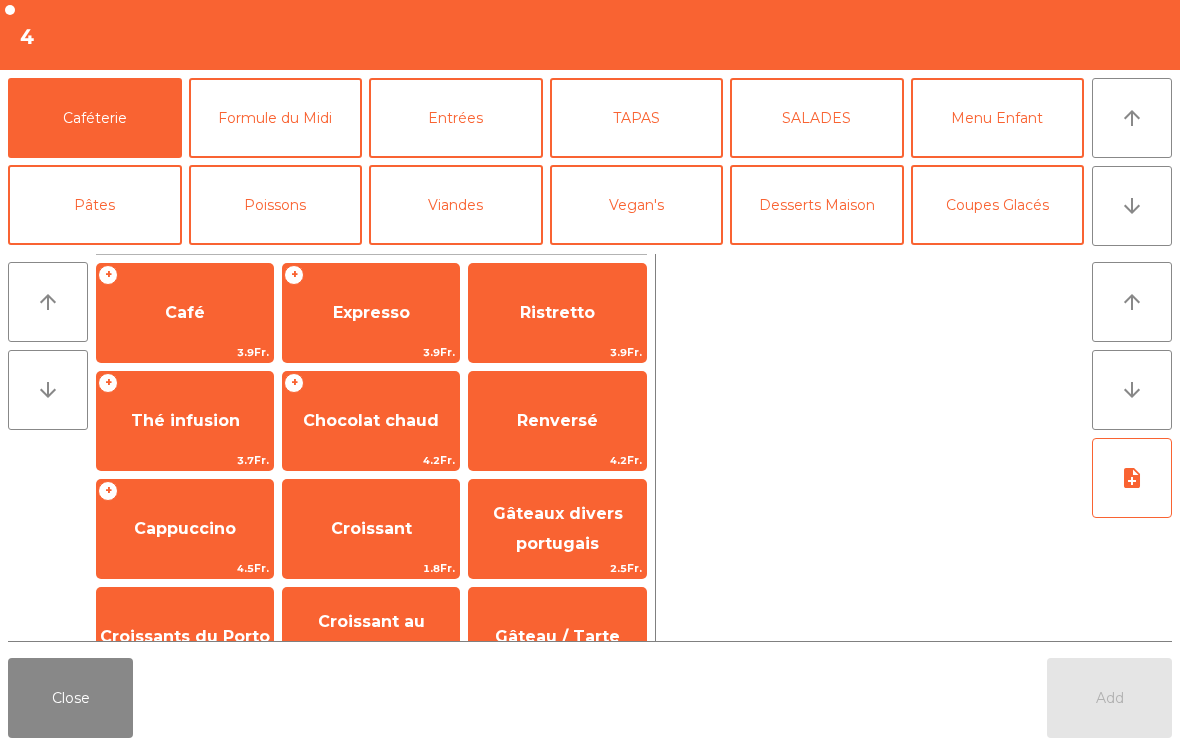 click on "Poissons" 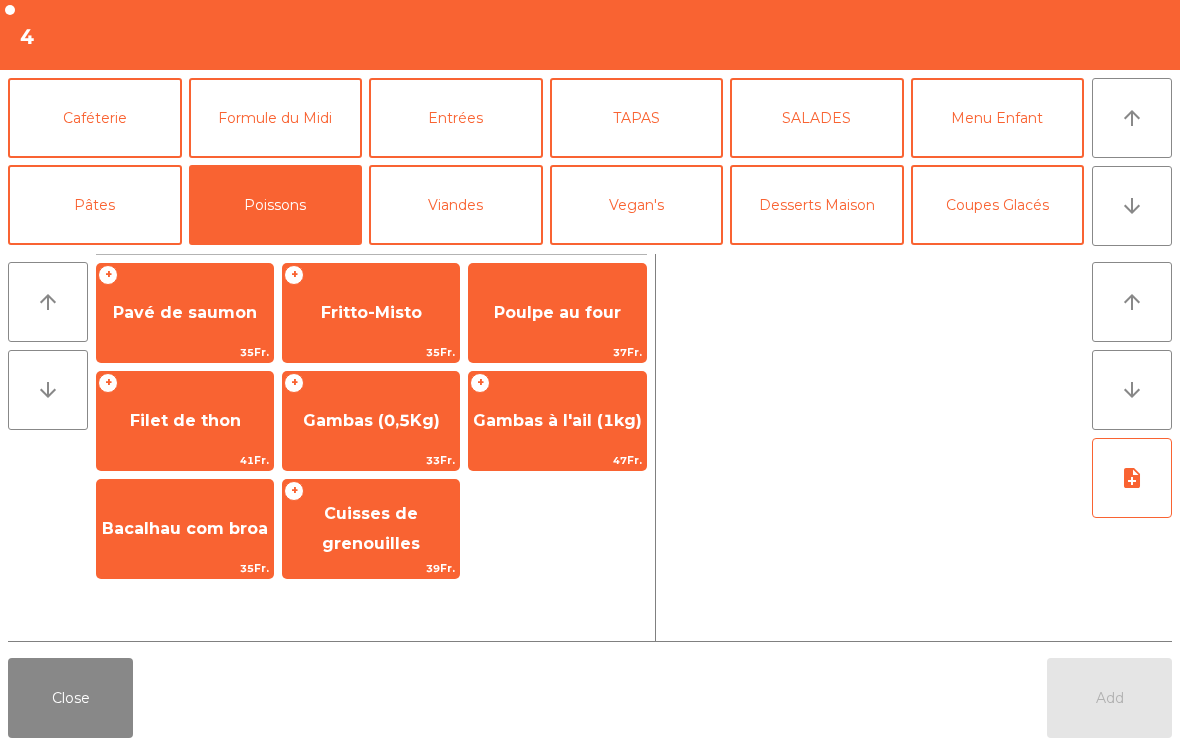click on "Bacalhau com broa" 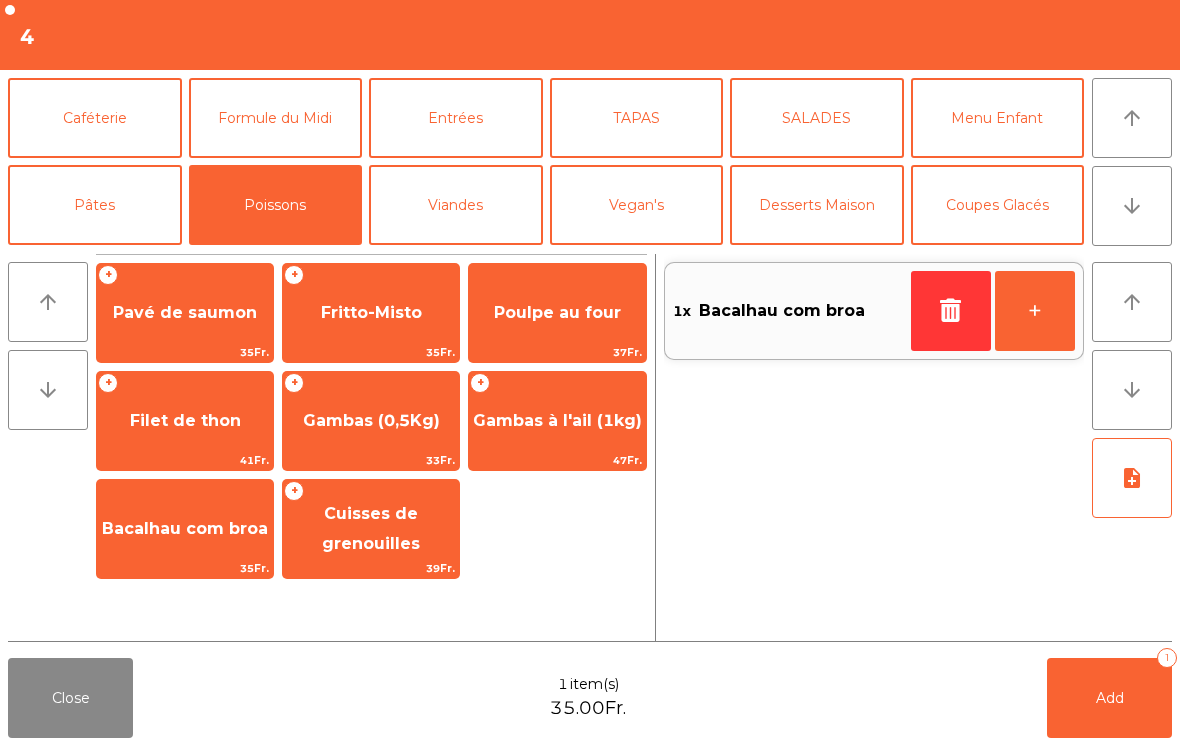 click on "+" 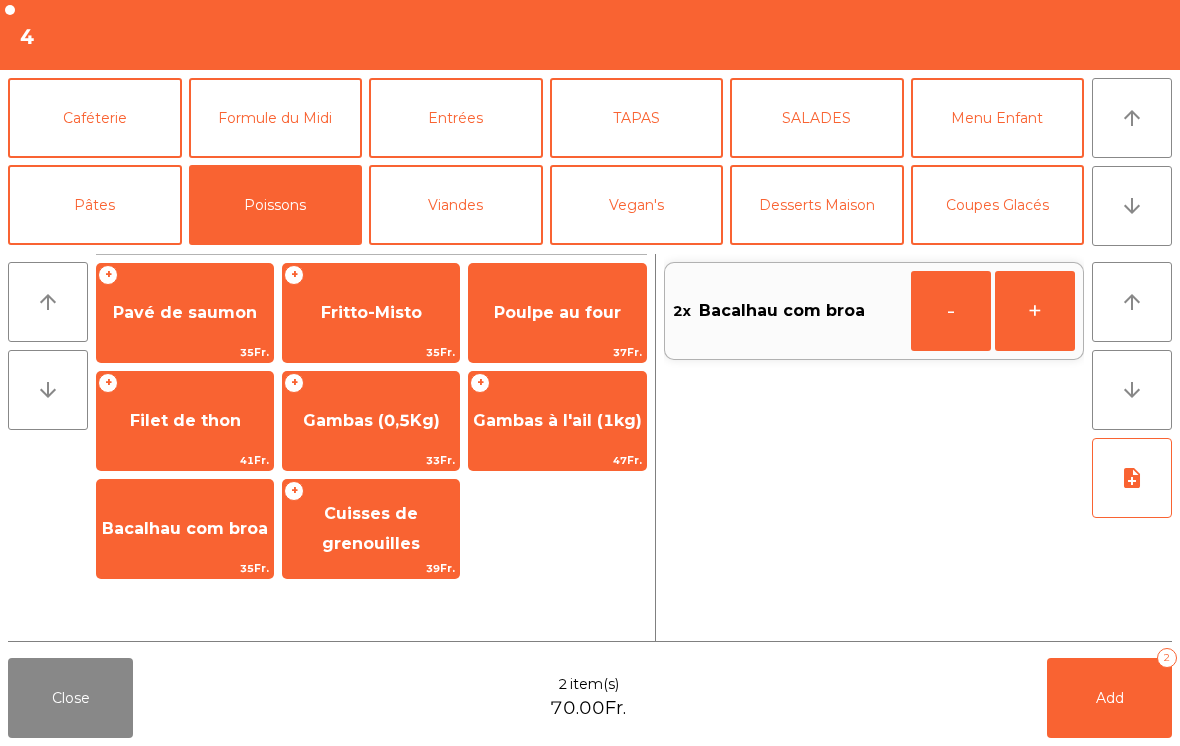 click on "Viandes" 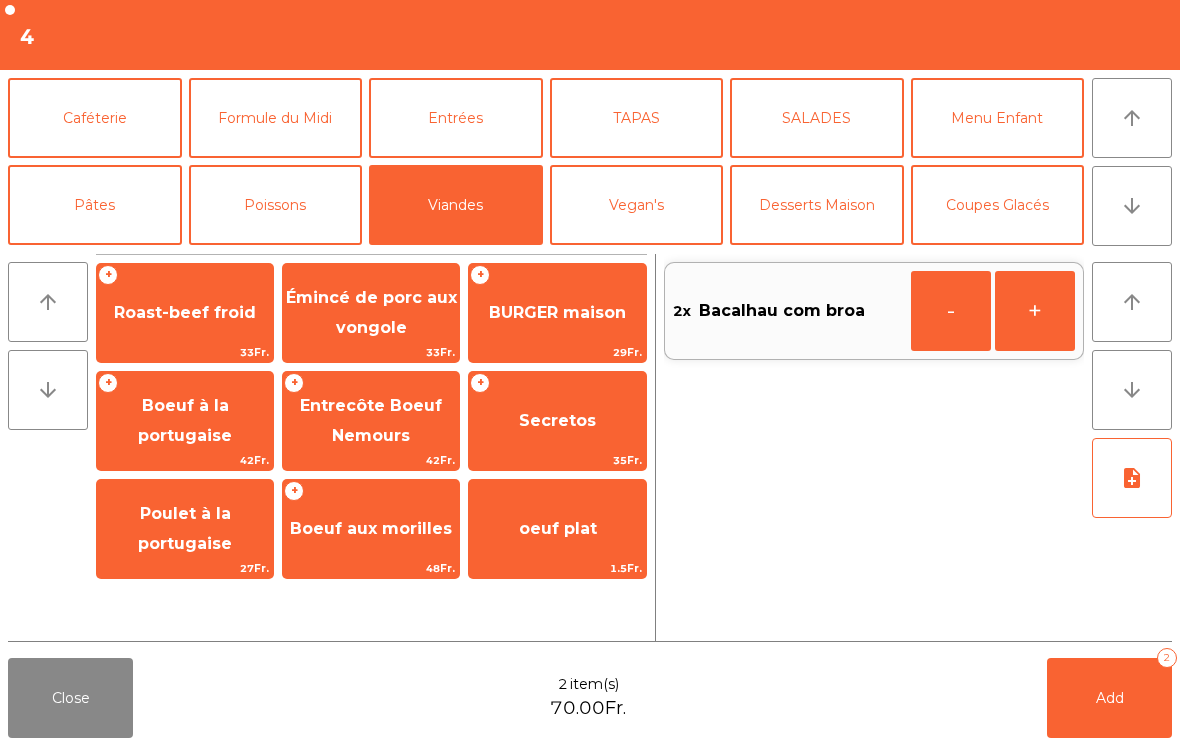 click on "Boeuf à la portugaise" 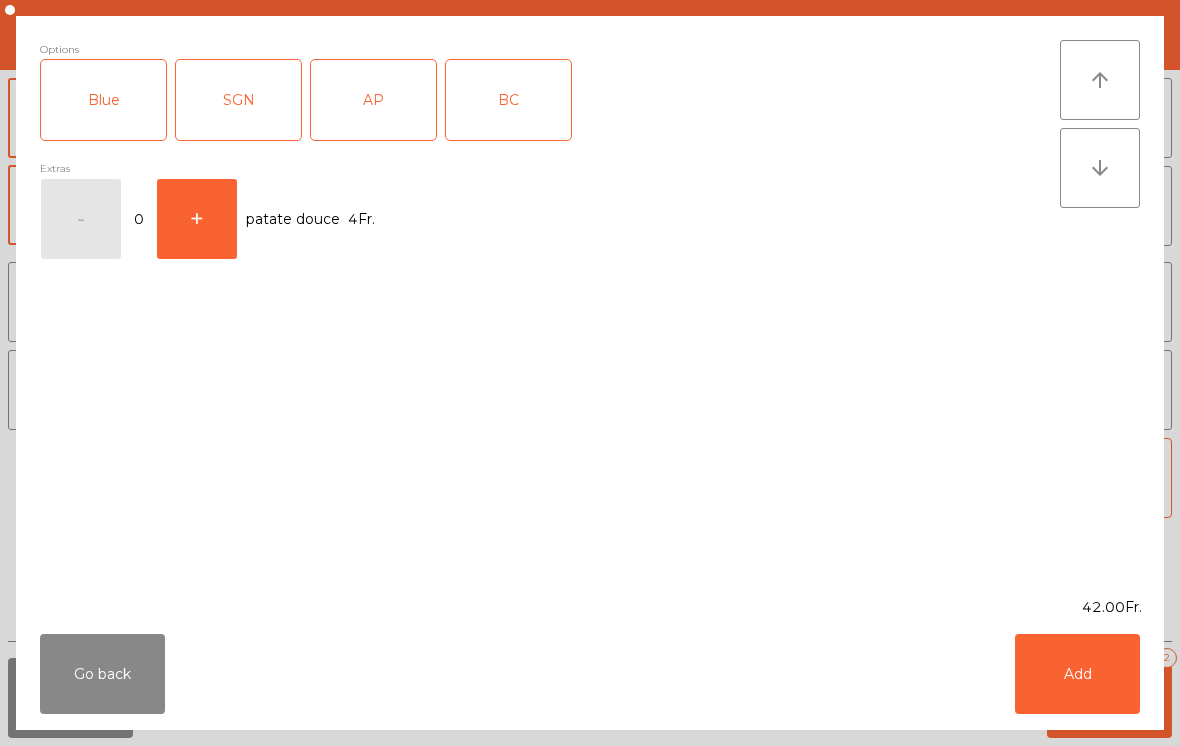 click on "AP" 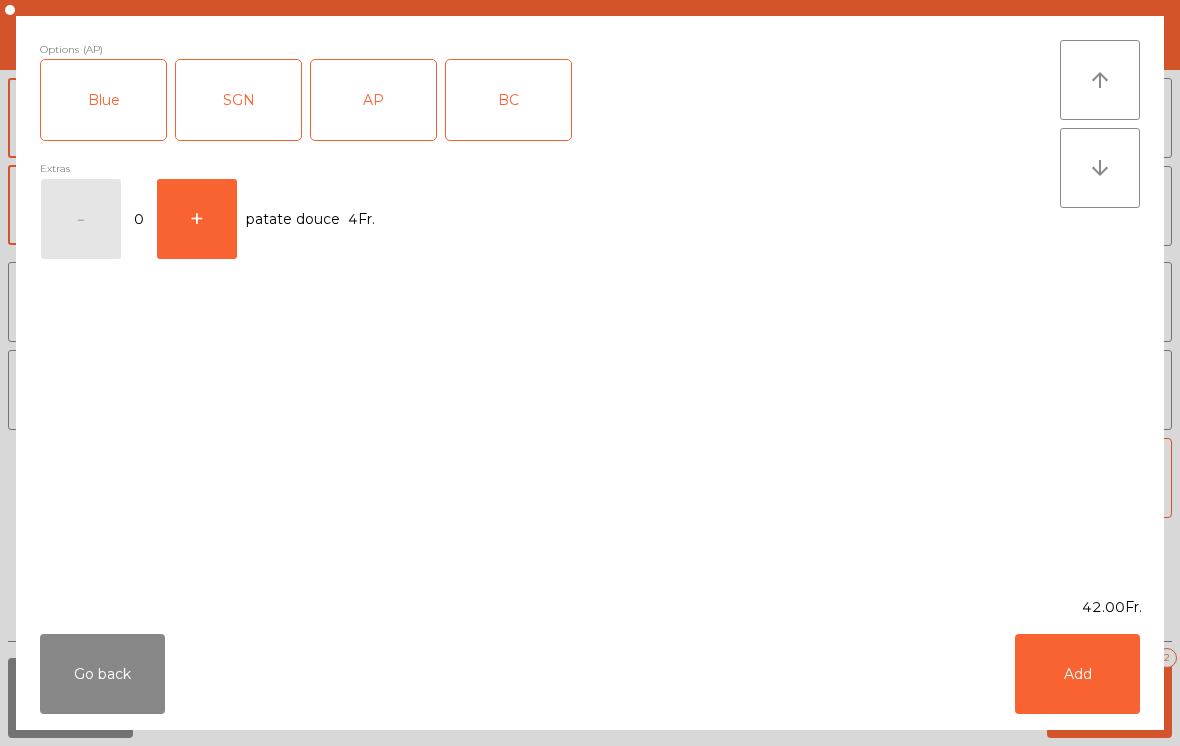 click on "Add" 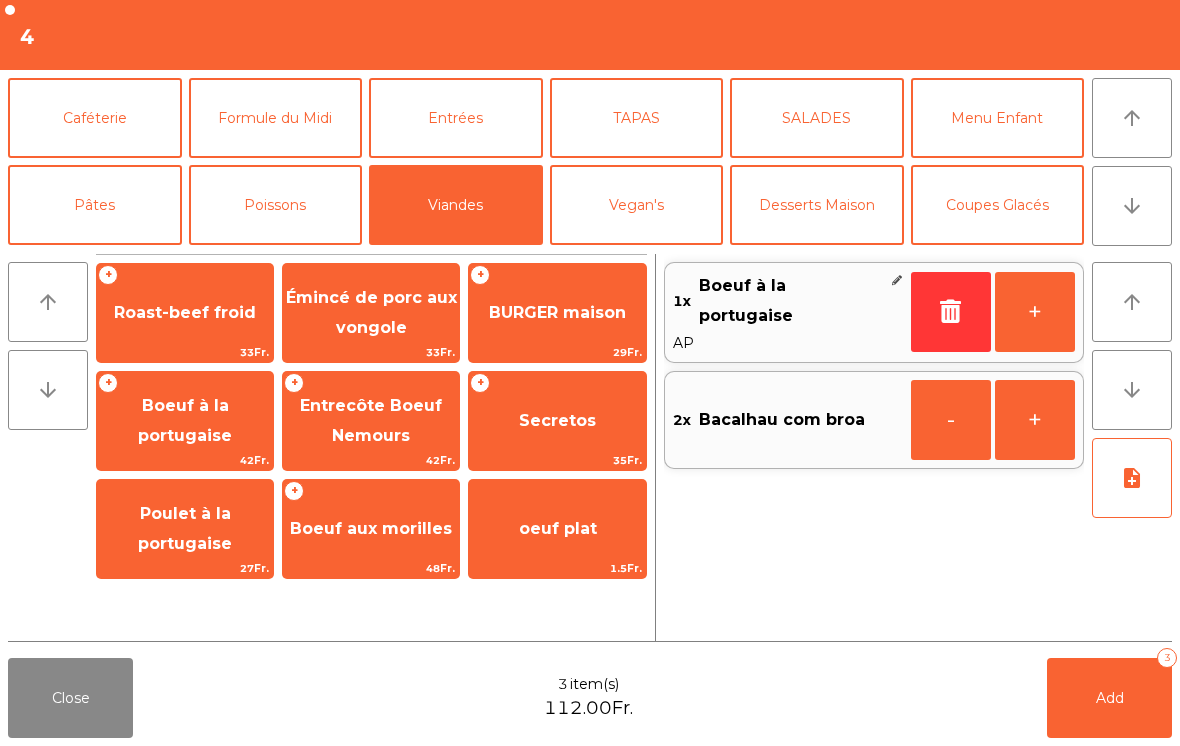 click on "note_add" 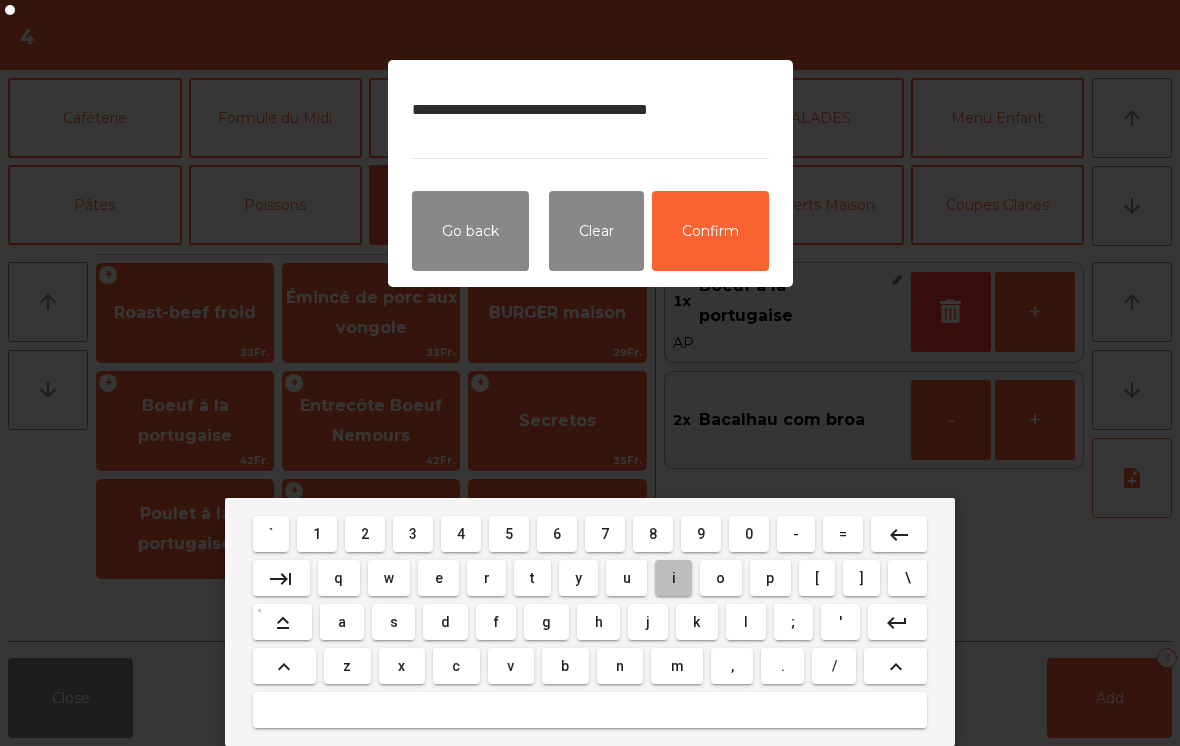 type on "**********" 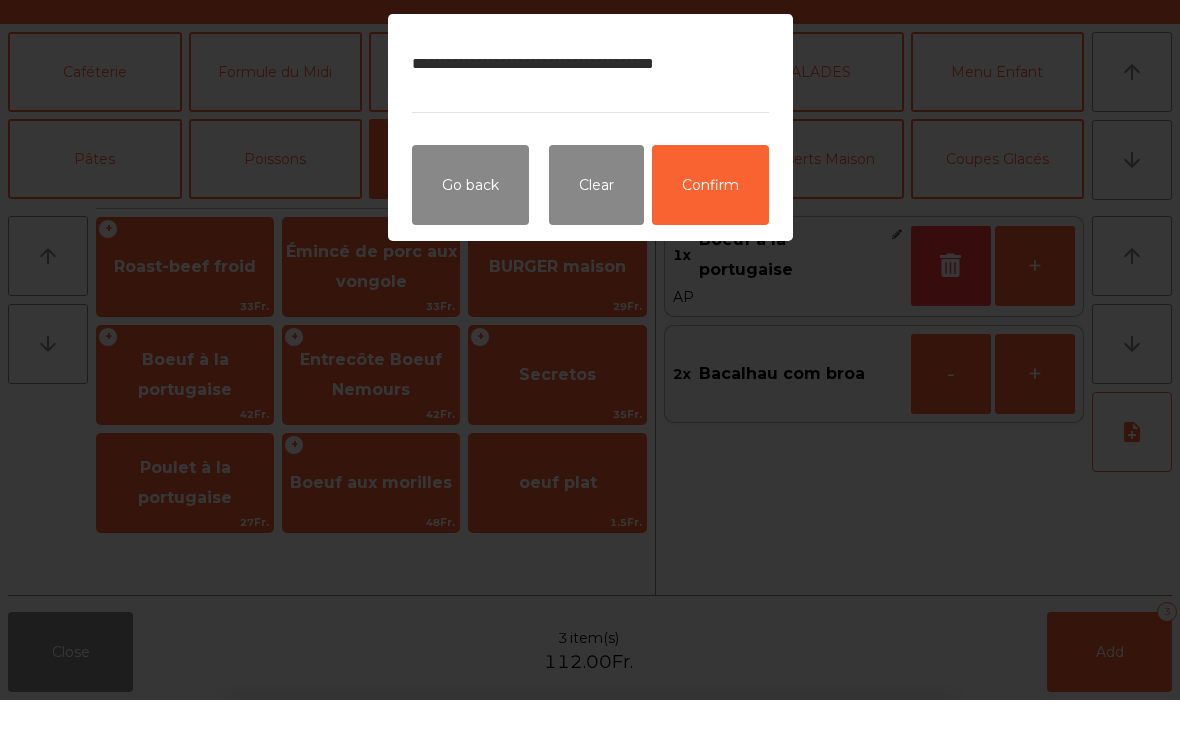 click on "Confirm" 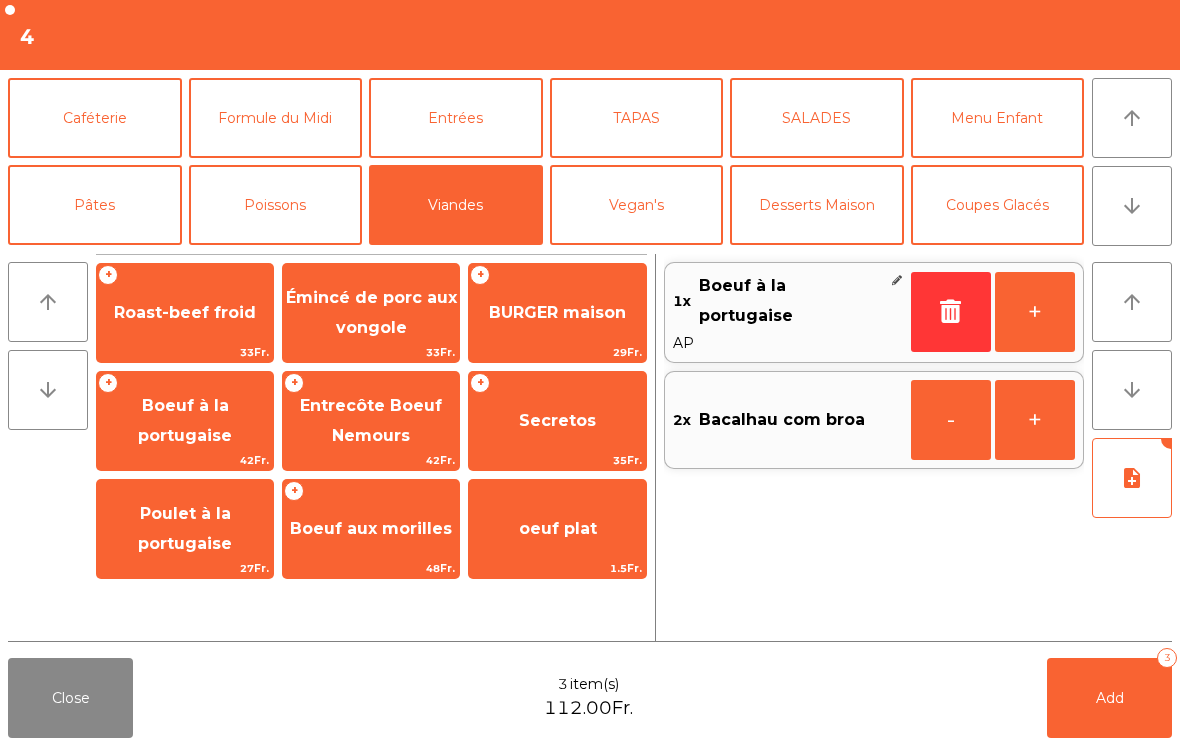 click on "Add   3" 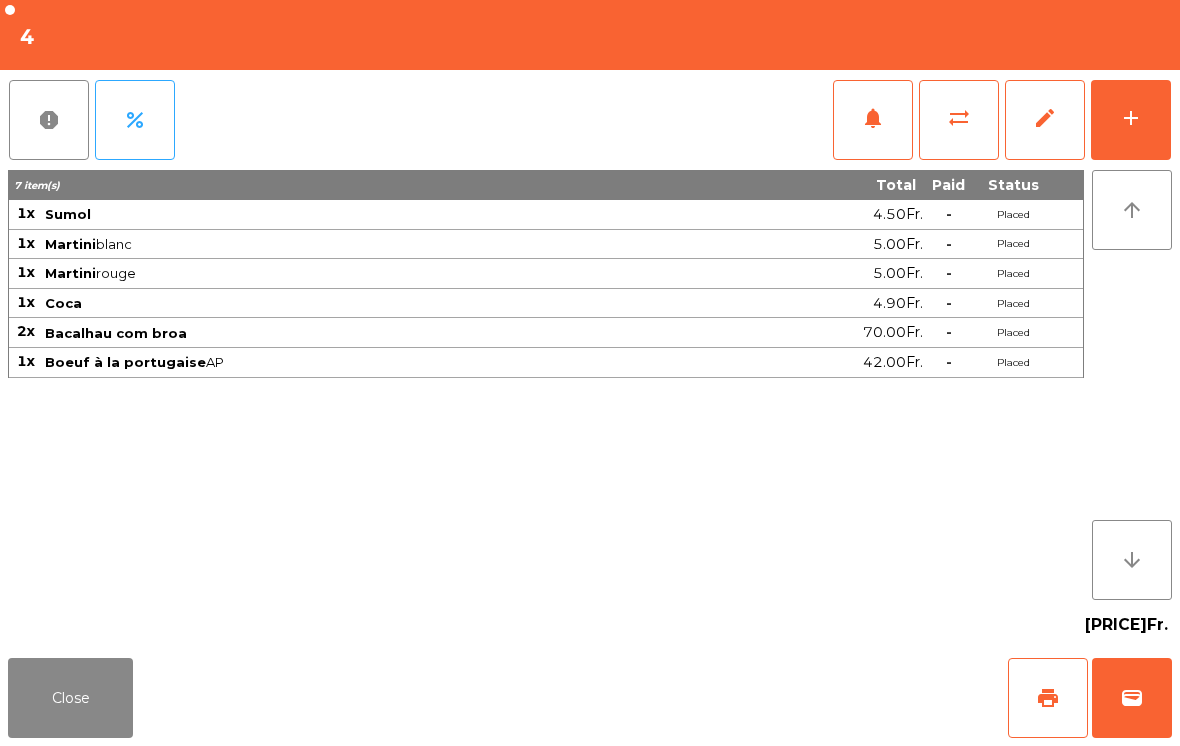 click on "Close" 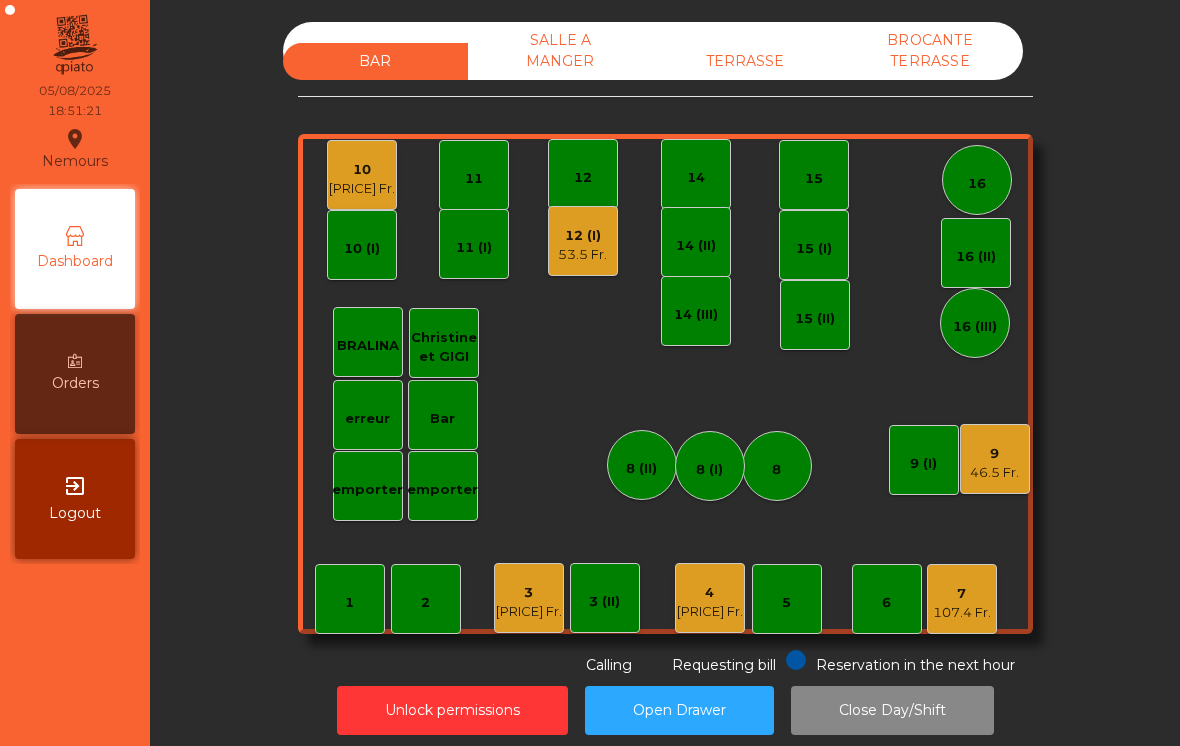 click on "12 (I)" 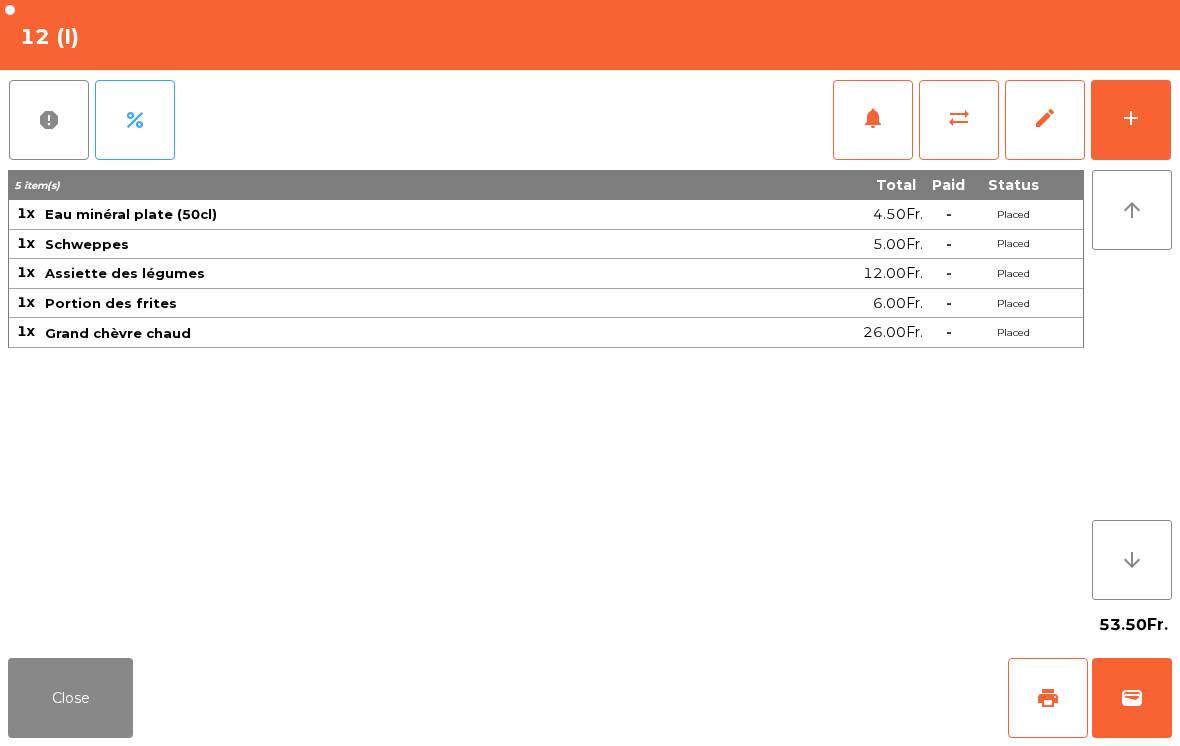 click on "add" 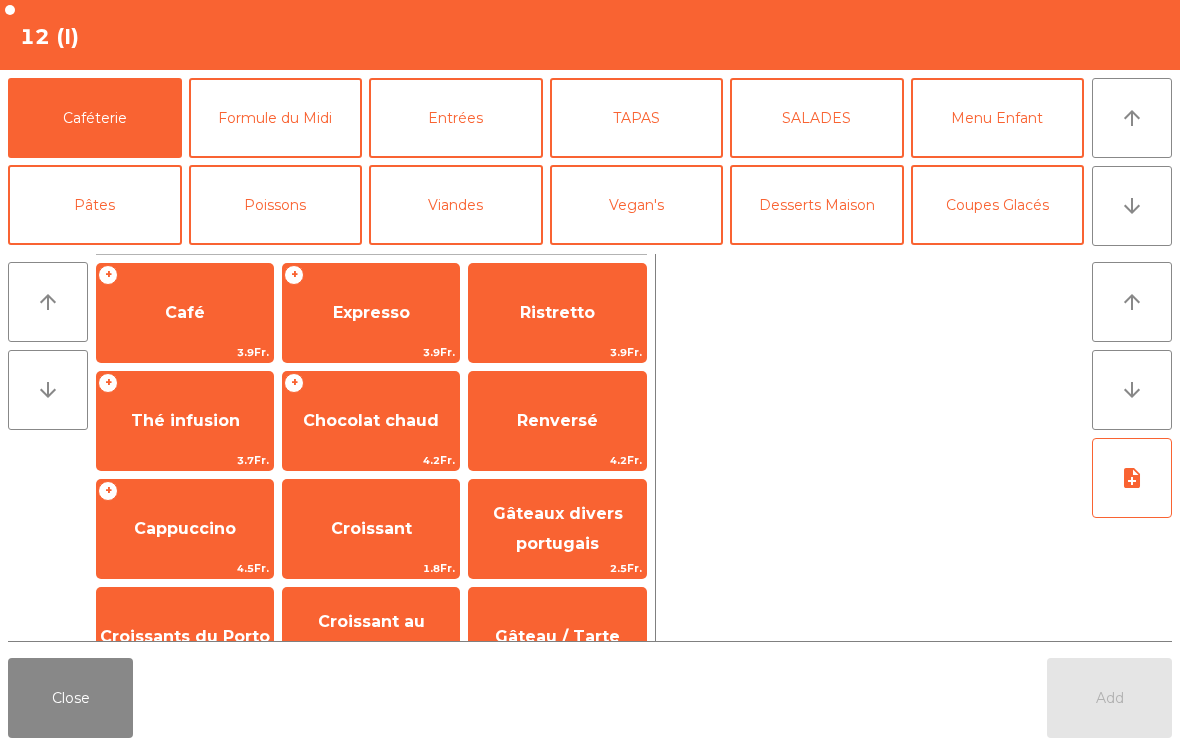 click on "arrow_downward" 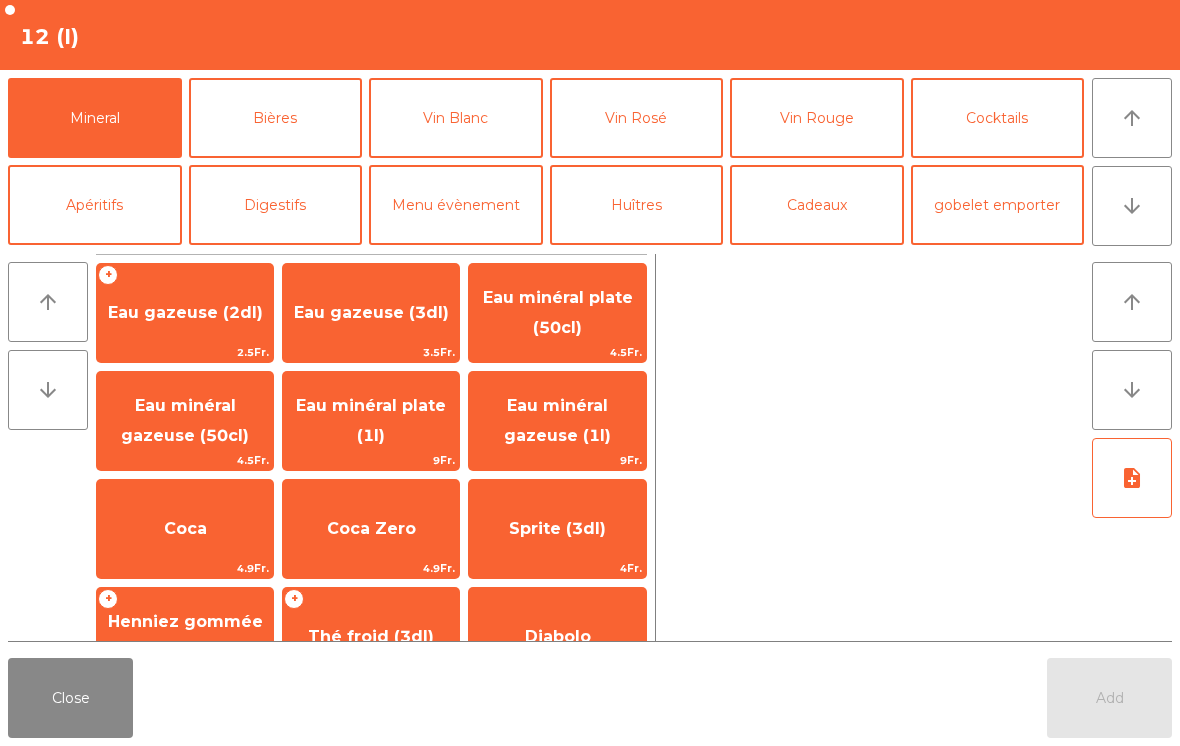 click on "Eau minéral gazeuse (50cl)" 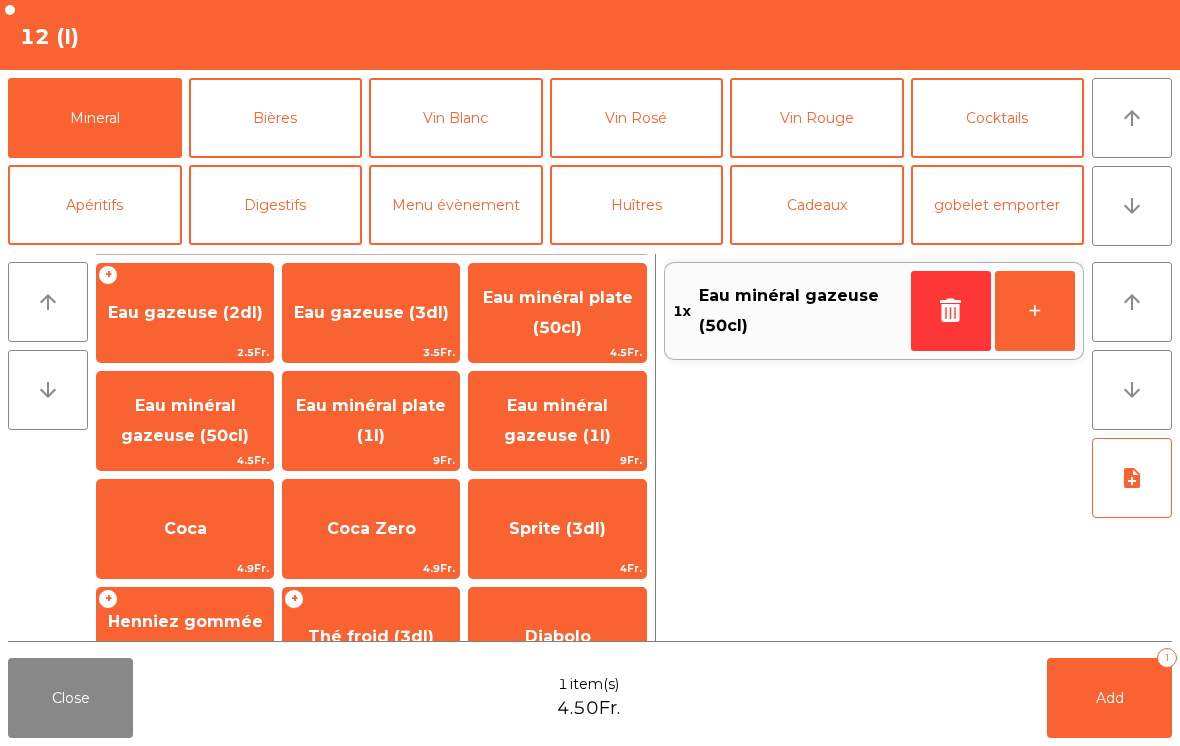 click on "Add" 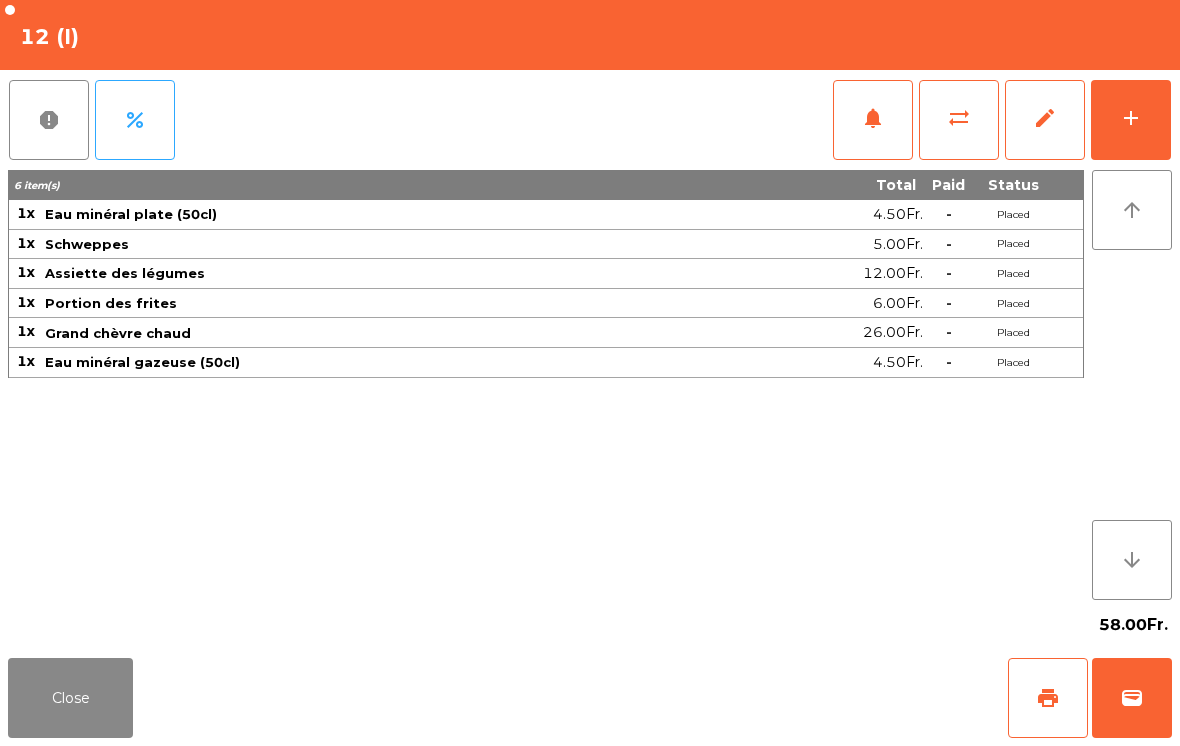 click on "Close" 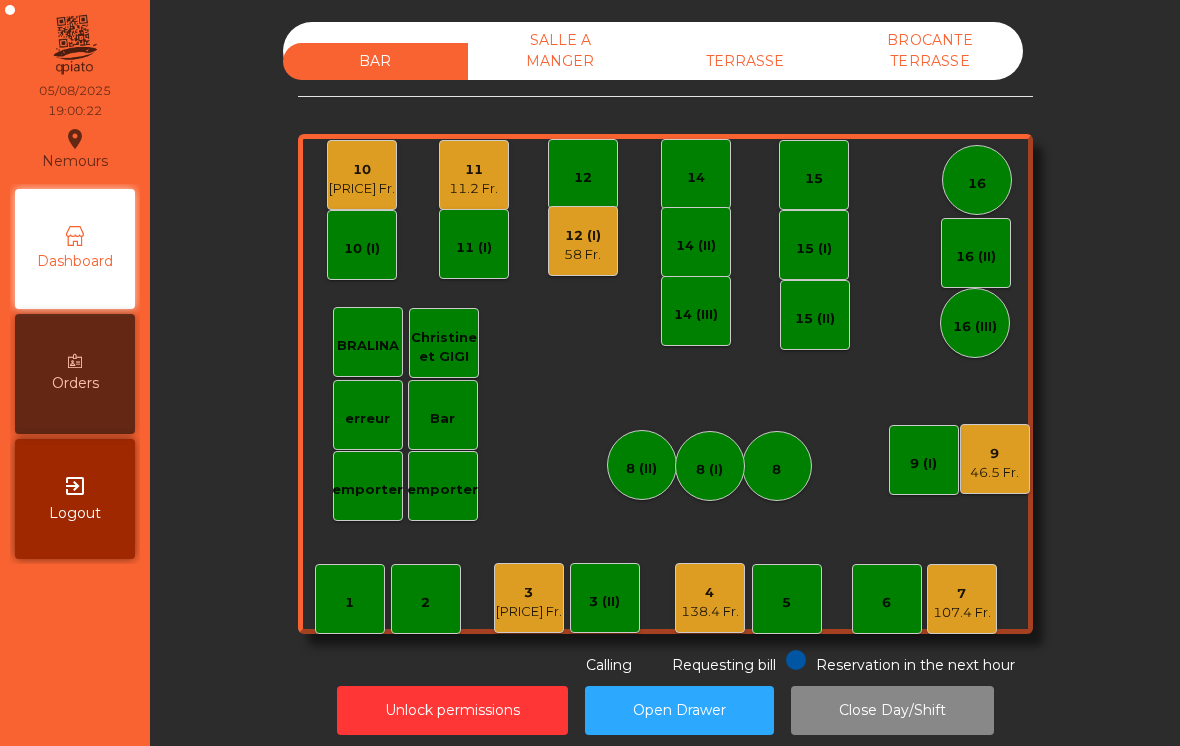 click on "107.4 Fr." 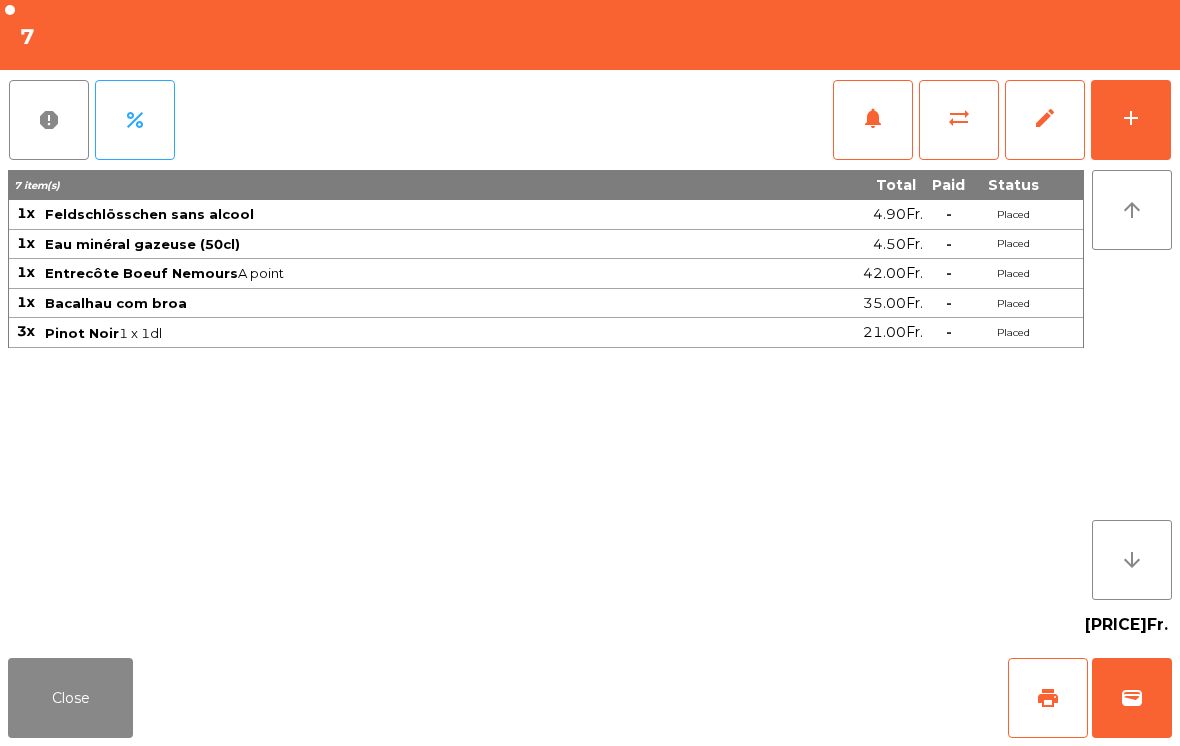 click on "Close" 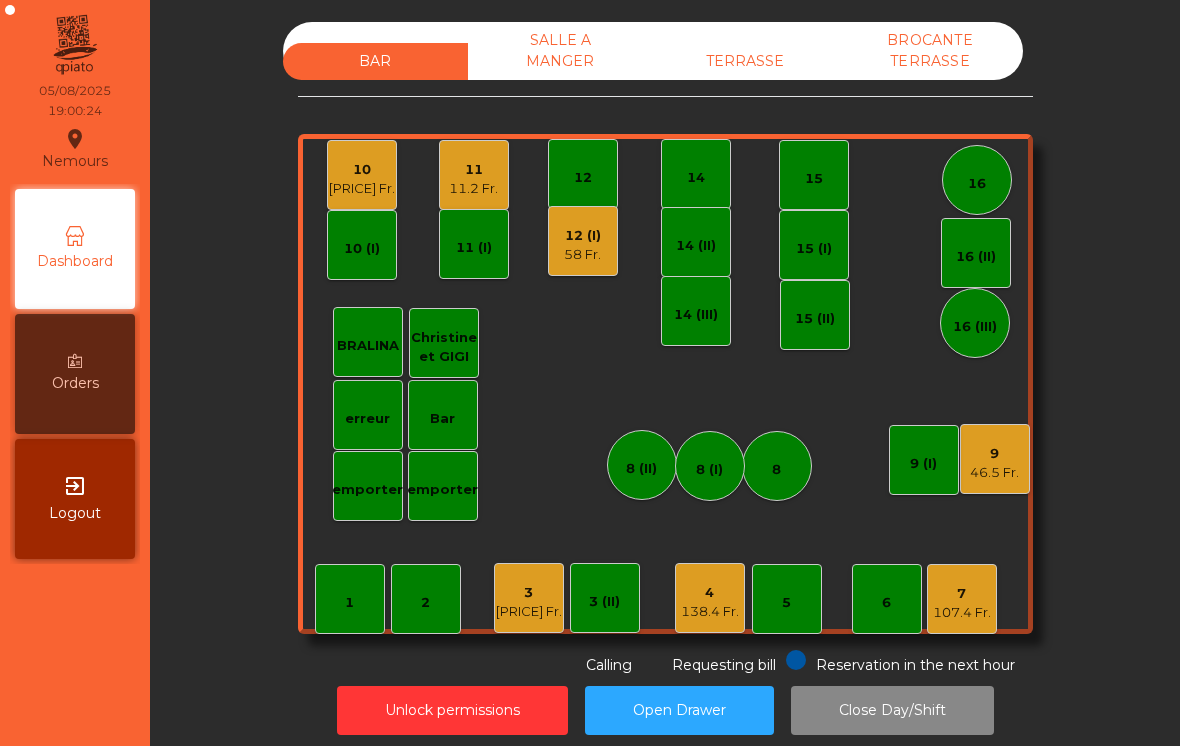 click on "3" 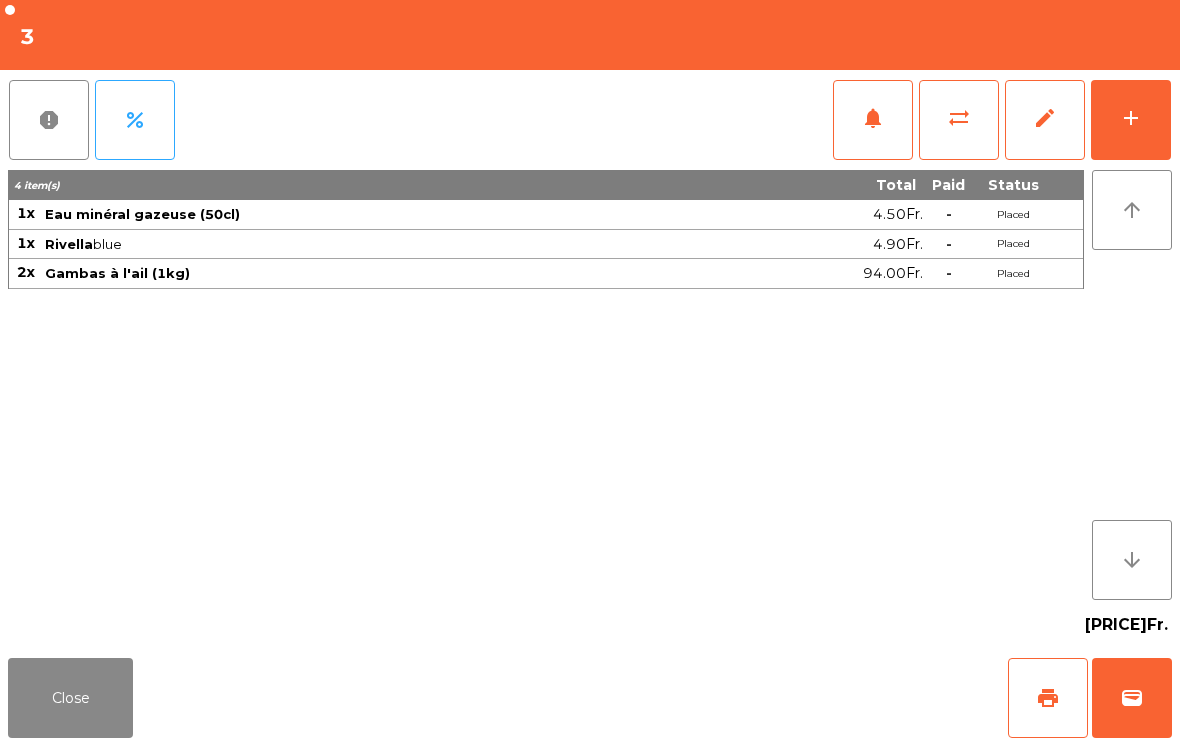 click on "add" 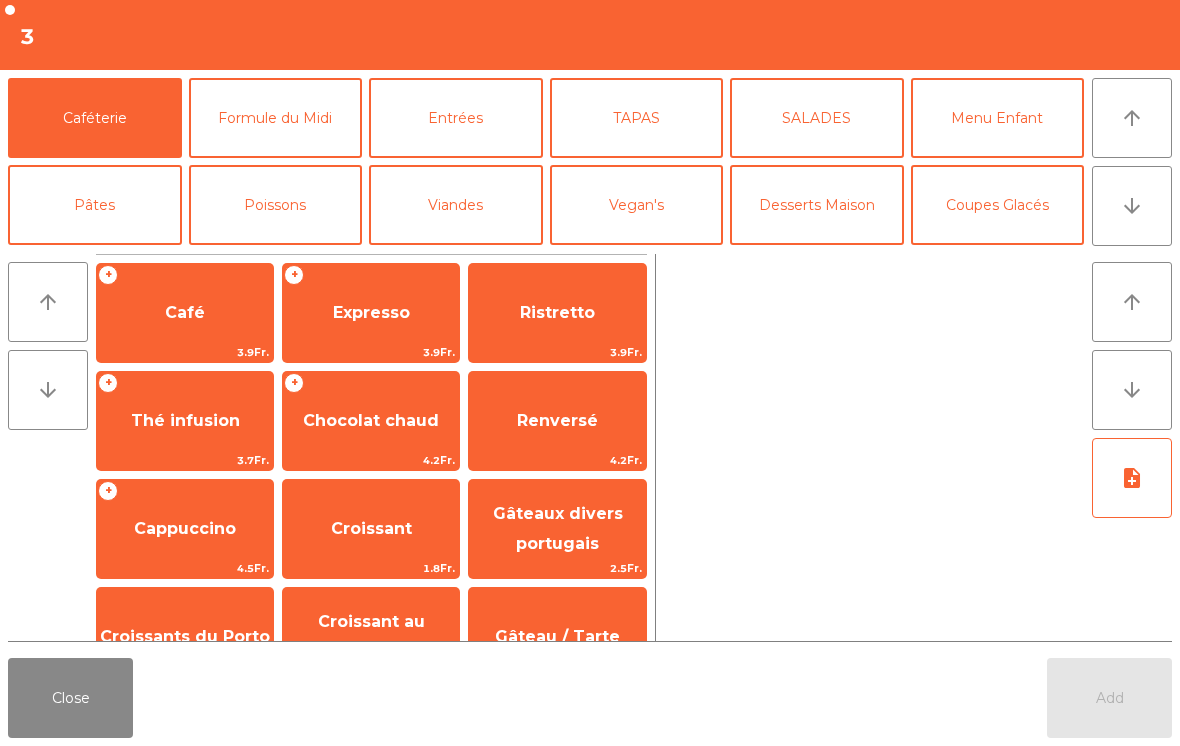 click on "arrow_downward" 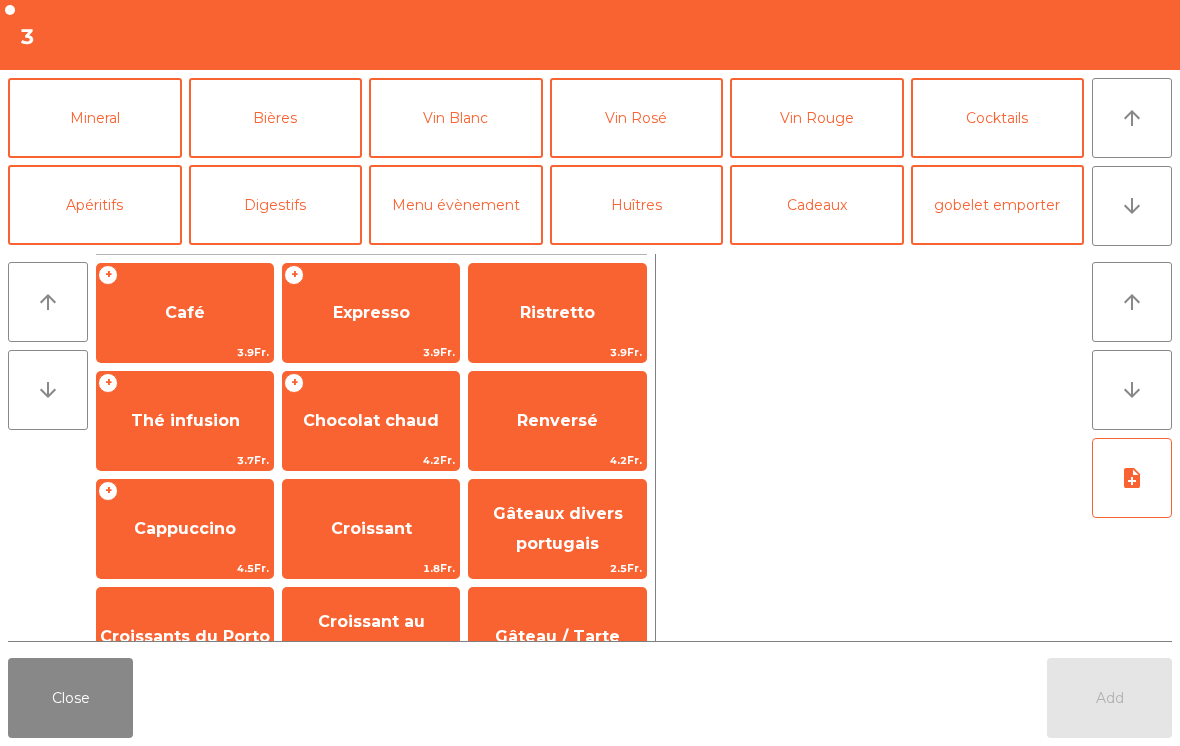 click on "Mineral" 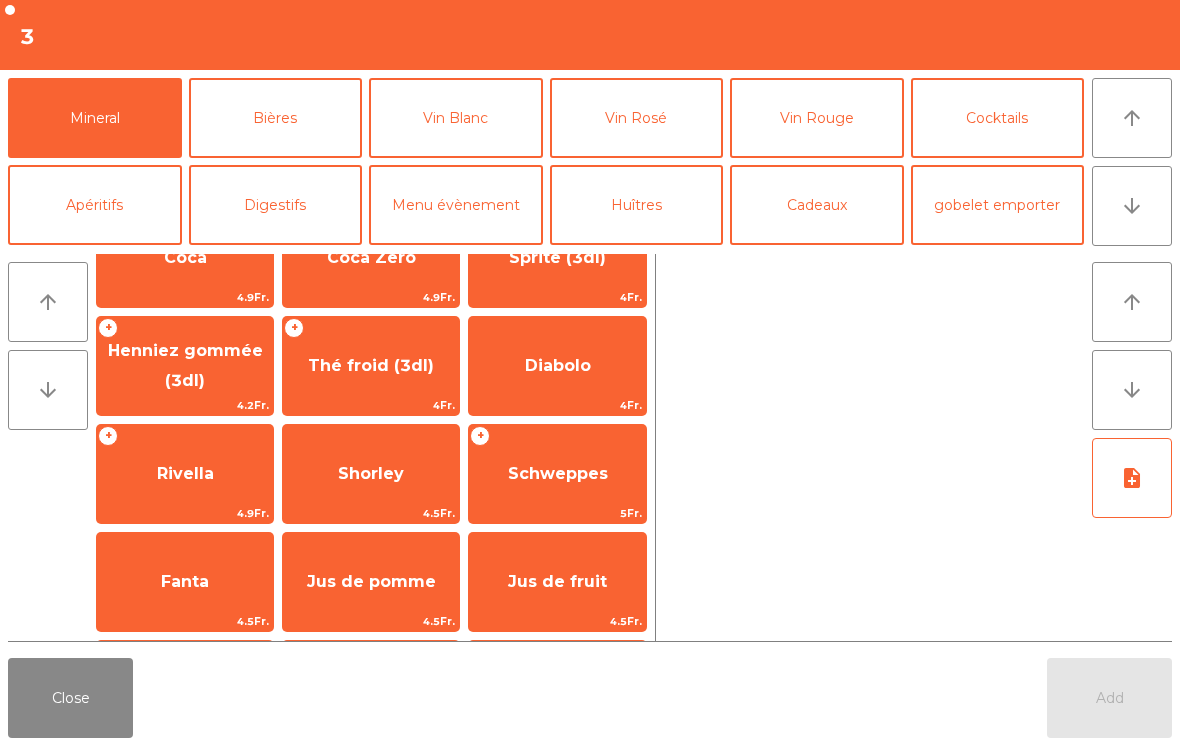 scroll, scrollTop: 379, scrollLeft: 0, axis: vertical 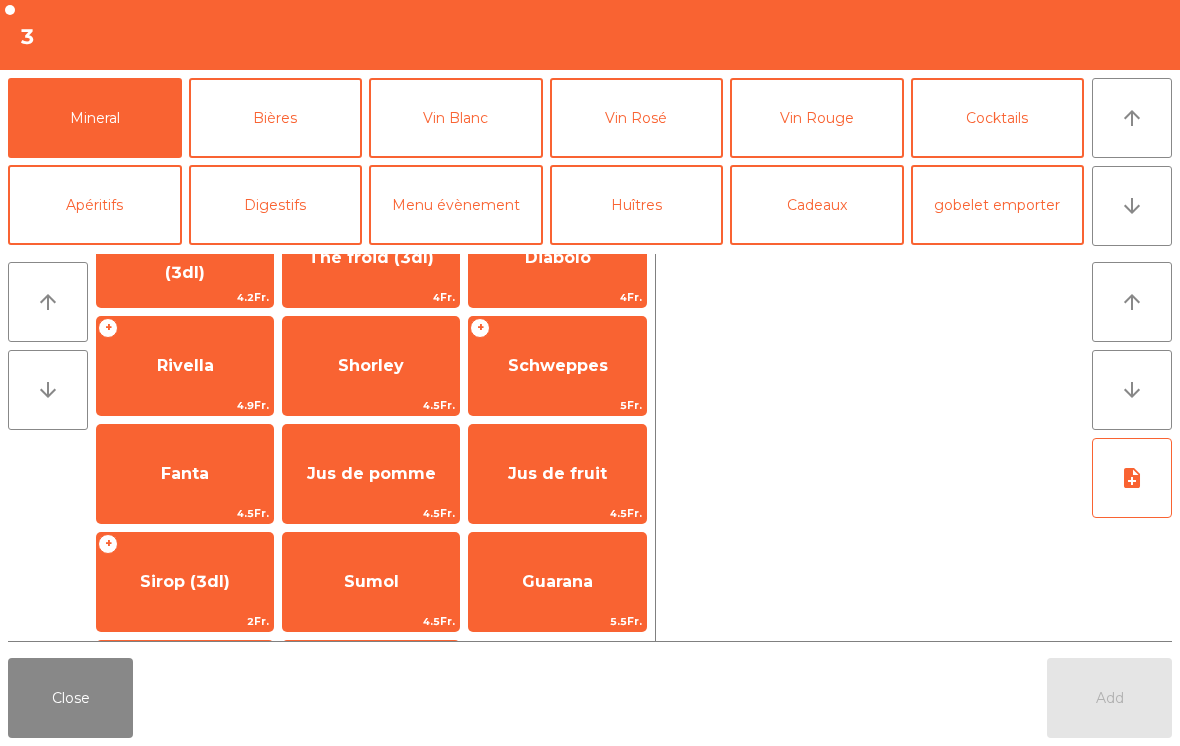 click on "Rivella" 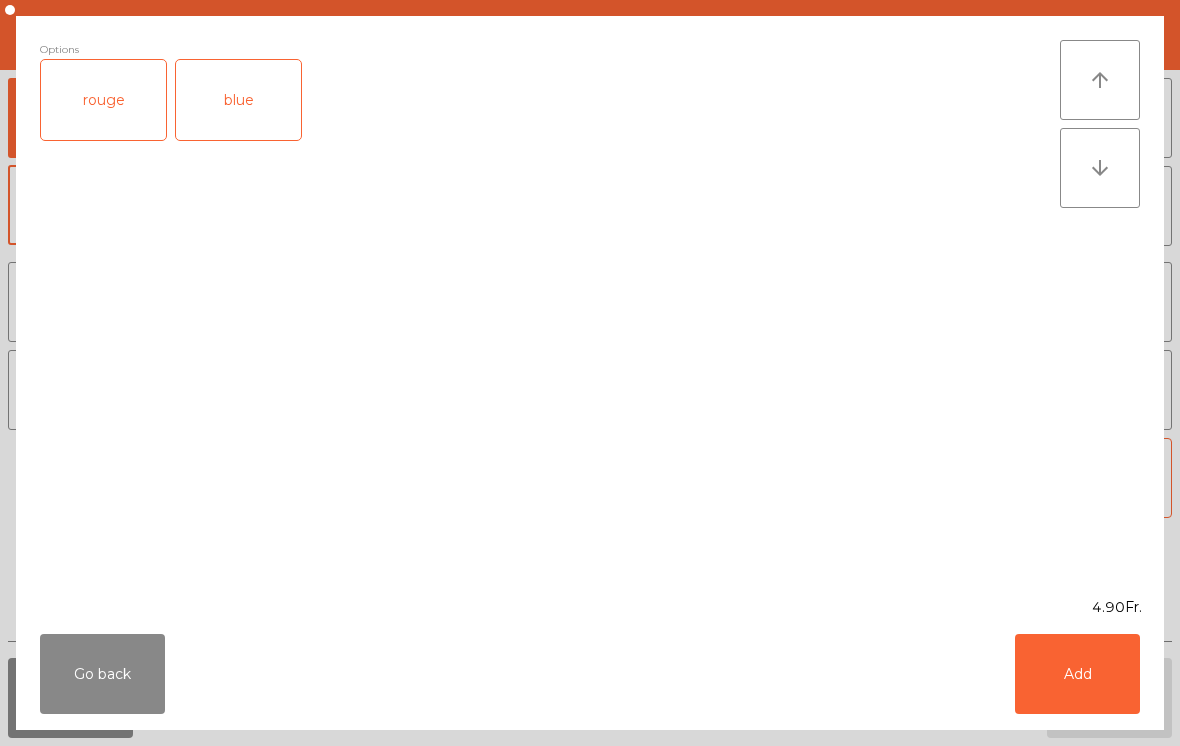 click on "Add" 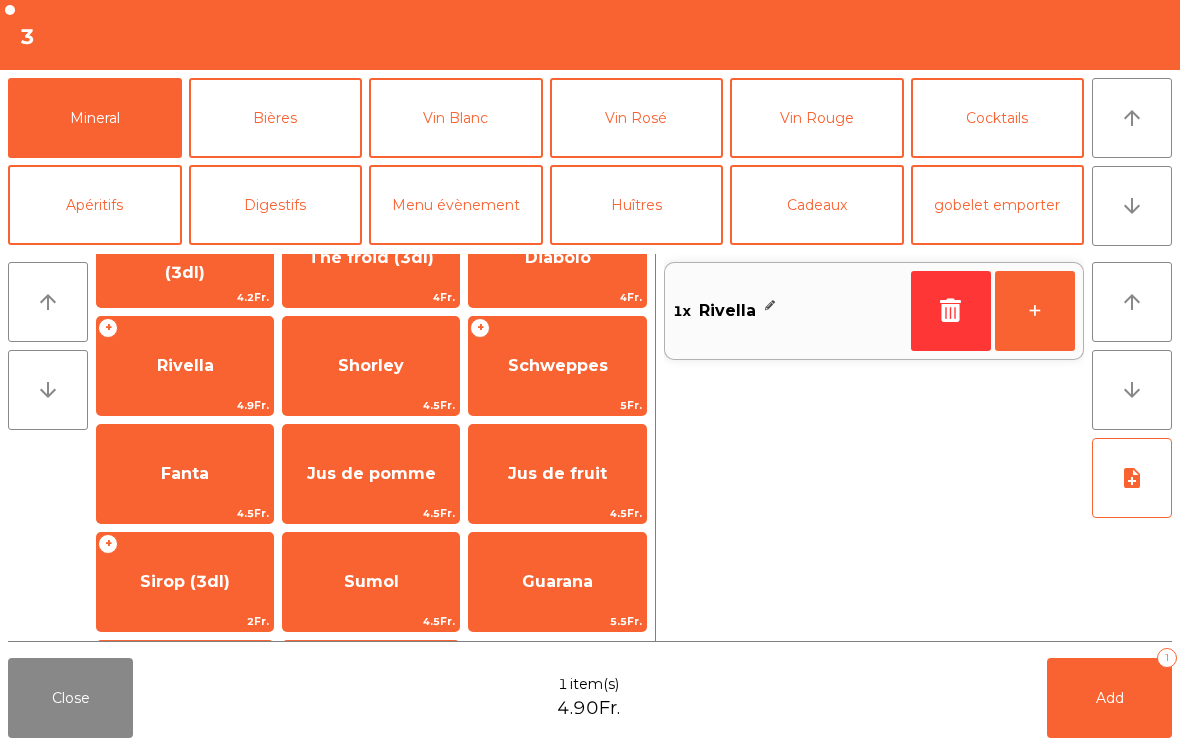 click on "Add" 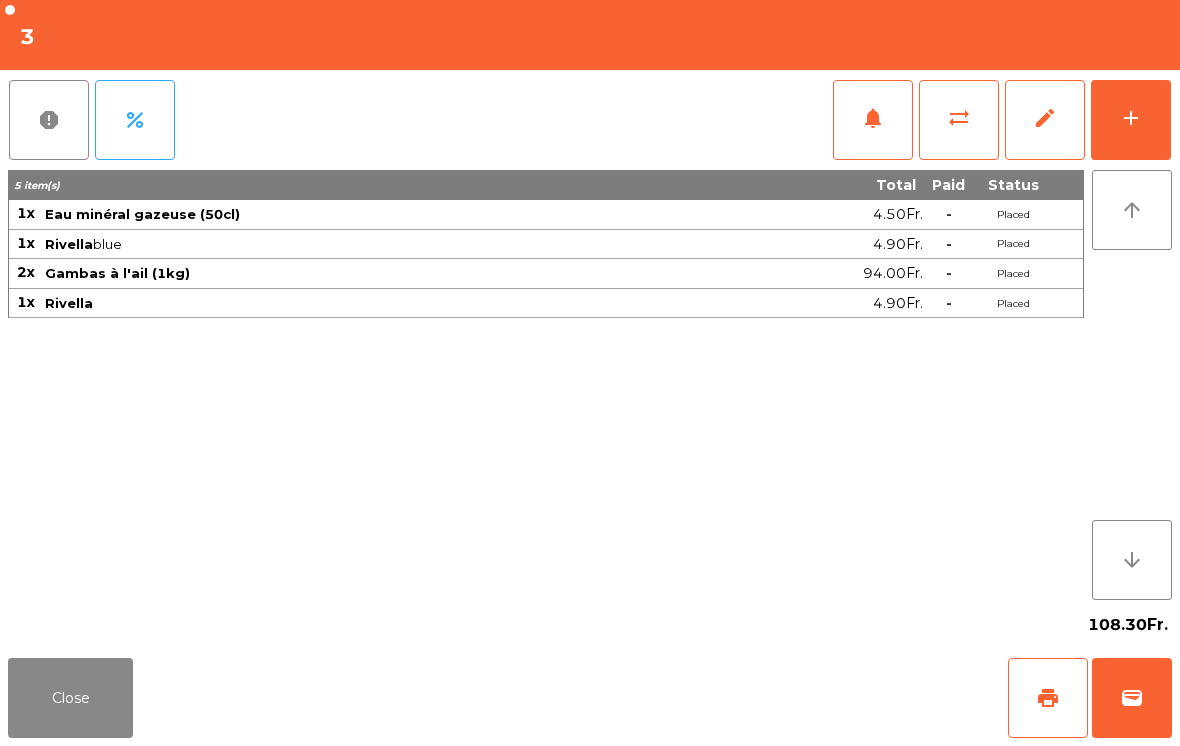 click on "Close" 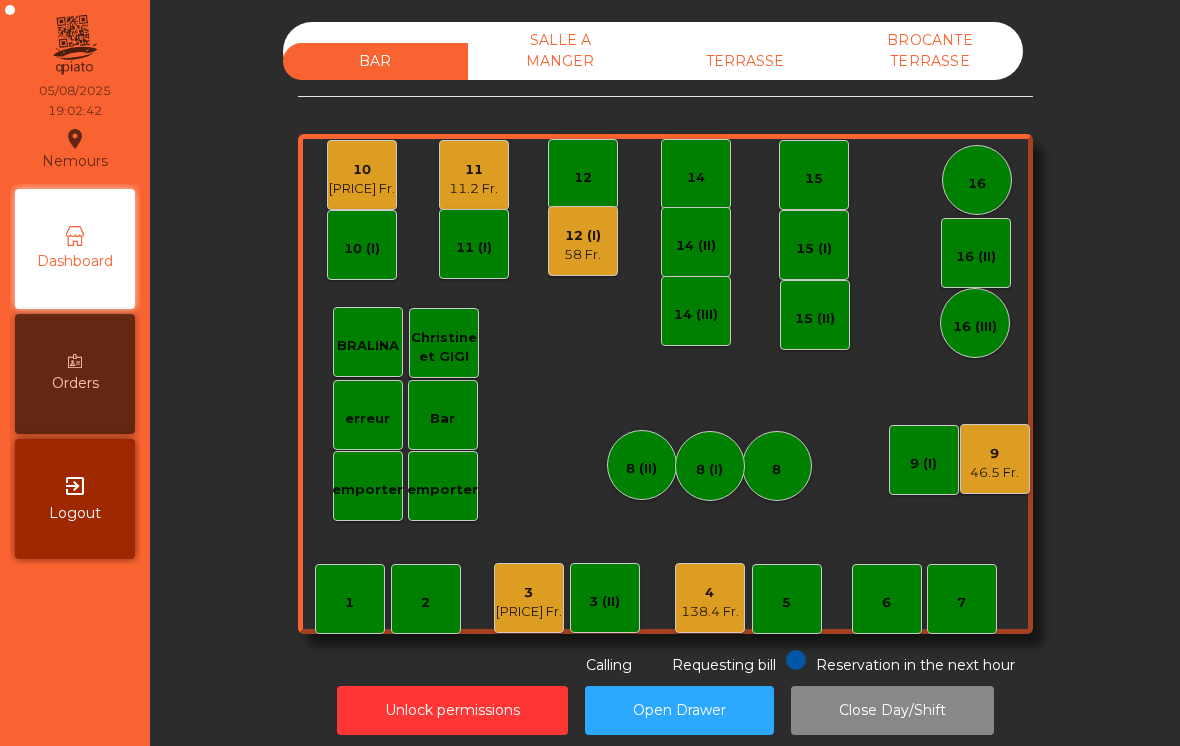 click on "138.4 Fr." 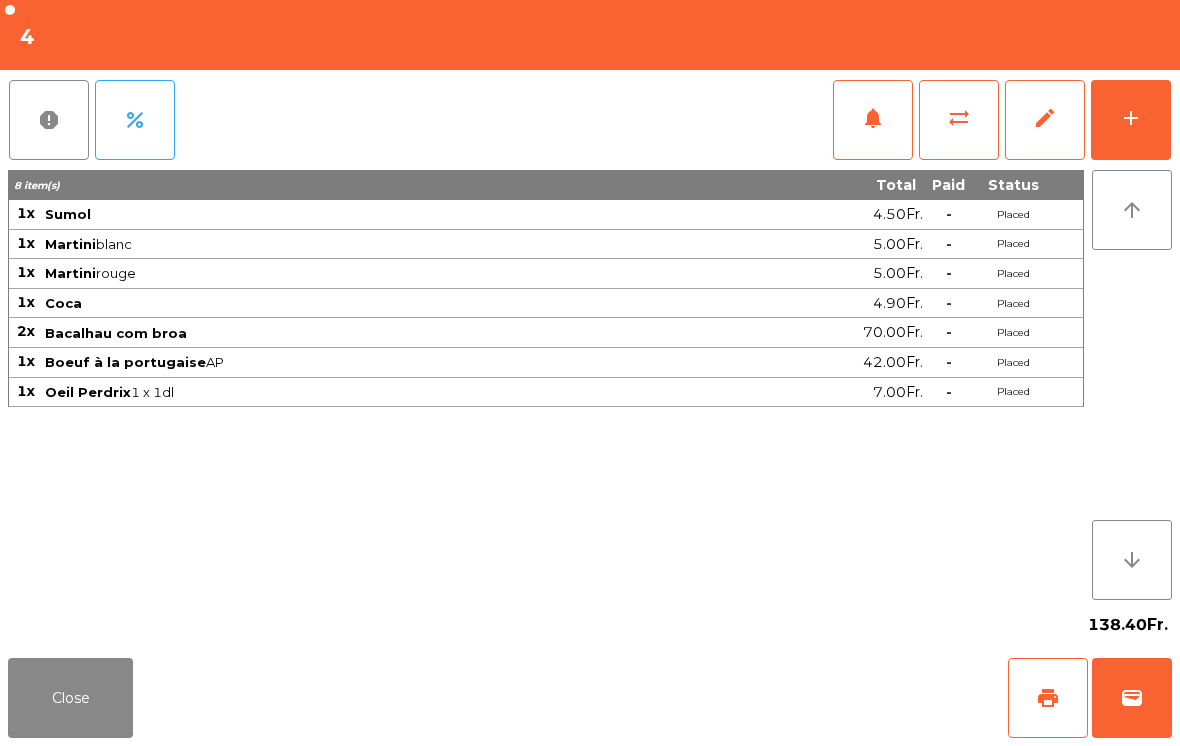 click on "Close" 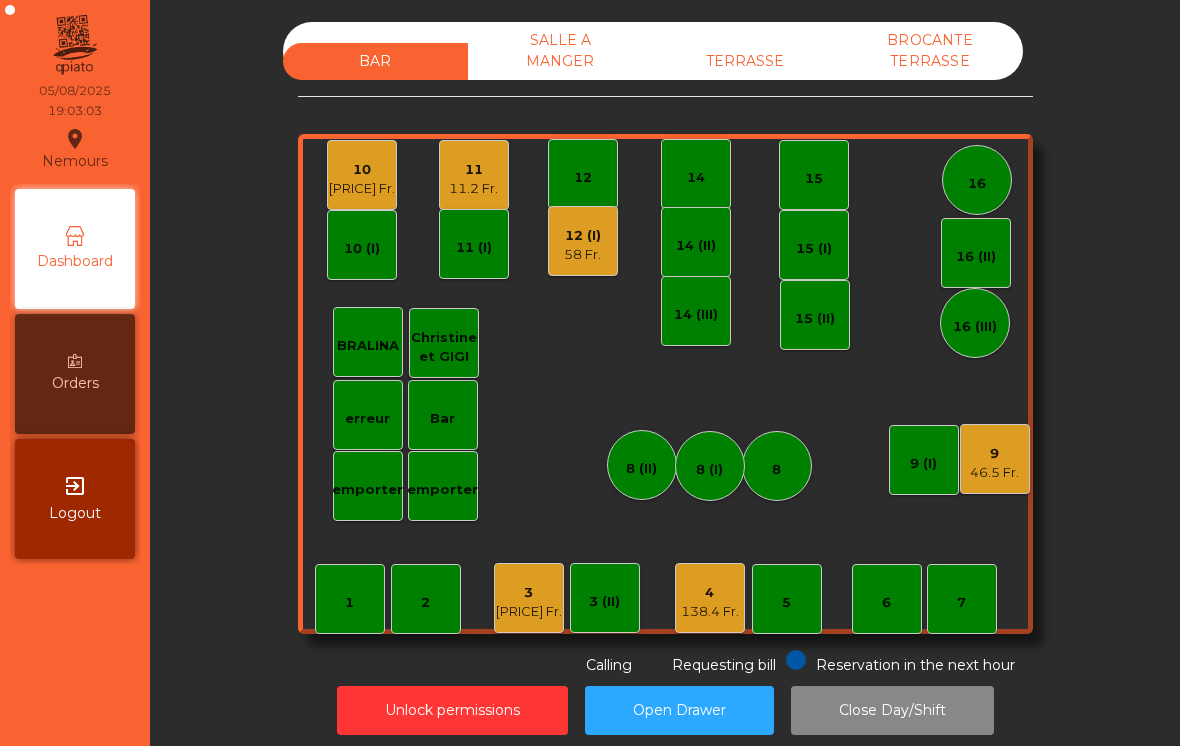 click on "12 (I)   58 Fr." 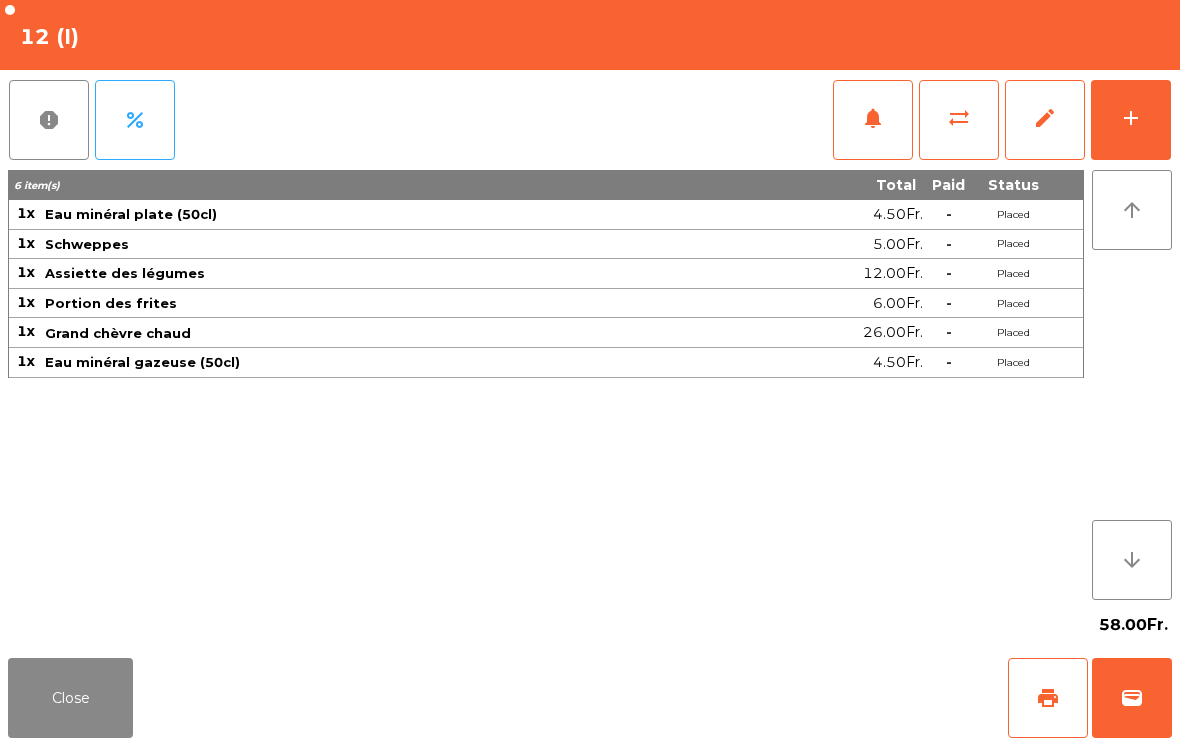 click on "Close" 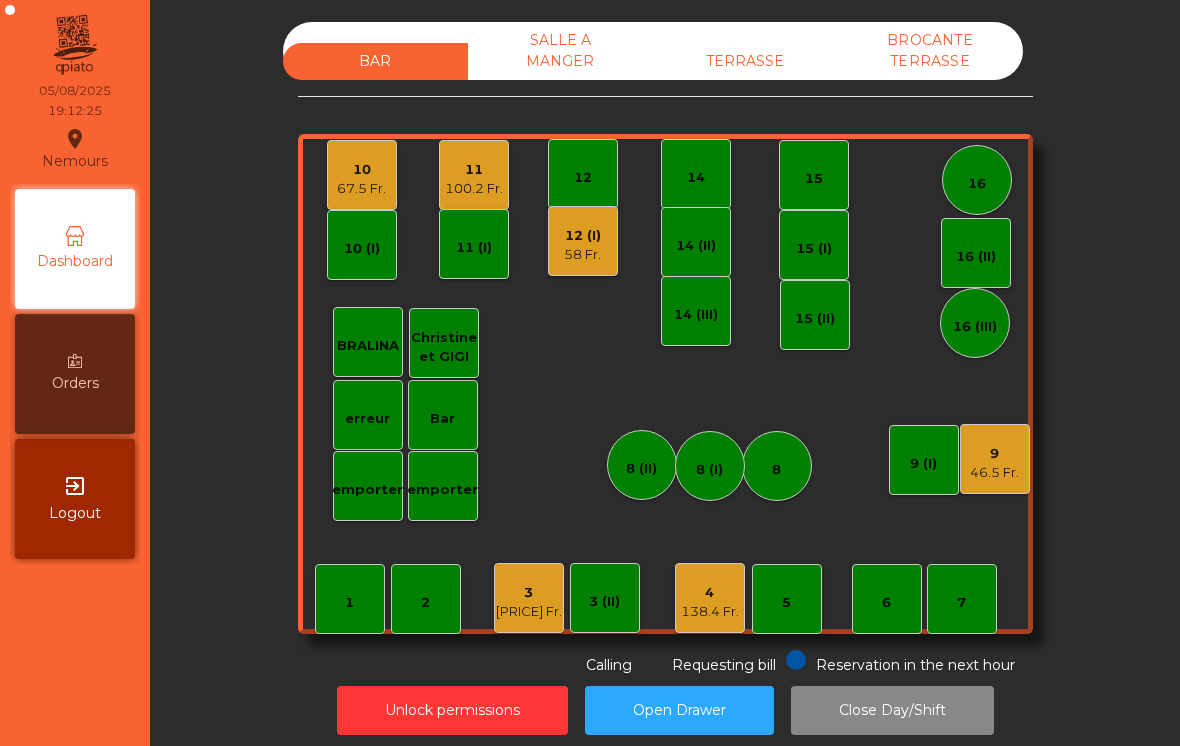 click on "138.4 Fr." 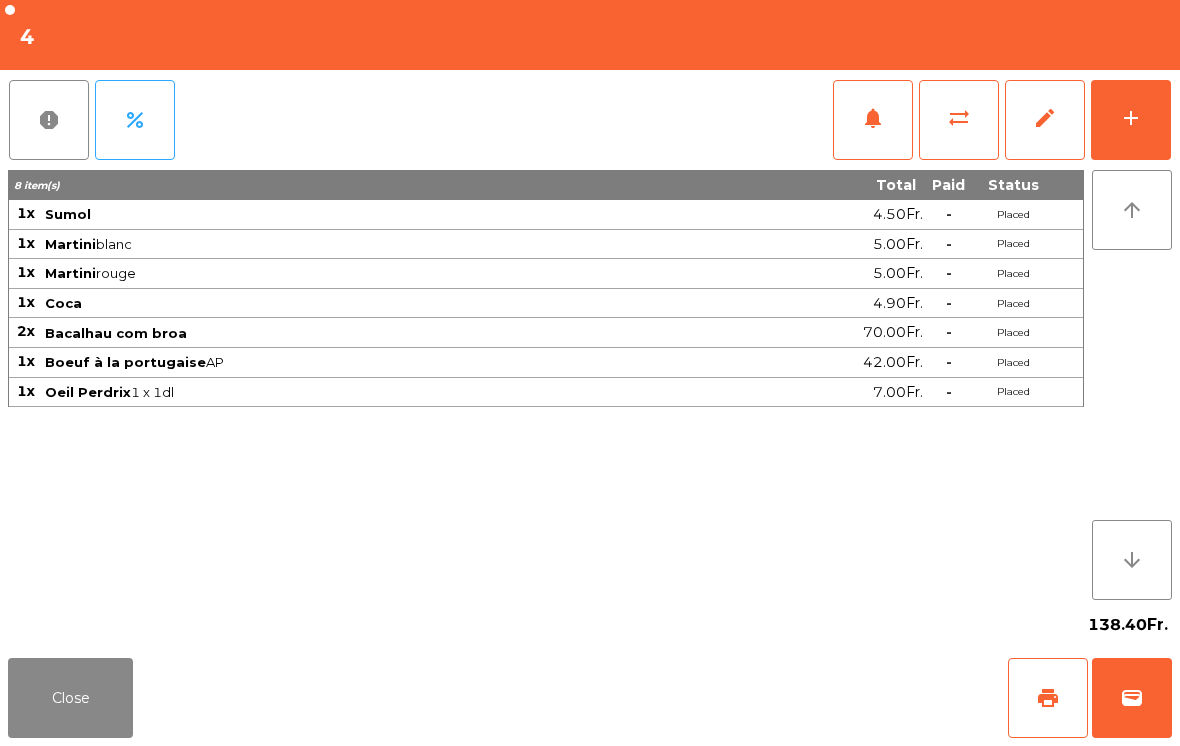 click on "Close" 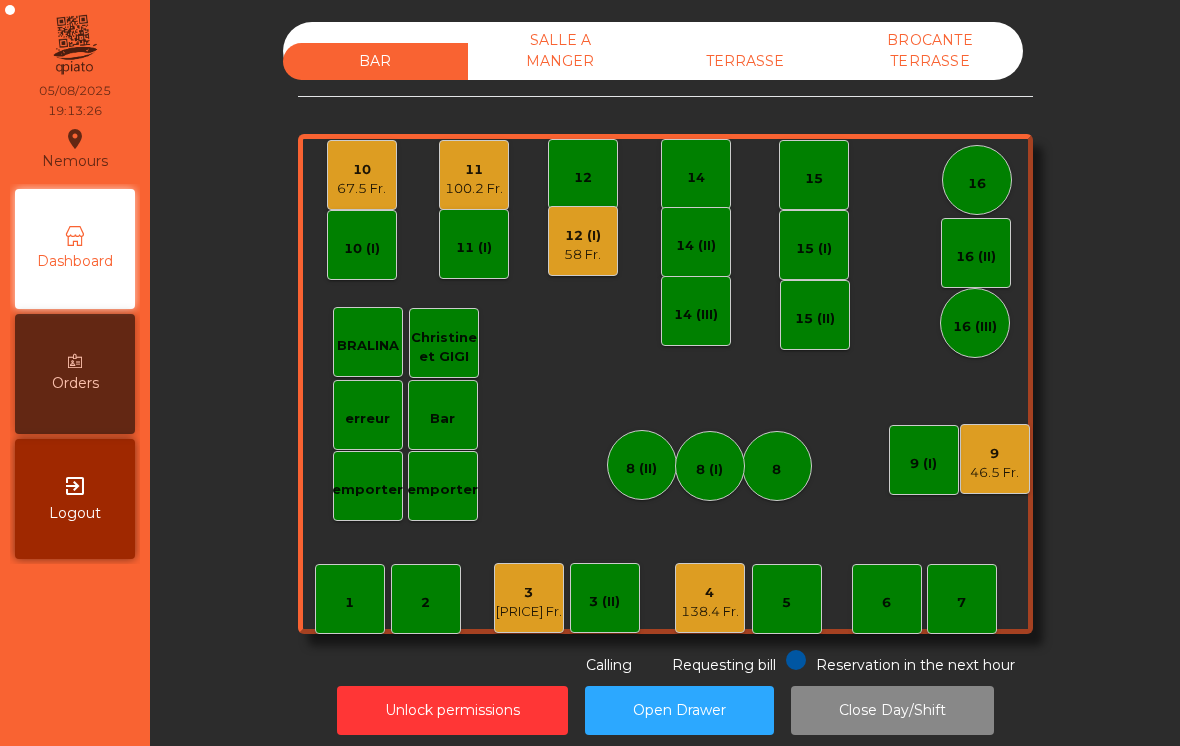 click on "46.5 Fr." 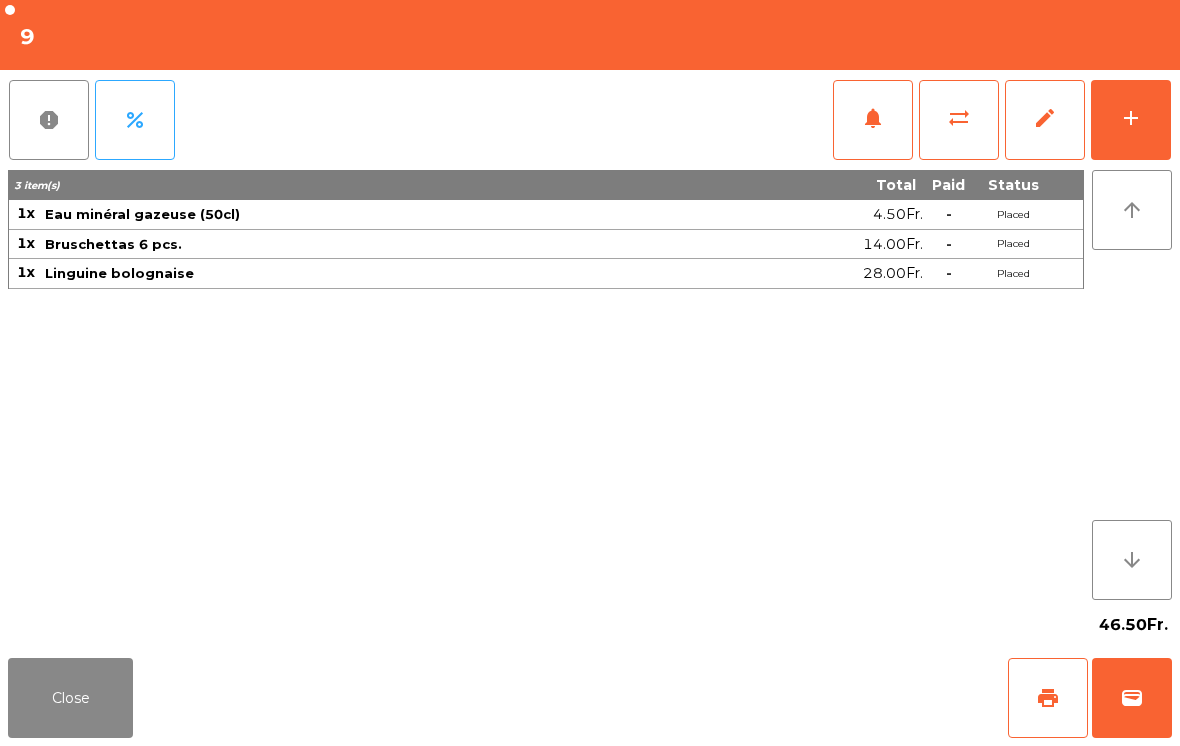 click on "print" 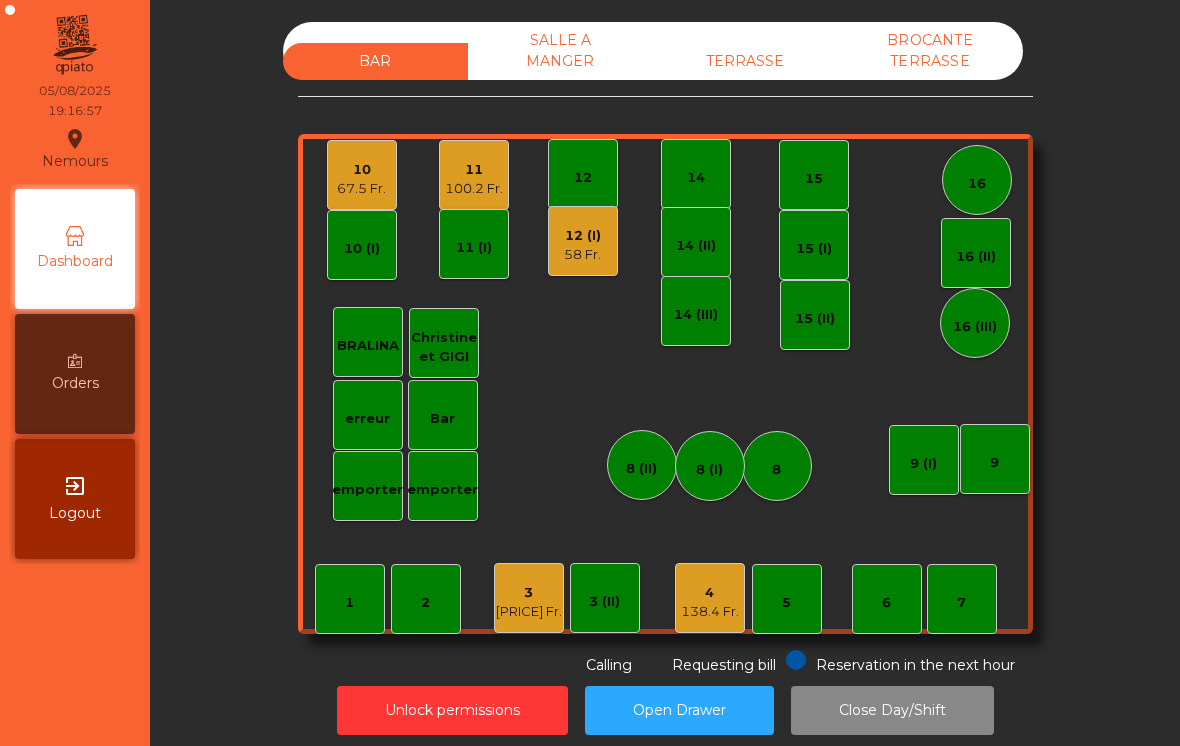 click on "7" 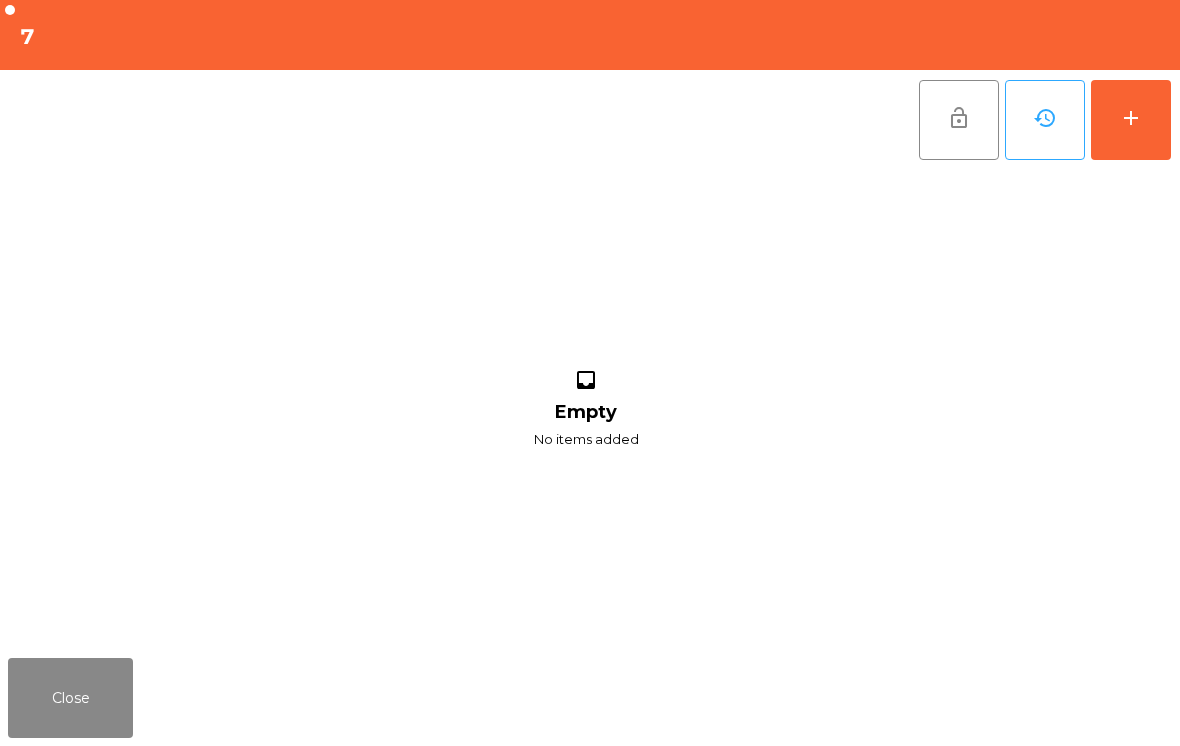 click on "add" 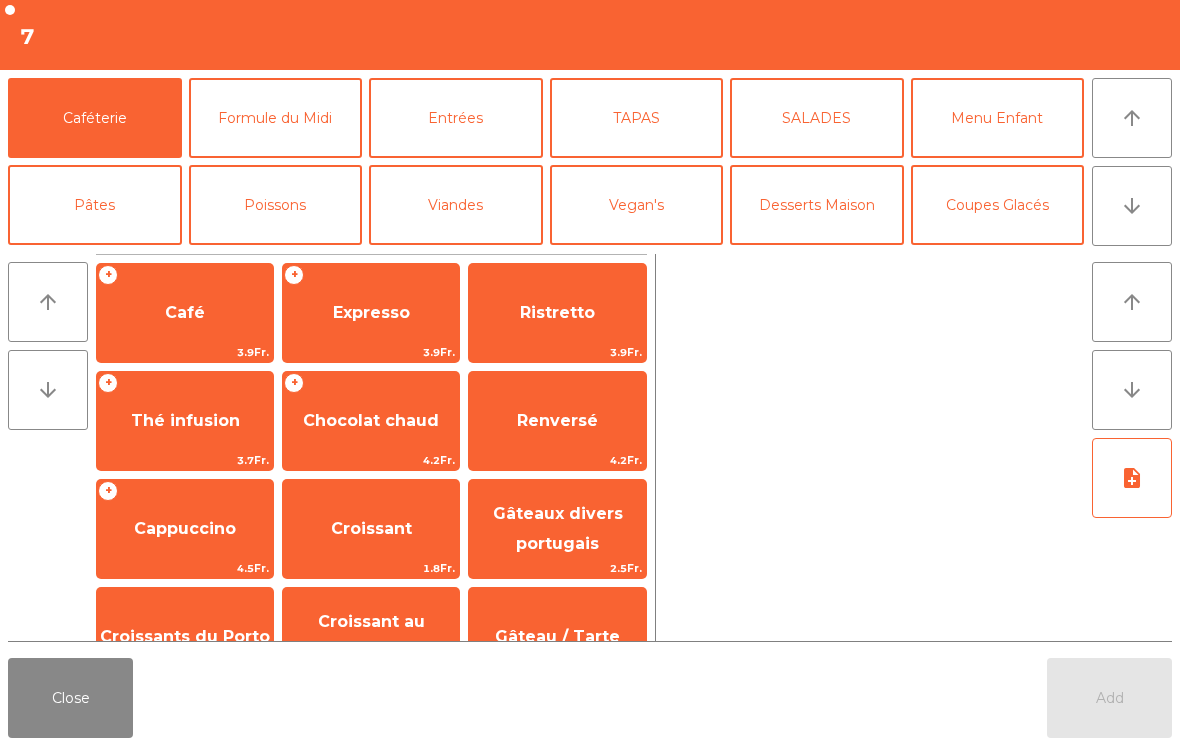 scroll, scrollTop: 97, scrollLeft: 0, axis: vertical 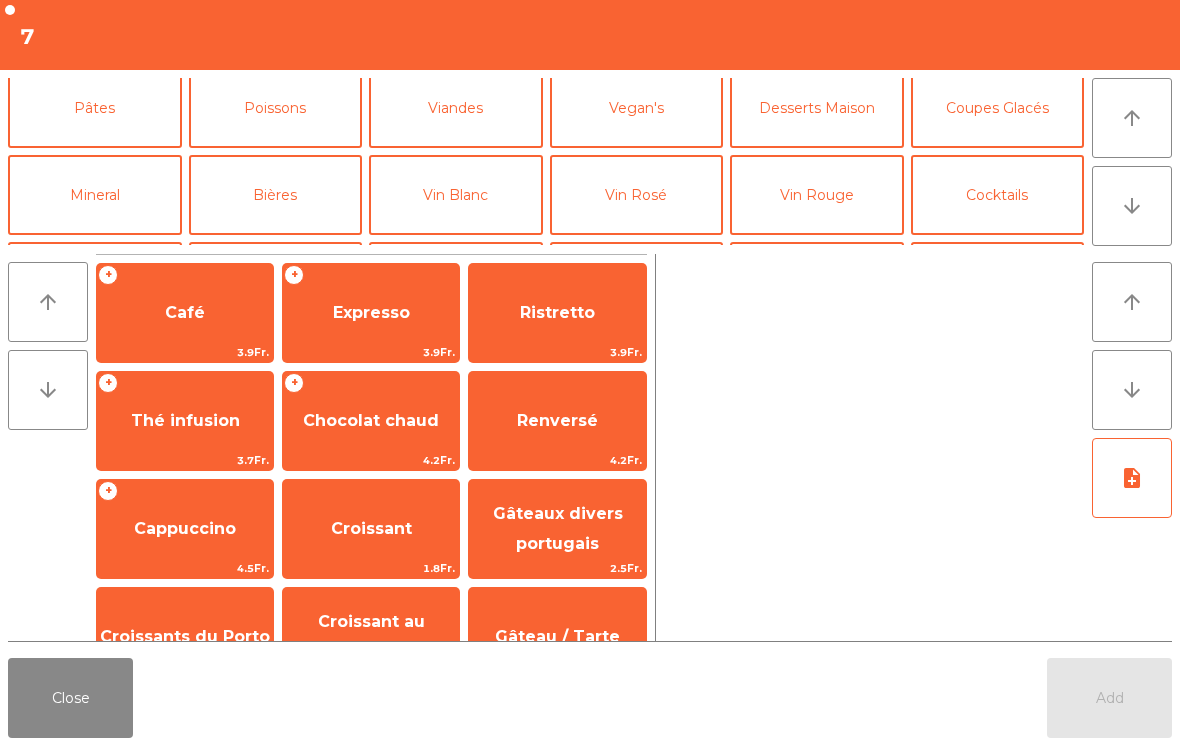 click on "Mineral" 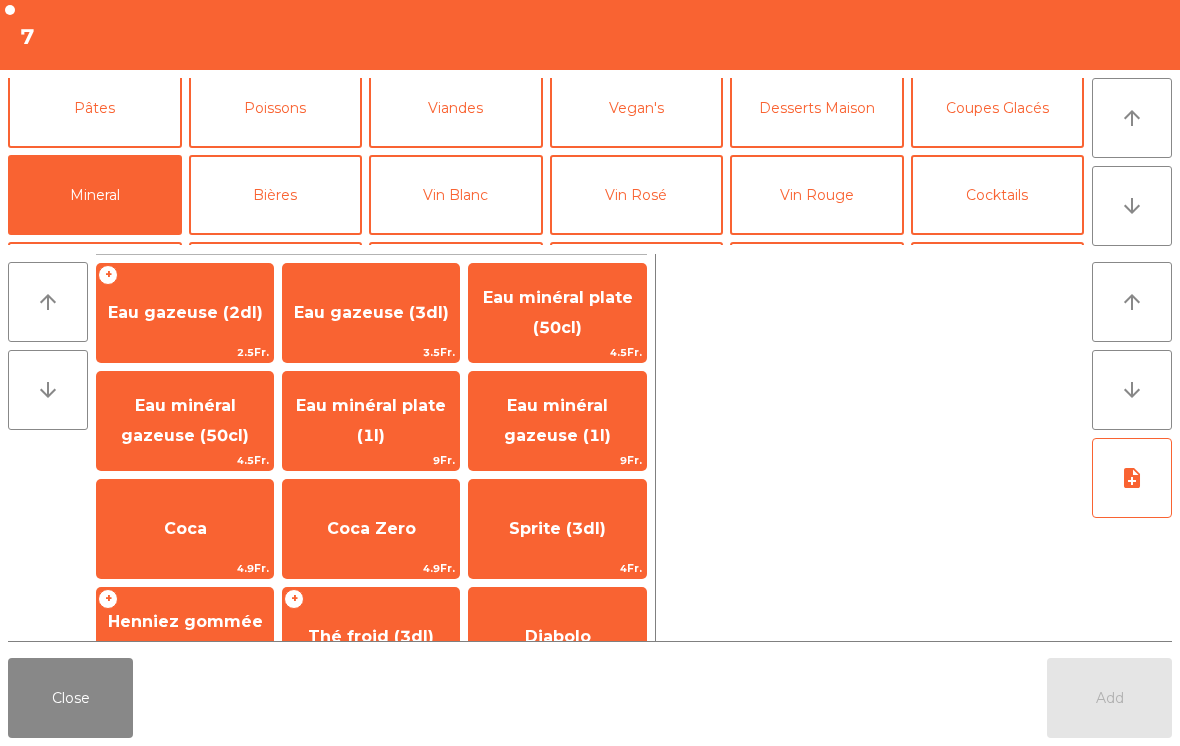 scroll, scrollTop: 97, scrollLeft: 0, axis: vertical 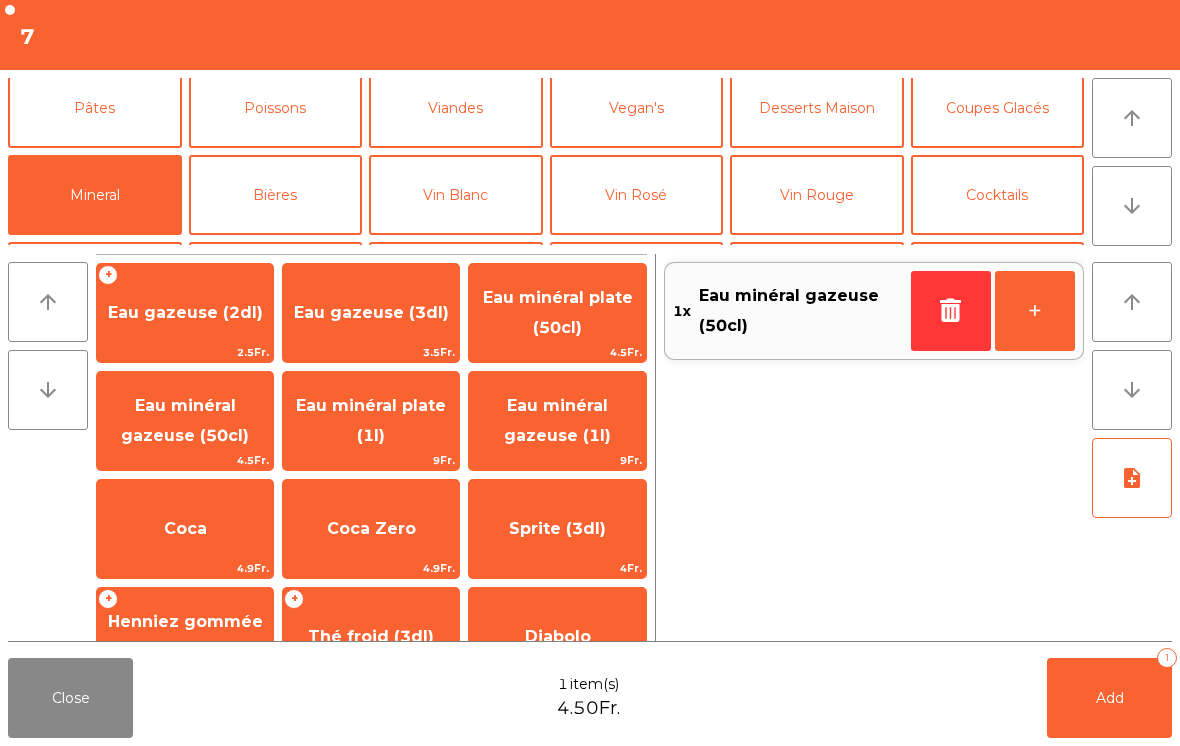 click on "Add" 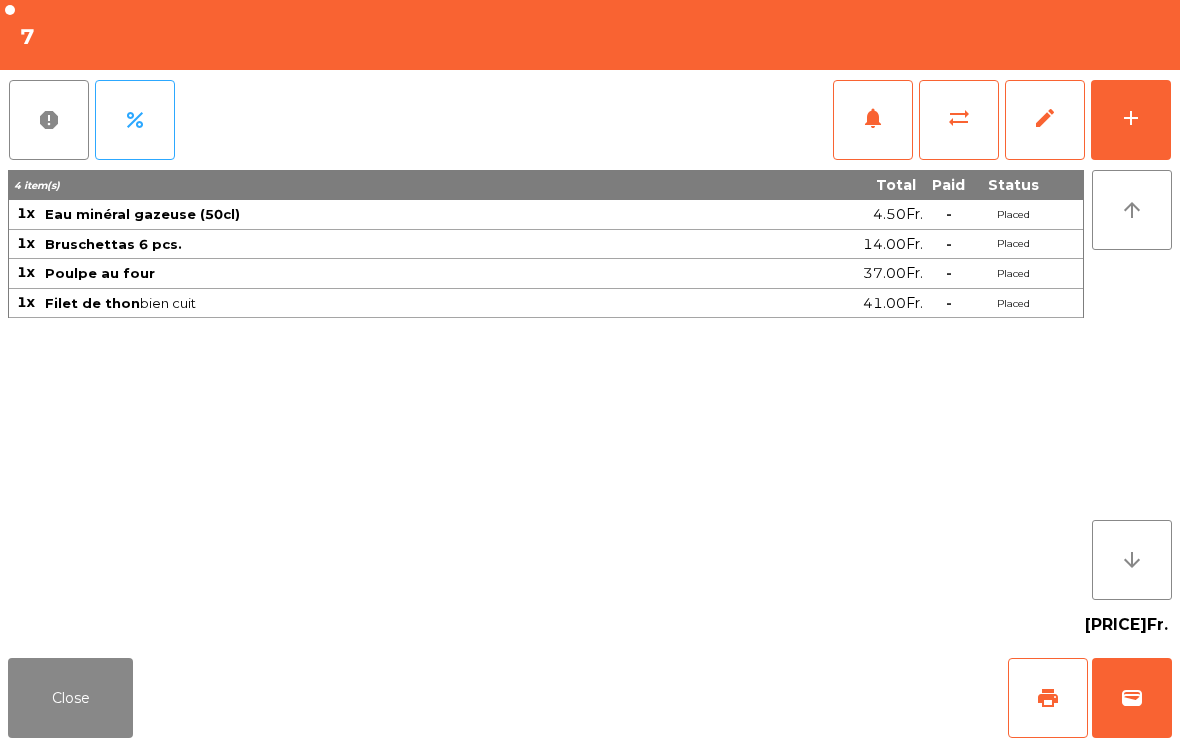 click on "Close" 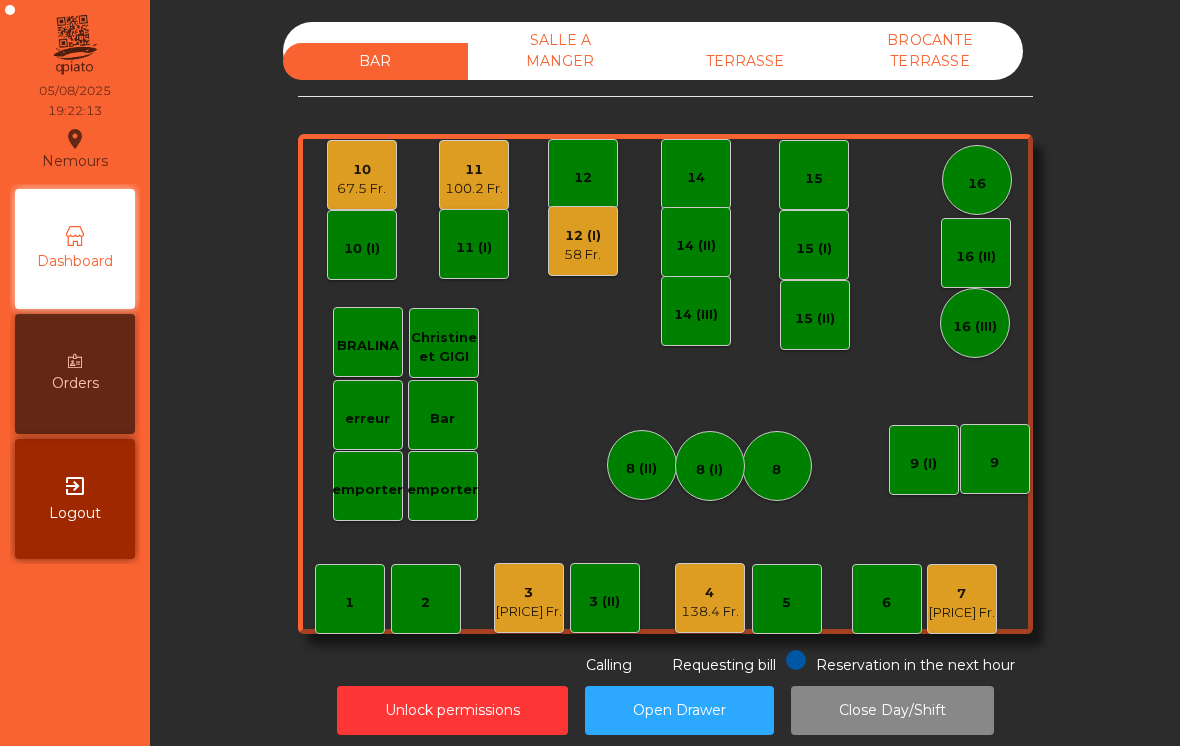 click on "TERRASSE" 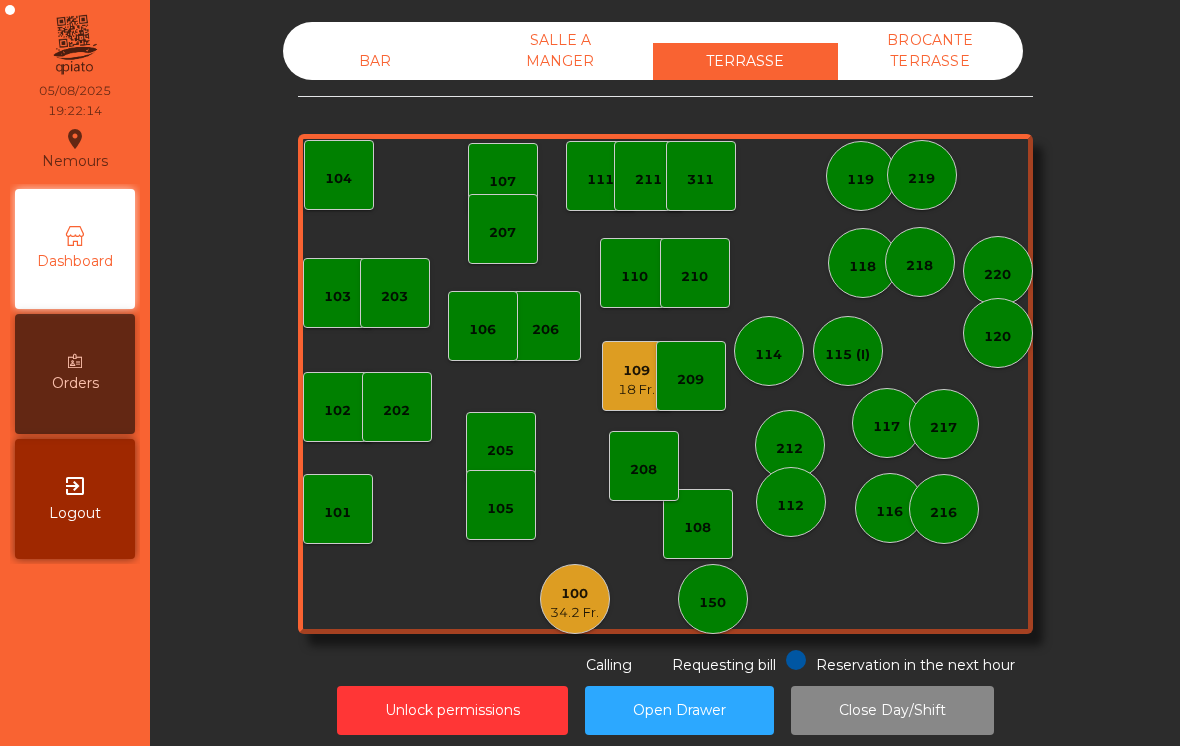 click on "109   18 Fr." 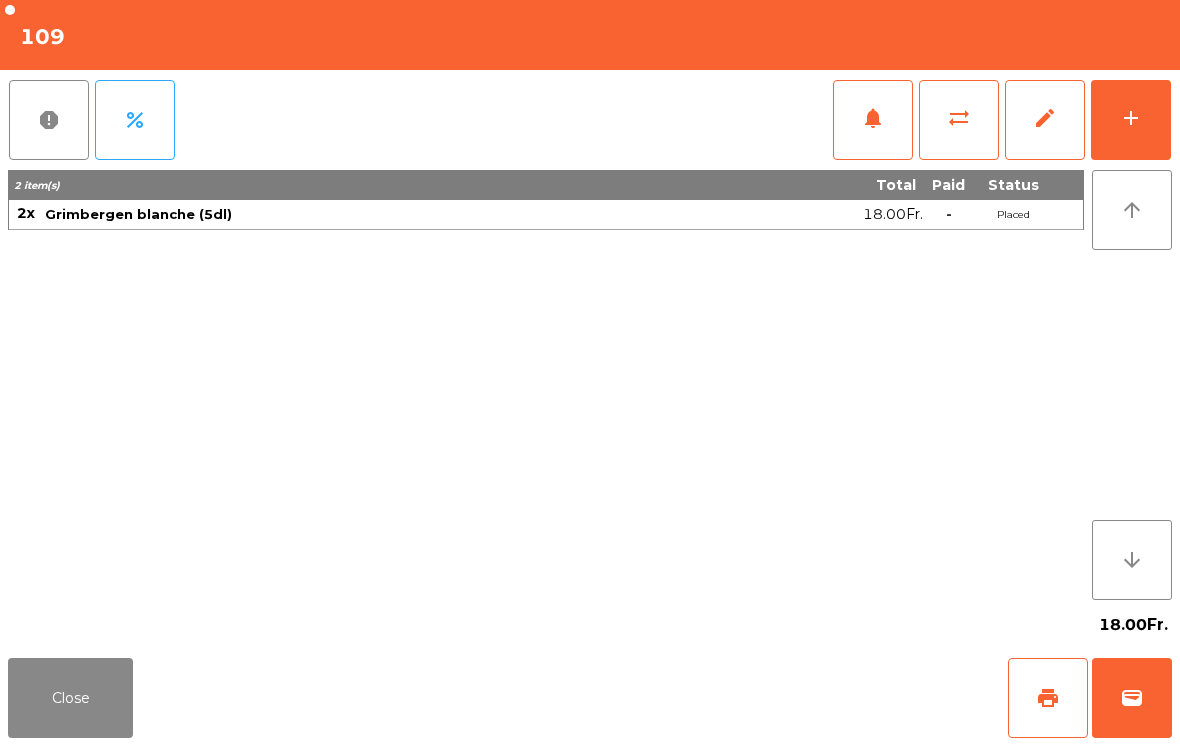 click on "wallet" 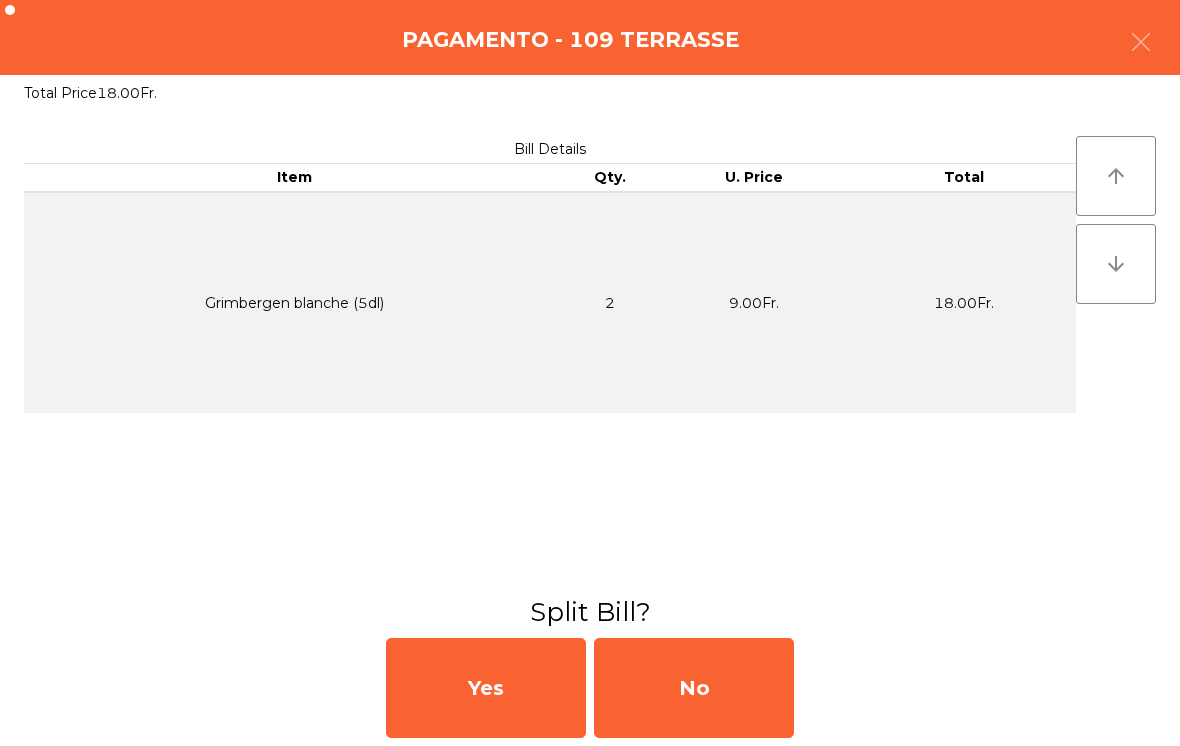 click on "No" 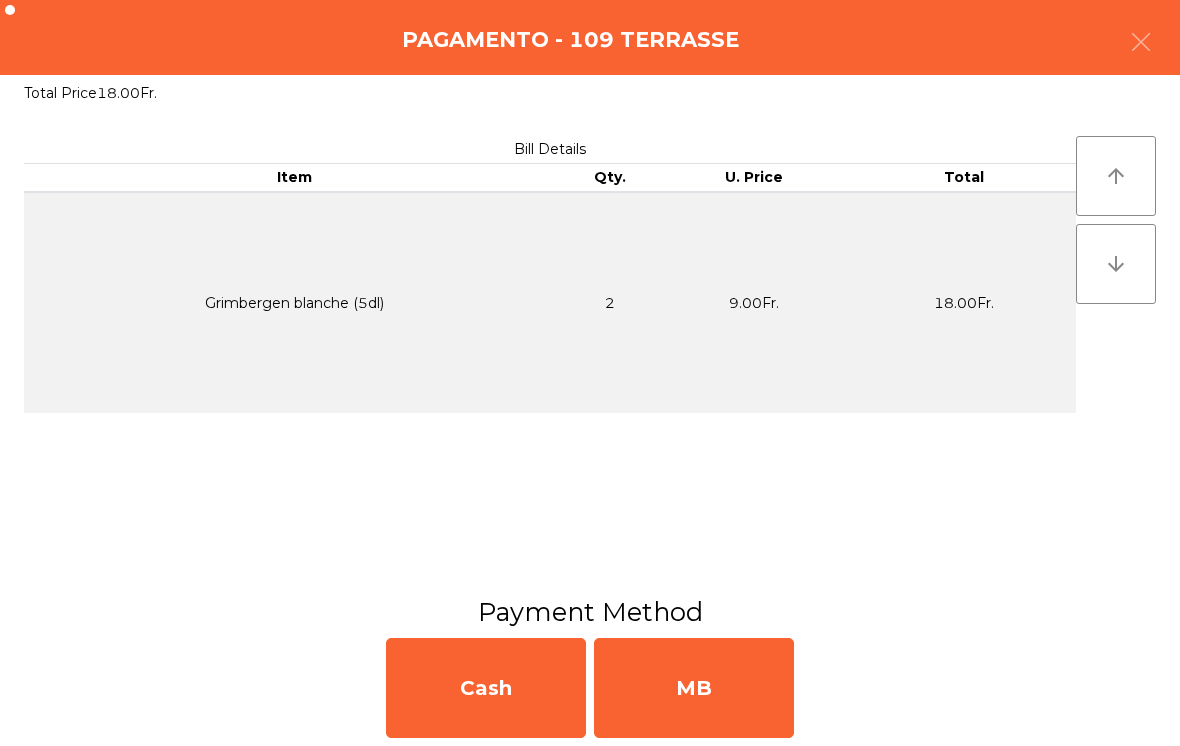 click on "MB" 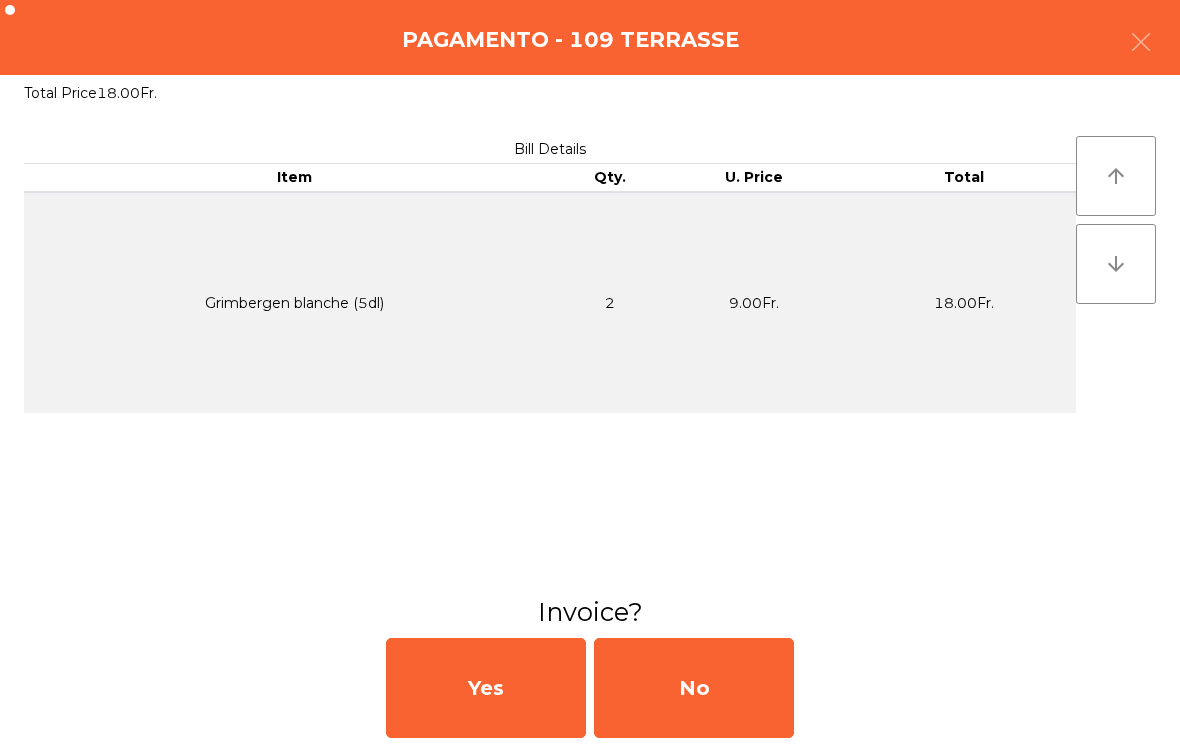 click on "No" 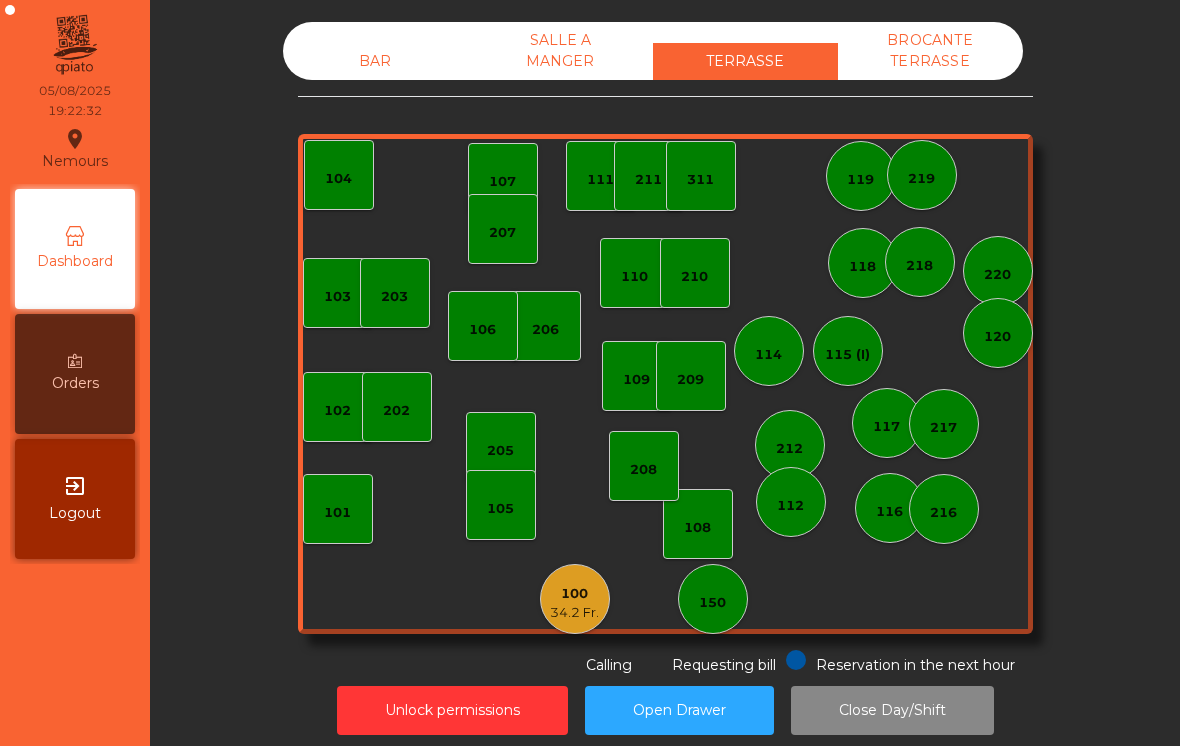 click on "BAR" 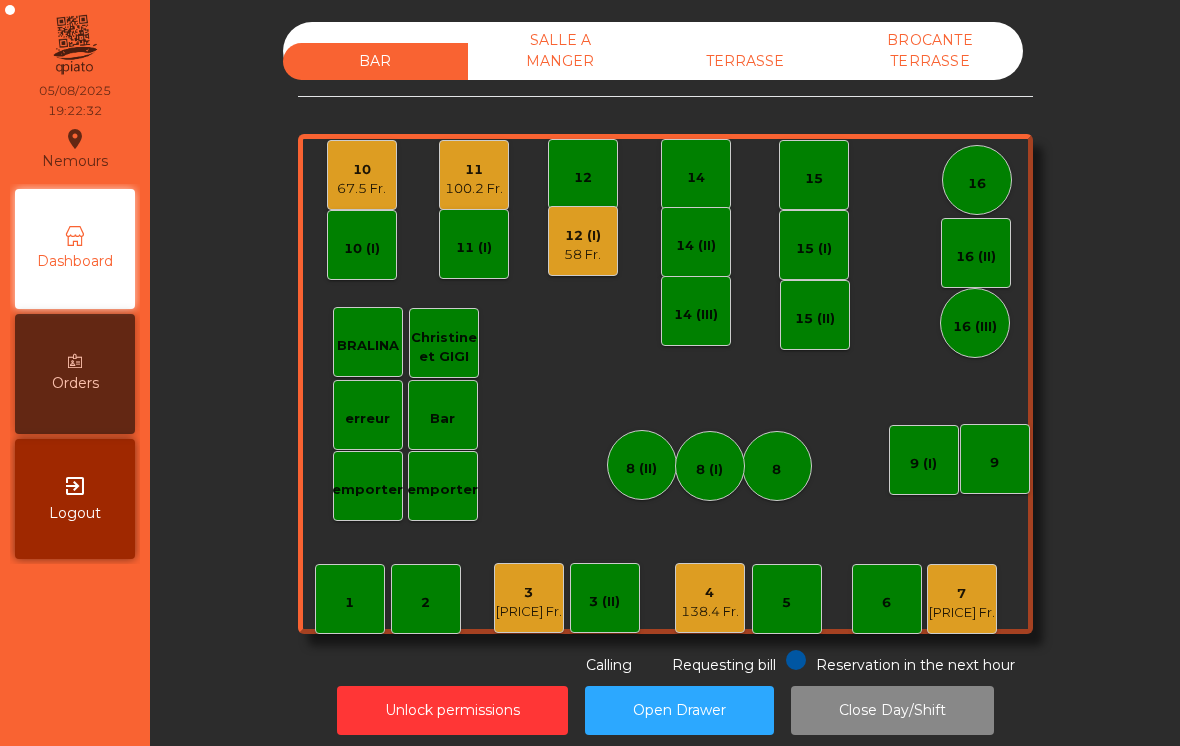 click on "7   96.5 Fr." 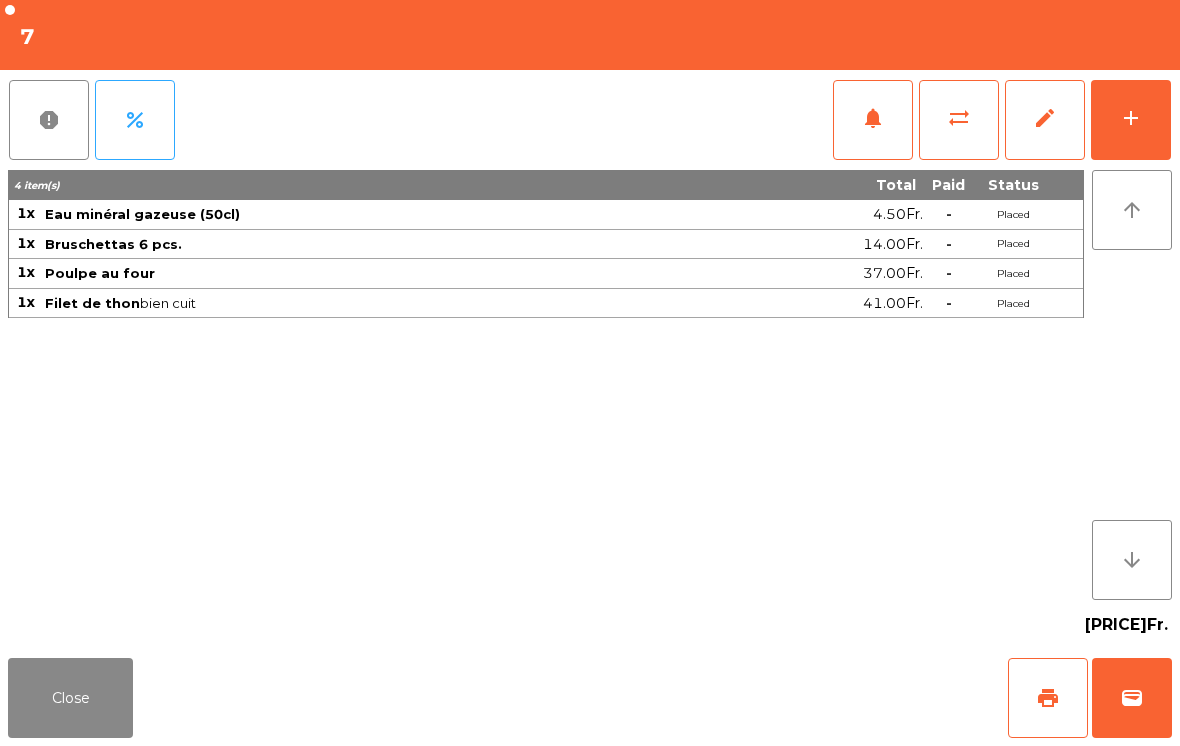 click on "add" 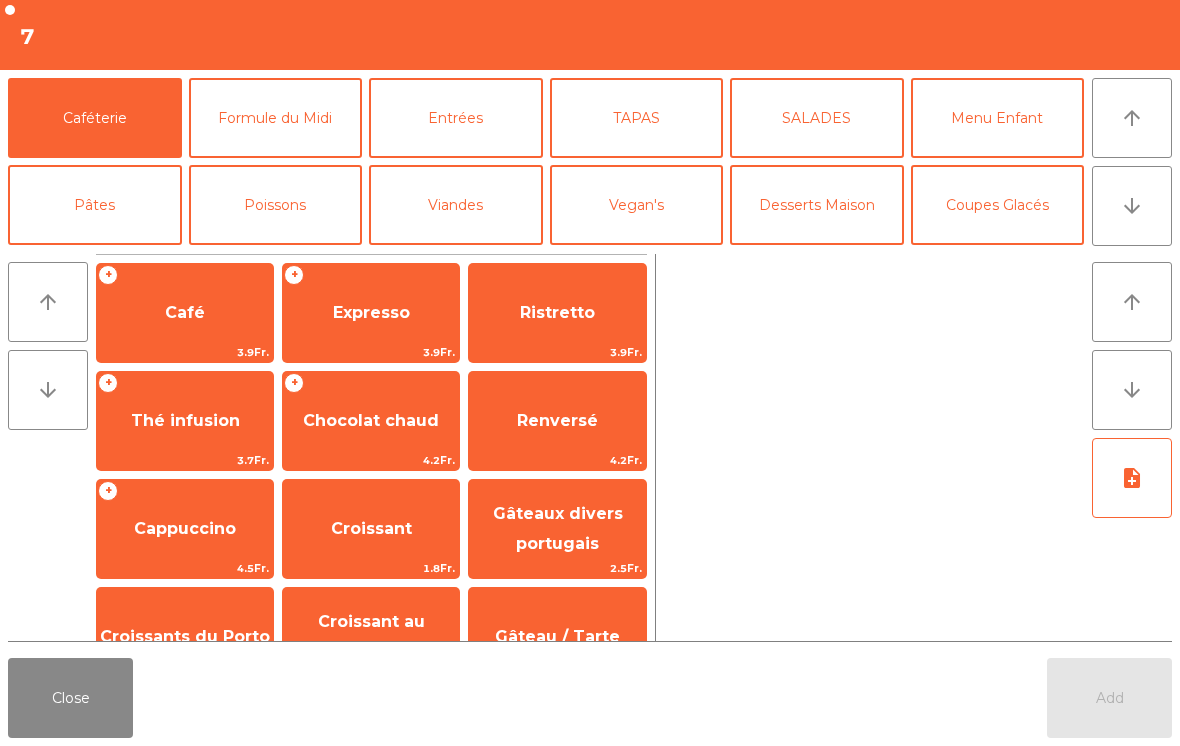 click on "arrow_downward" 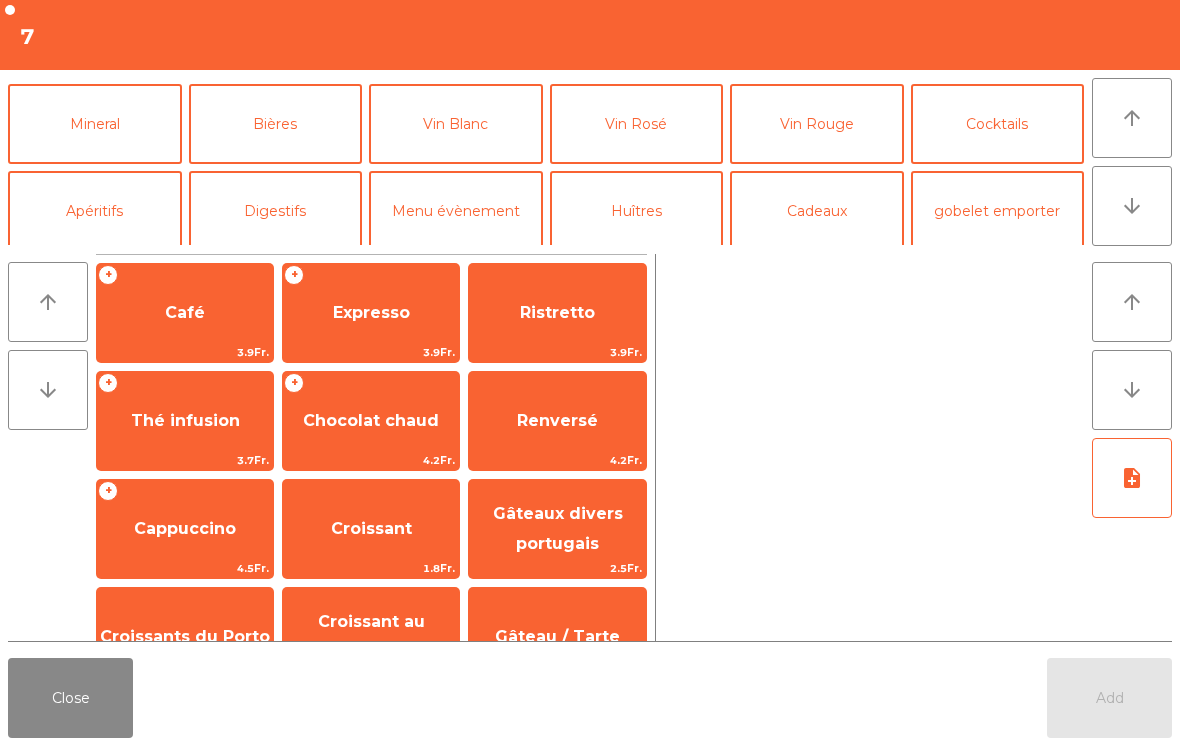 click on "Vin Rouge" 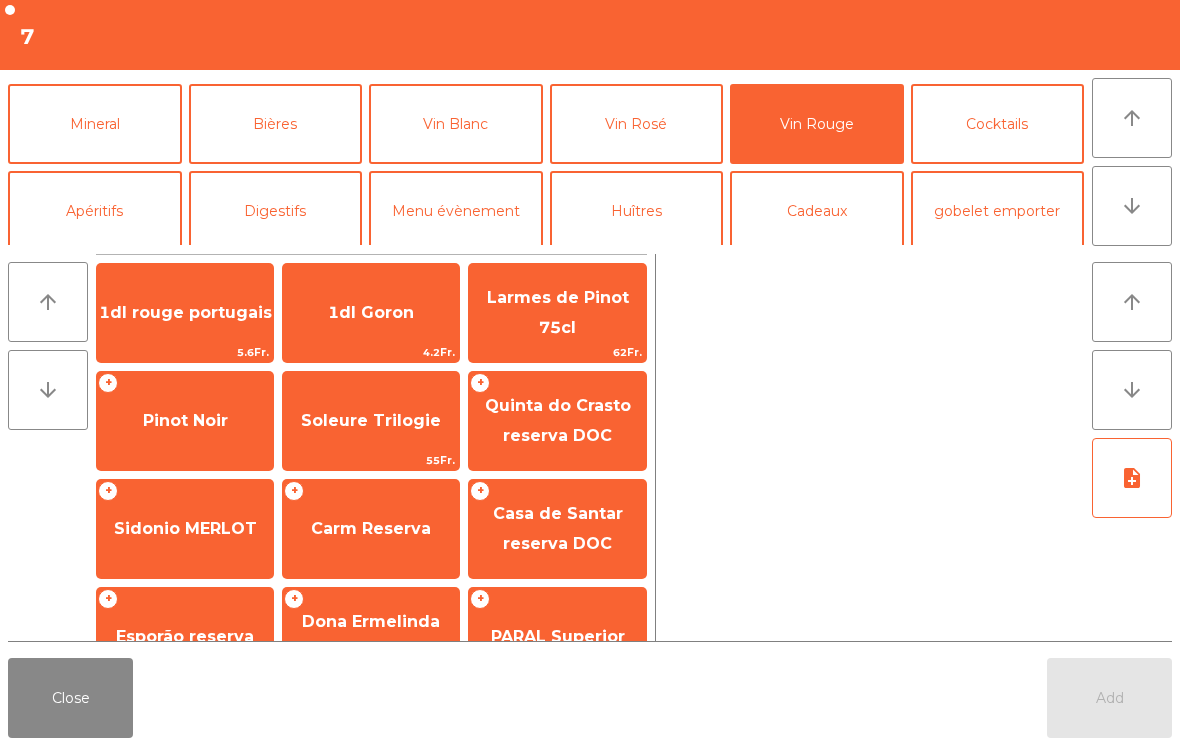 scroll, scrollTop: 174, scrollLeft: 0, axis: vertical 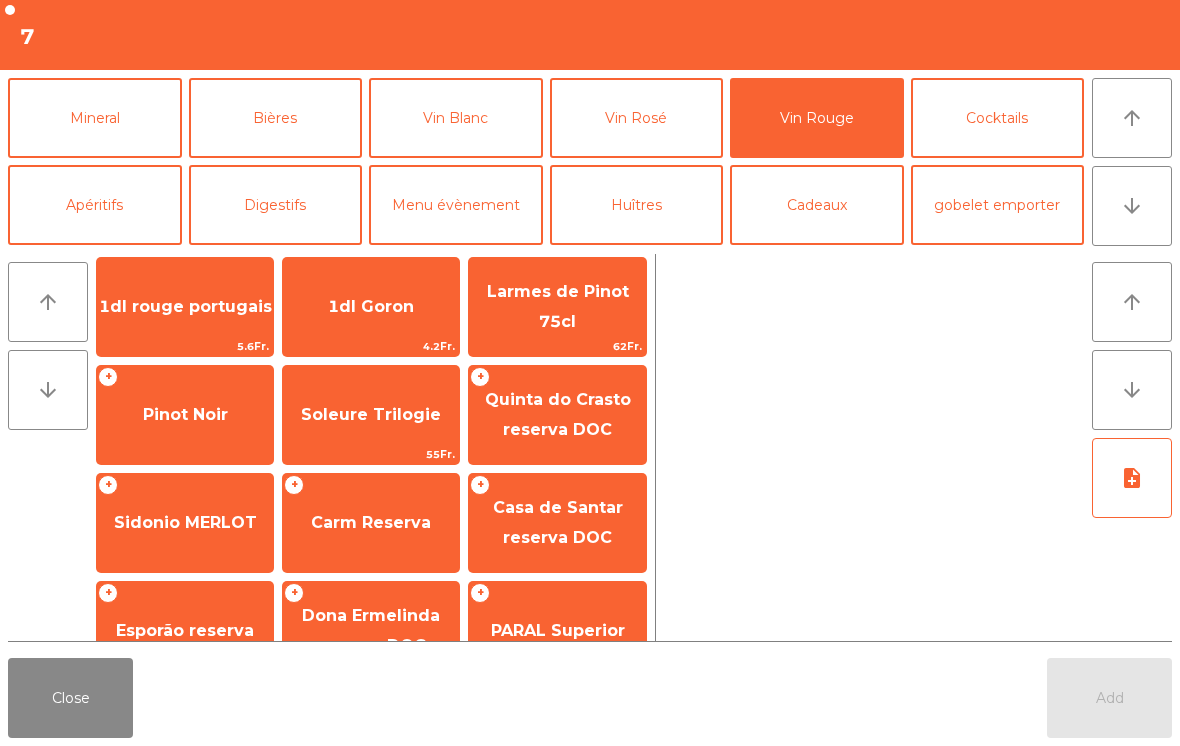 click on "Quinta do Crasto reserva DOC" 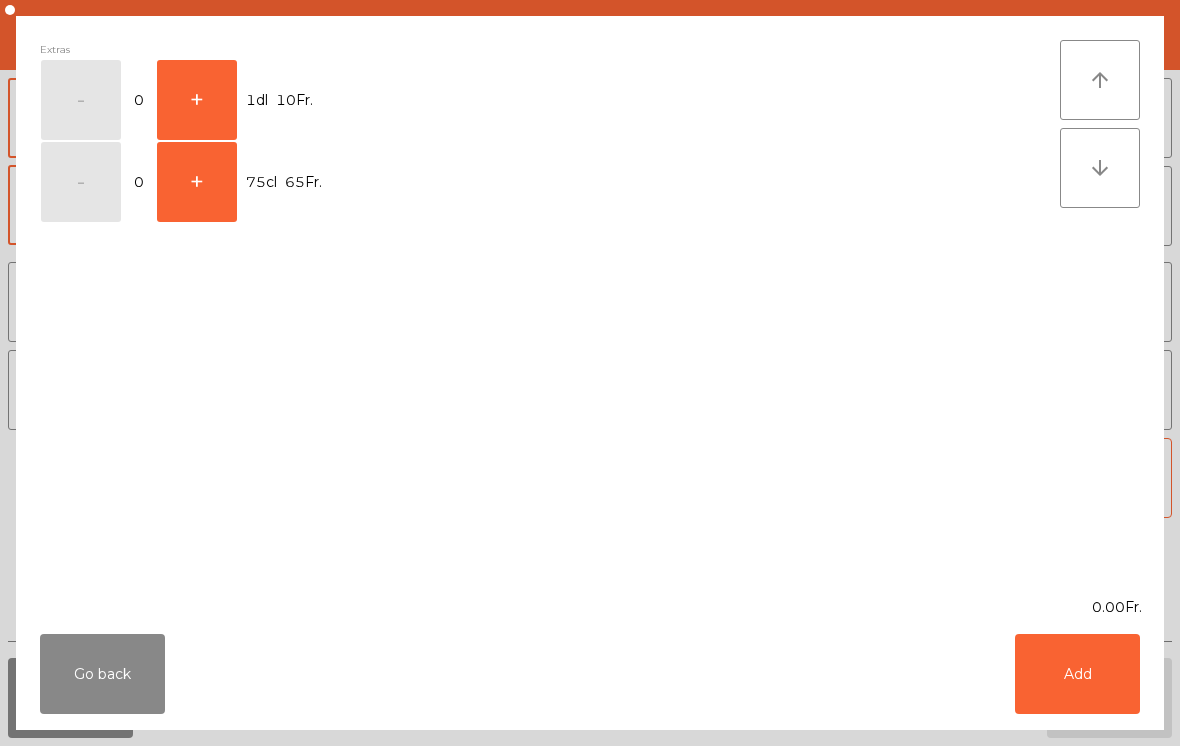 click on "+" 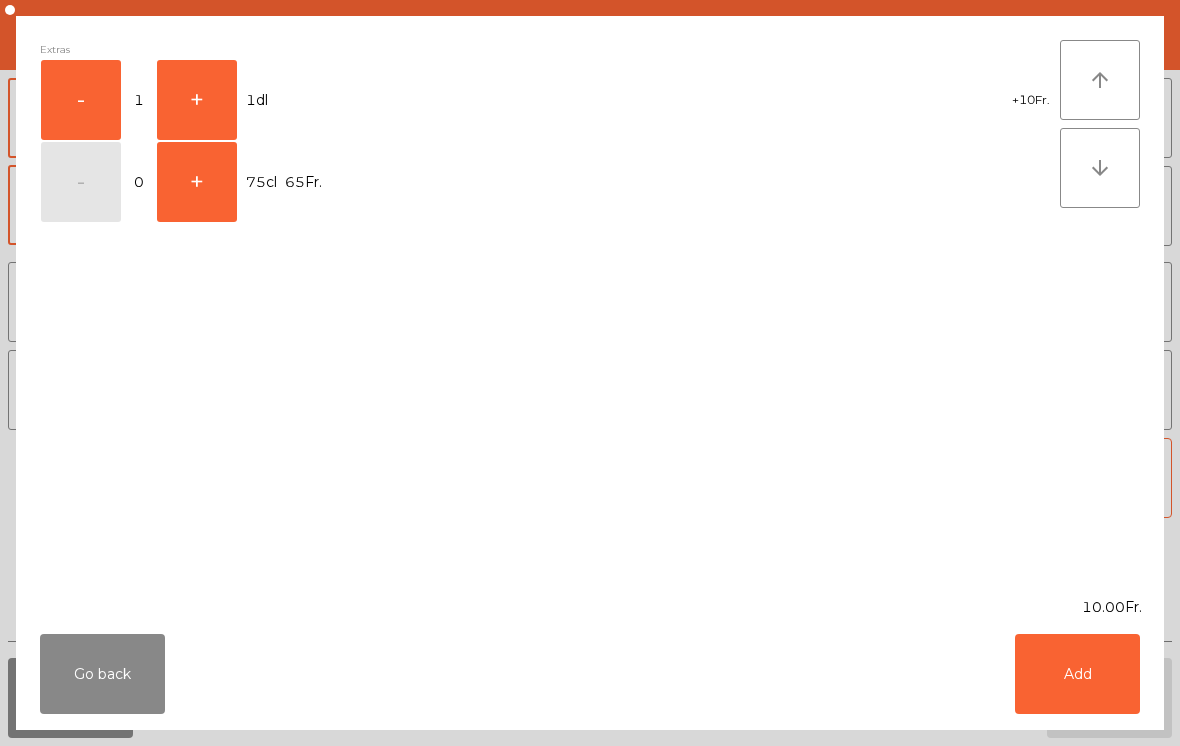 click on "Add" 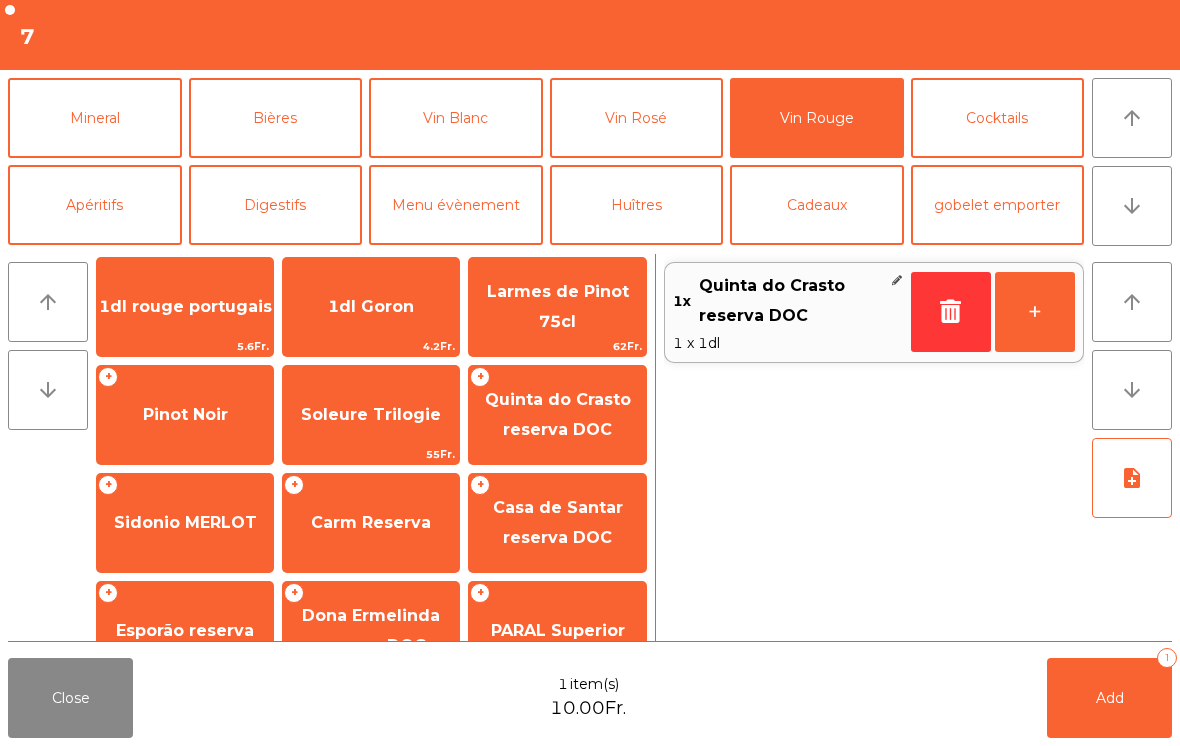 click on "+" 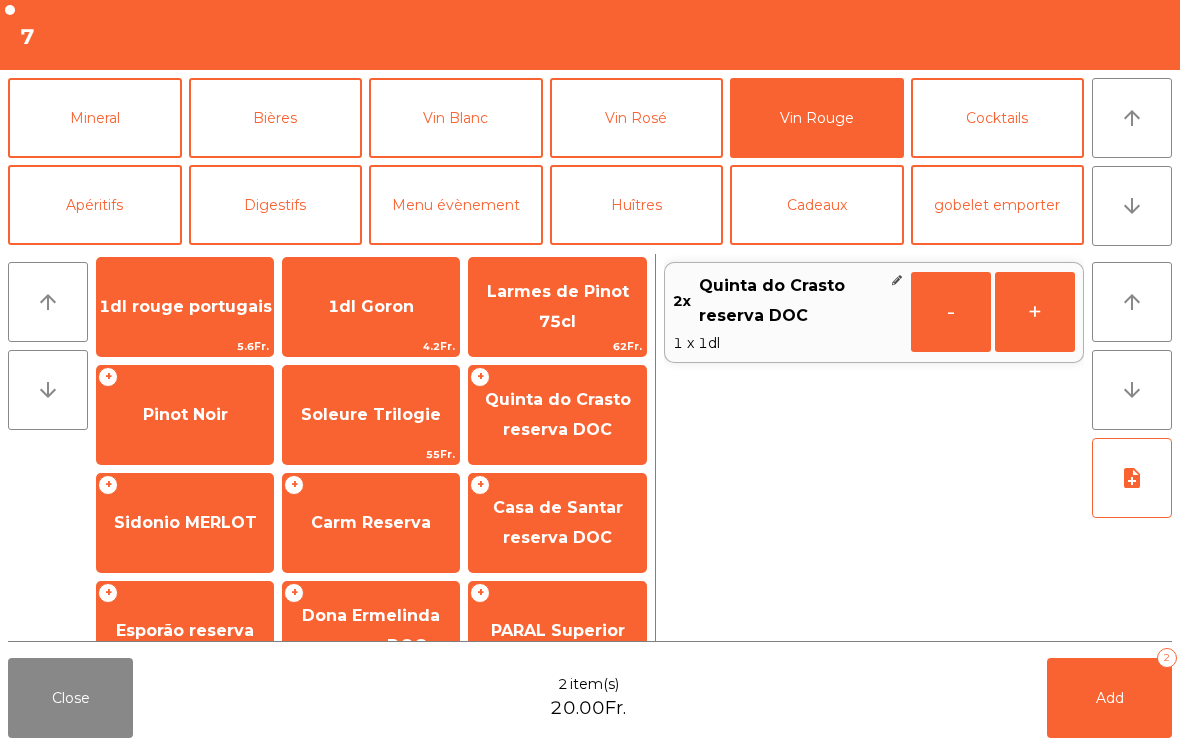 click on "Add   2" 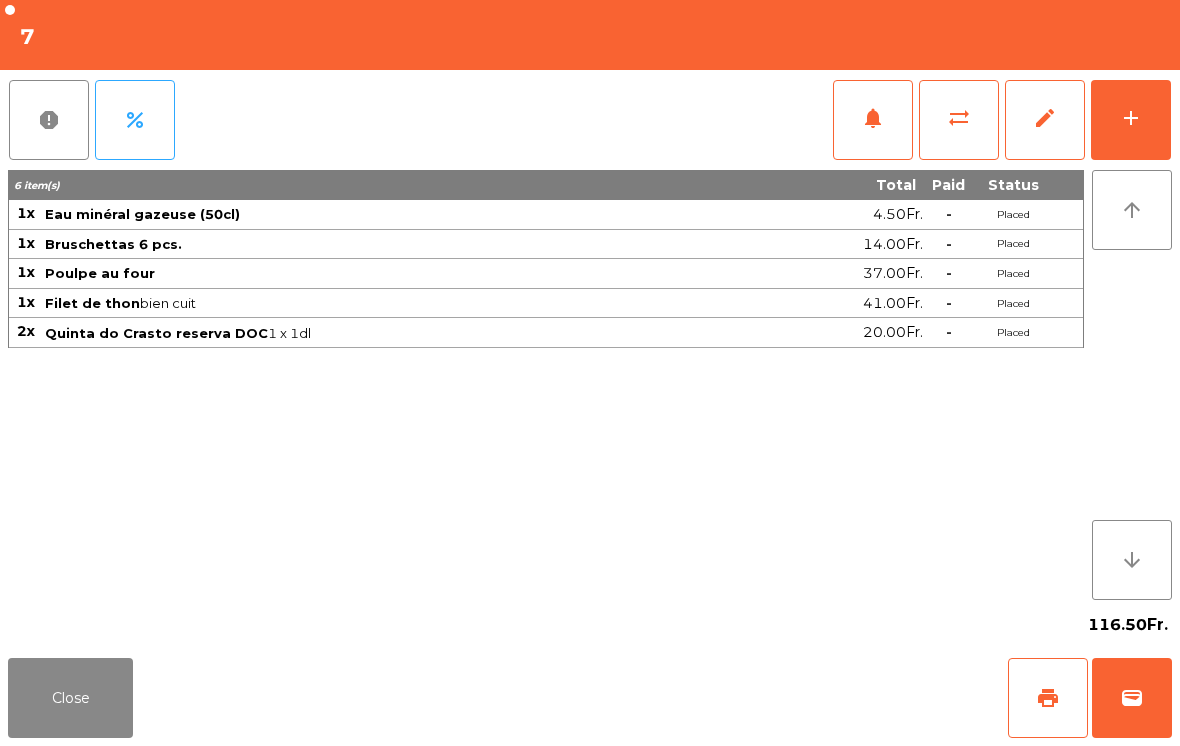 click on "Close" 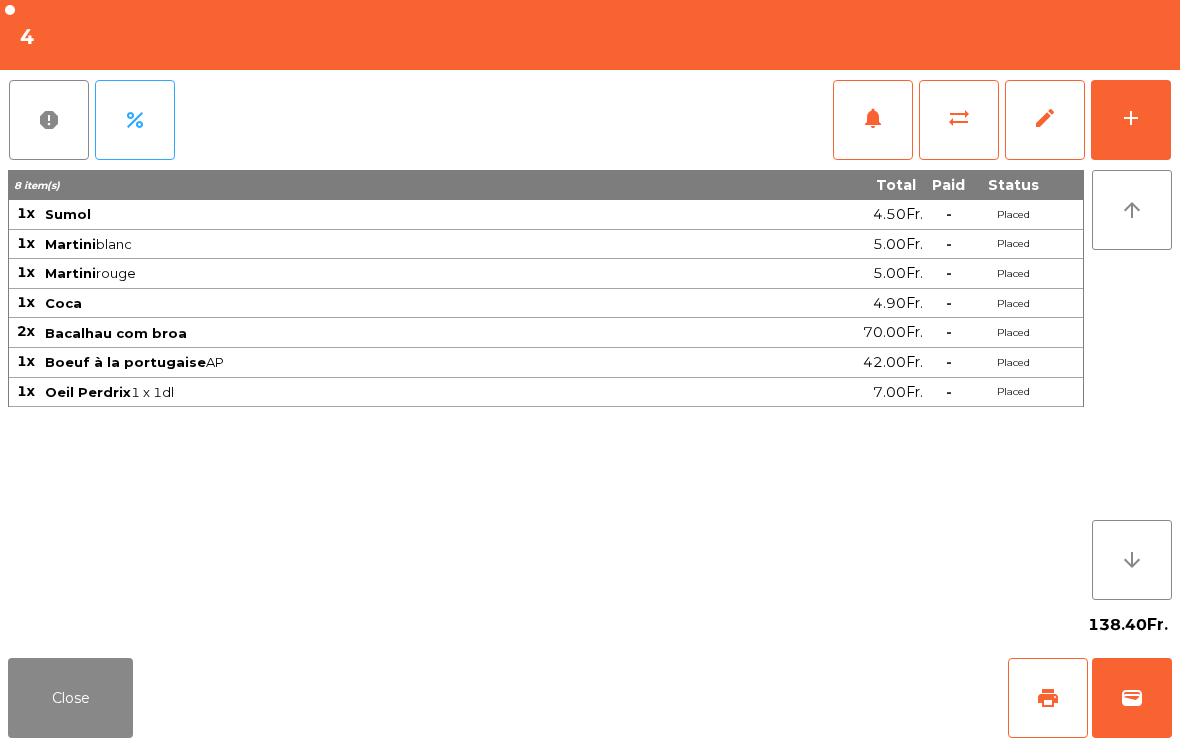 click on "add" 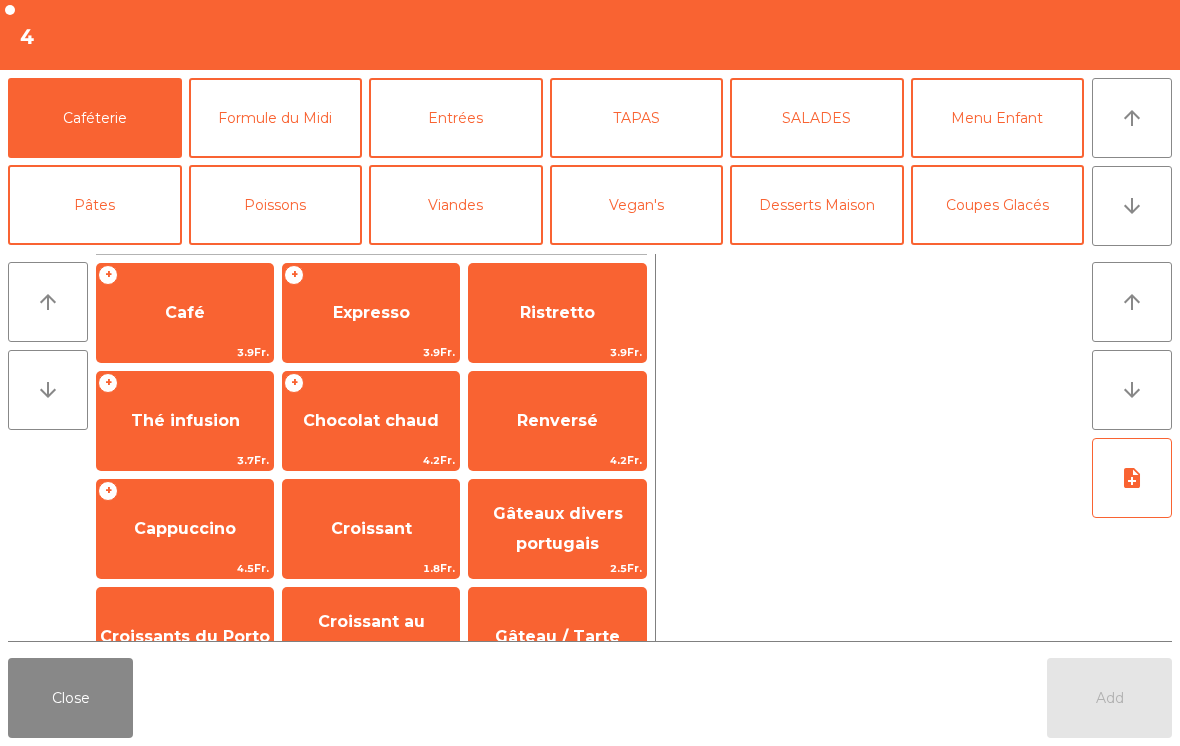 click on "Mineral" 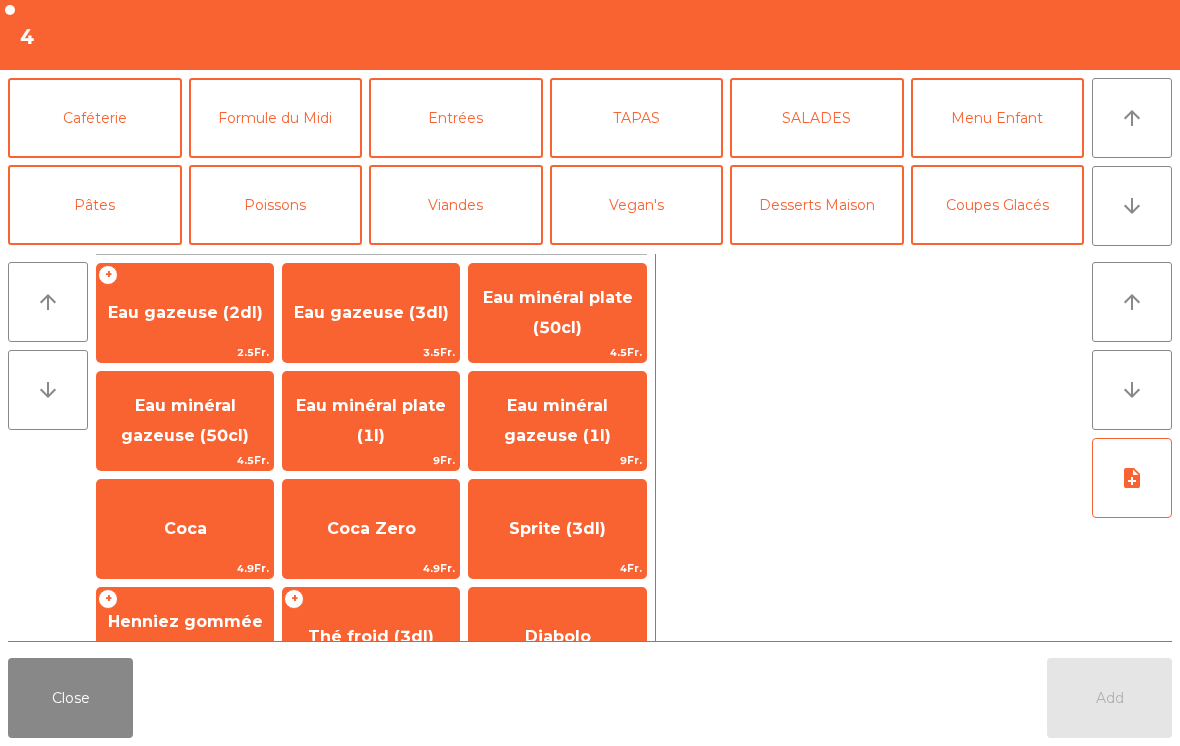 scroll, scrollTop: 128, scrollLeft: 0, axis: vertical 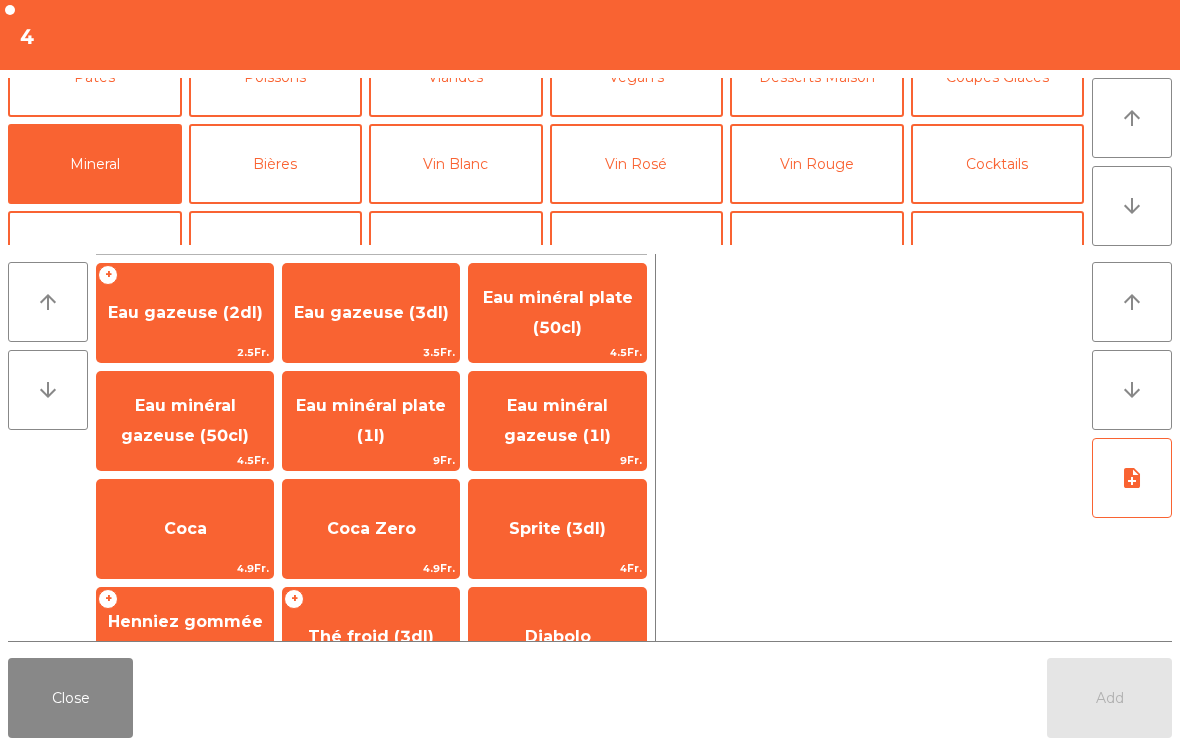 click on "Coca" 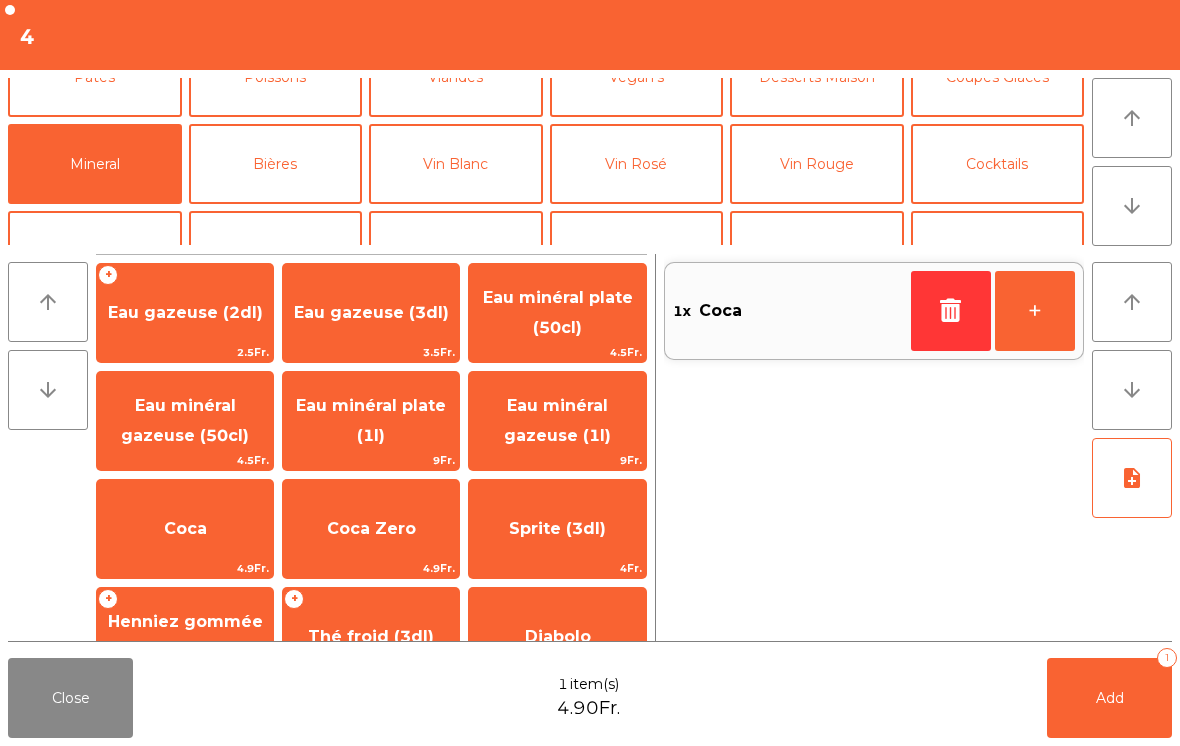 click on "Add   1" 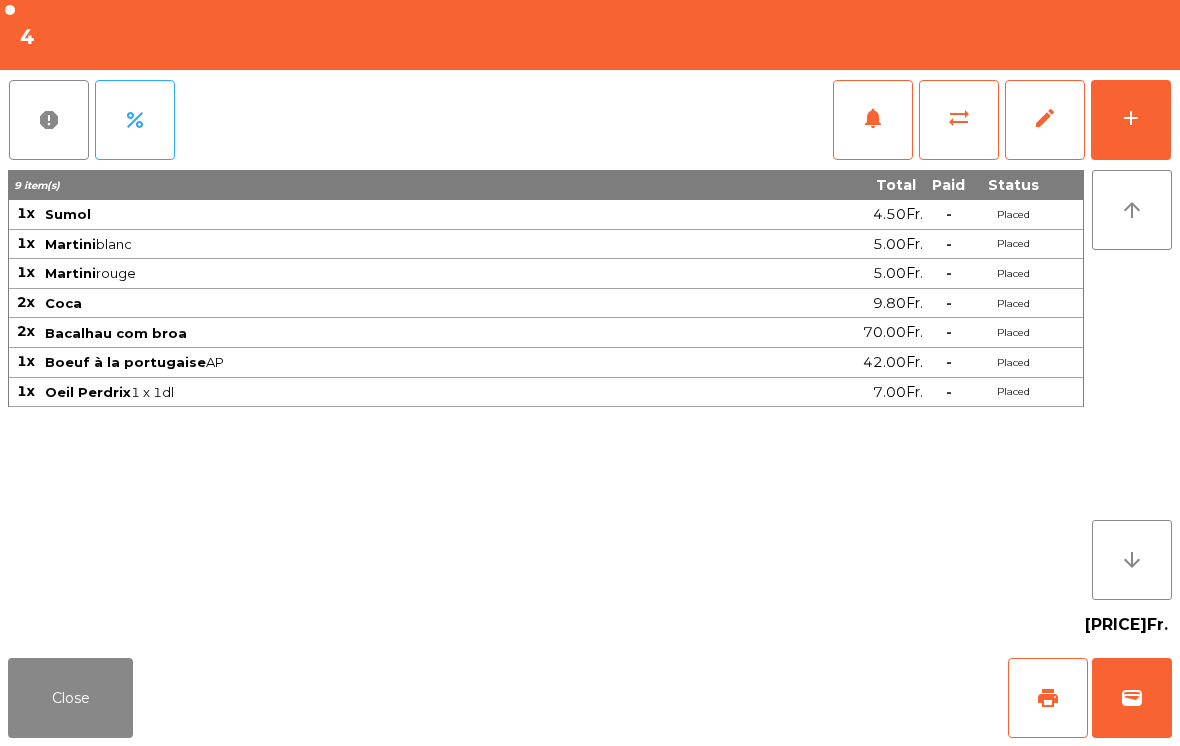click on "Close" 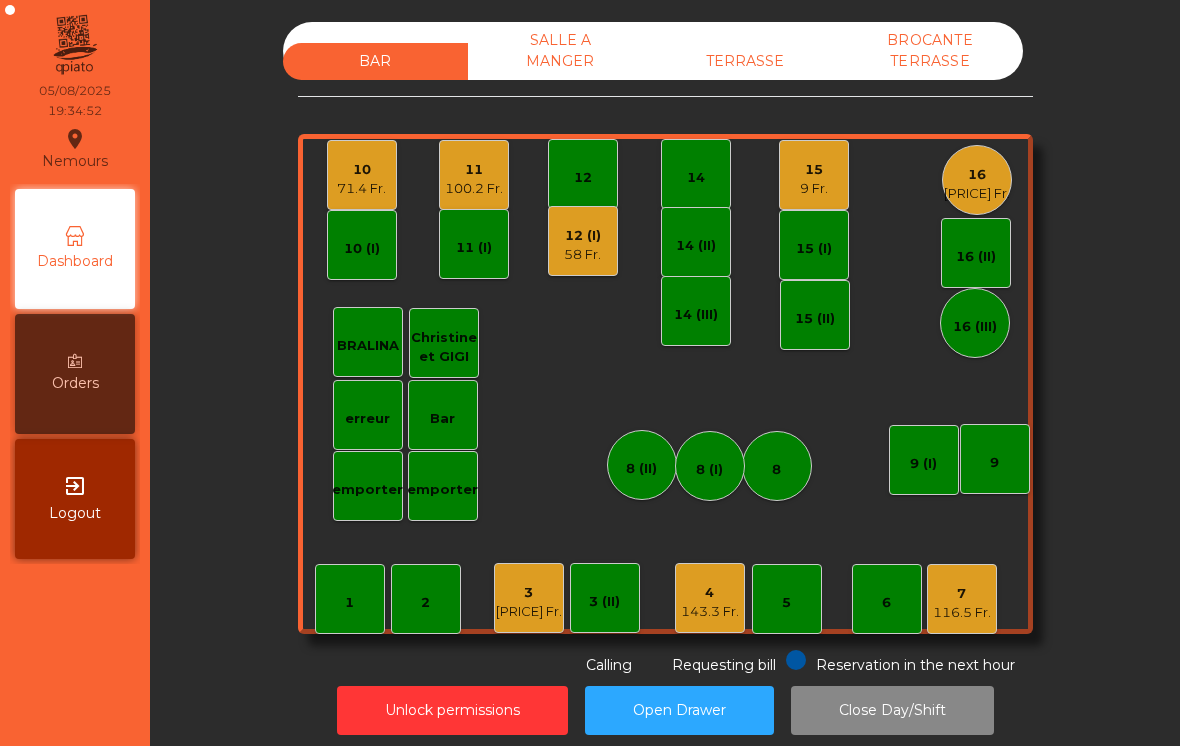 click on "9 Fr." 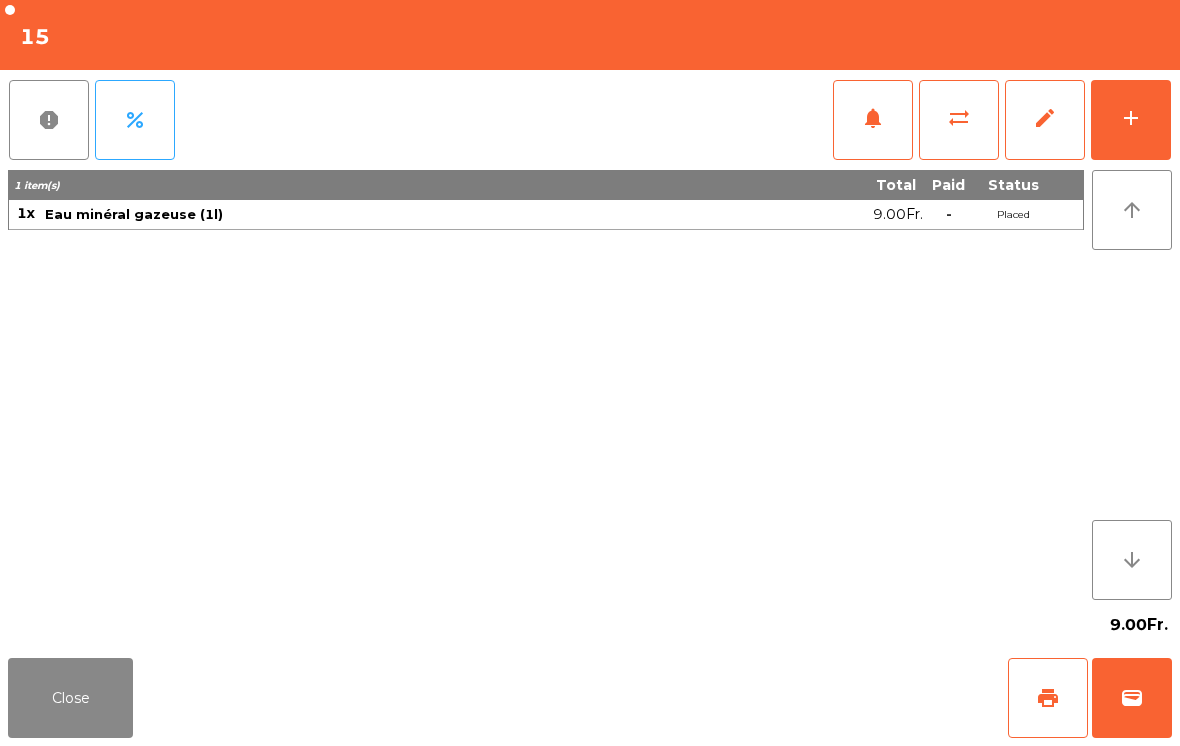 click on "add" 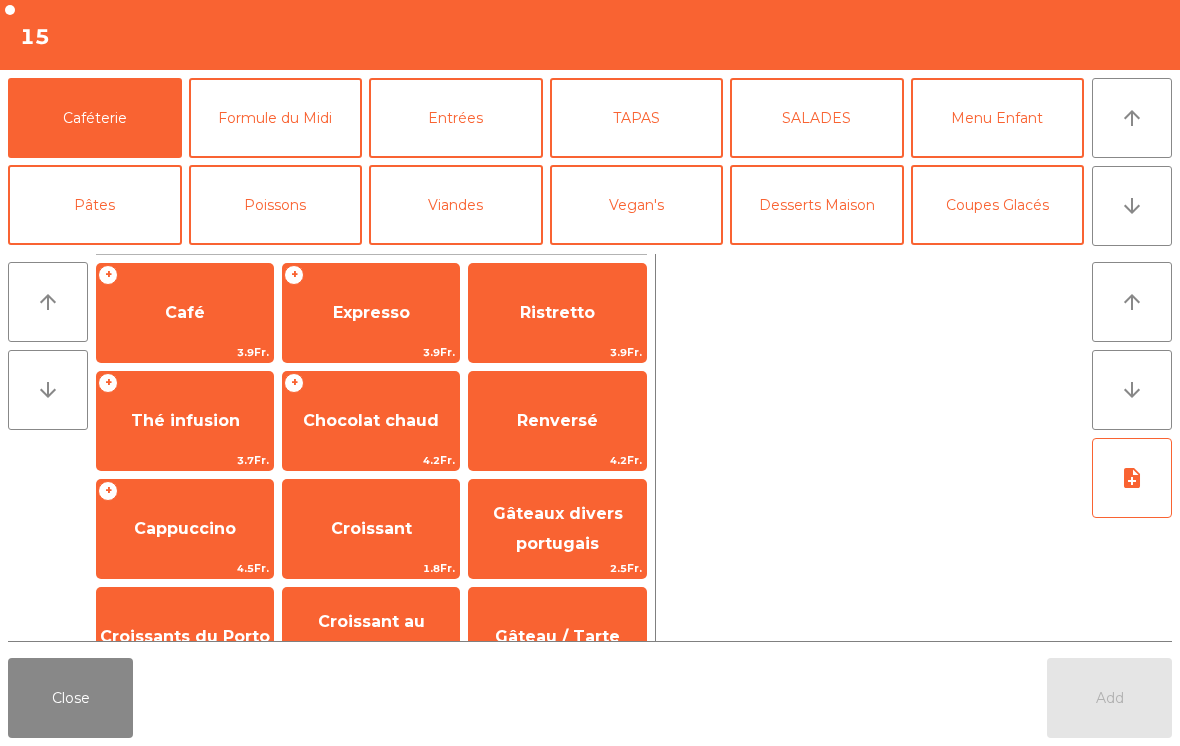 click on "TAPAS" 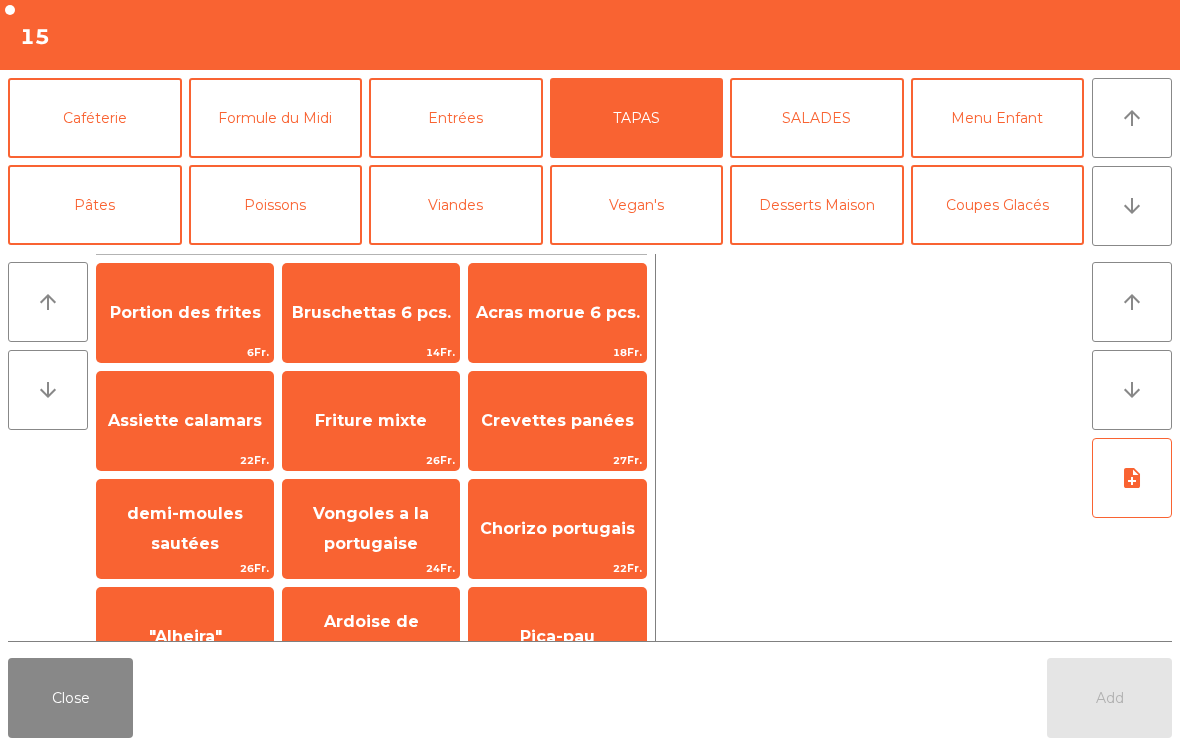 click on "Crevettes panées" 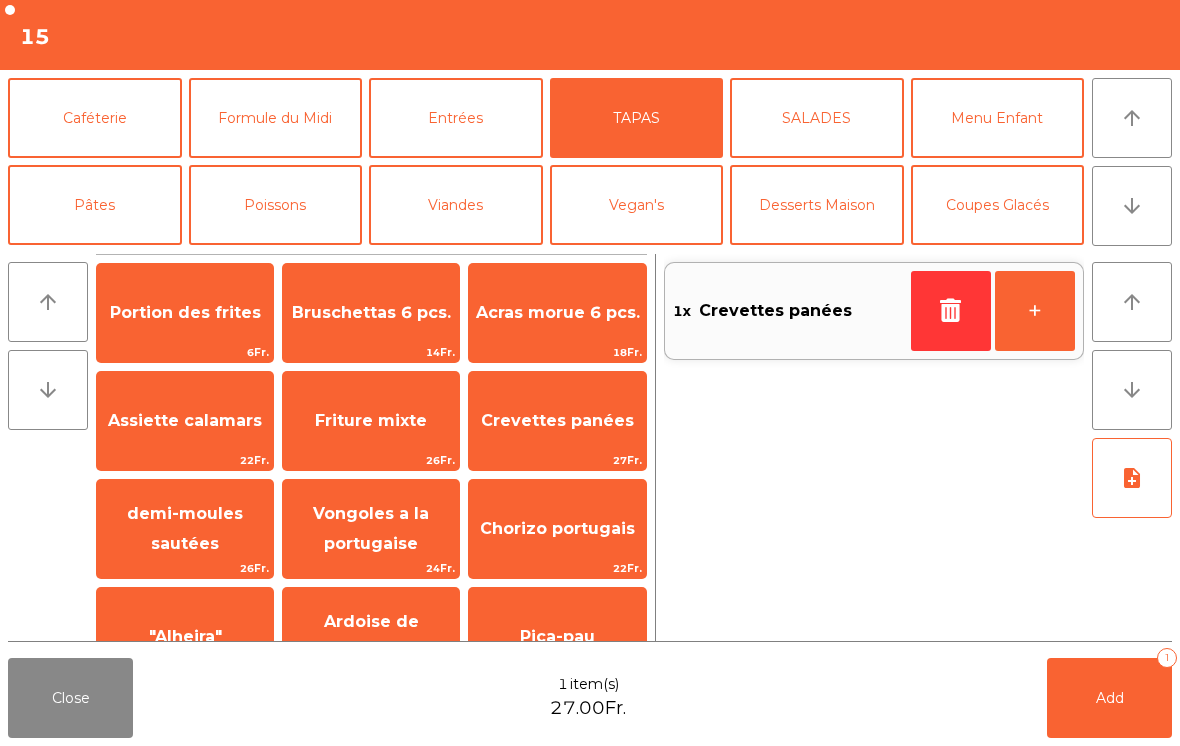 click on "Vongoles a la portugaise" 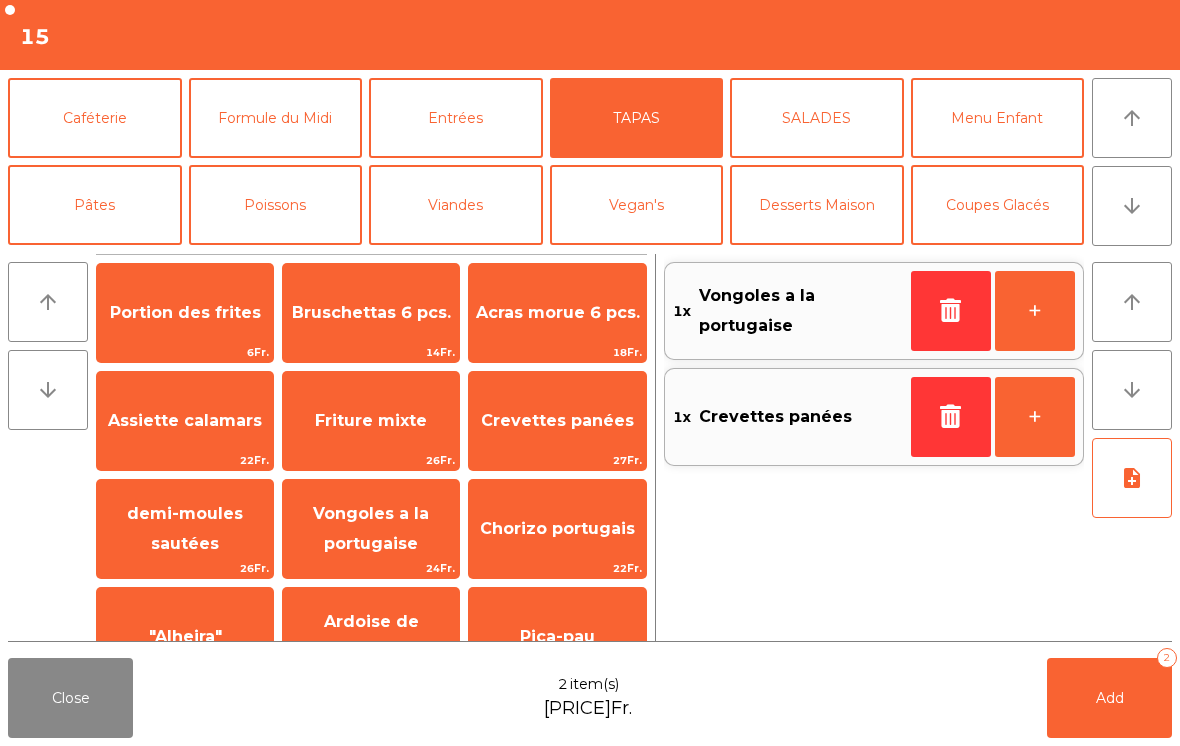 click on "Chorizo portugais" 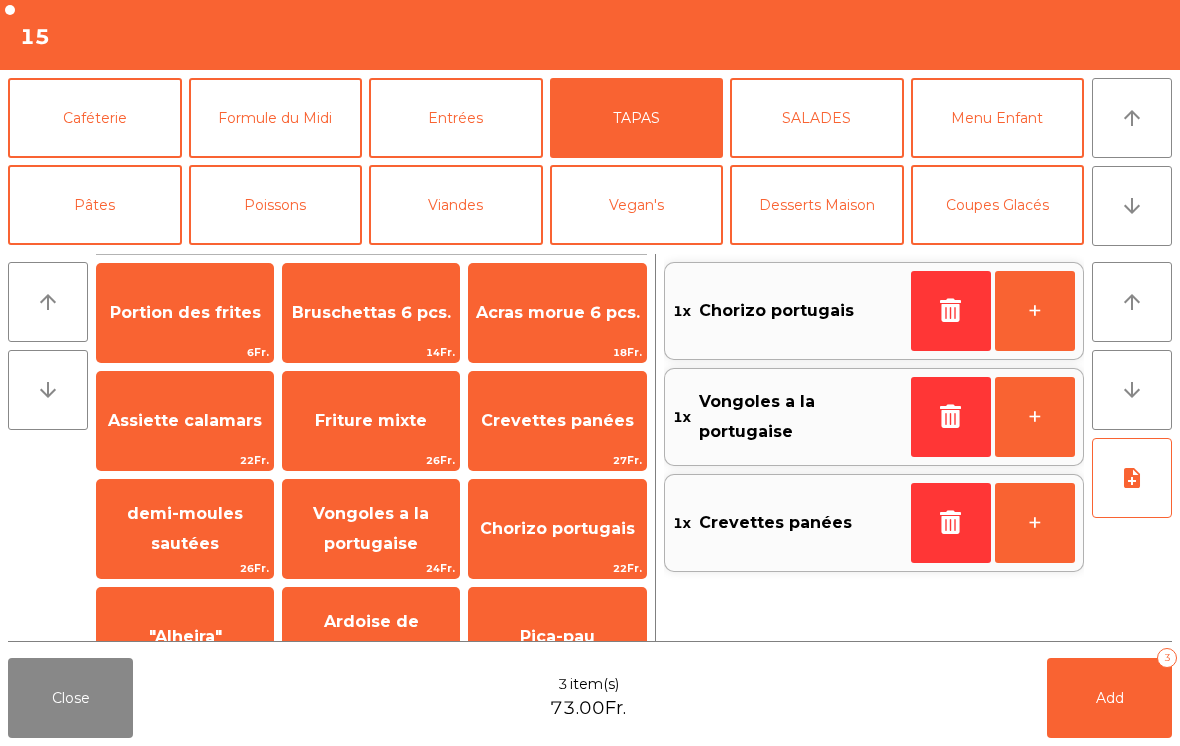 click on "Poissons" 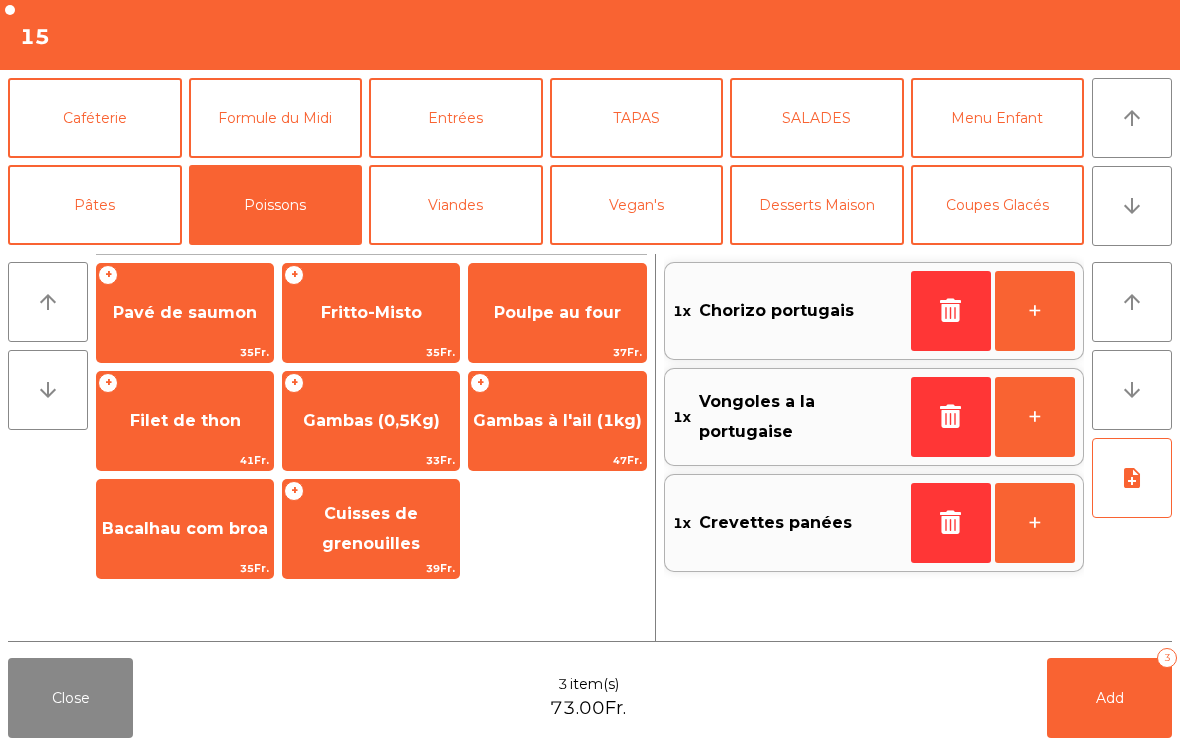 click on "Poulpe au four" 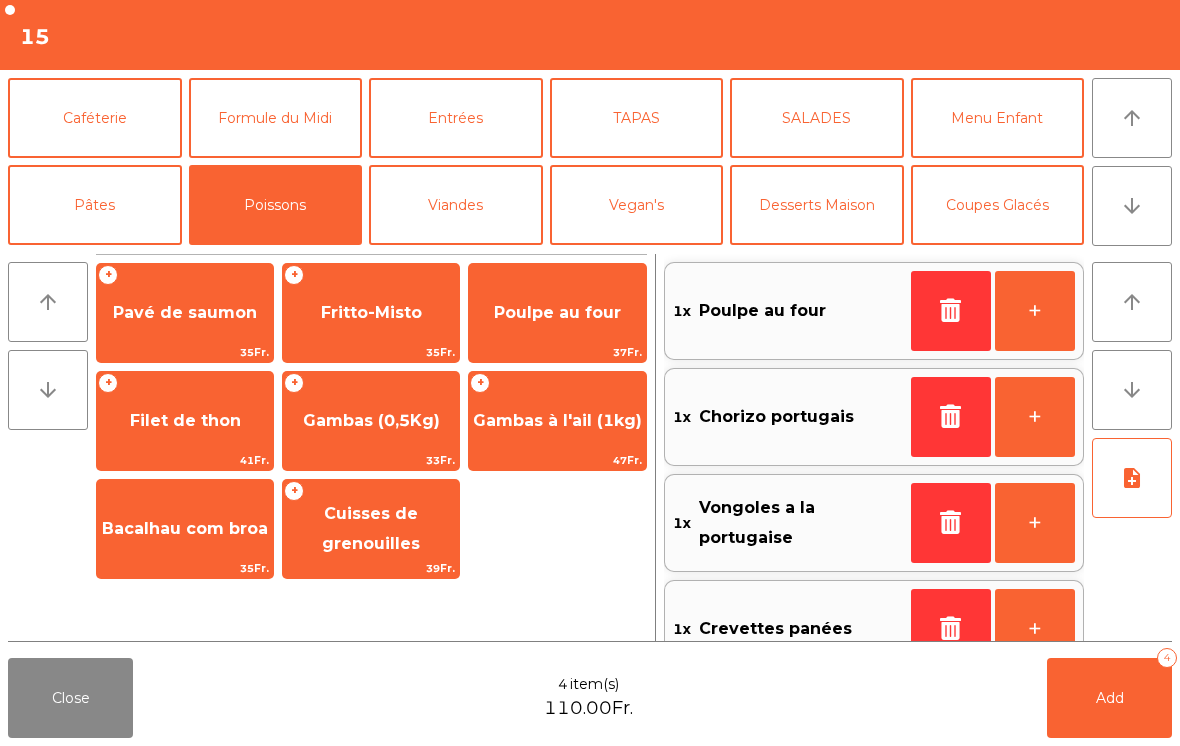 scroll, scrollTop: 100, scrollLeft: 0, axis: vertical 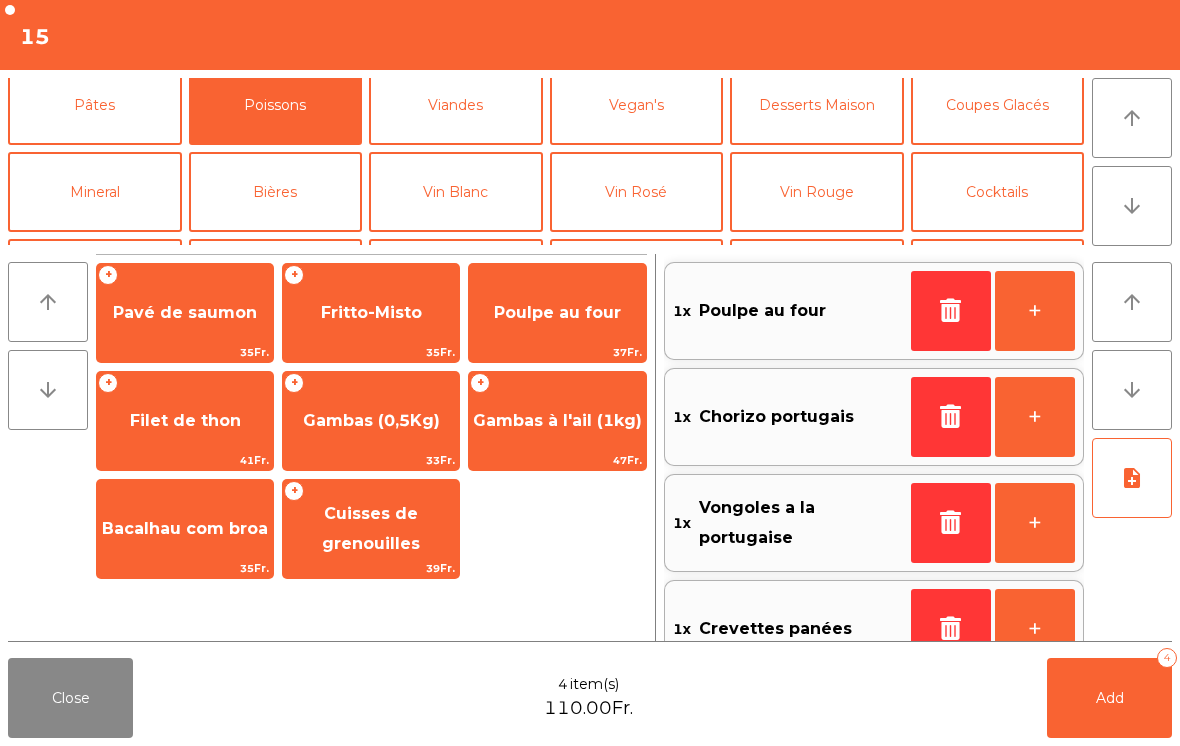 click on "Vin Blanc" 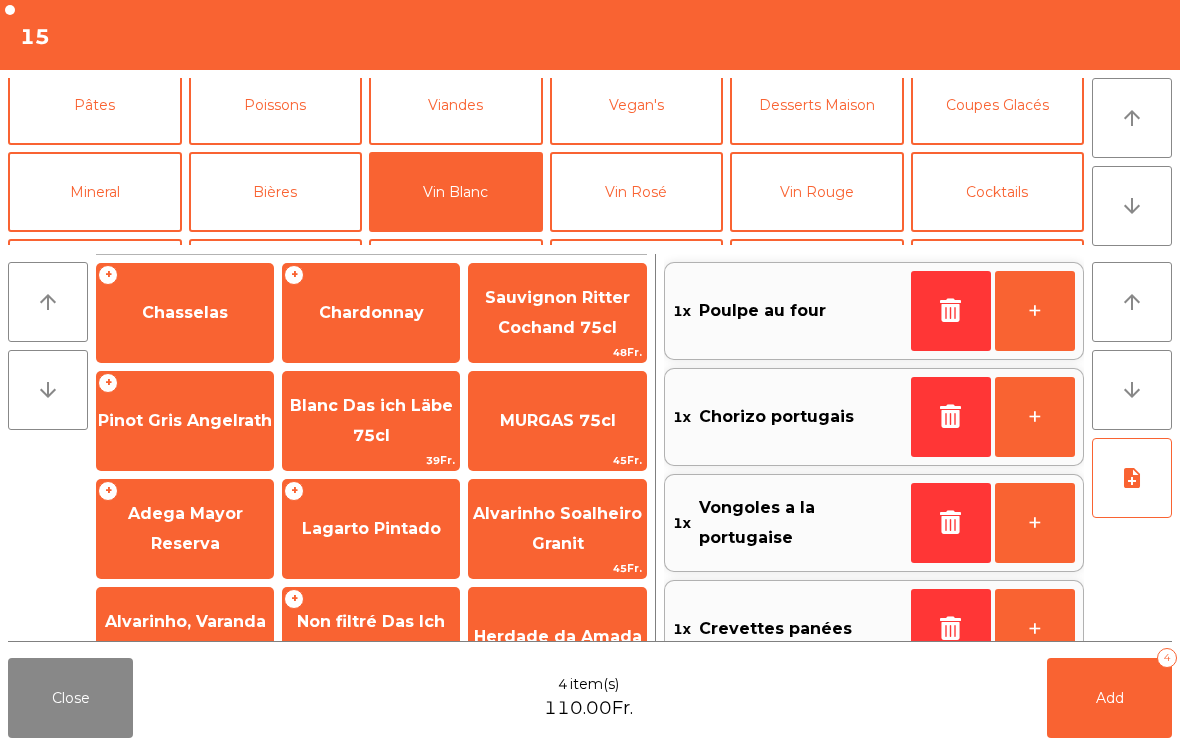 click on "Adega Mayor Reserva" 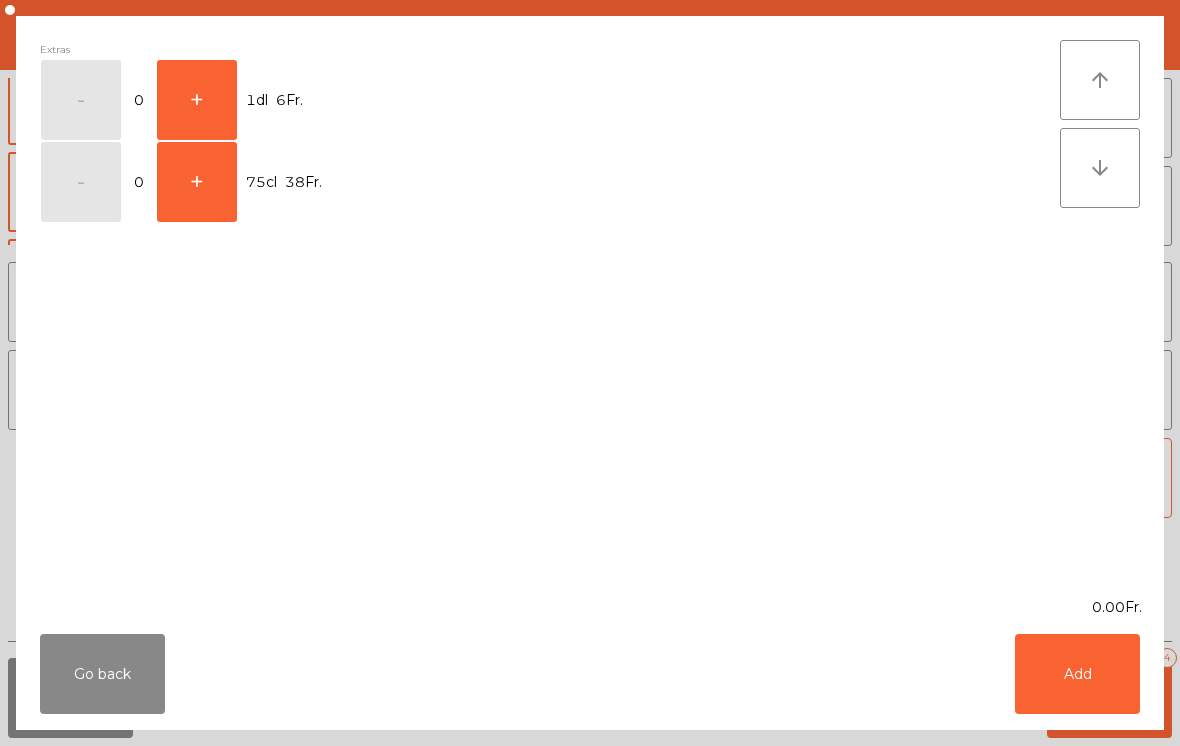 click on "+" 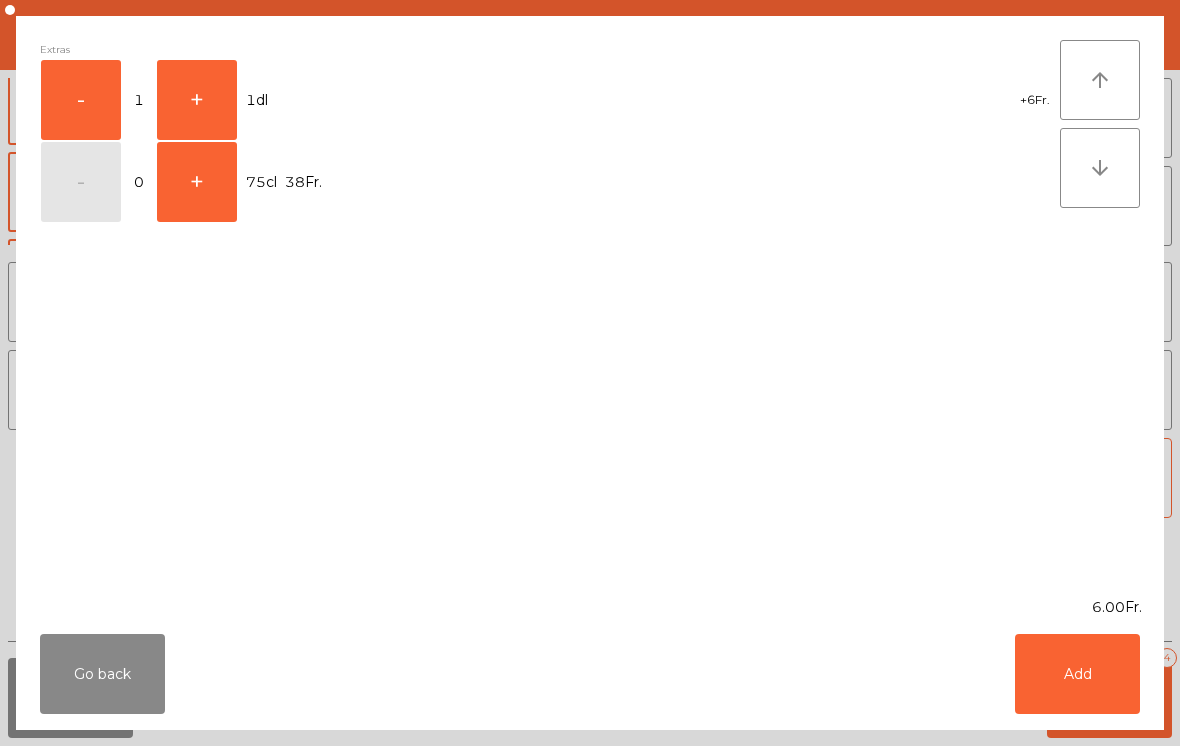 click on "Add" 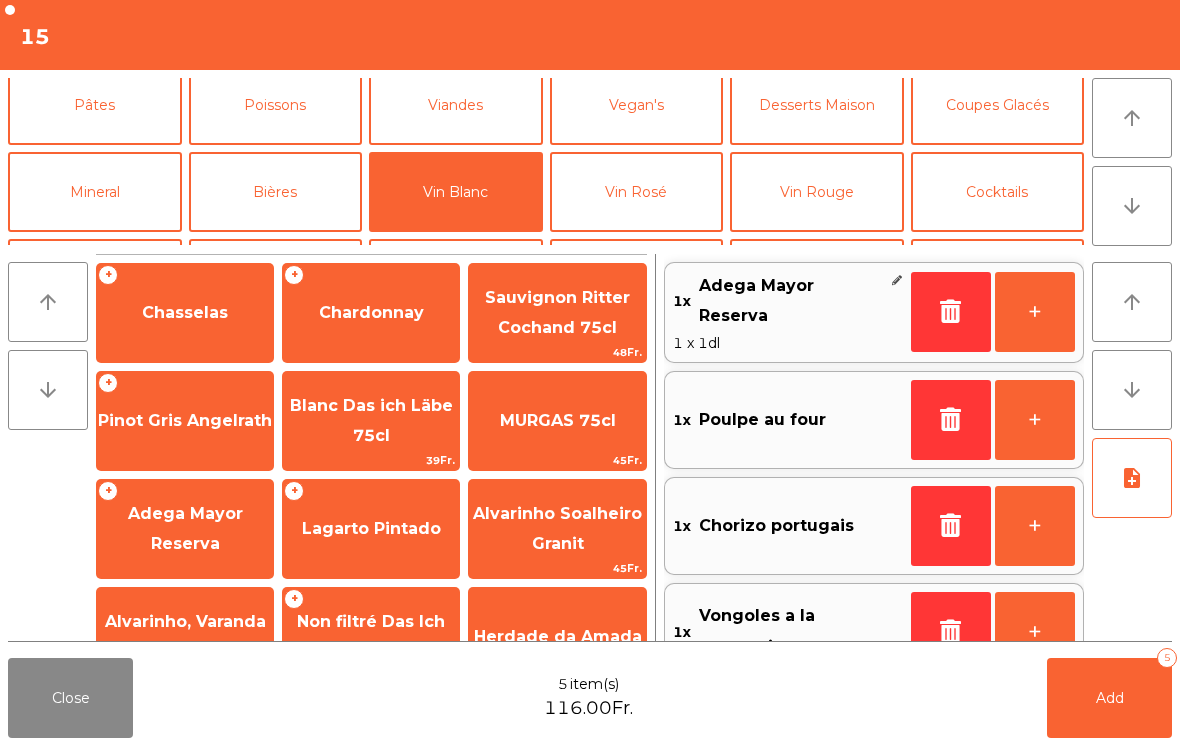 click on "note_add" 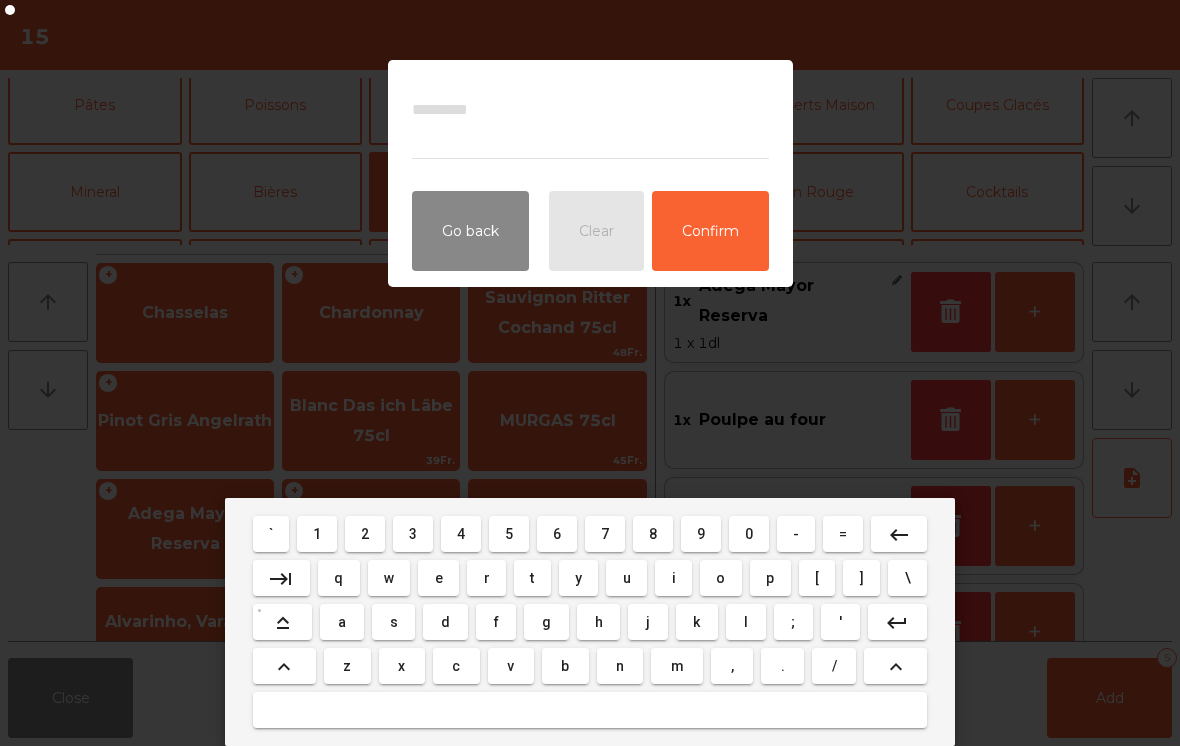 scroll, scrollTop: 8, scrollLeft: 0, axis: vertical 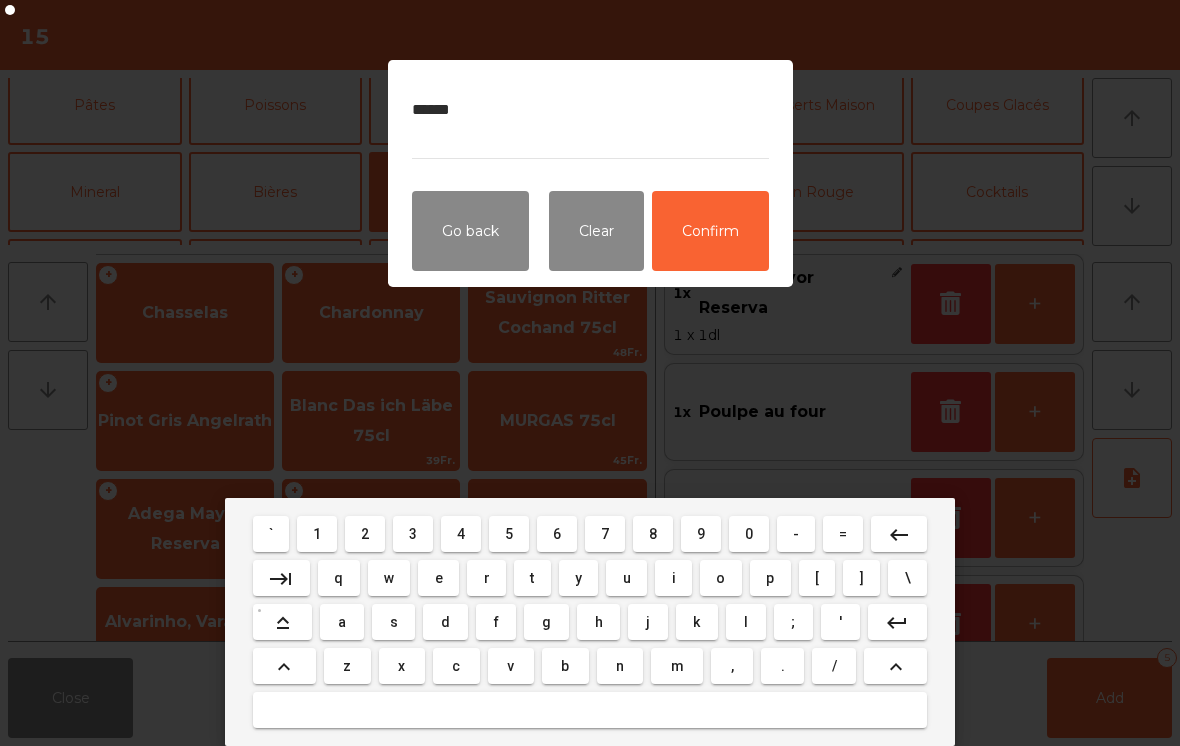 type on "*******" 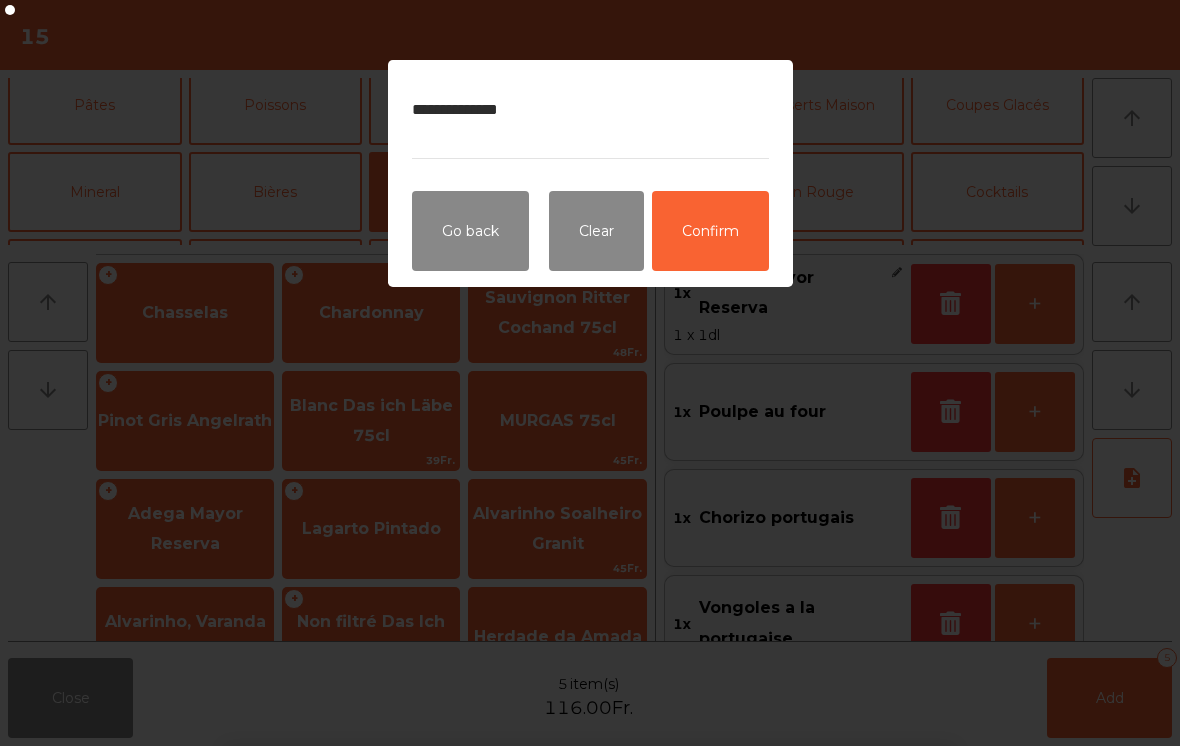 click on "Confirm" 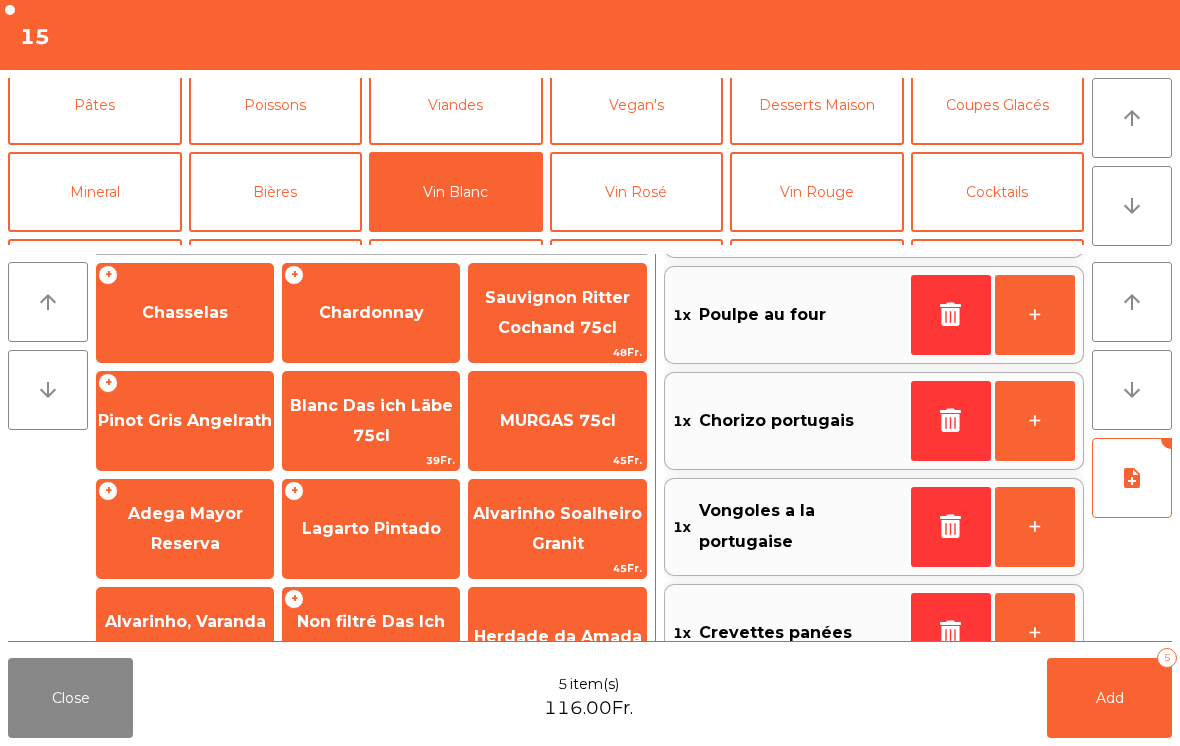 scroll, scrollTop: 151, scrollLeft: 0, axis: vertical 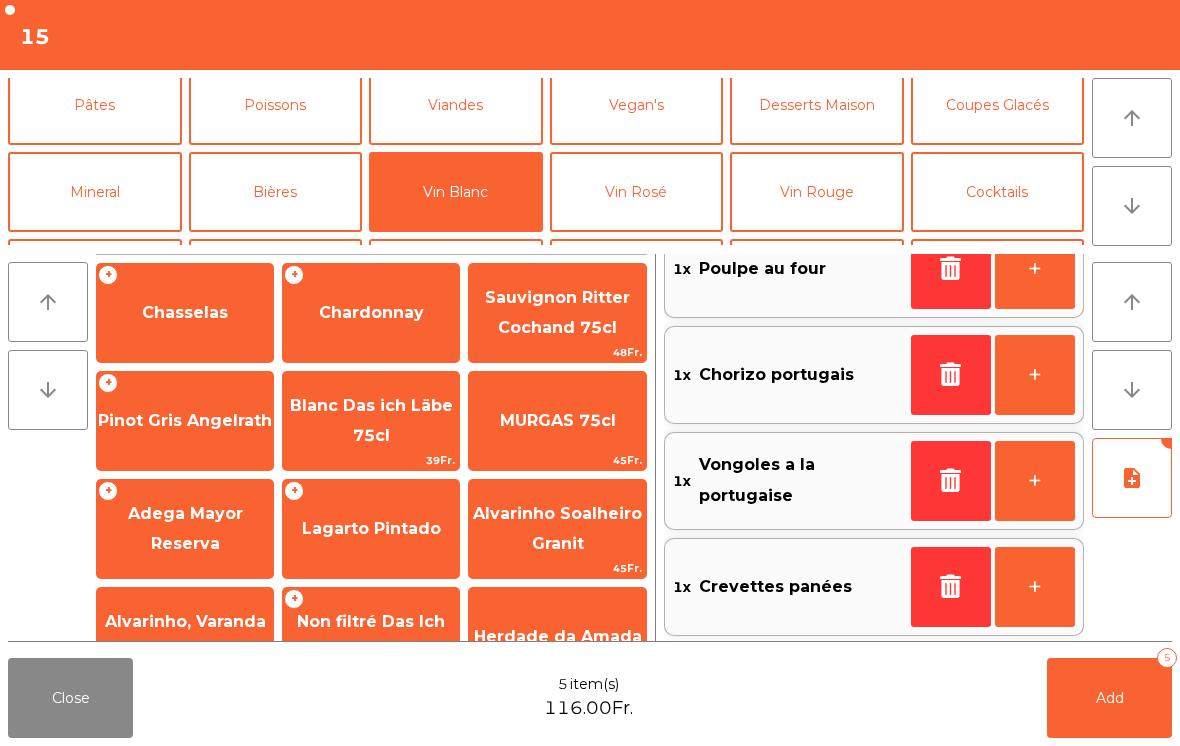 click on "Add   5" 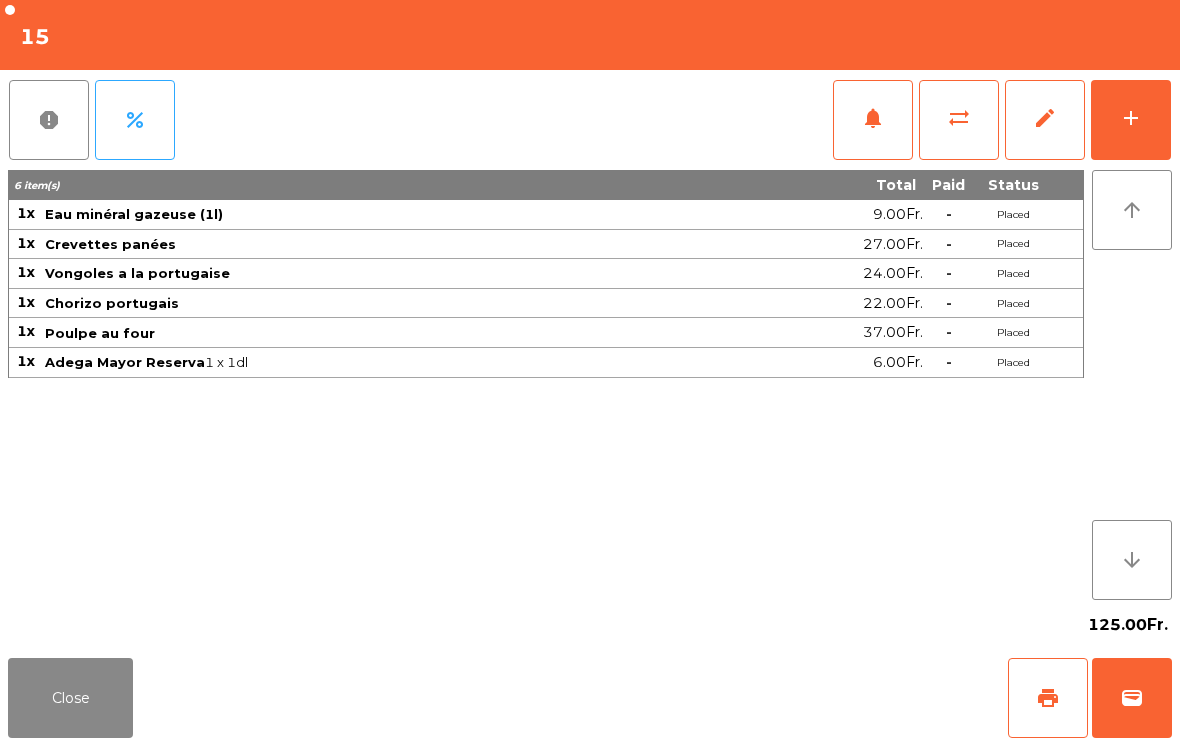 click on "Close" 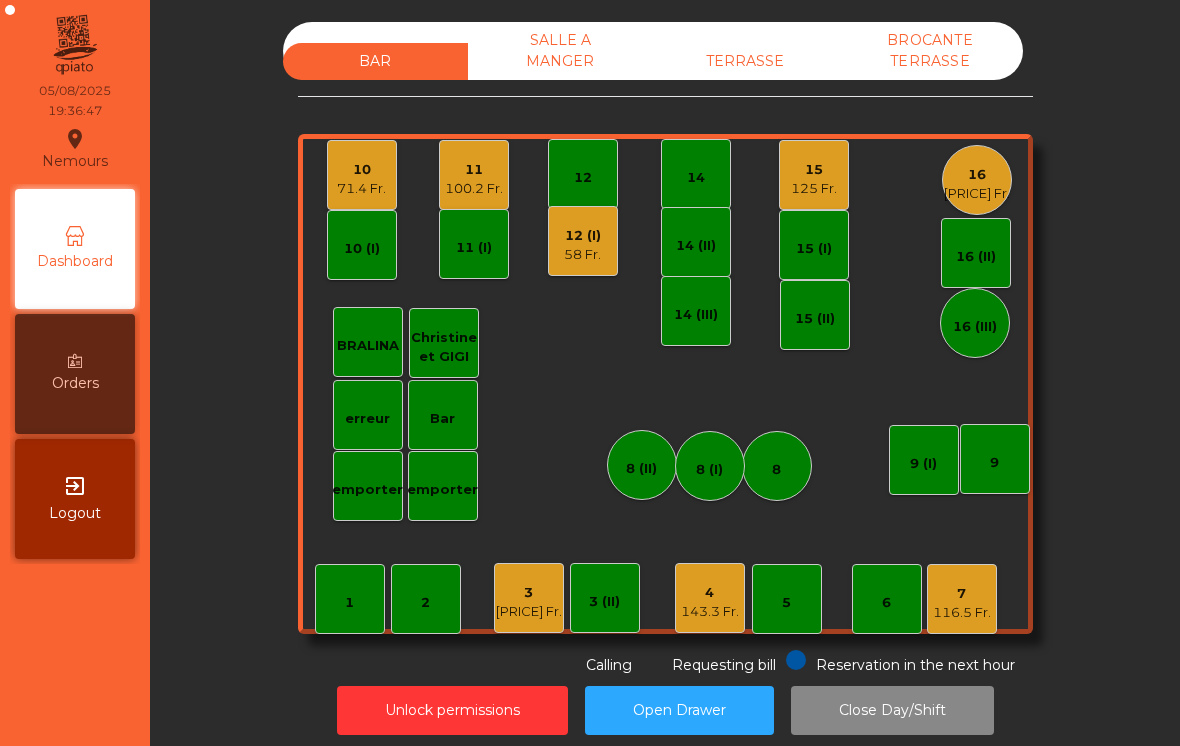 click on "143.3 Fr." 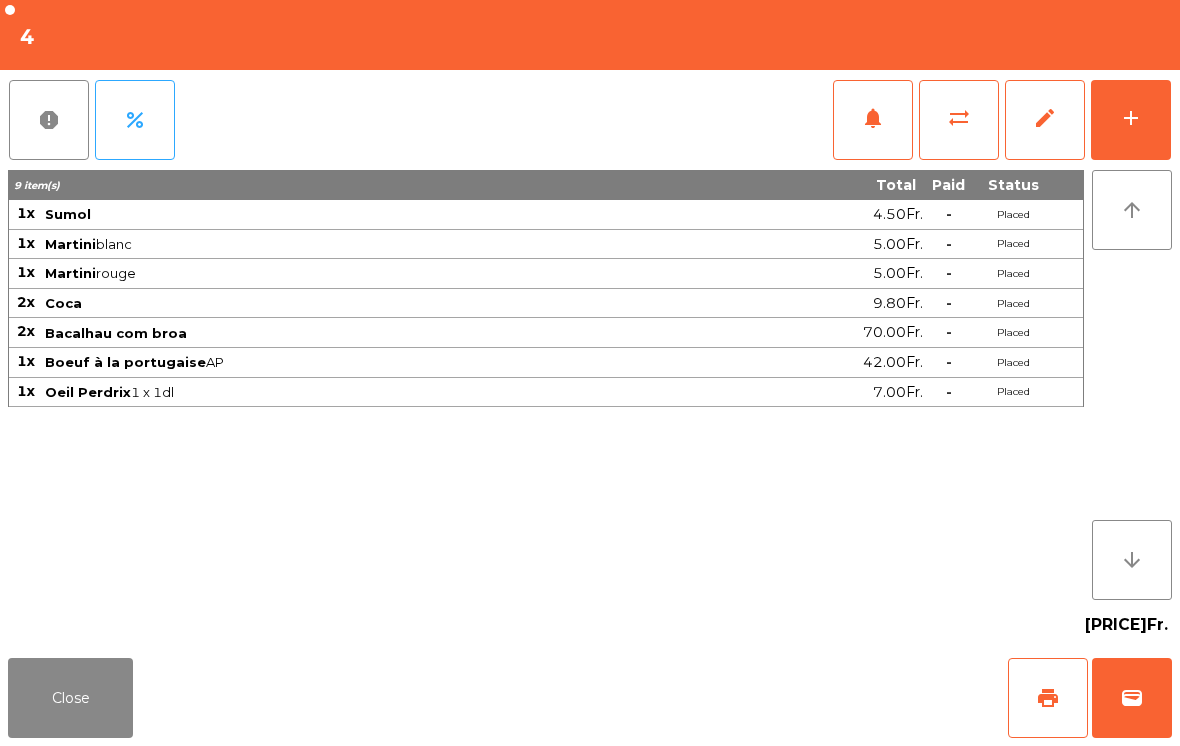 click on "add" 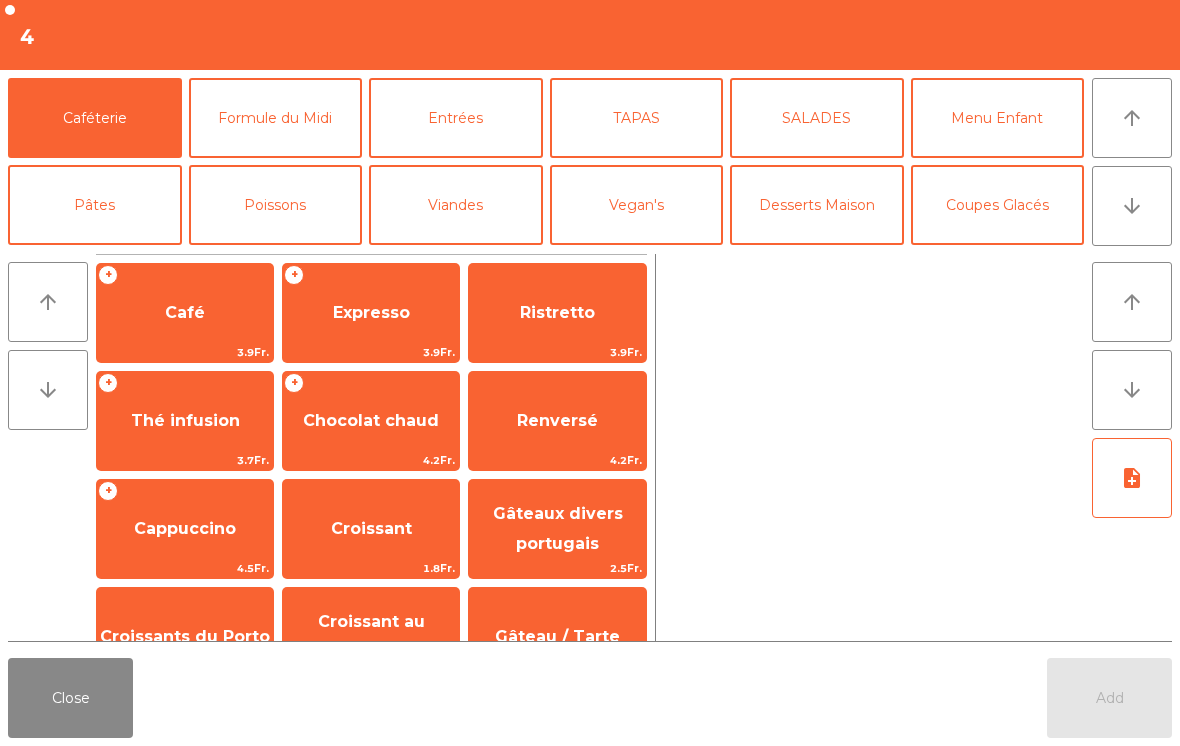 click on "Coupes Glacés" 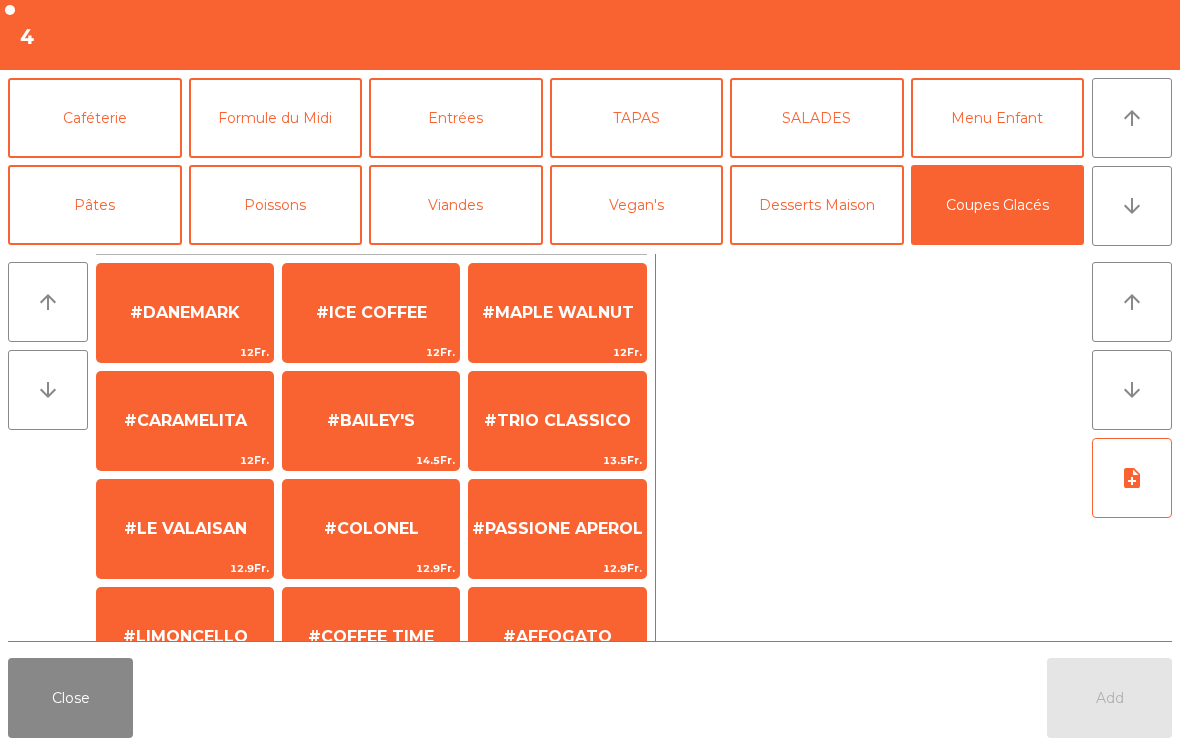 scroll, scrollTop: 227, scrollLeft: 0, axis: vertical 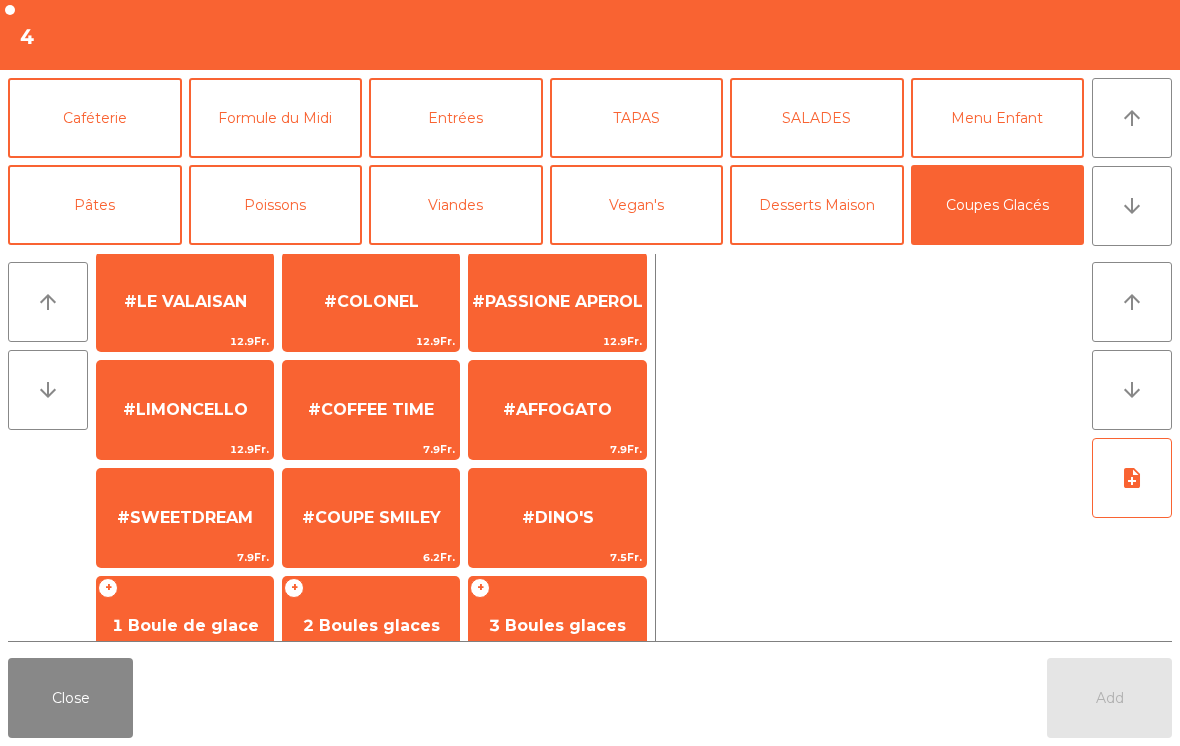 click on "1 Boule de glace" 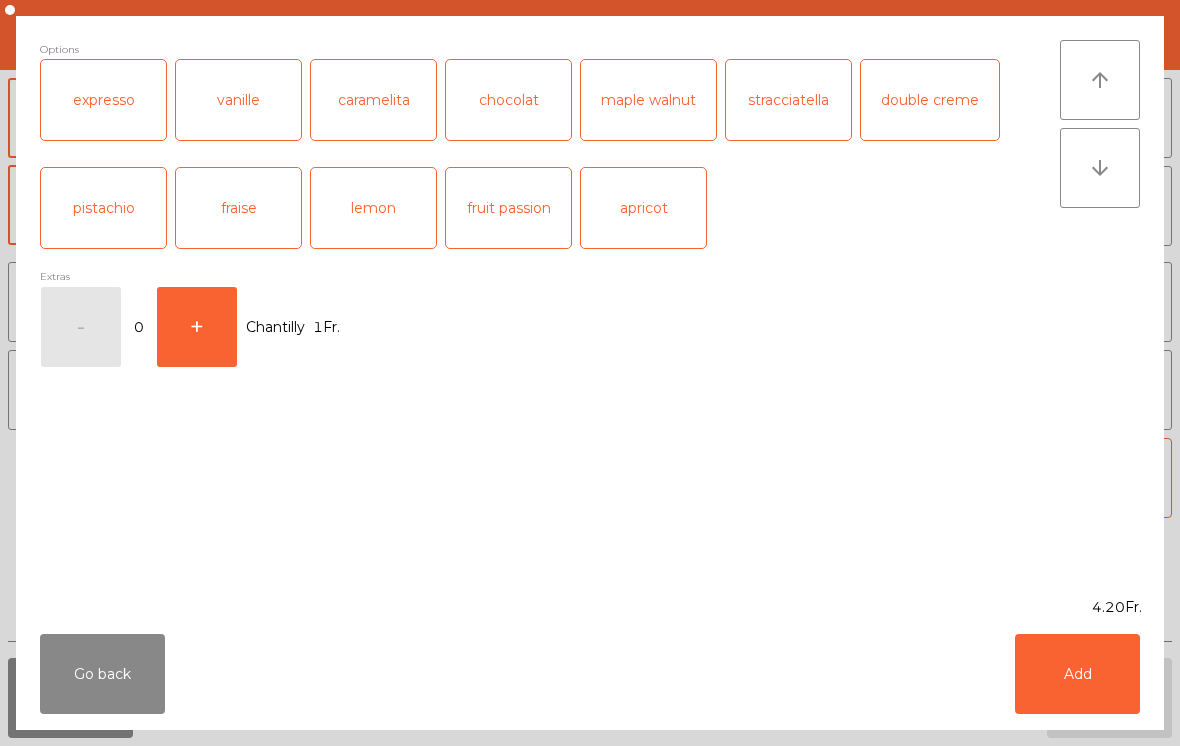 scroll, scrollTop: 226, scrollLeft: 0, axis: vertical 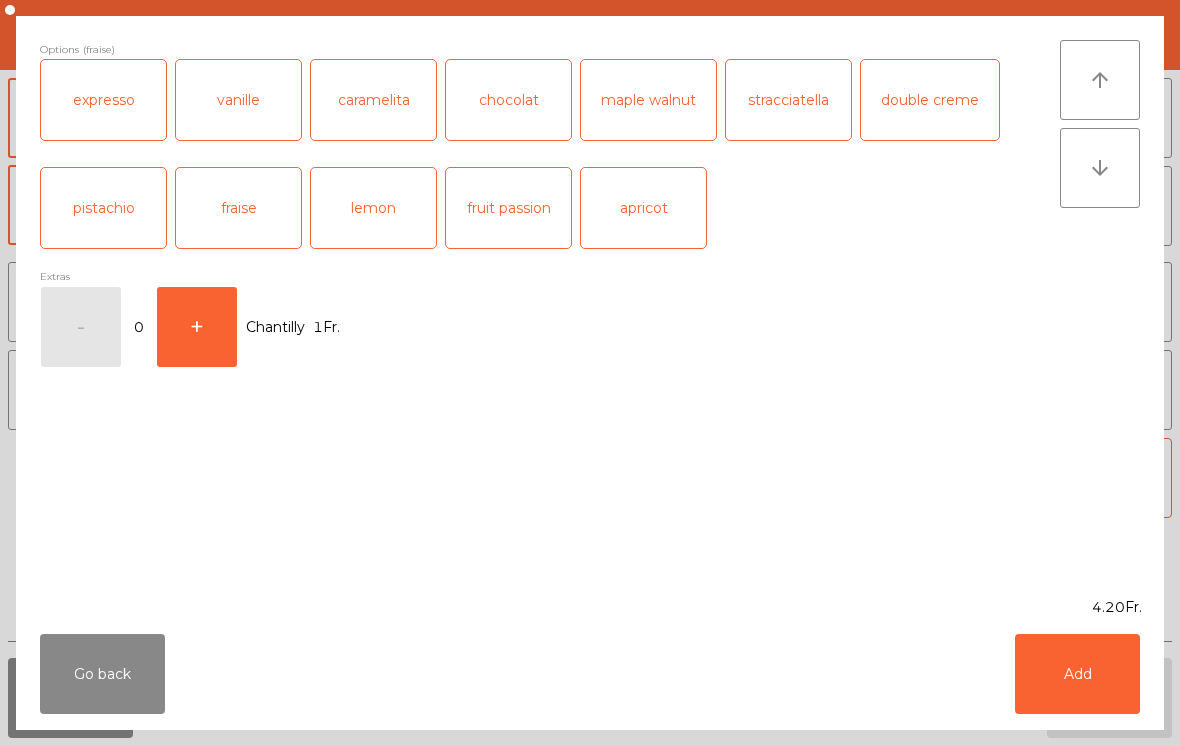 click on "Add" 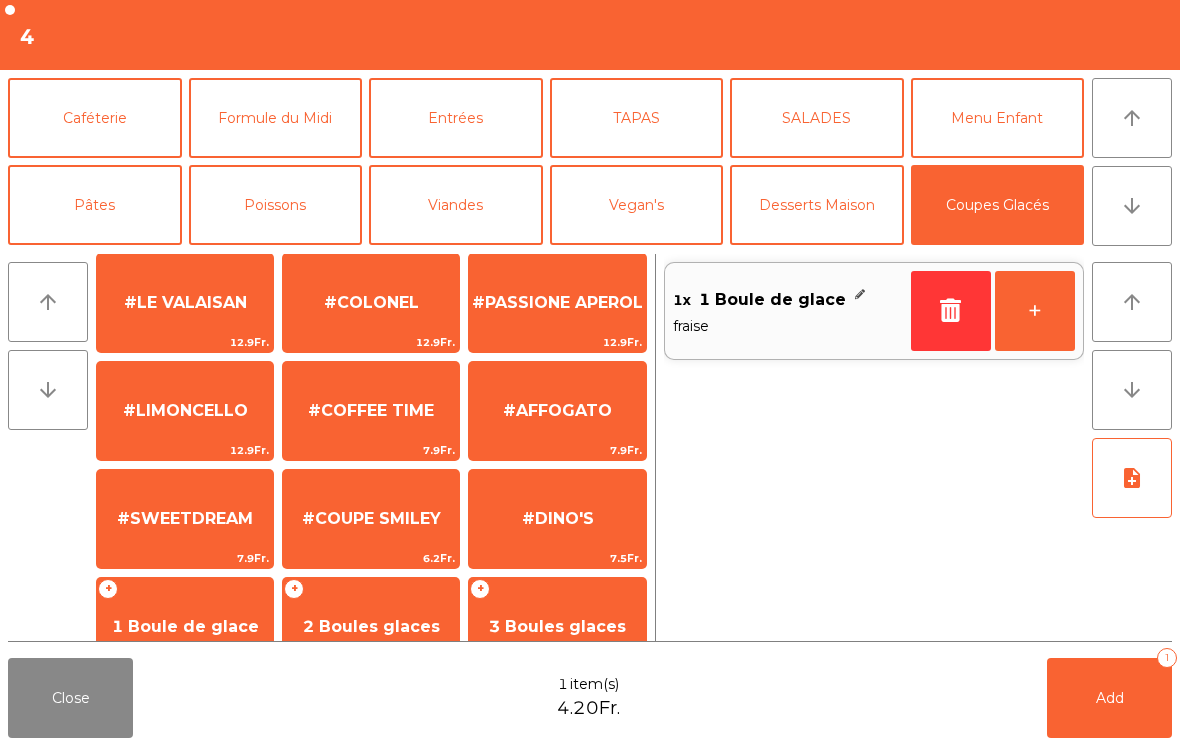 click on "Add   1" 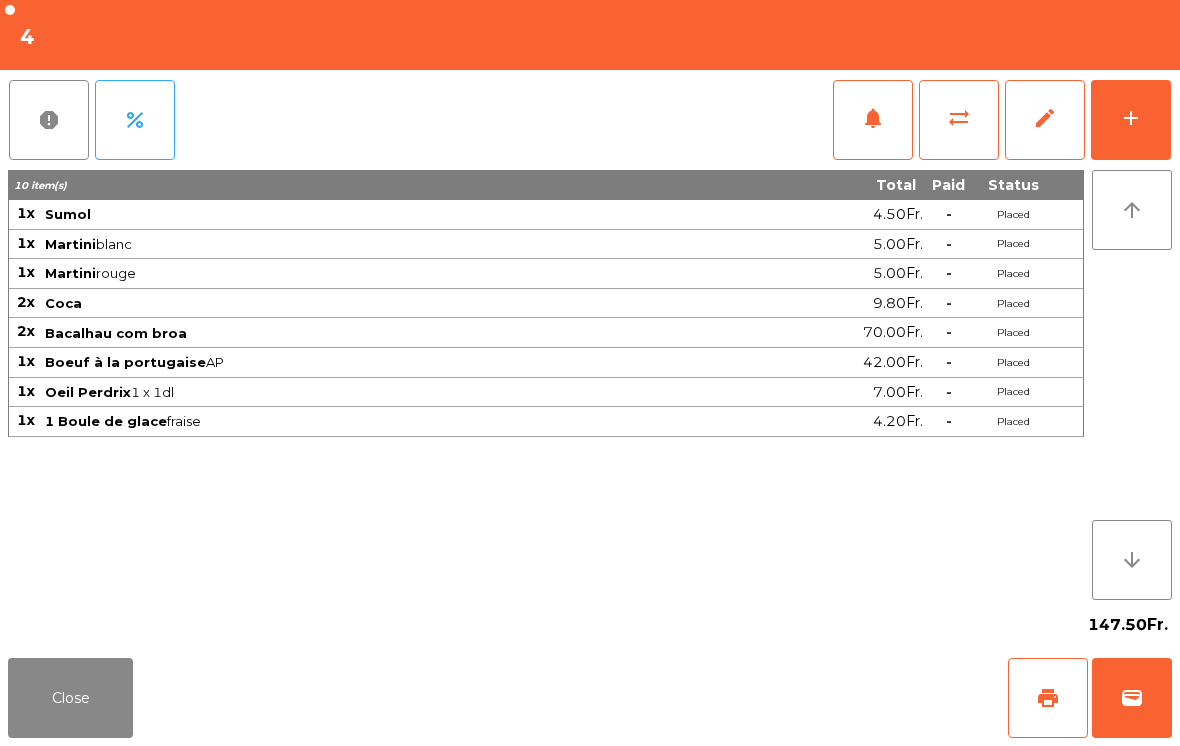 click on "Close" 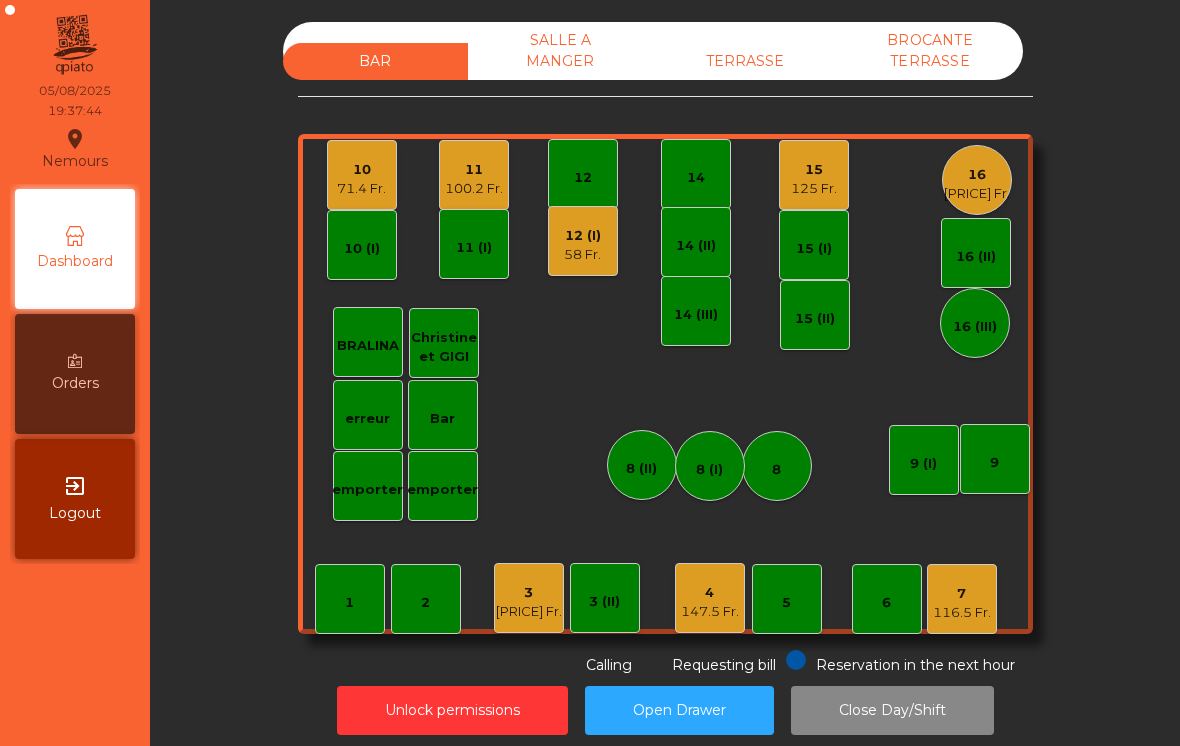 click on "116.5 Fr." 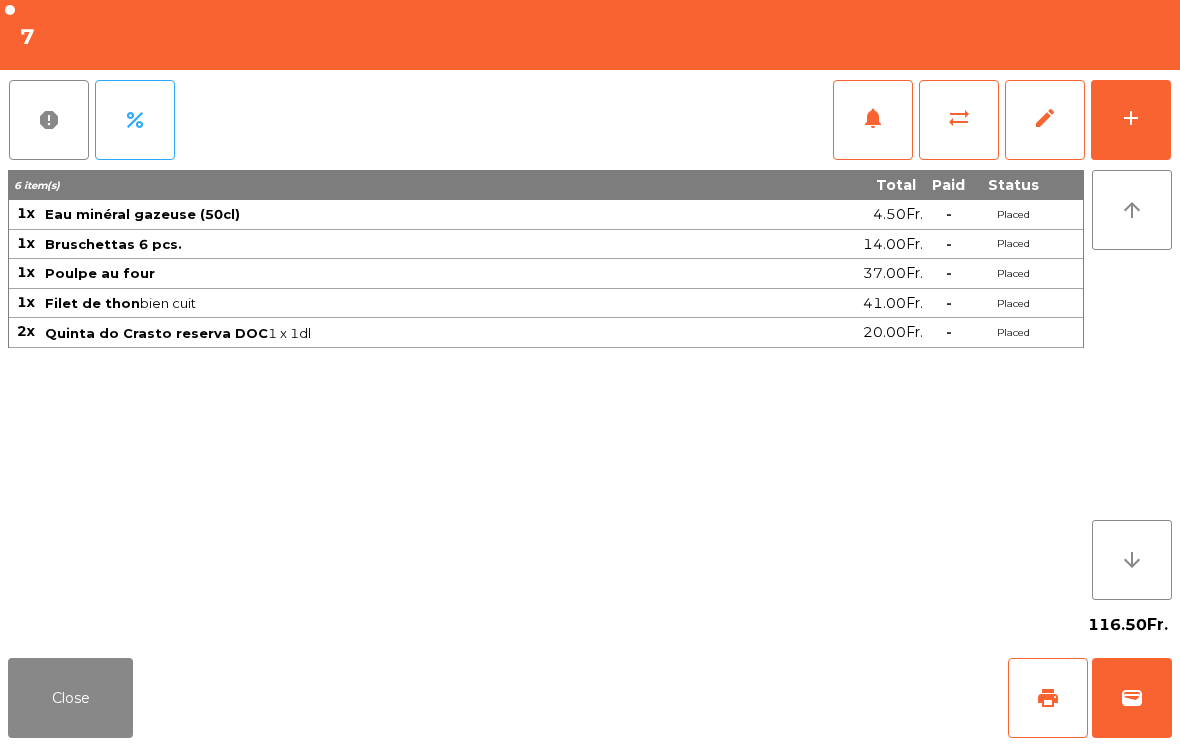 click on "notifications" 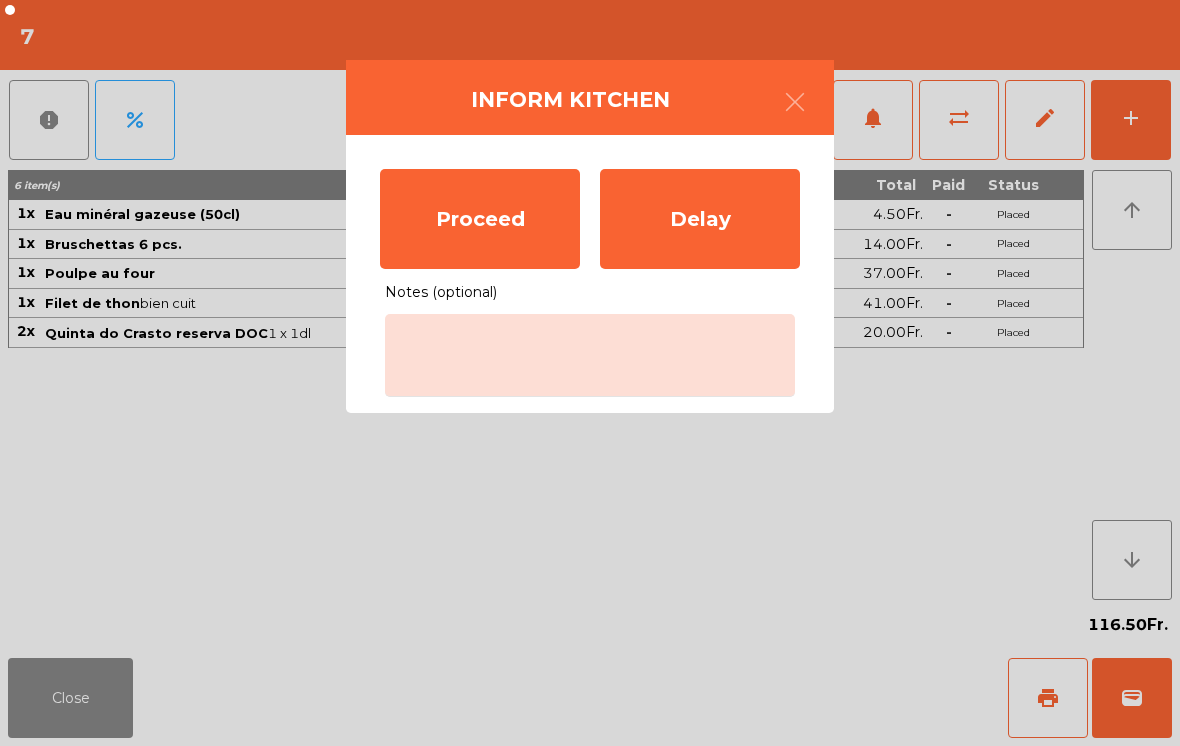 click on "Proceed" 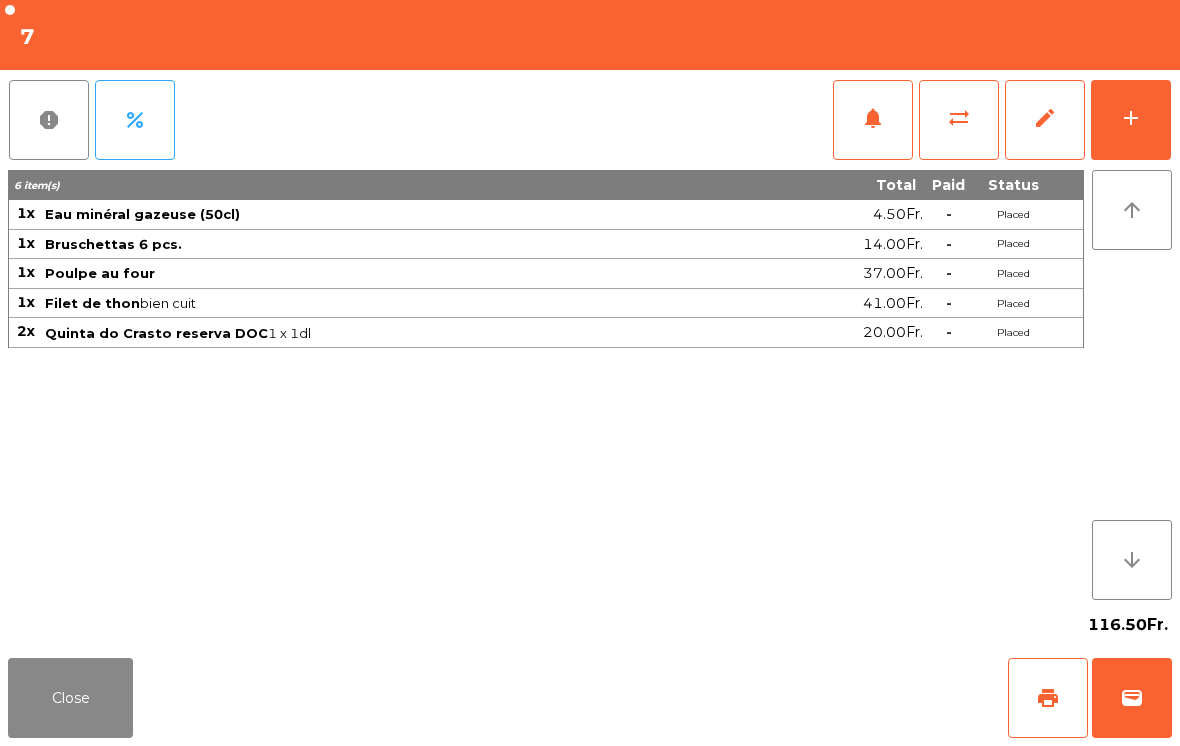 click on "Close" 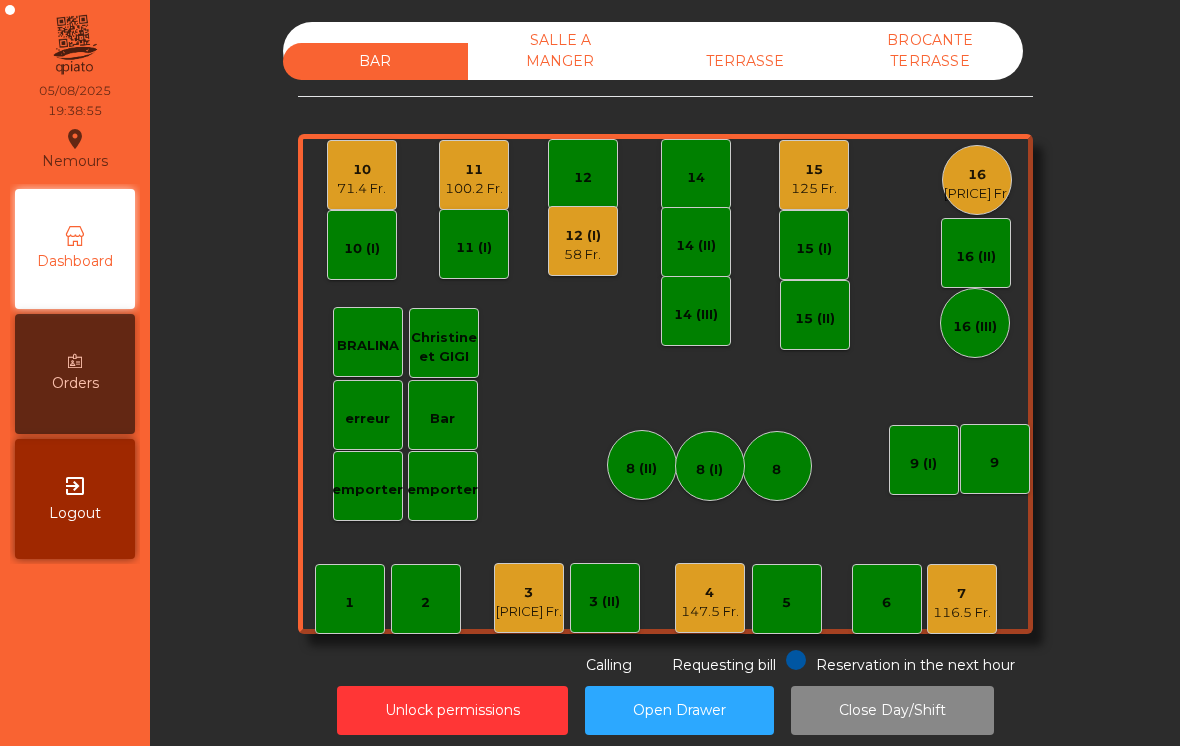 click on "56.6 Fr." 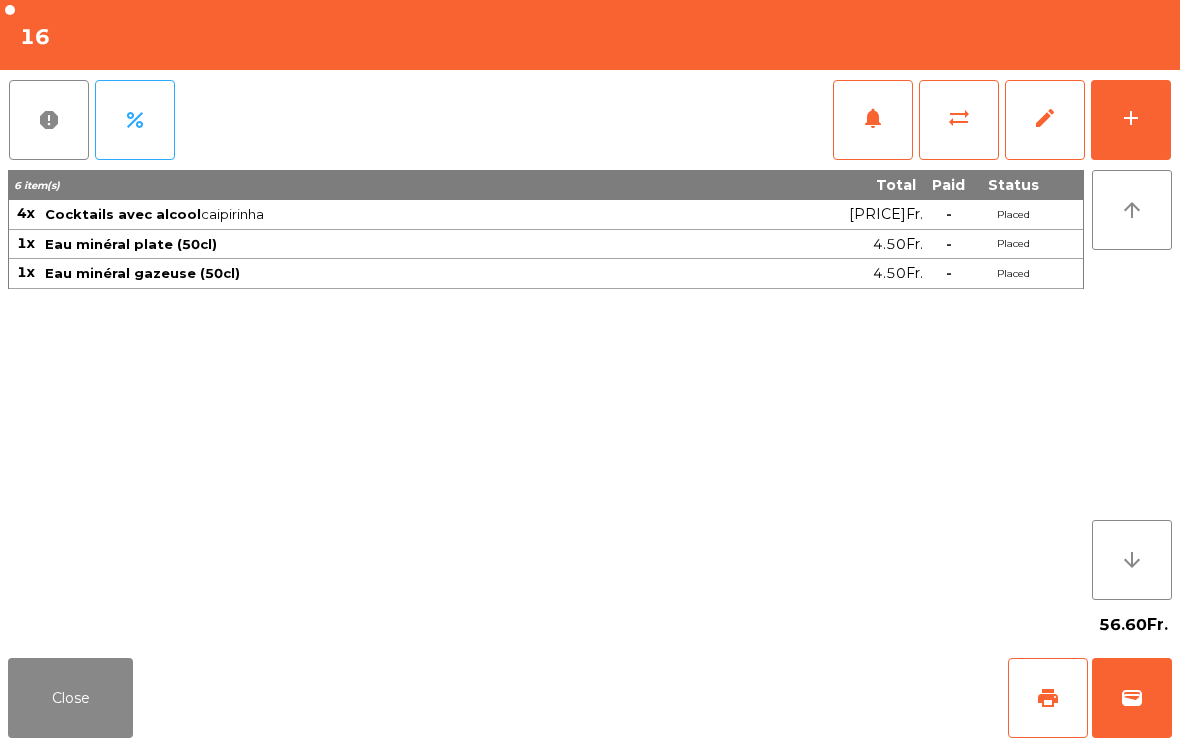 click on "add" 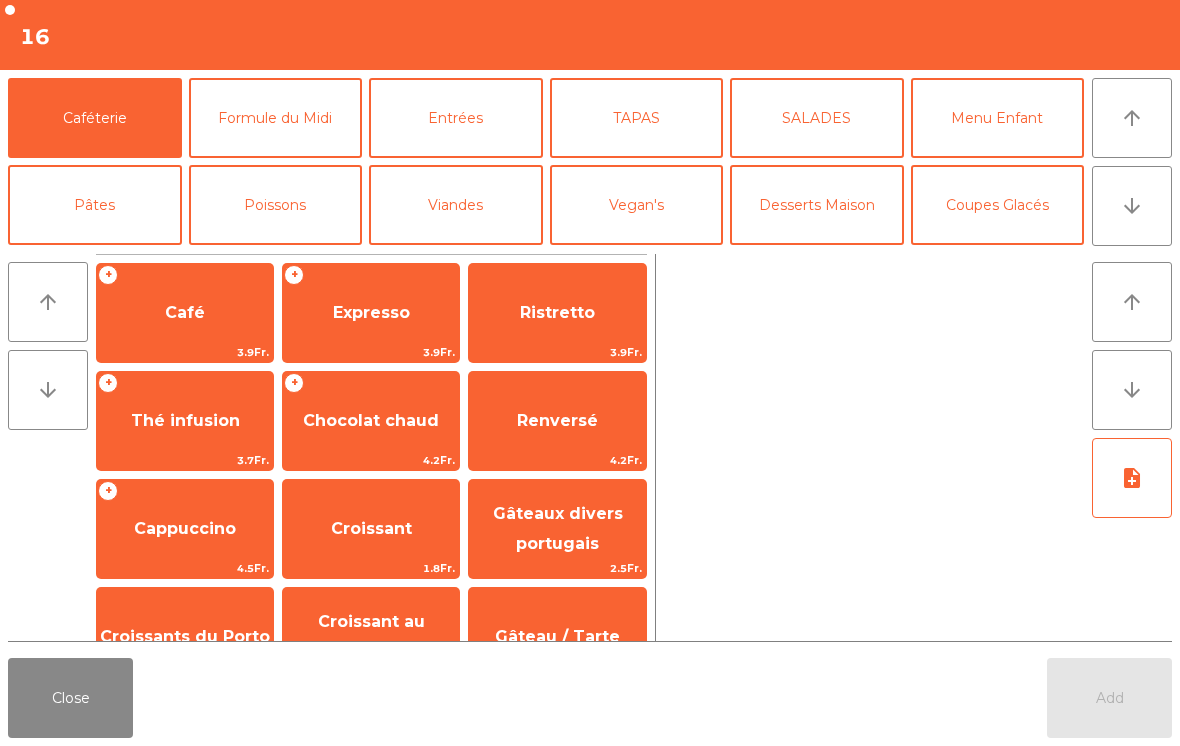 click on "Entrées" 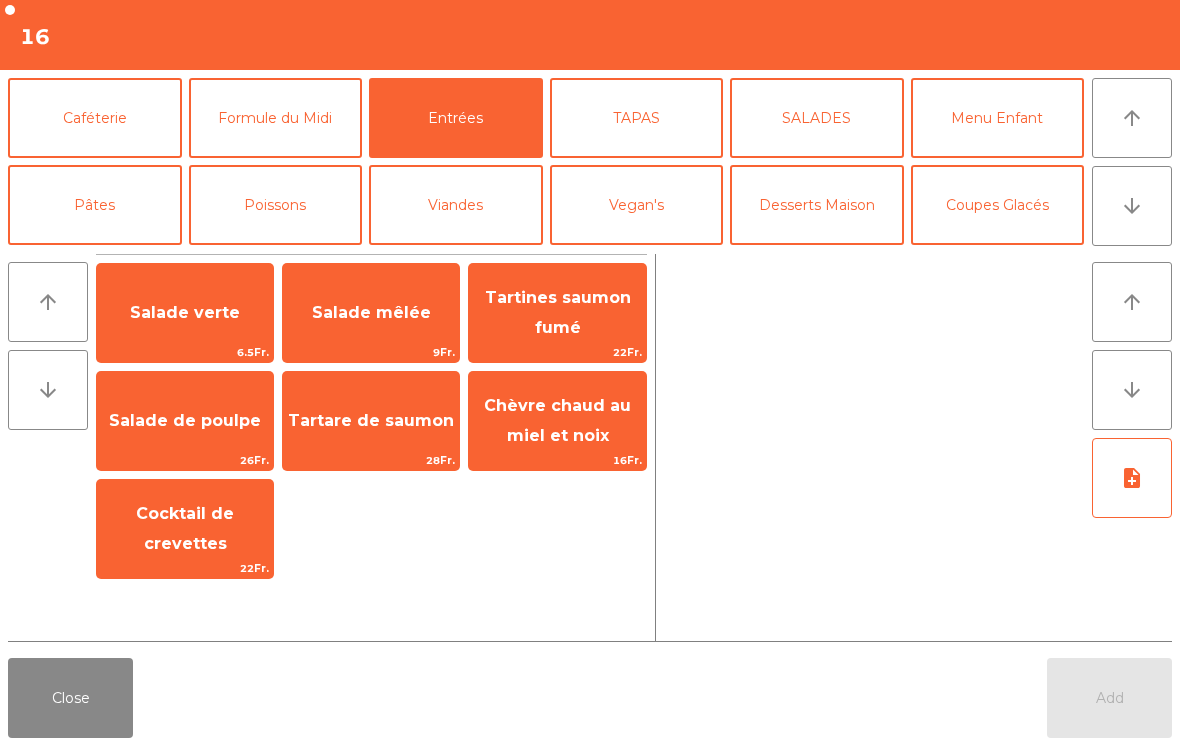 click on "Salade verte" 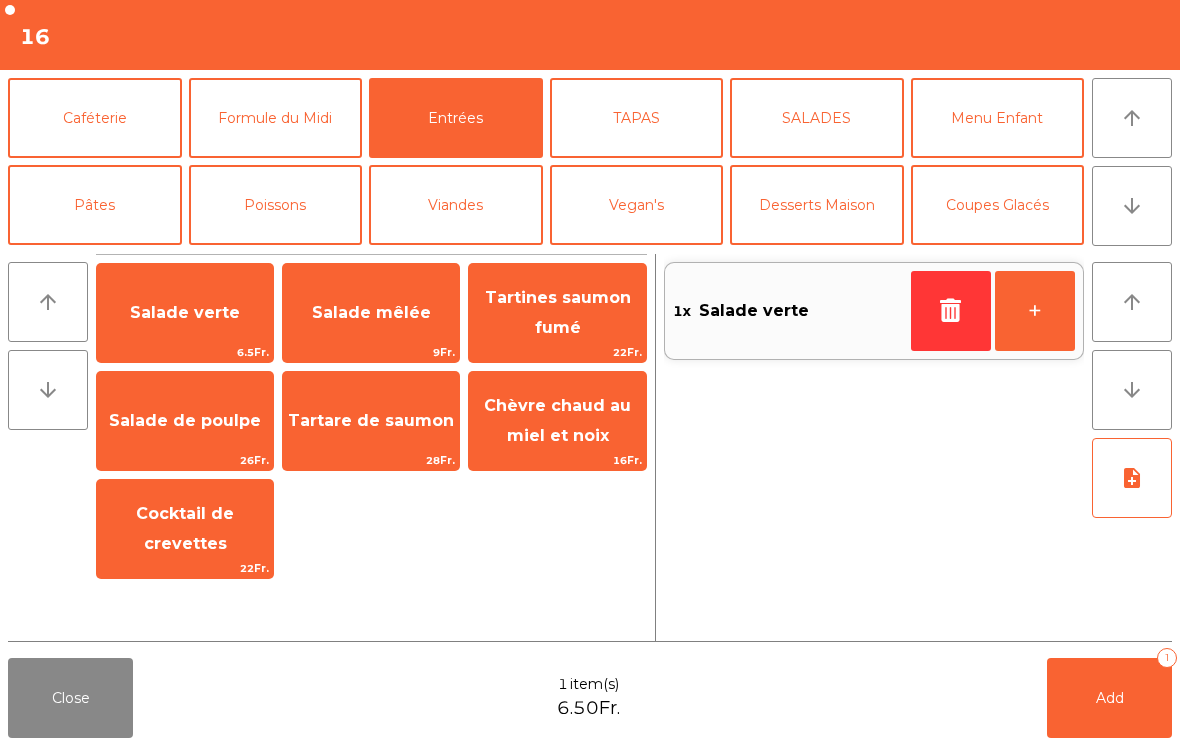 click on "+" 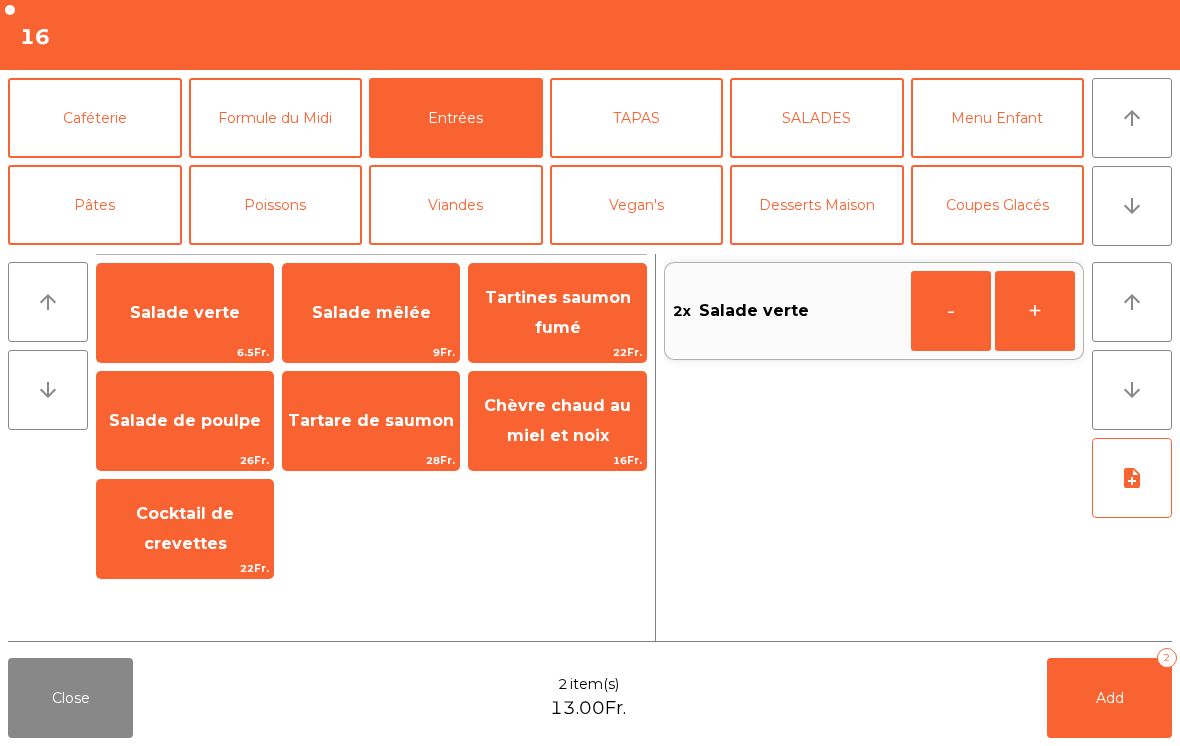 click on "+" 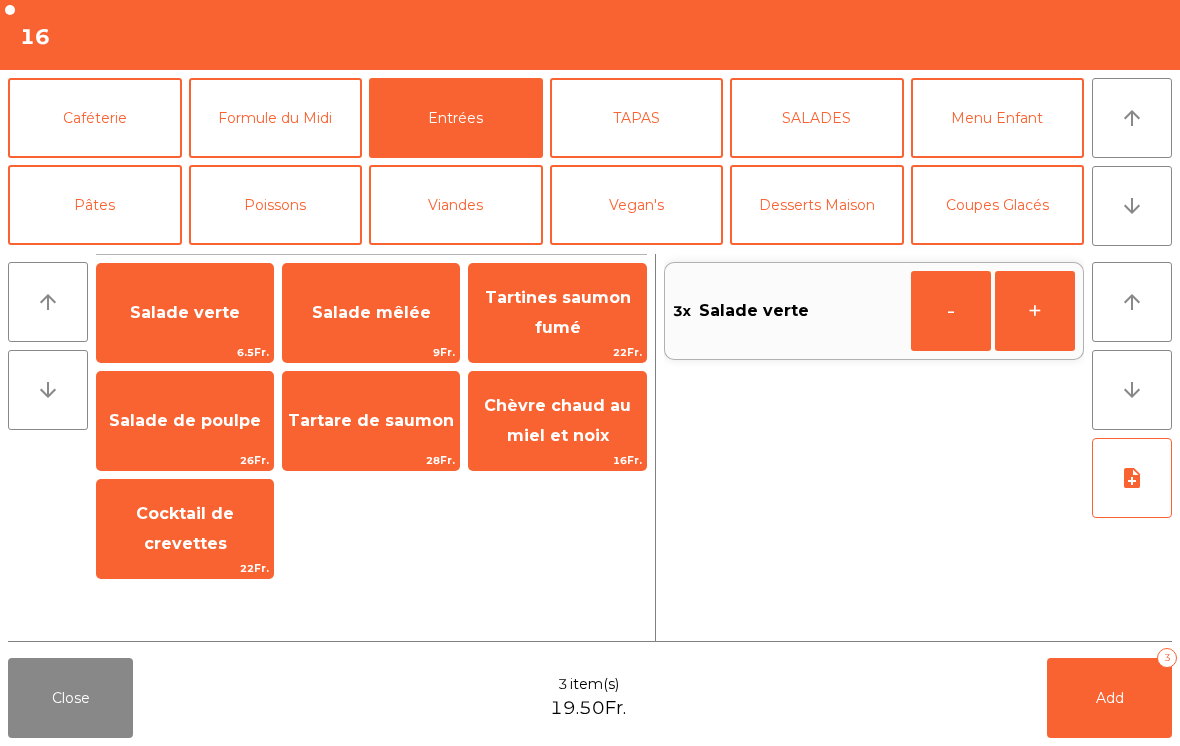 click on "Poissons" 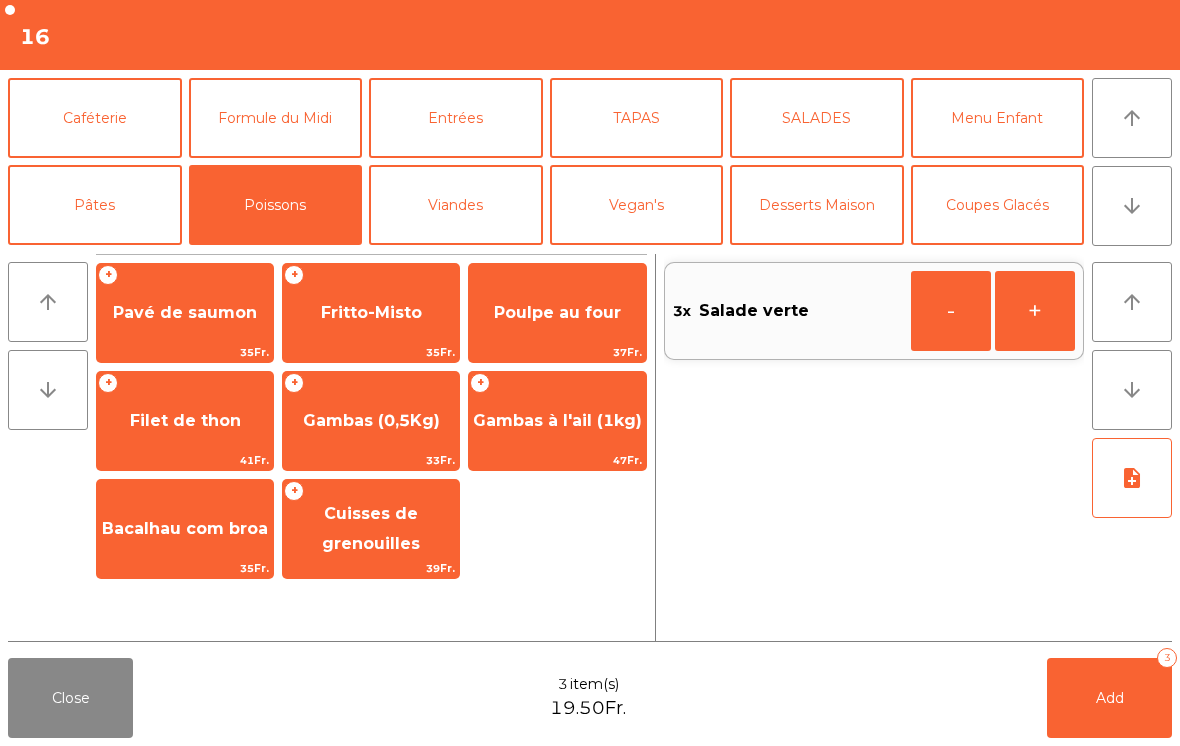 click on "Gambas (0,5Kg)" 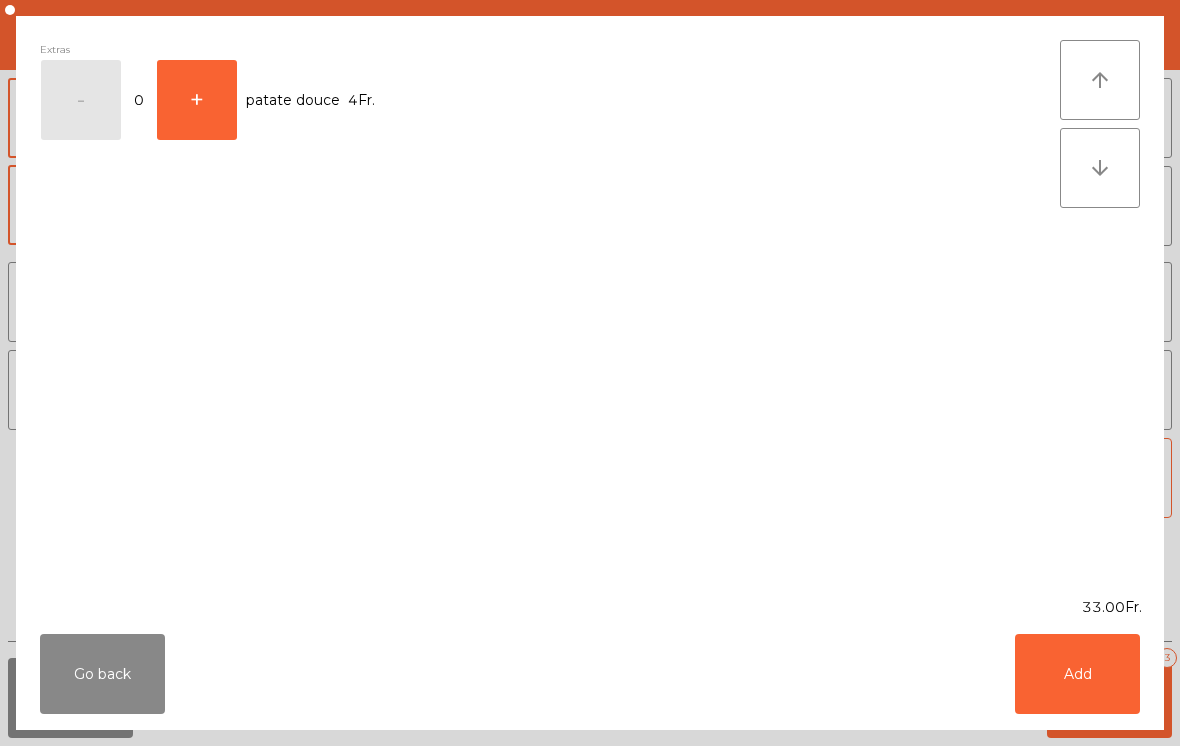 click on "Add" 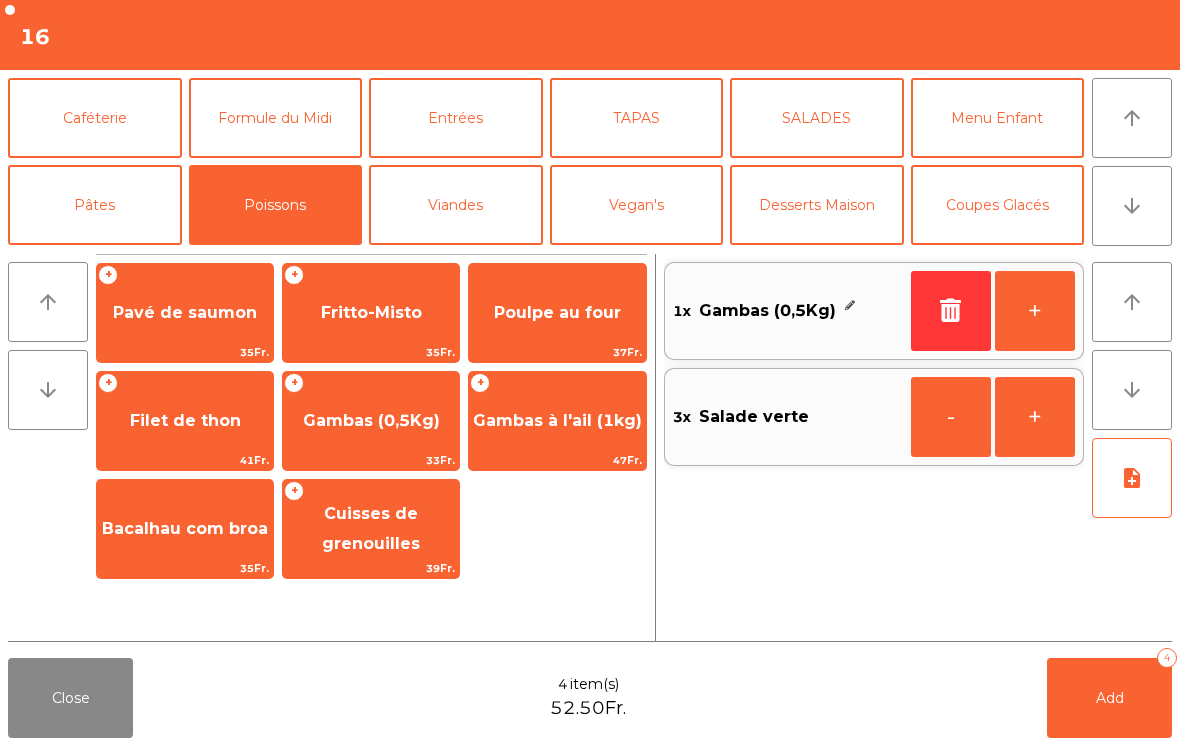 click on "+" 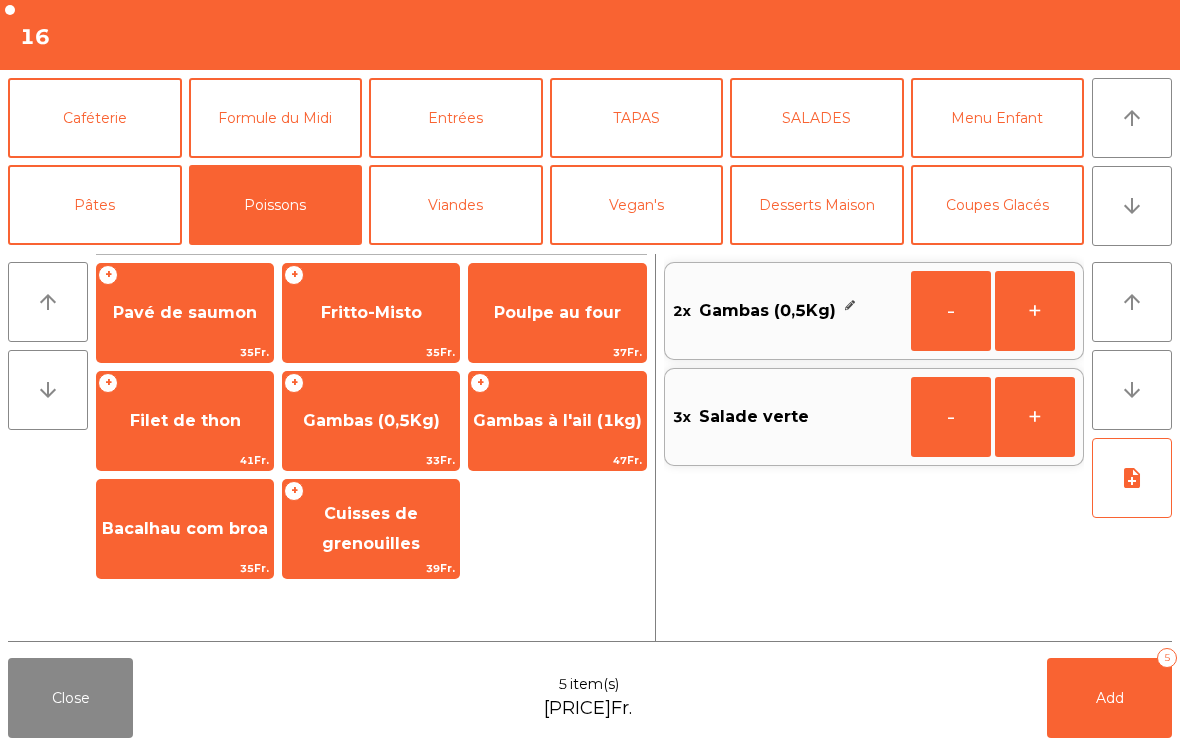 click on "+" 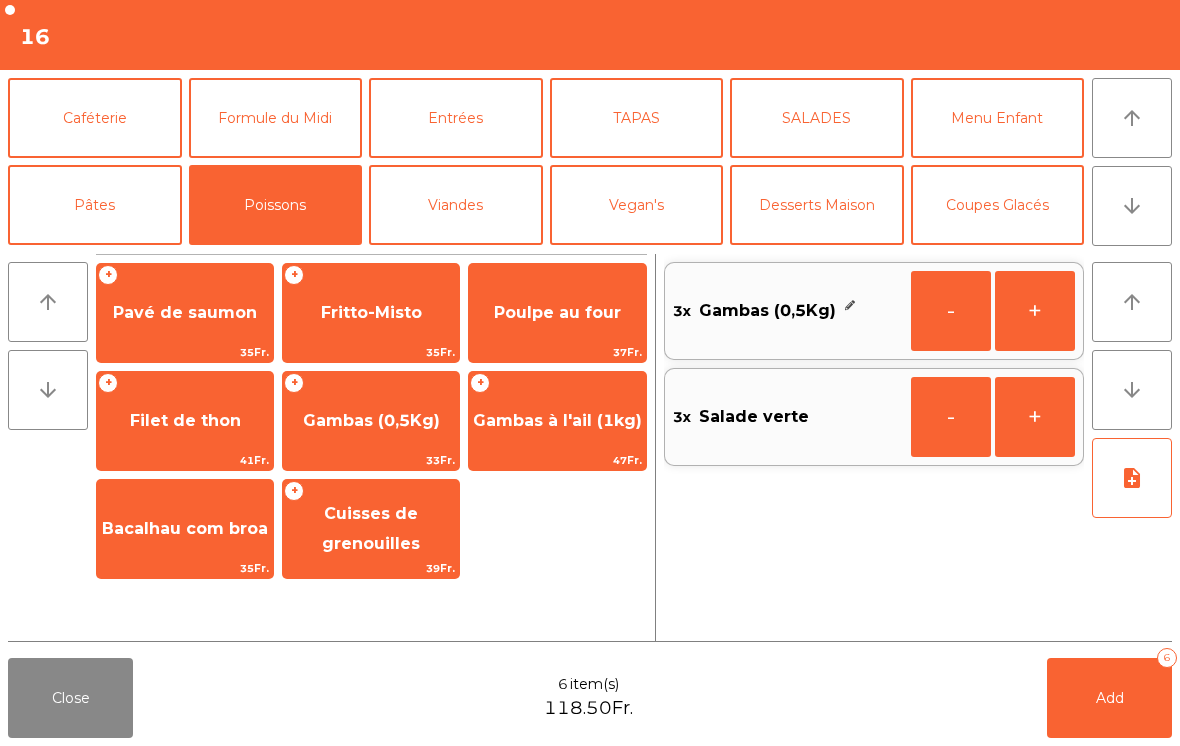 click on "+" 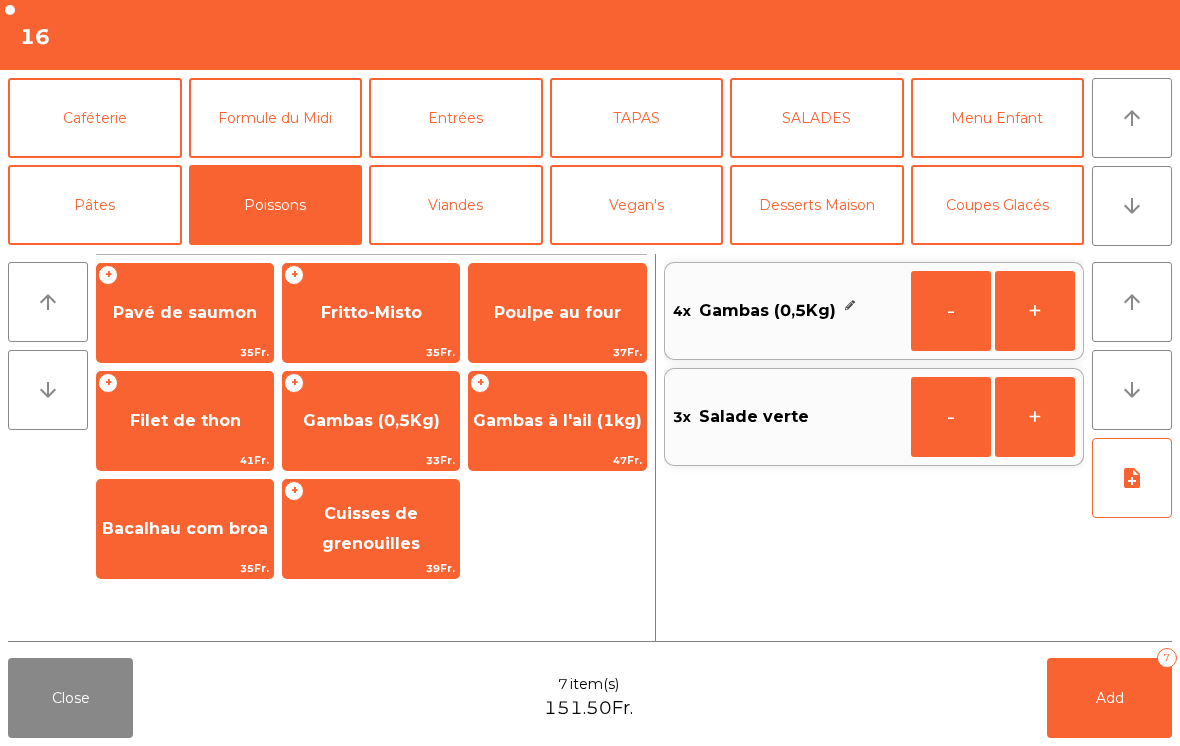 click on "note_add" 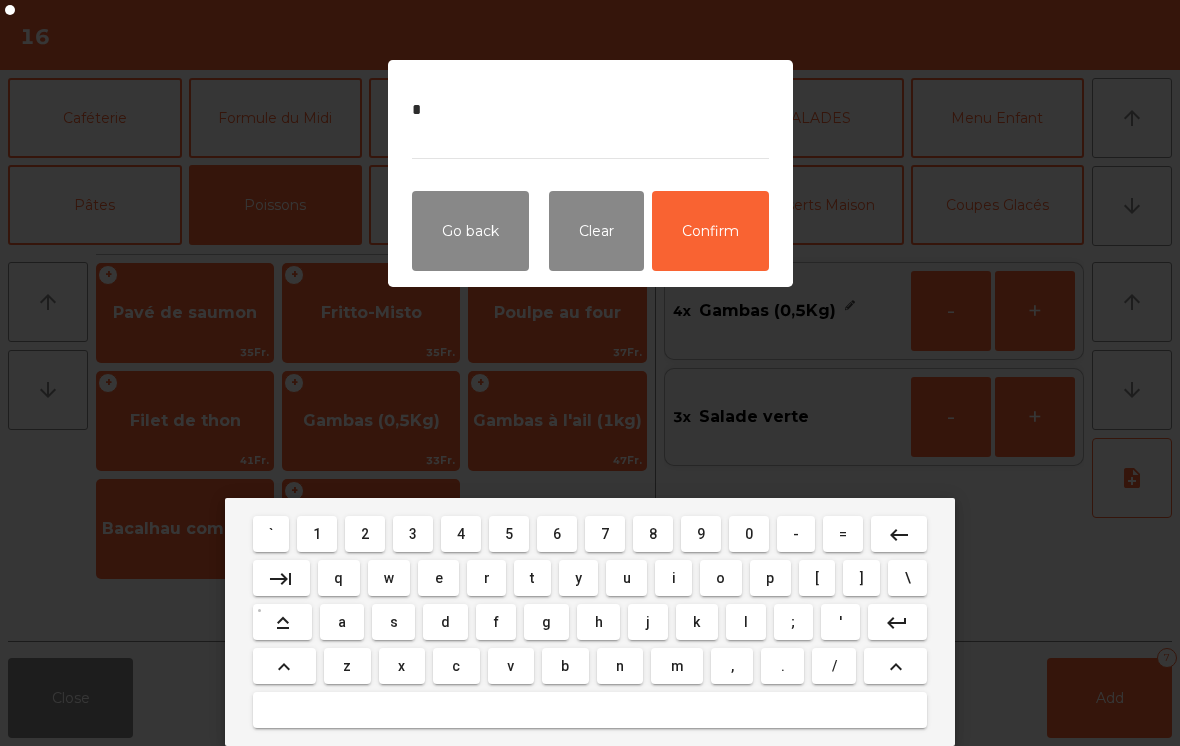 type on "**" 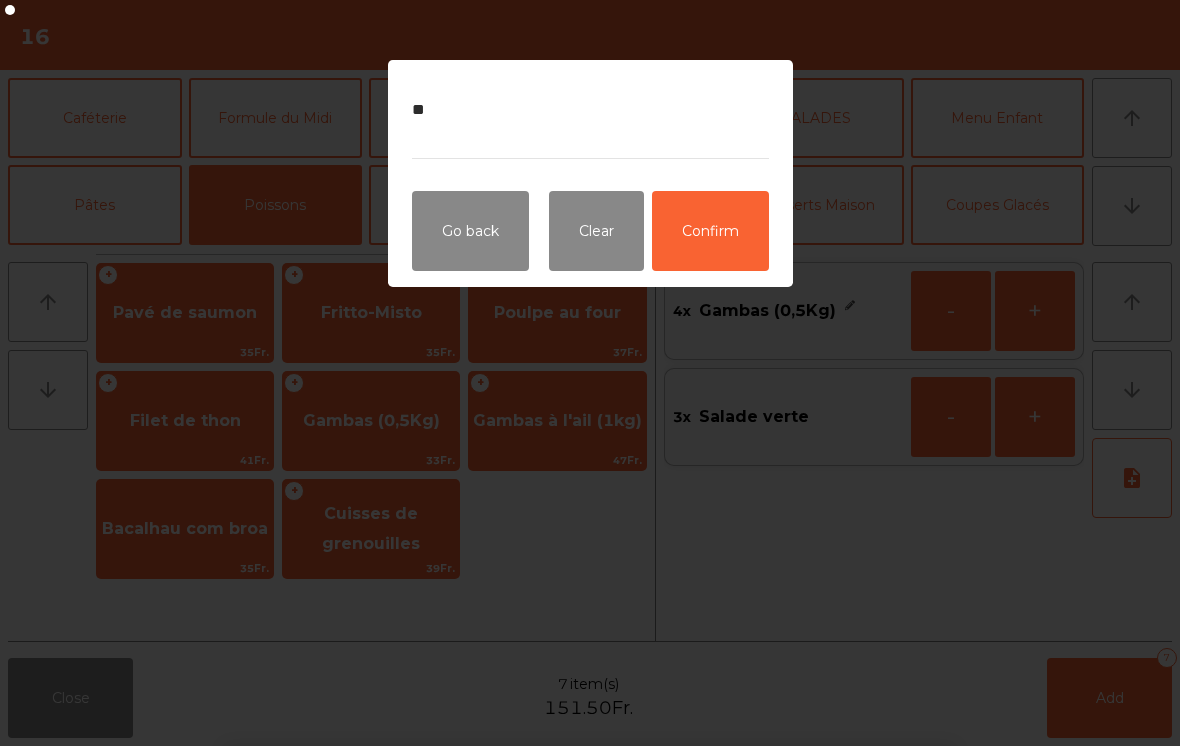 click on "Confirm" 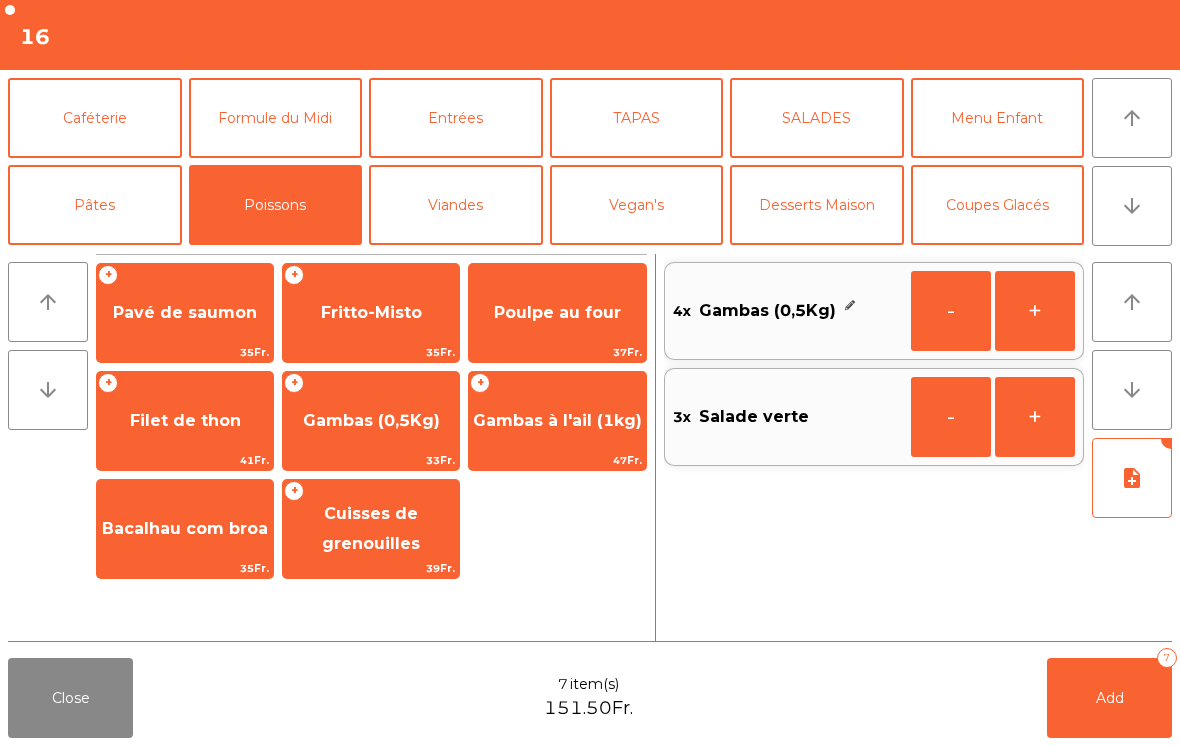 click on "Add   7" 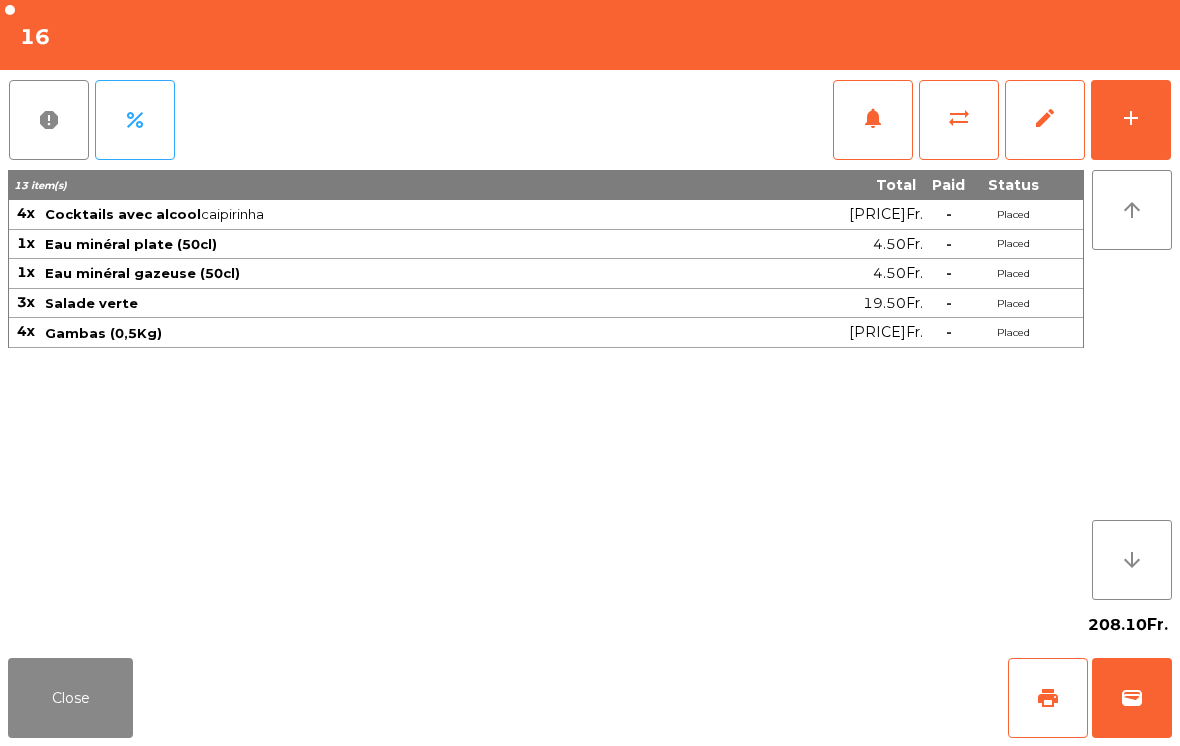 click on "print" 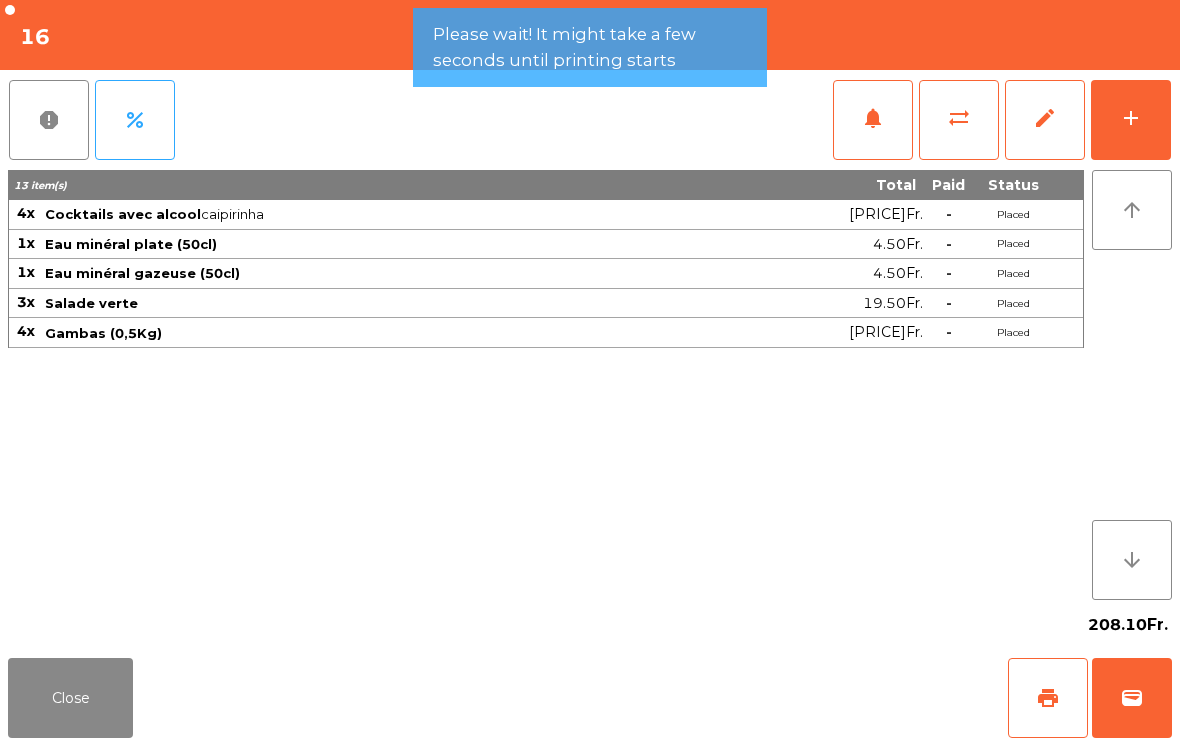 click on "print" 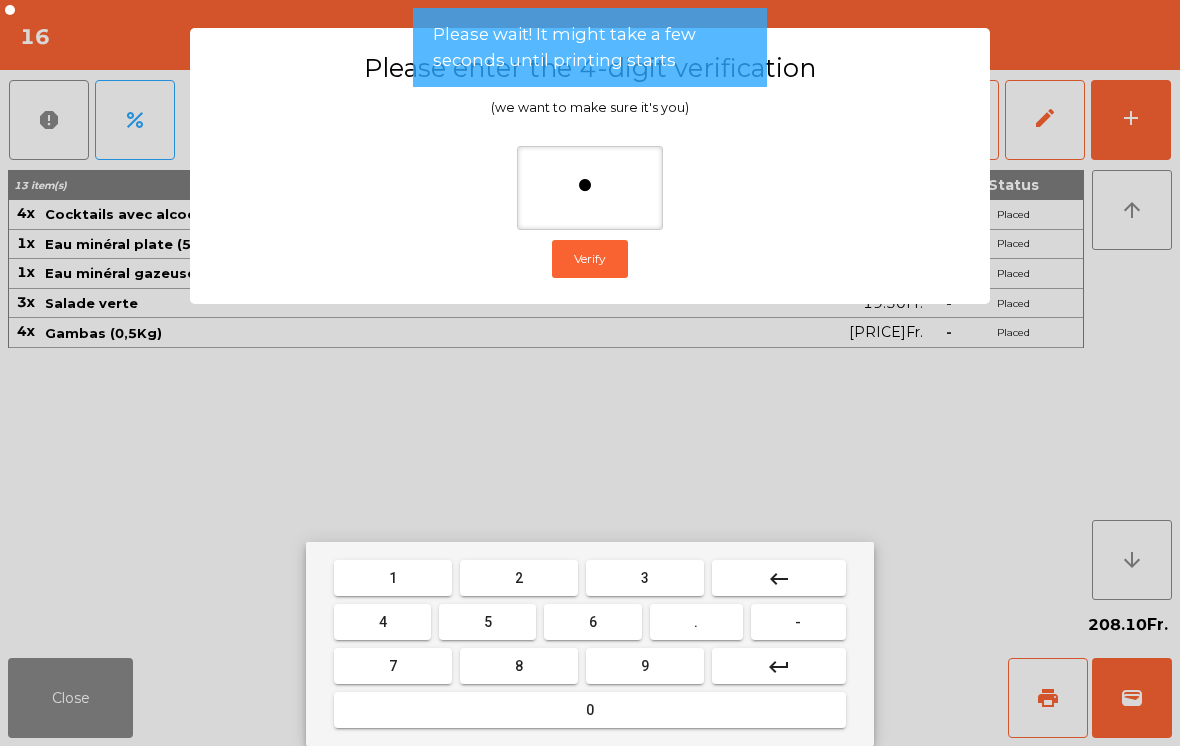 type on "**" 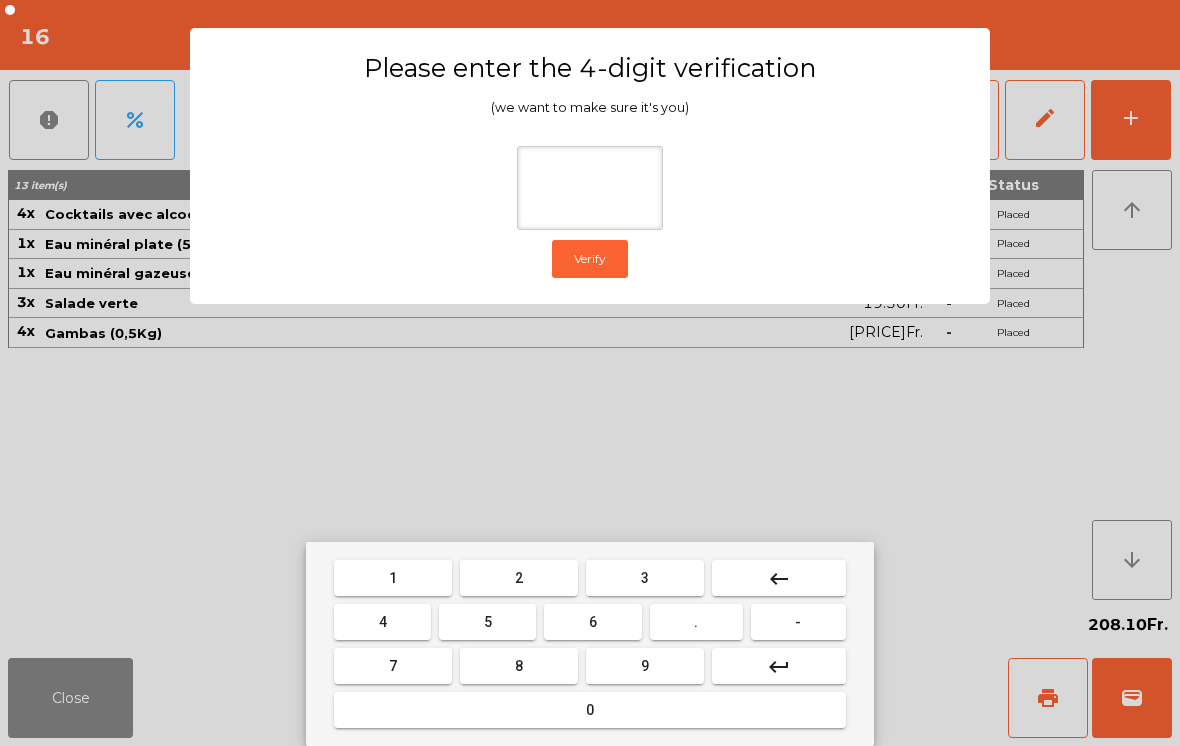 click on "Please enter the 4-digit verification (we want to make sure it's you)  Verify" 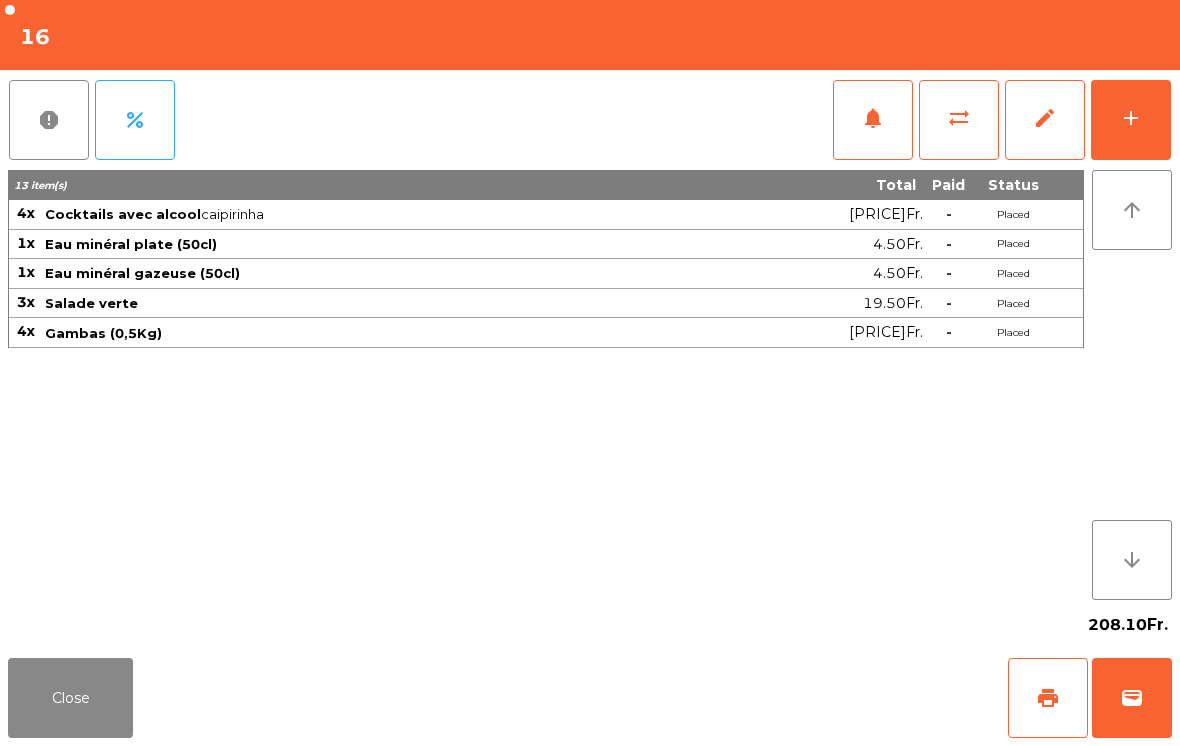 click on "Close" 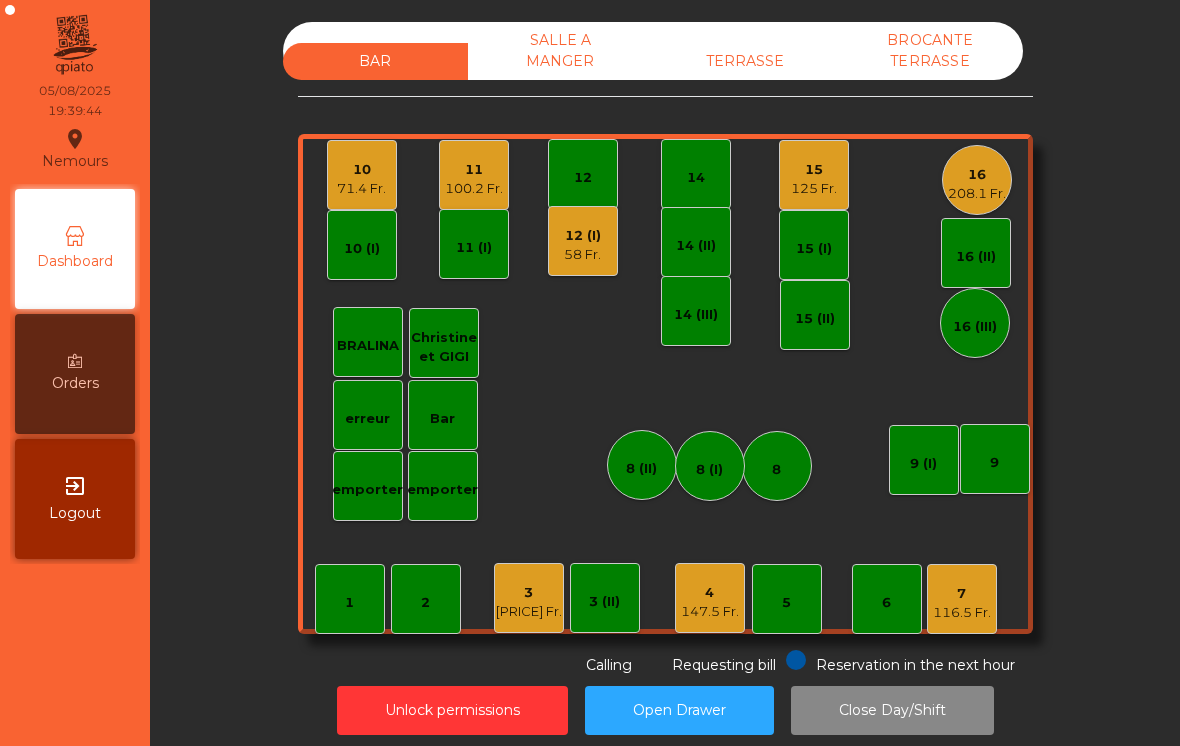 click on "208.1 Fr." 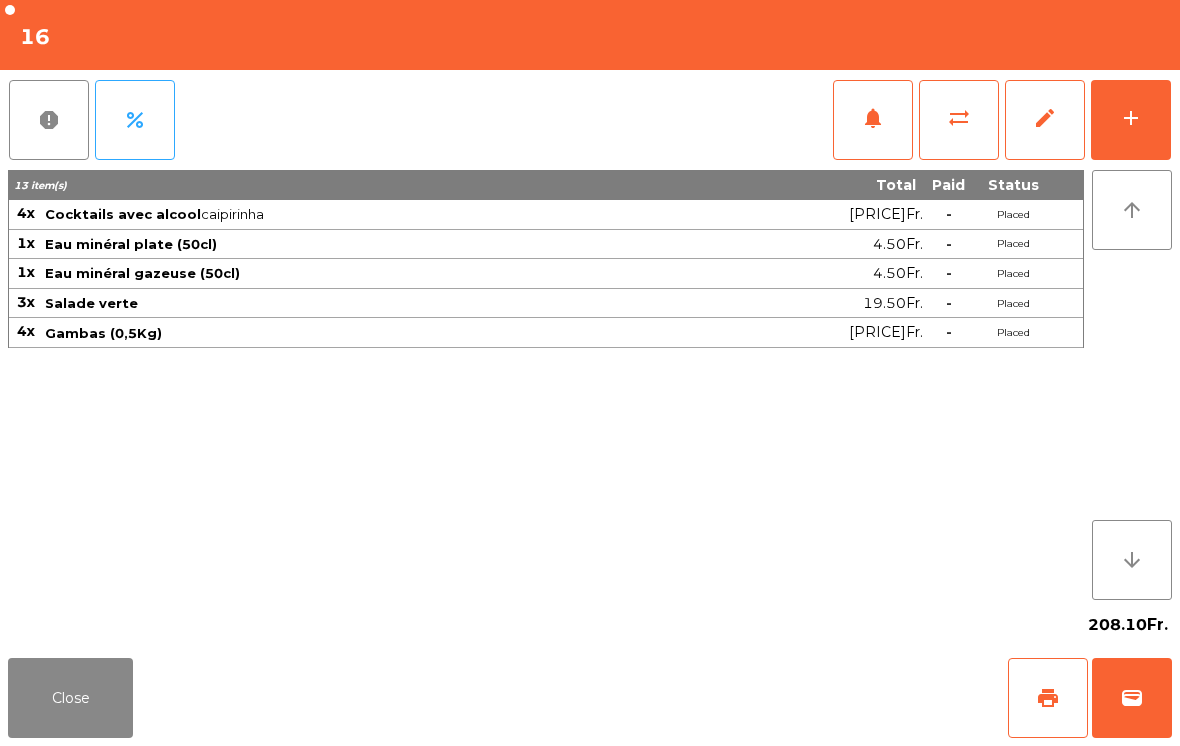 click on "add" 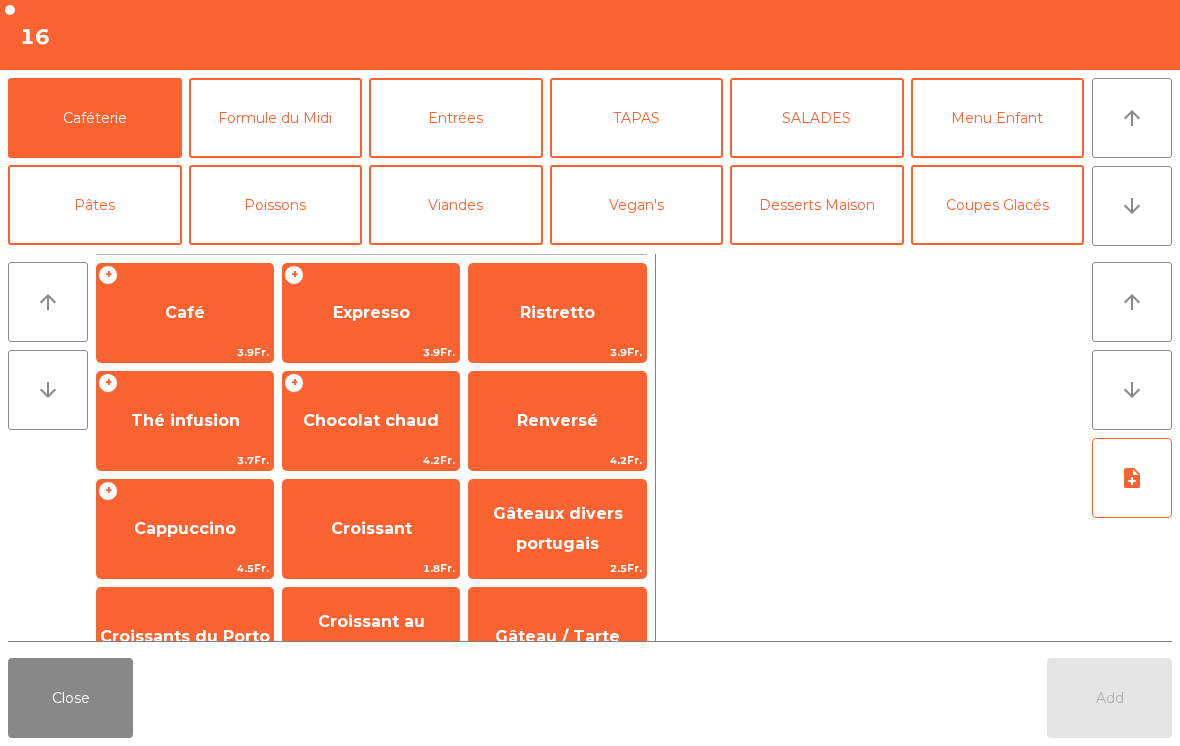 click on "arrow_downward" 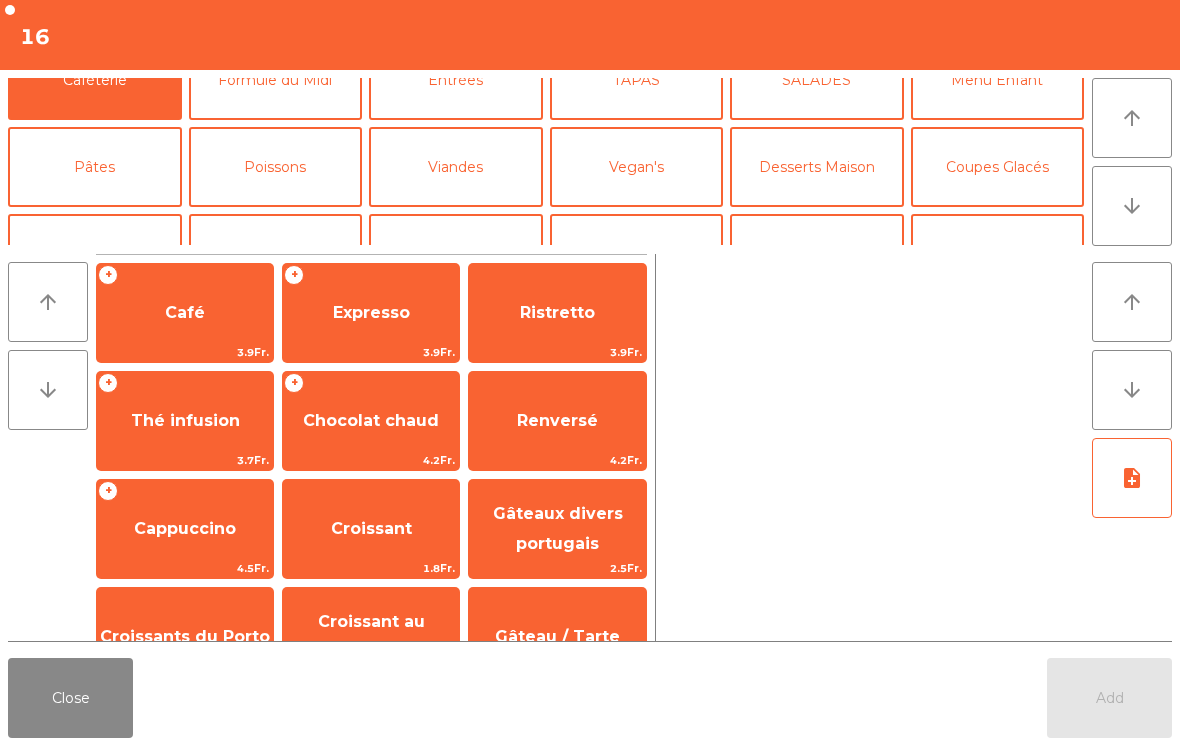 click on "Vin Blanc" 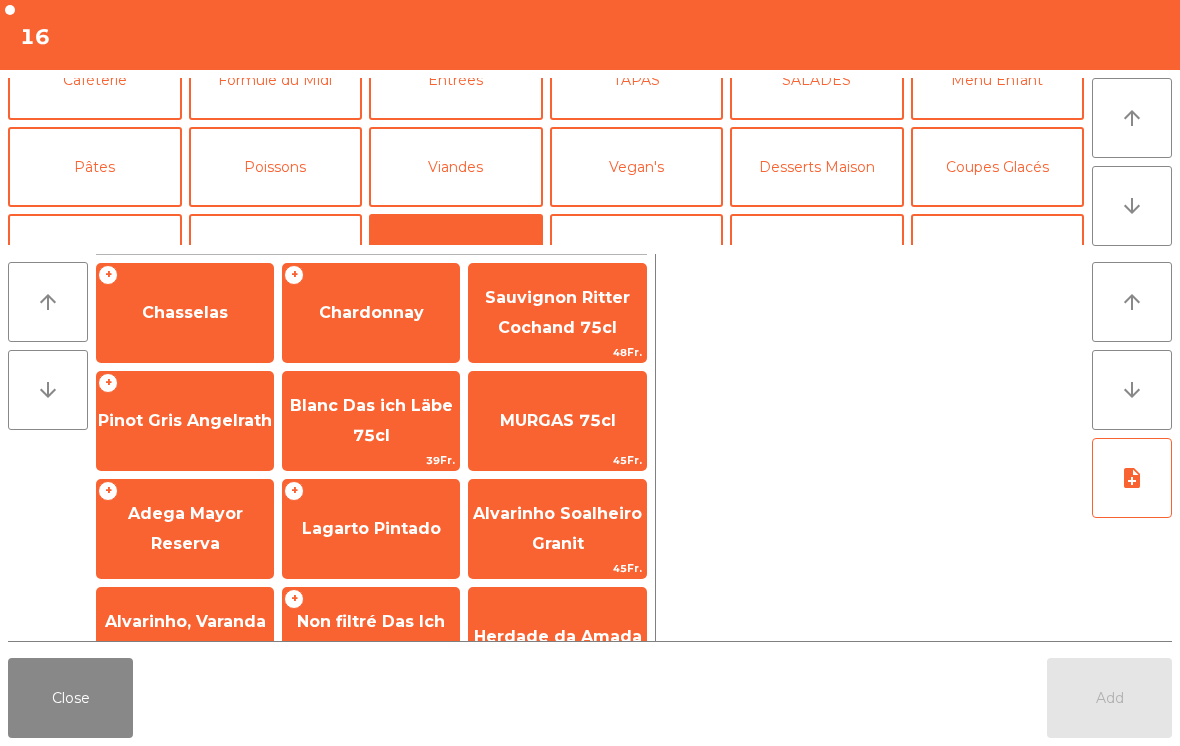 scroll, scrollTop: 174, scrollLeft: 0, axis: vertical 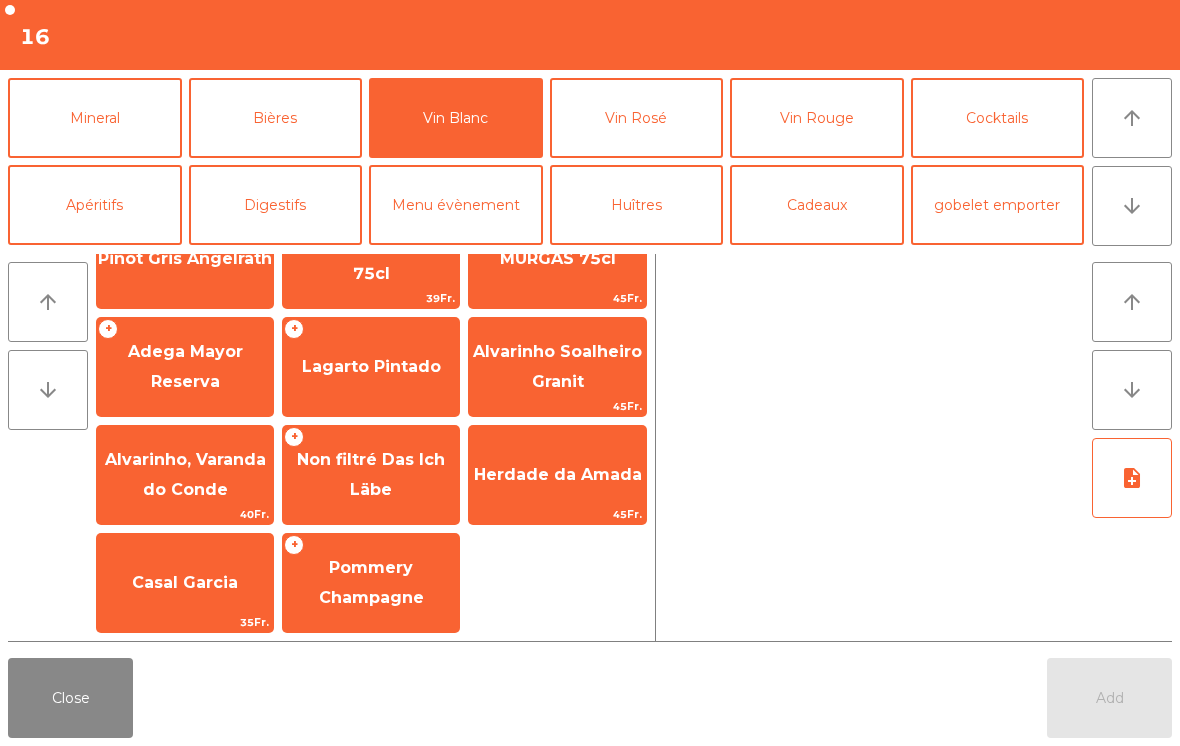 click on "Lagarto Pintado" 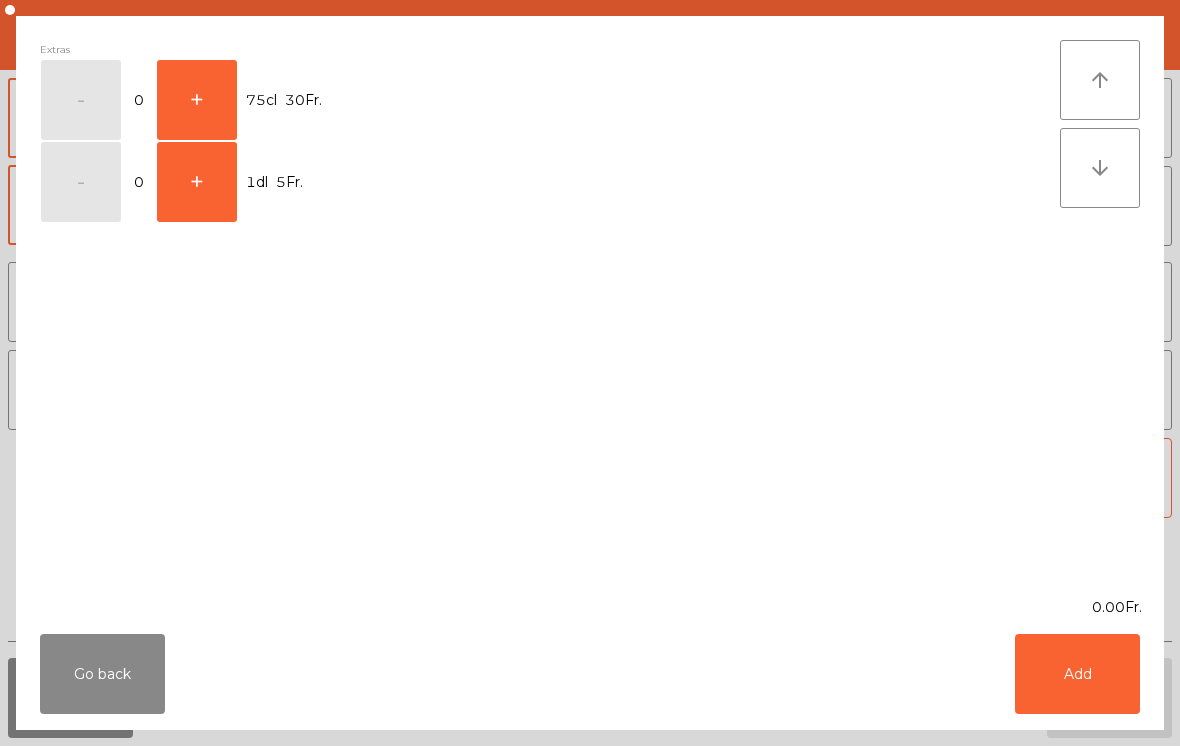click on "+" 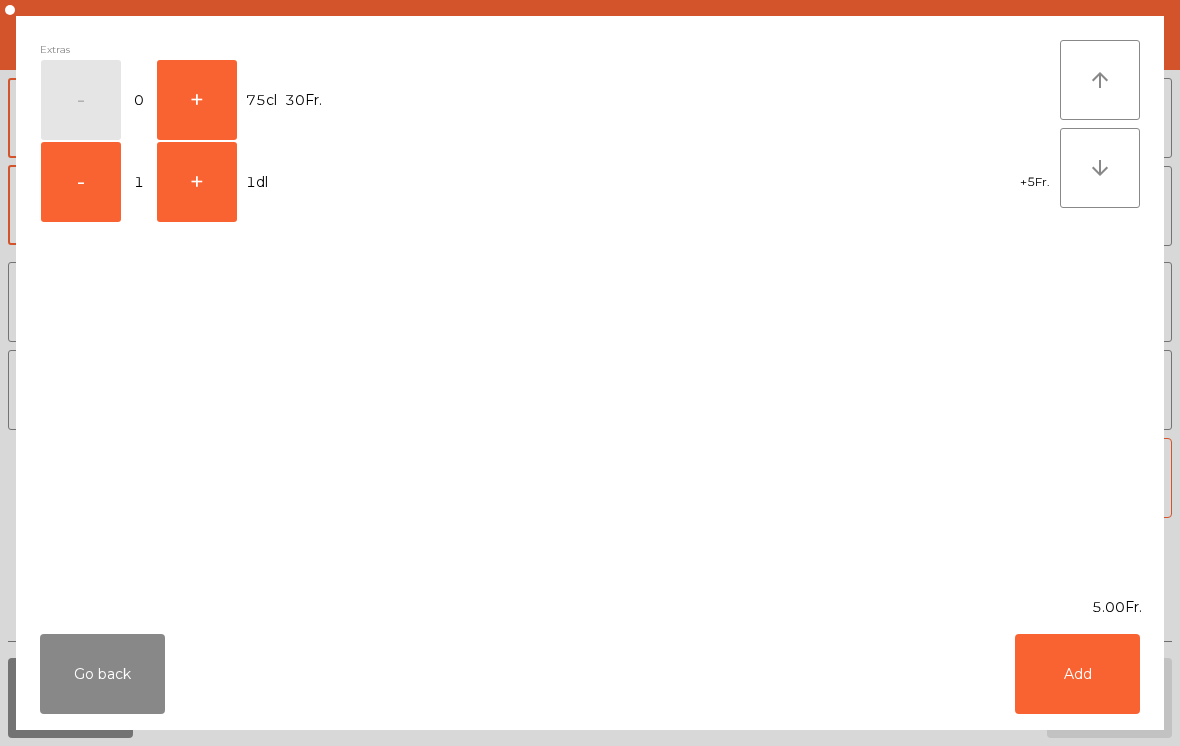 scroll, scrollTop: 162, scrollLeft: 0, axis: vertical 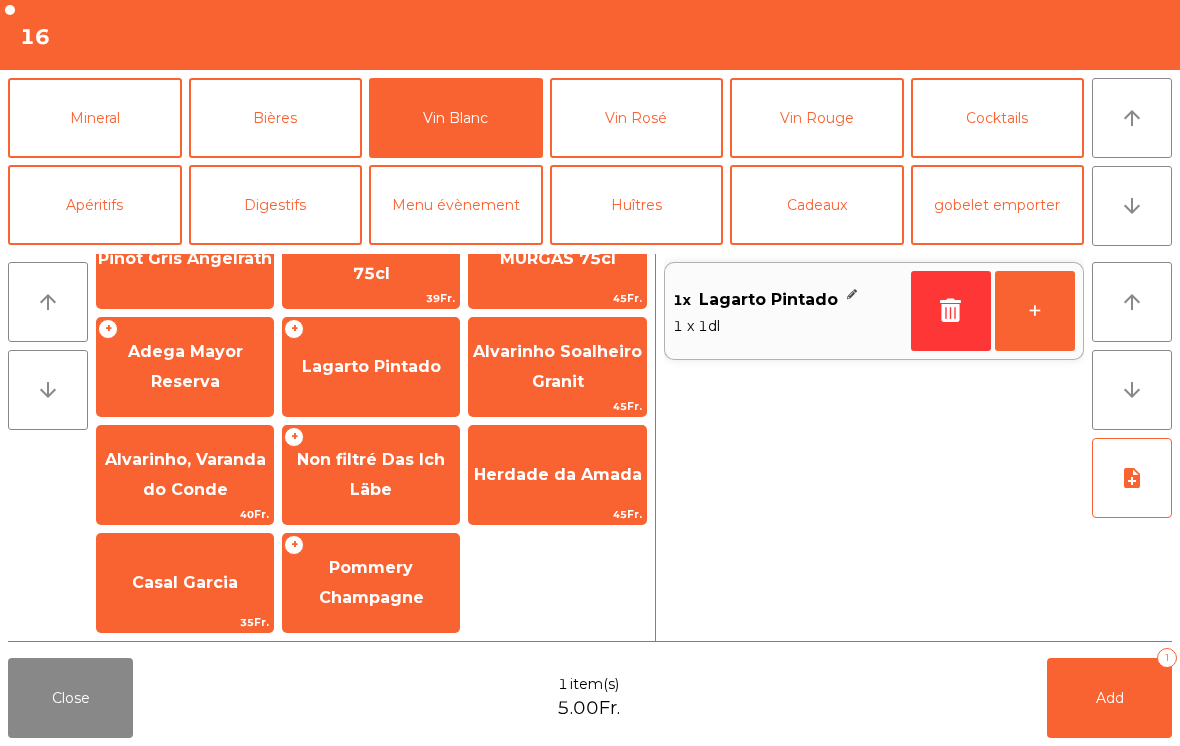 click 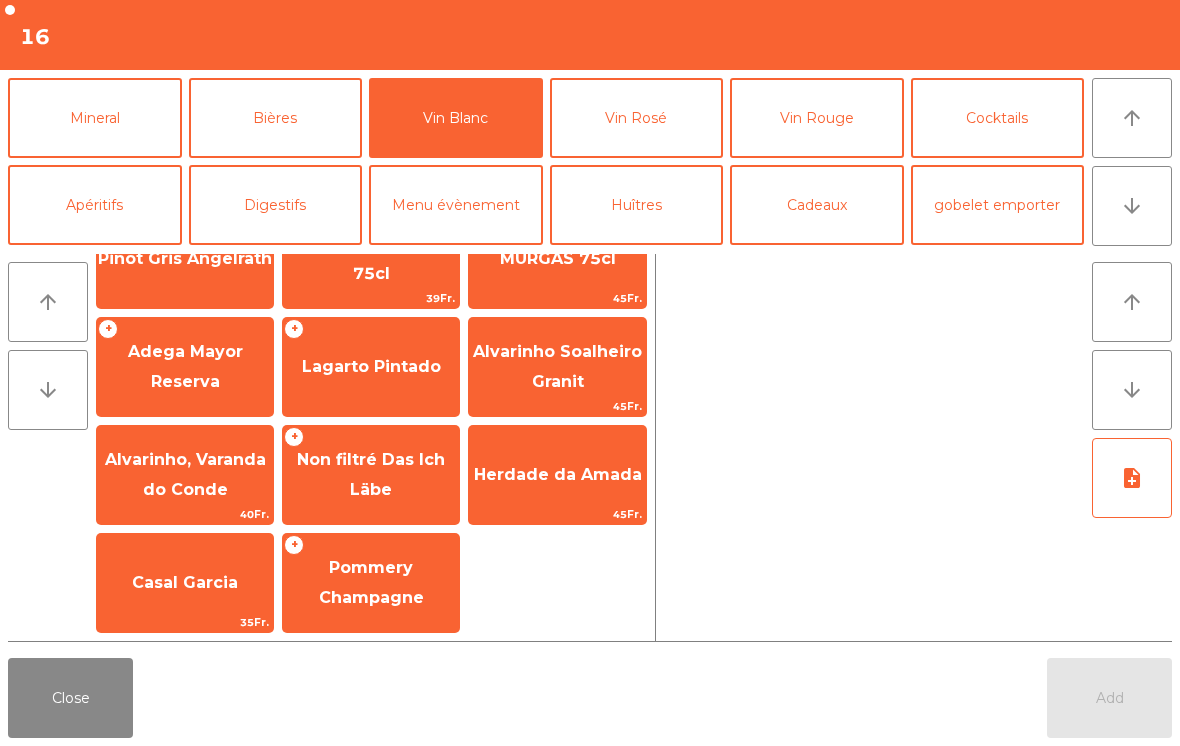 click on "Lagarto Pintado" 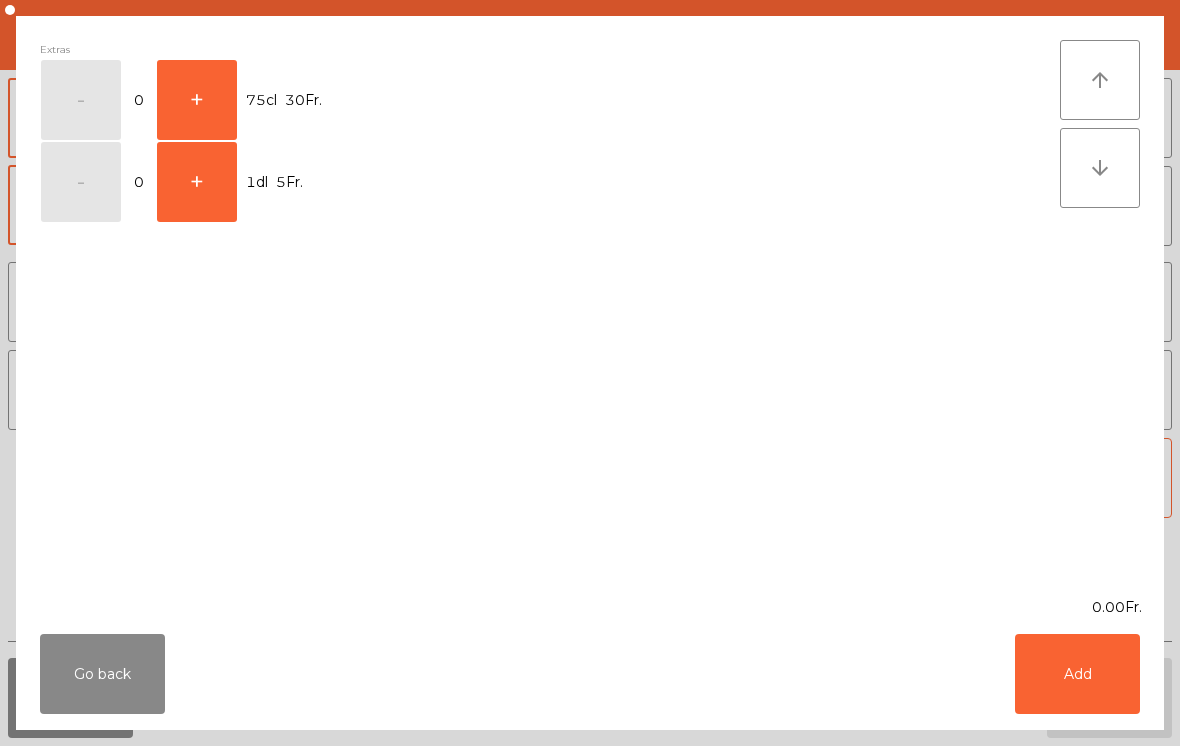 click on "+" 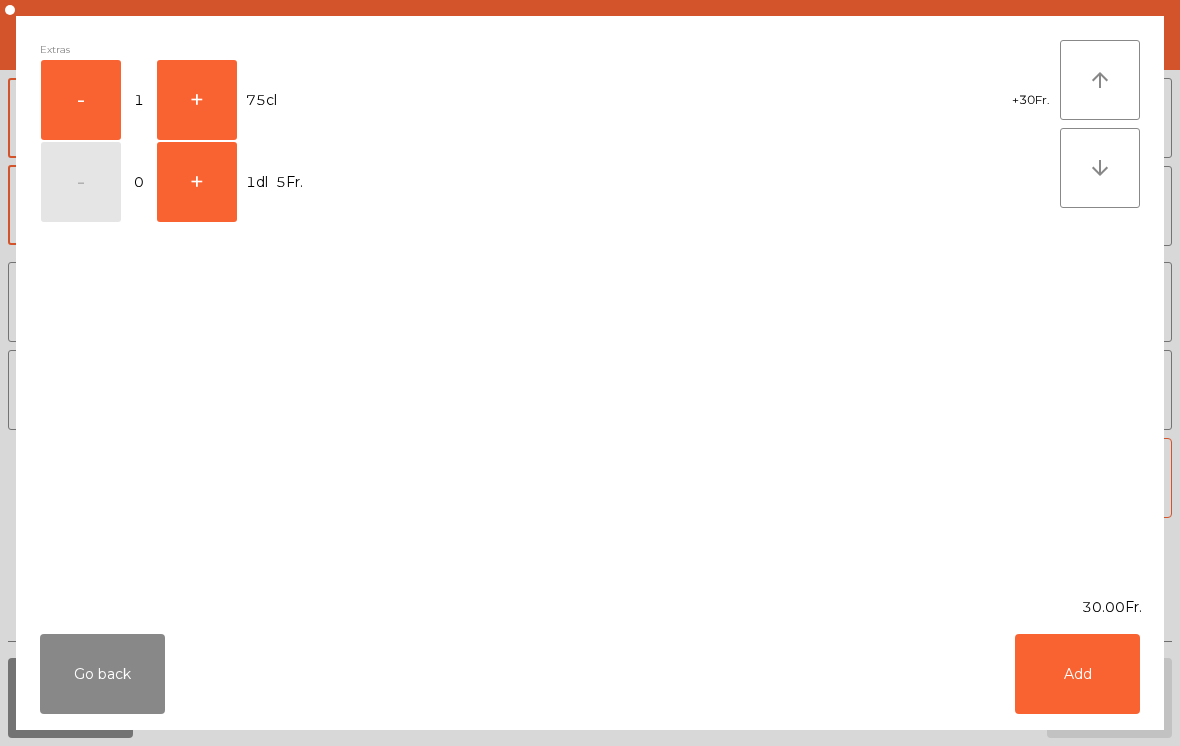 click on "Add" 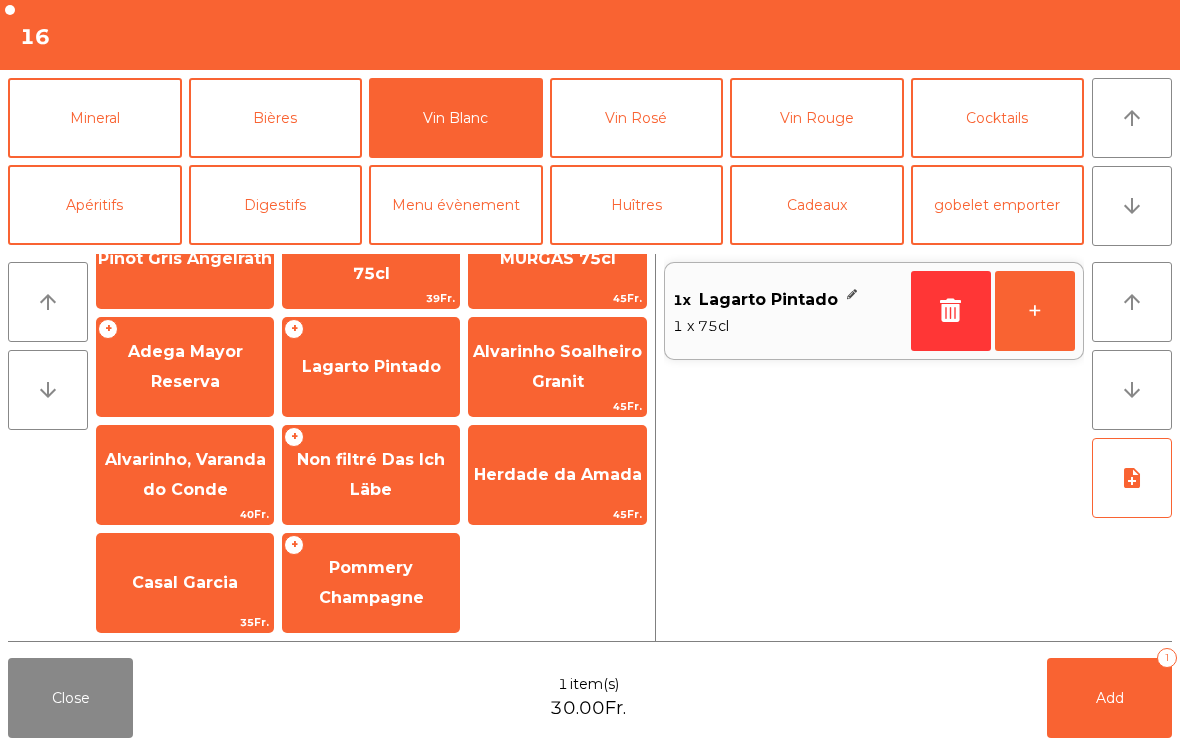 click on "Add   1" 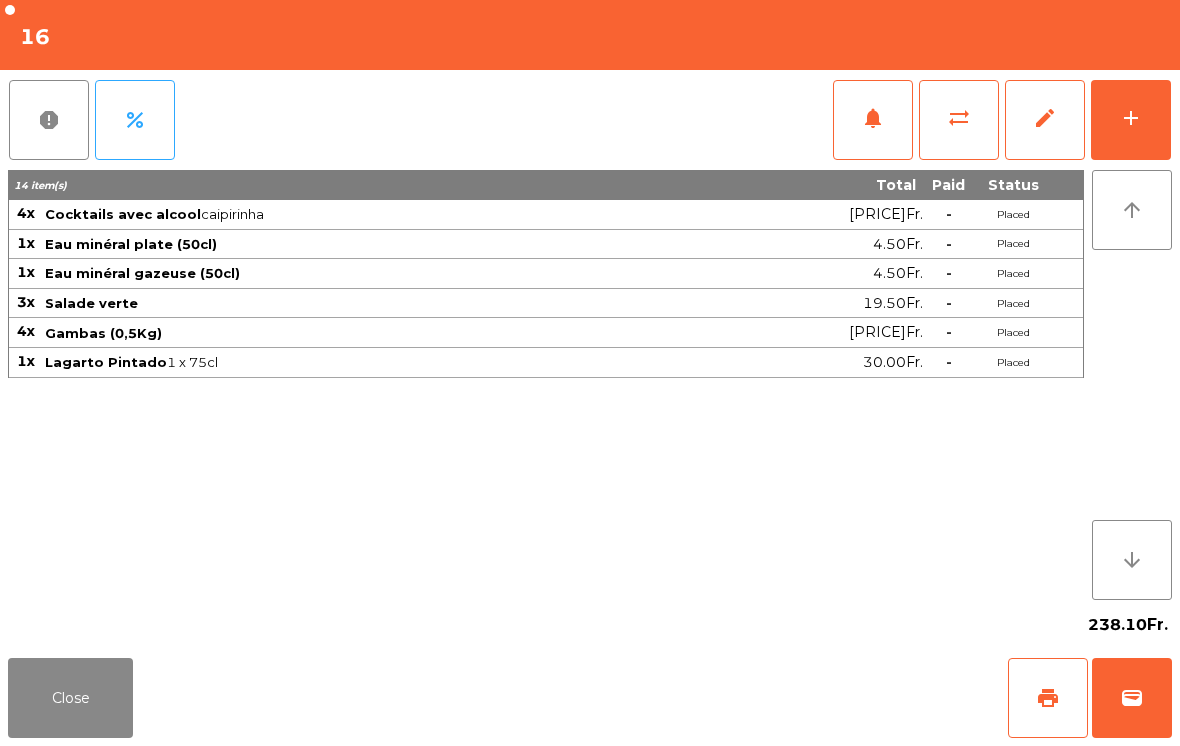 click on "Close" 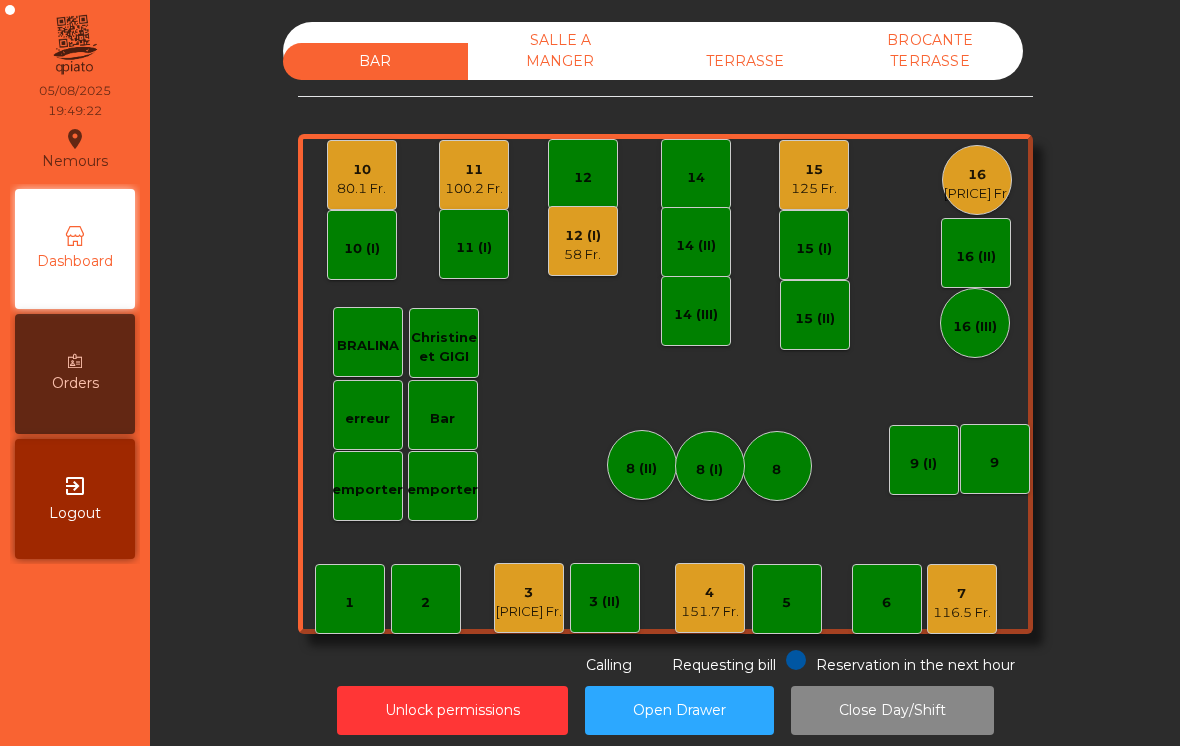 click on "151.7 Fr." 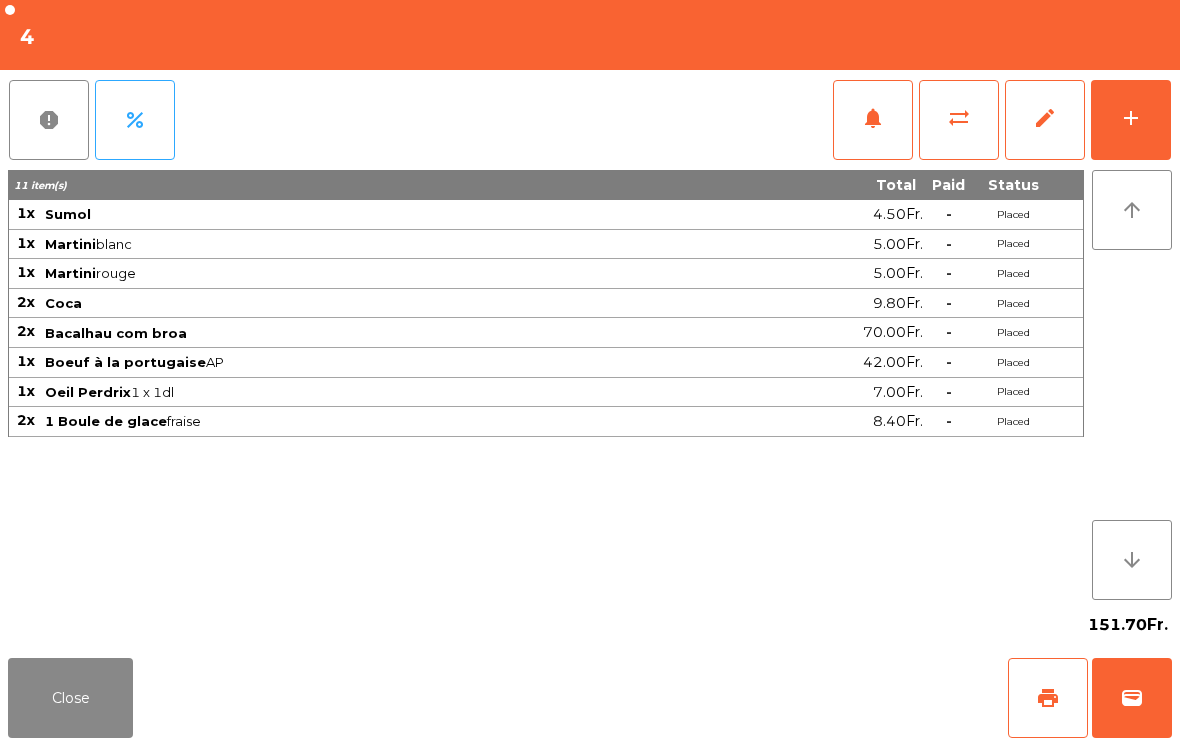 click on "add" 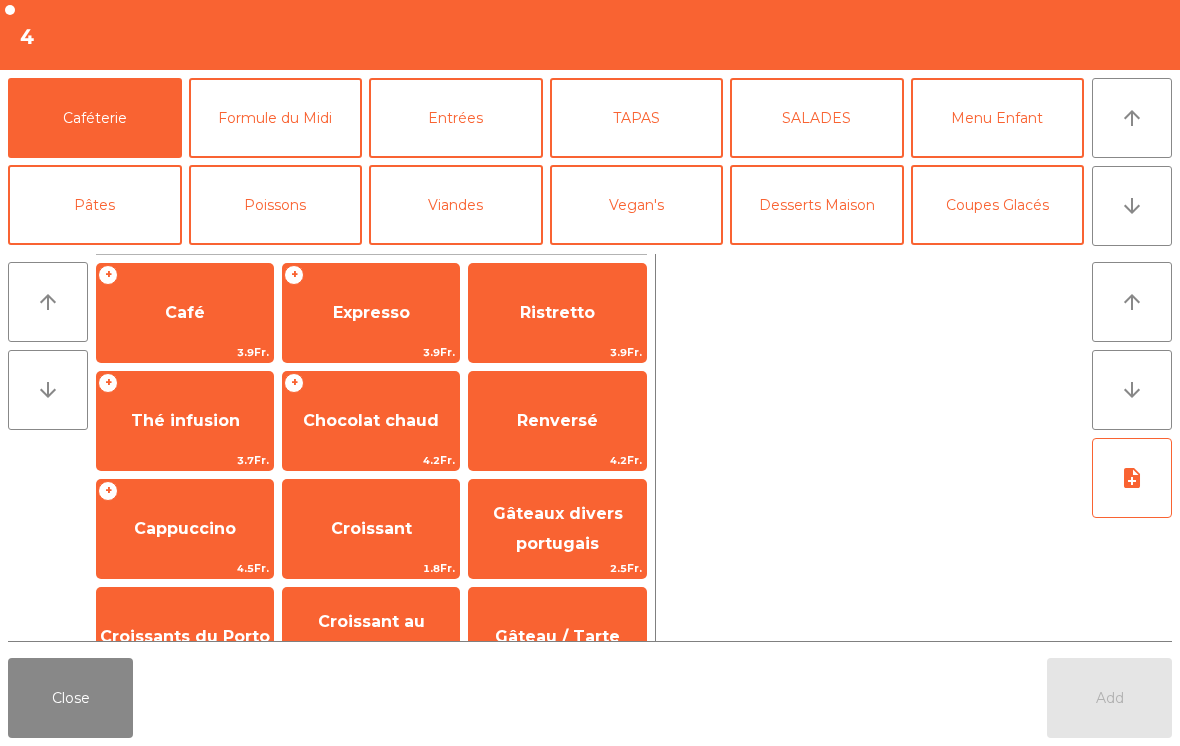 click on "Café" 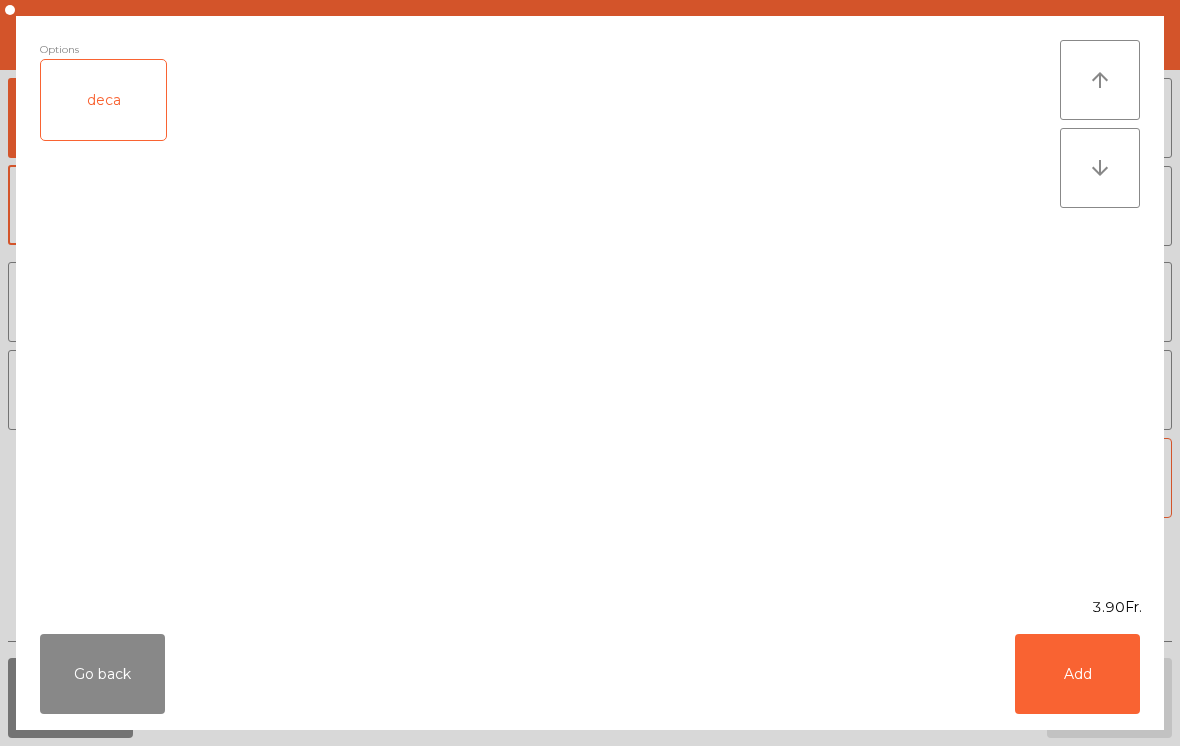 click on "Add" 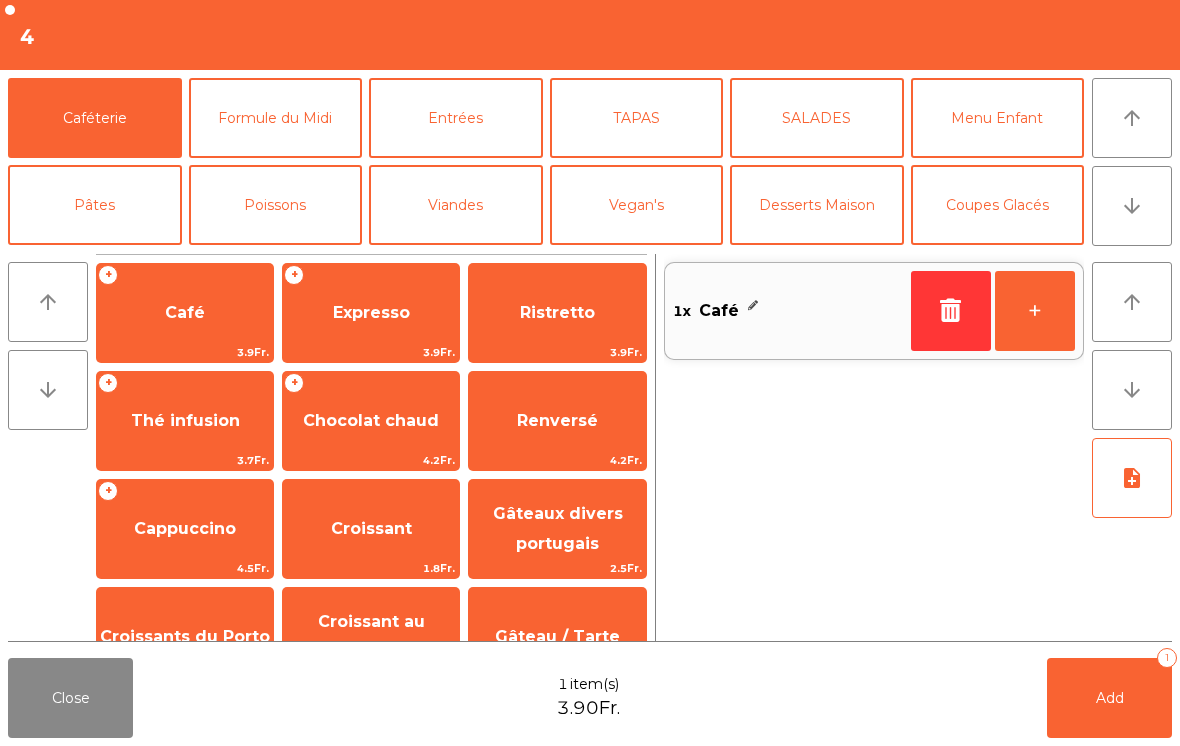 click on "+" 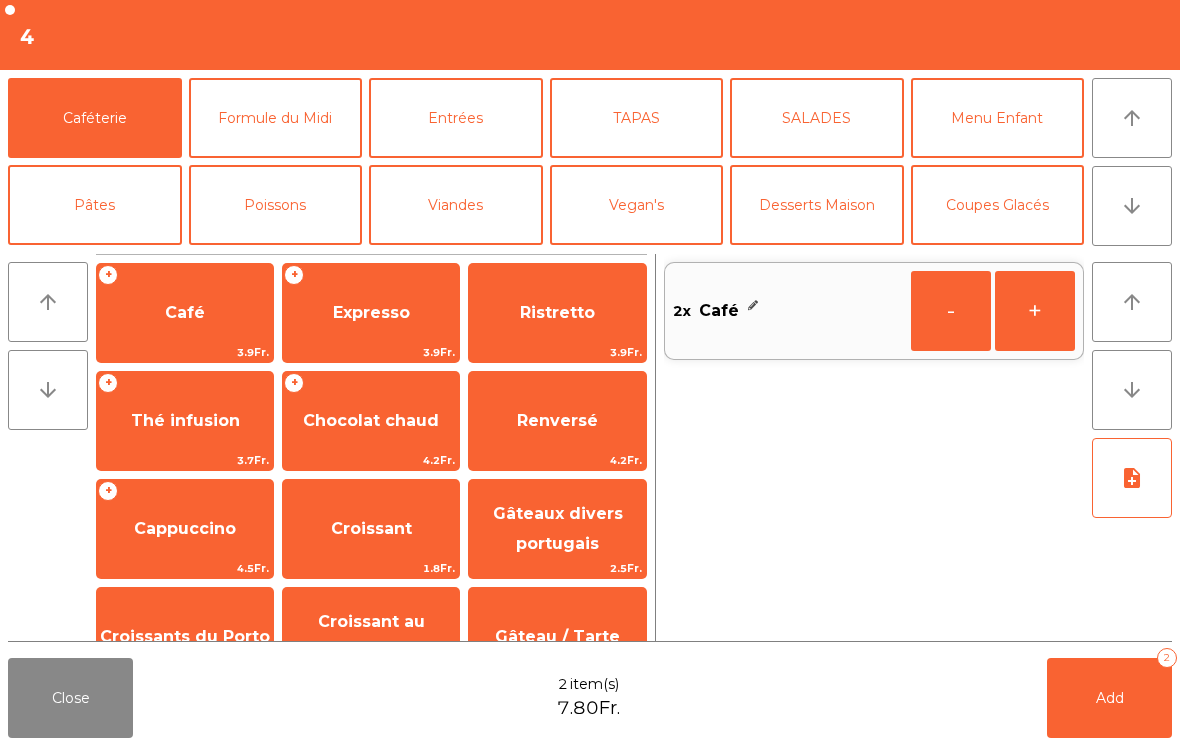 click on "Add" 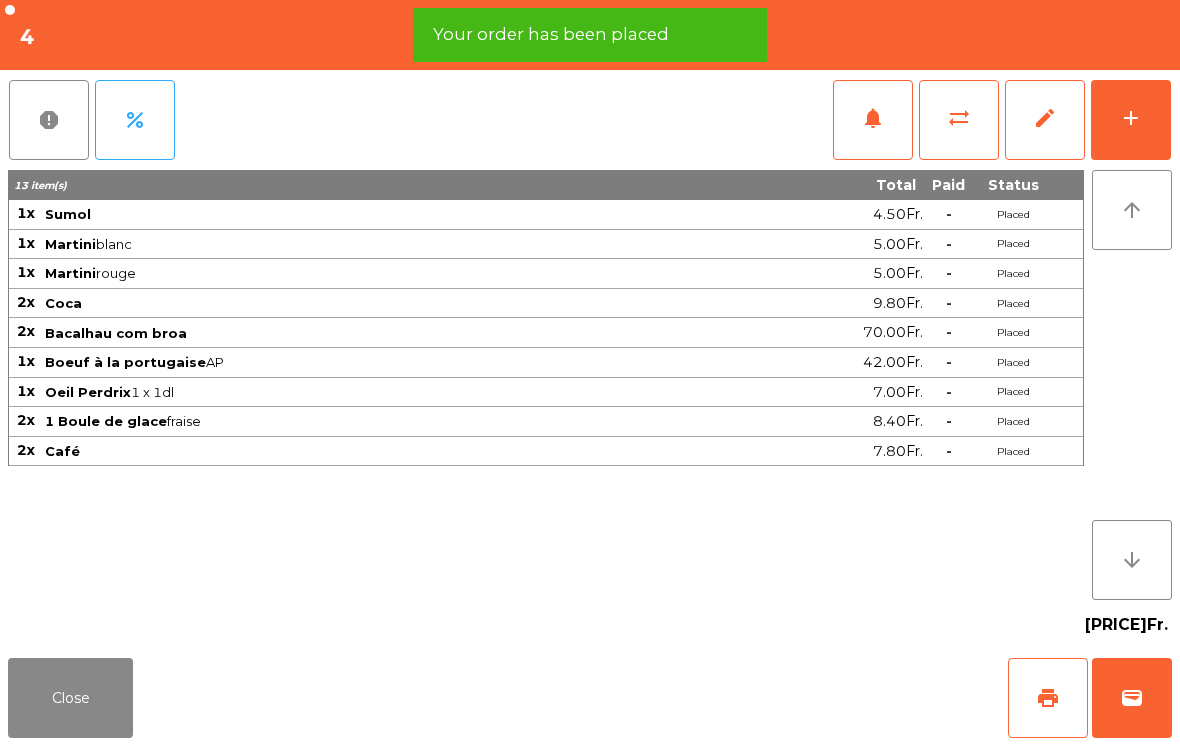 click on "add" 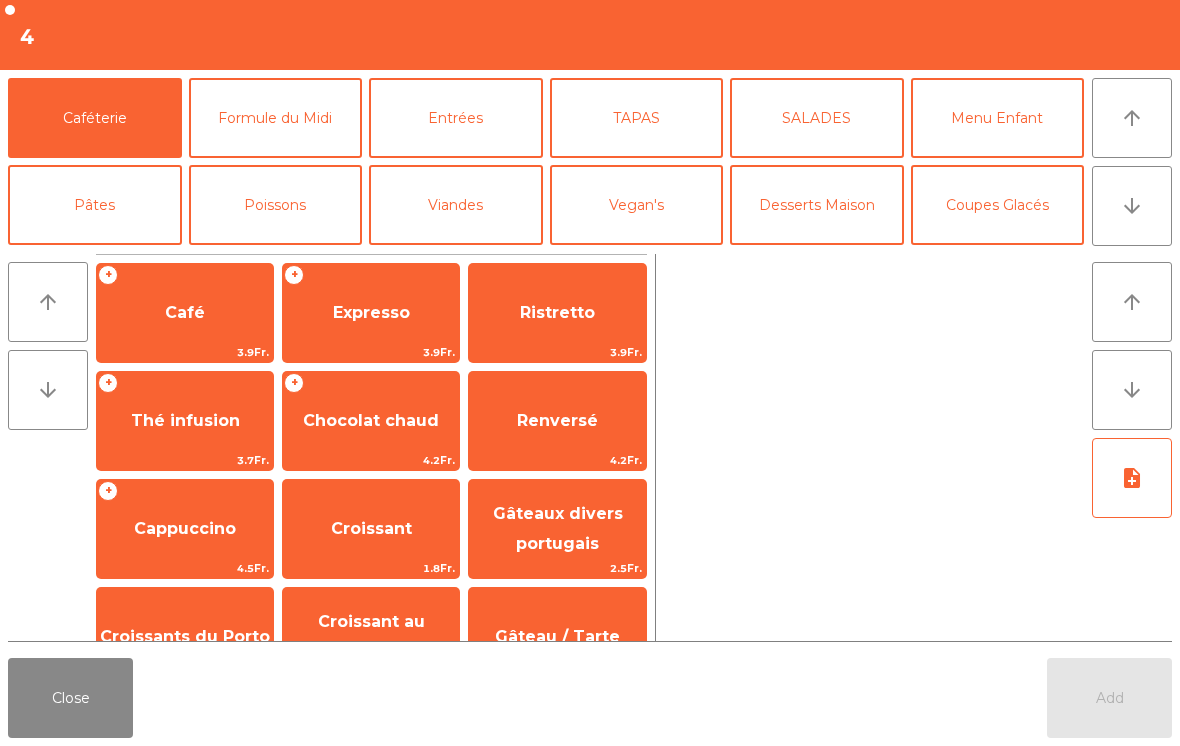 click on "Expresso" 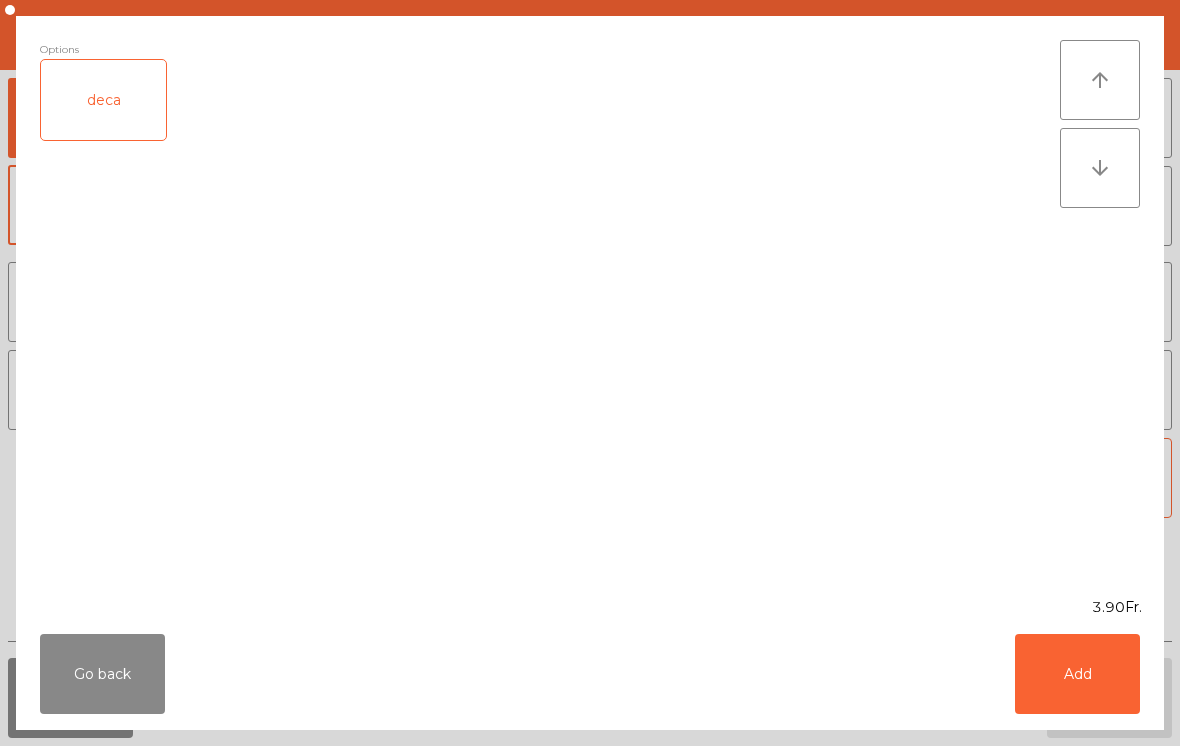 click on "Add" 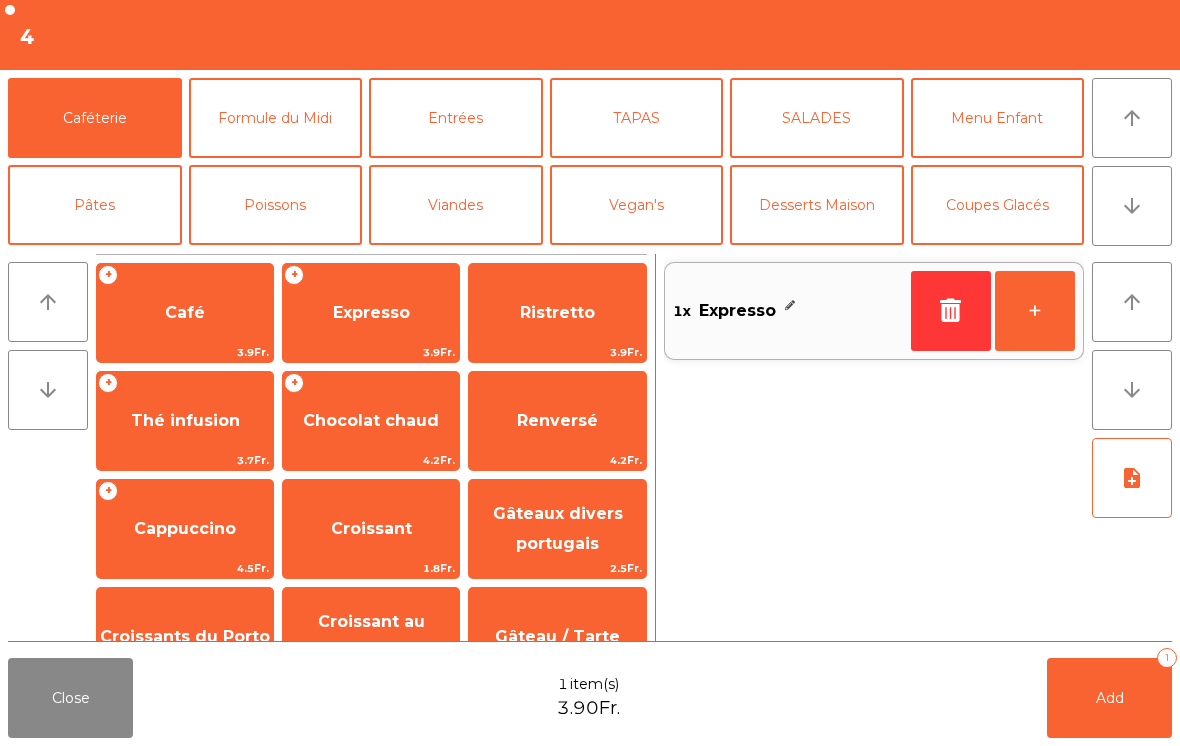 click on "Add   1" 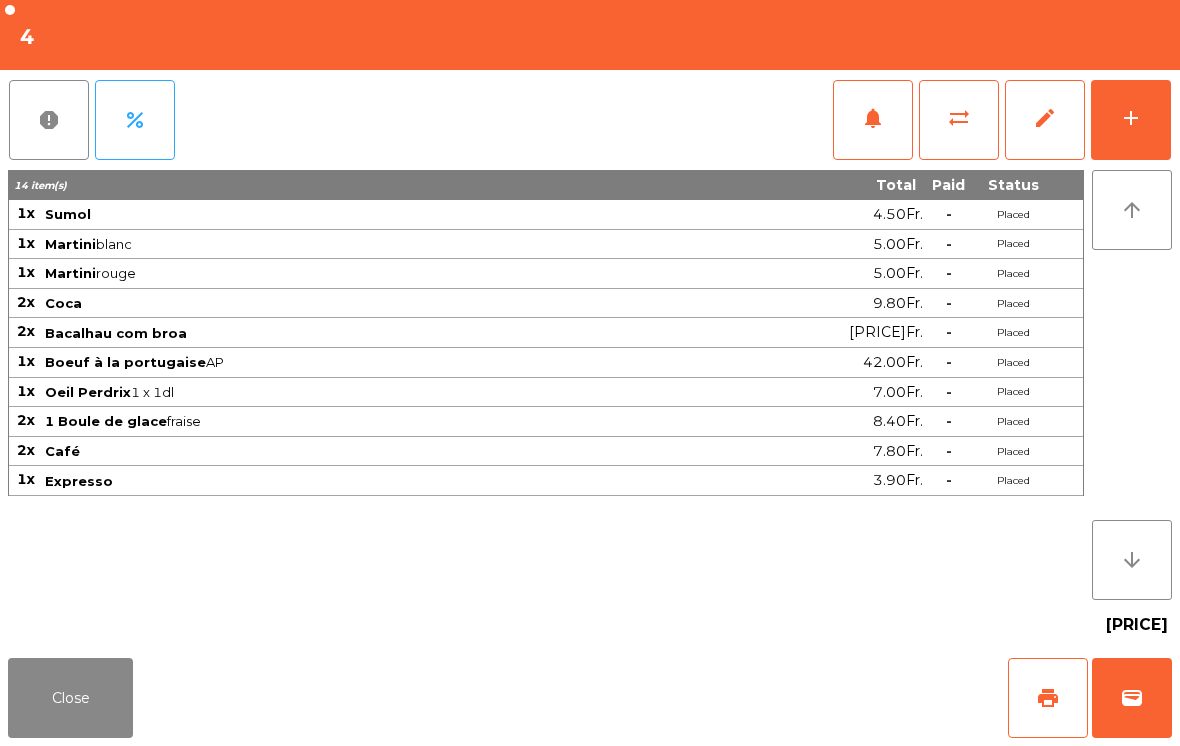 scroll, scrollTop: 0, scrollLeft: 0, axis: both 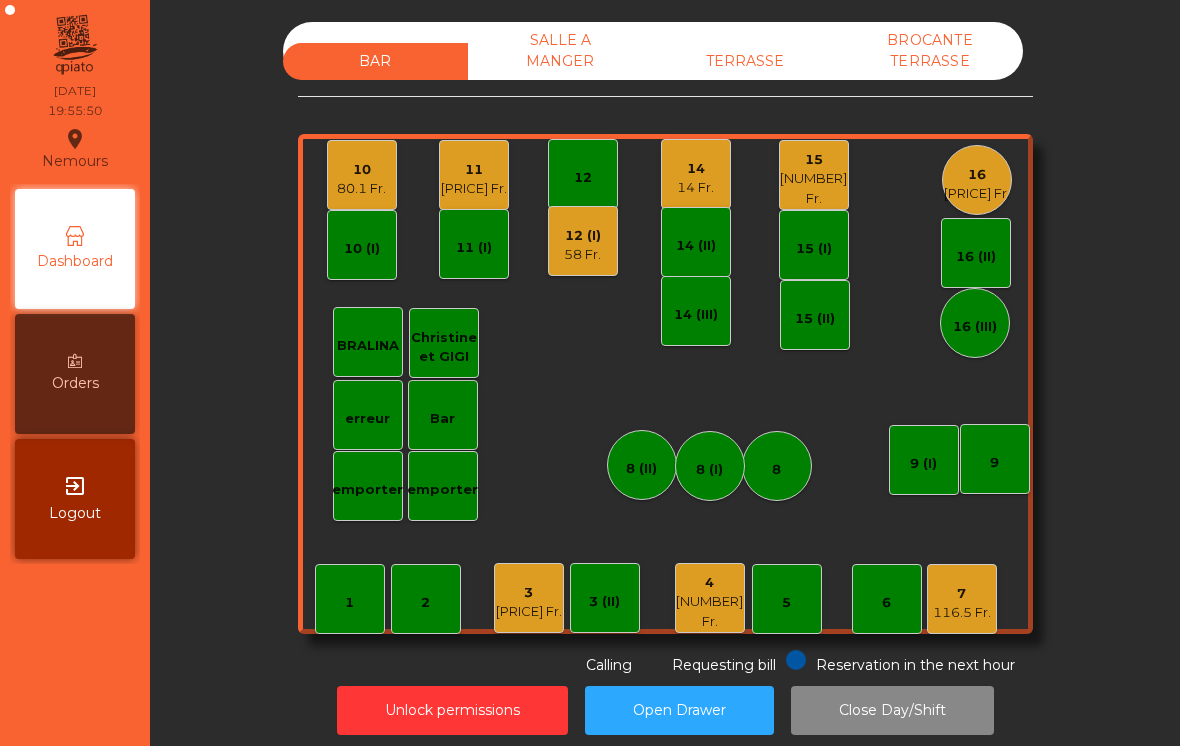 click on "14 Fr." 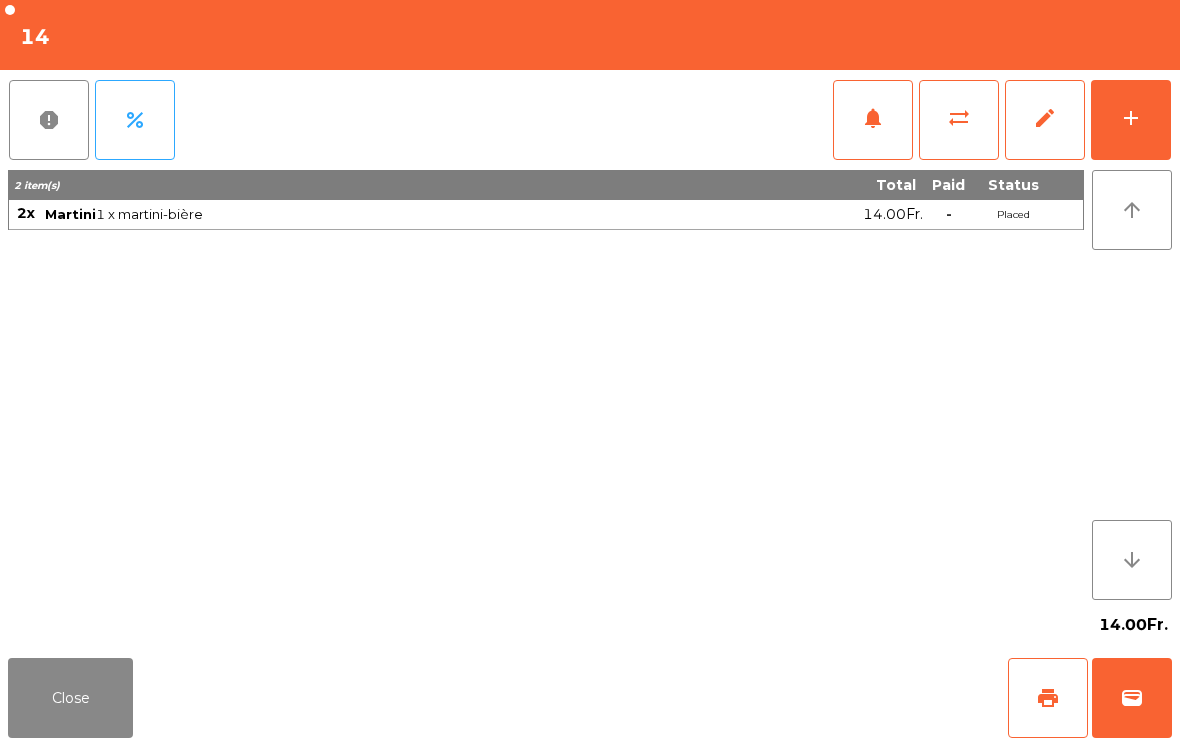 click on "add" 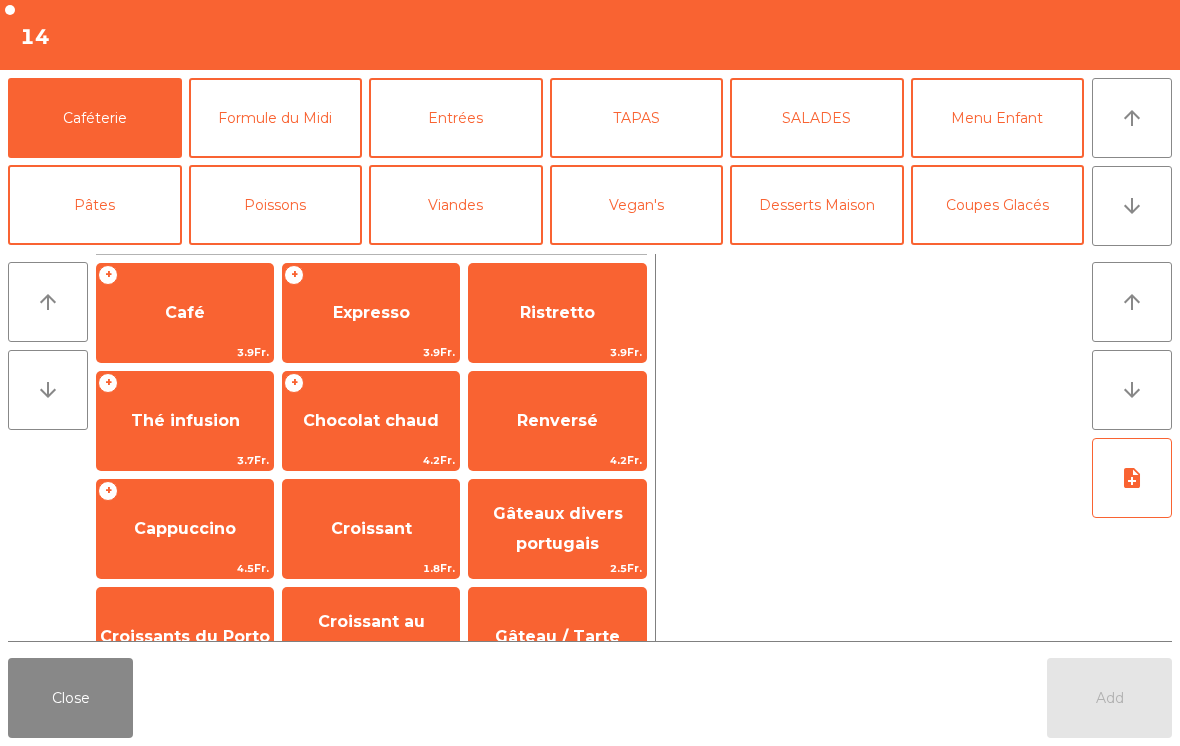 click on "arrow_downward" 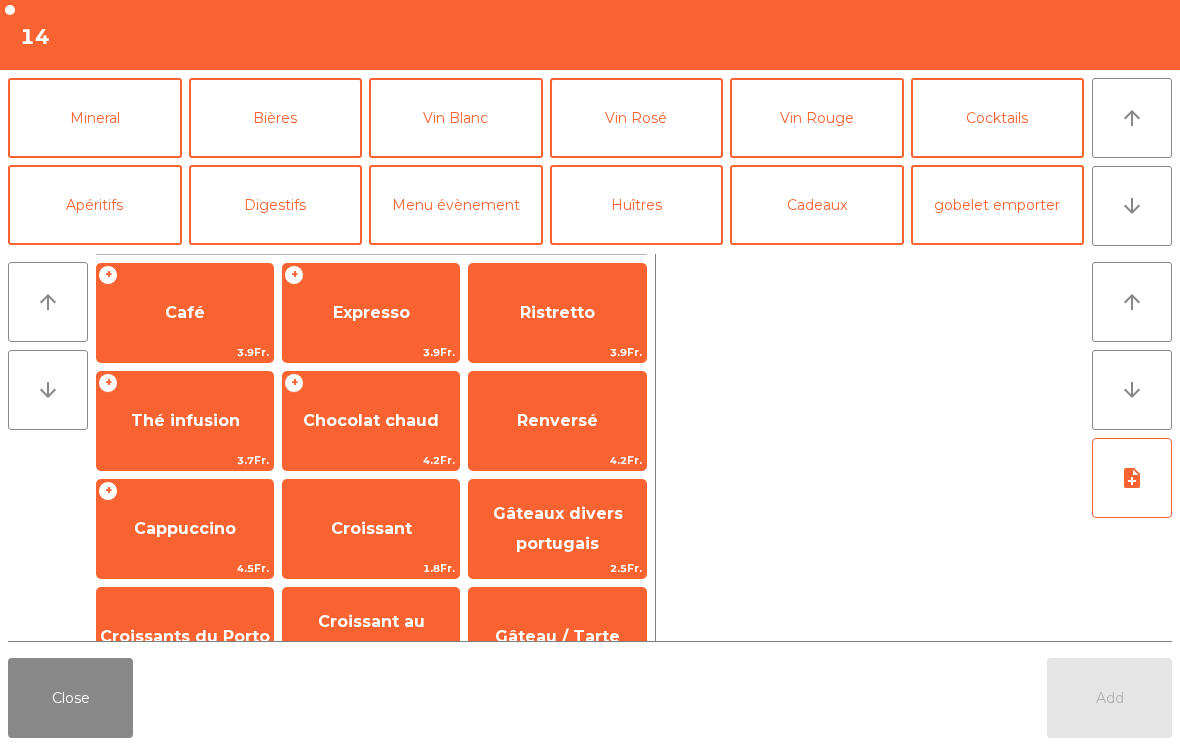 click on "Vin Rouge" 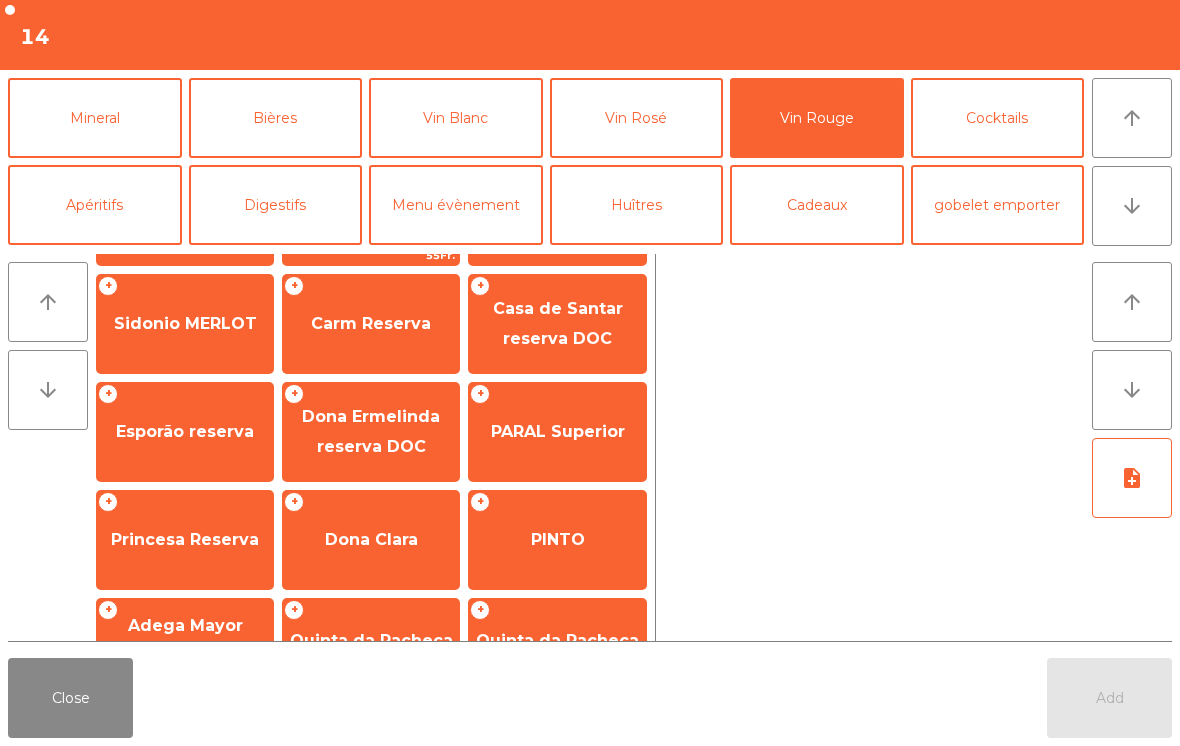 scroll, scrollTop: 390, scrollLeft: 0, axis: vertical 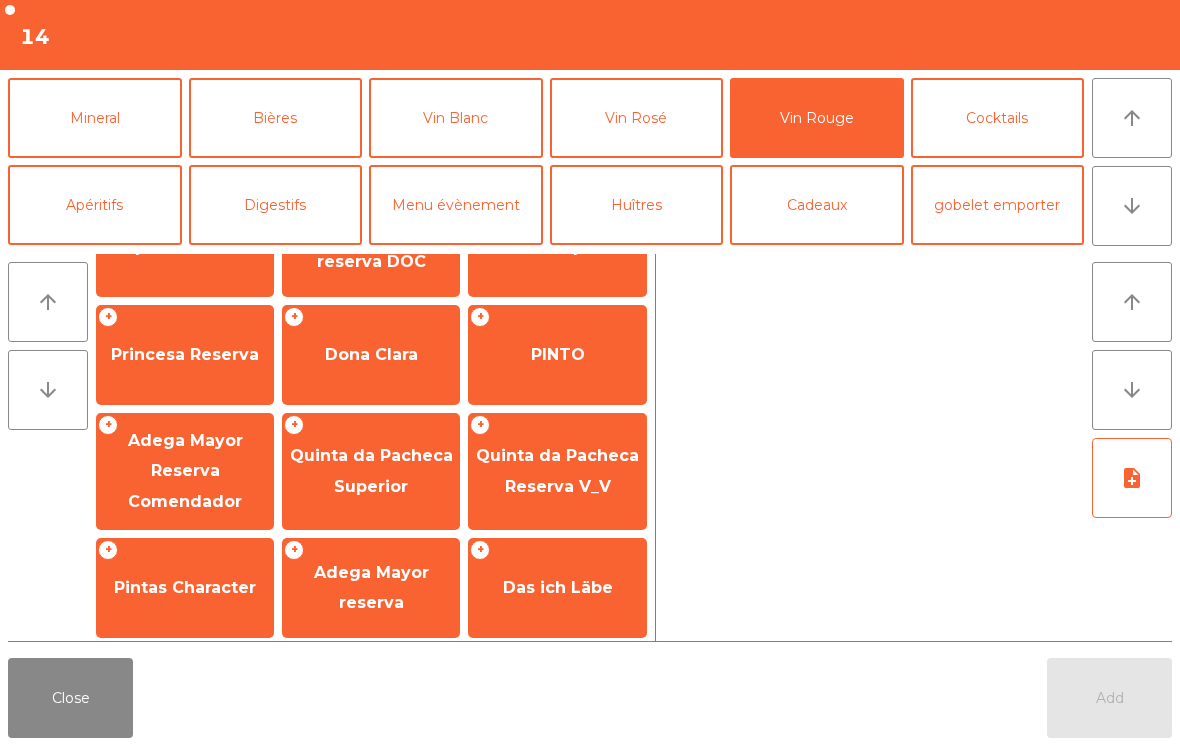 click on "Adega Mayor reserva" 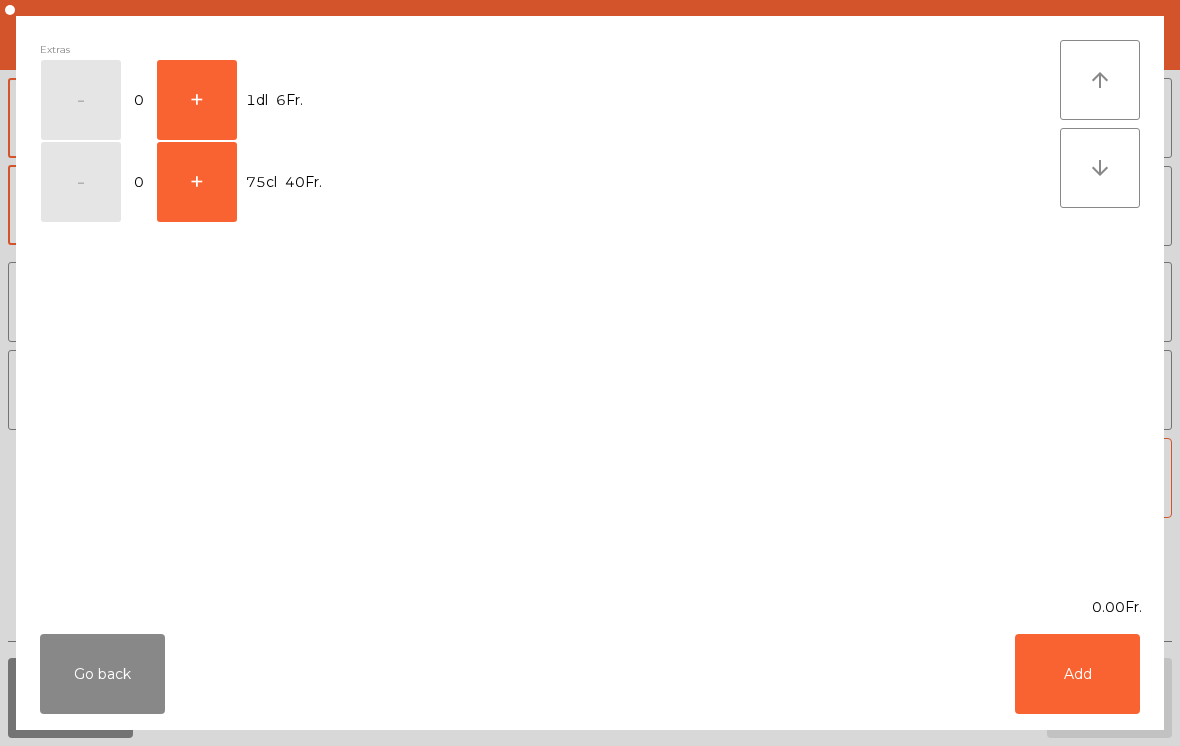 click on "+" 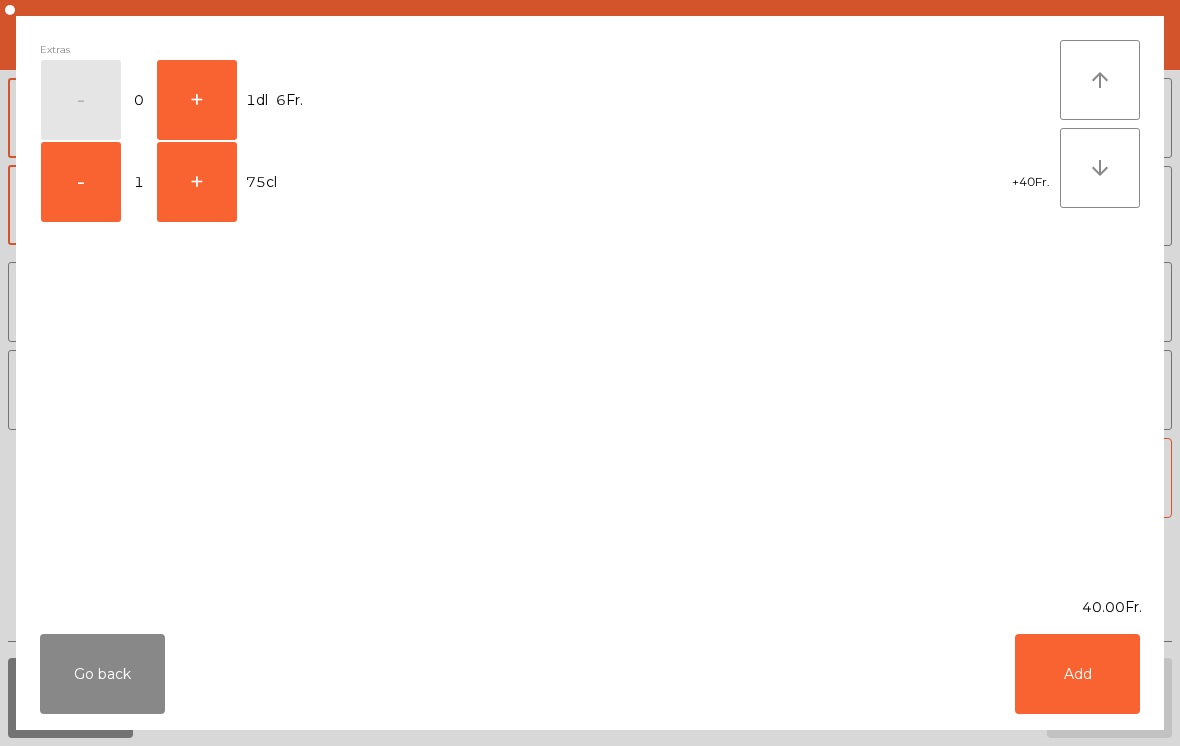 click on "Add" 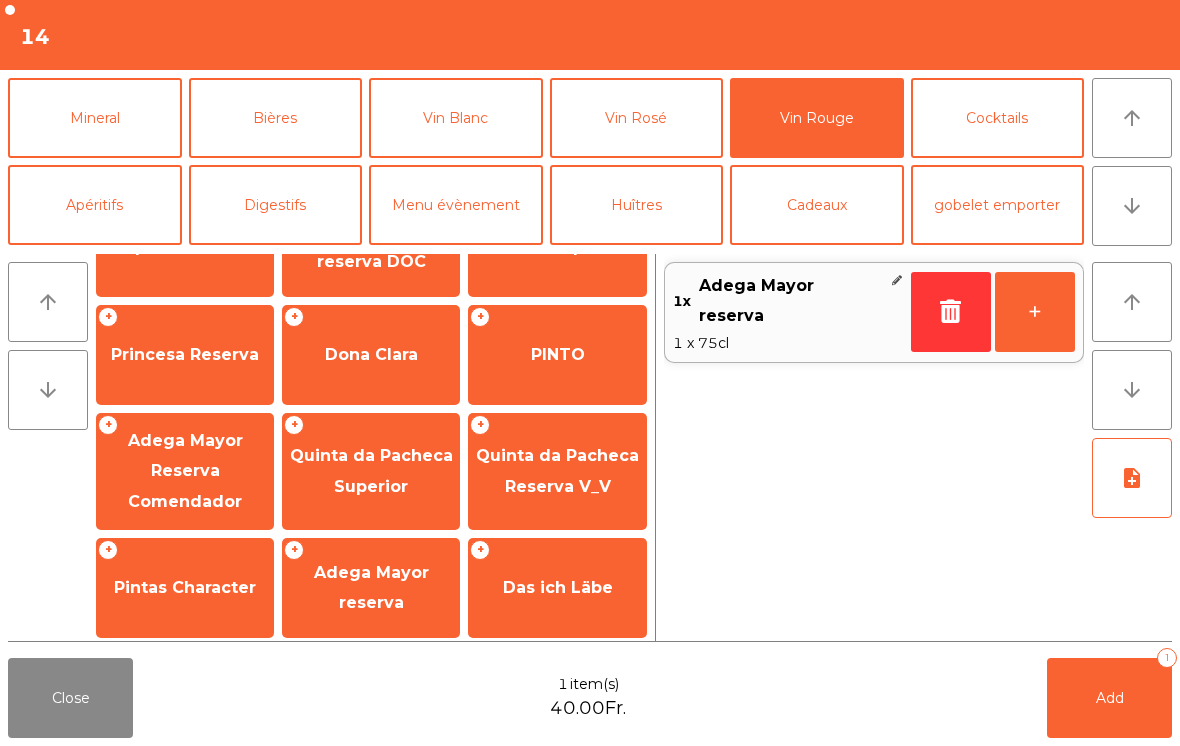 click on "Add   1" 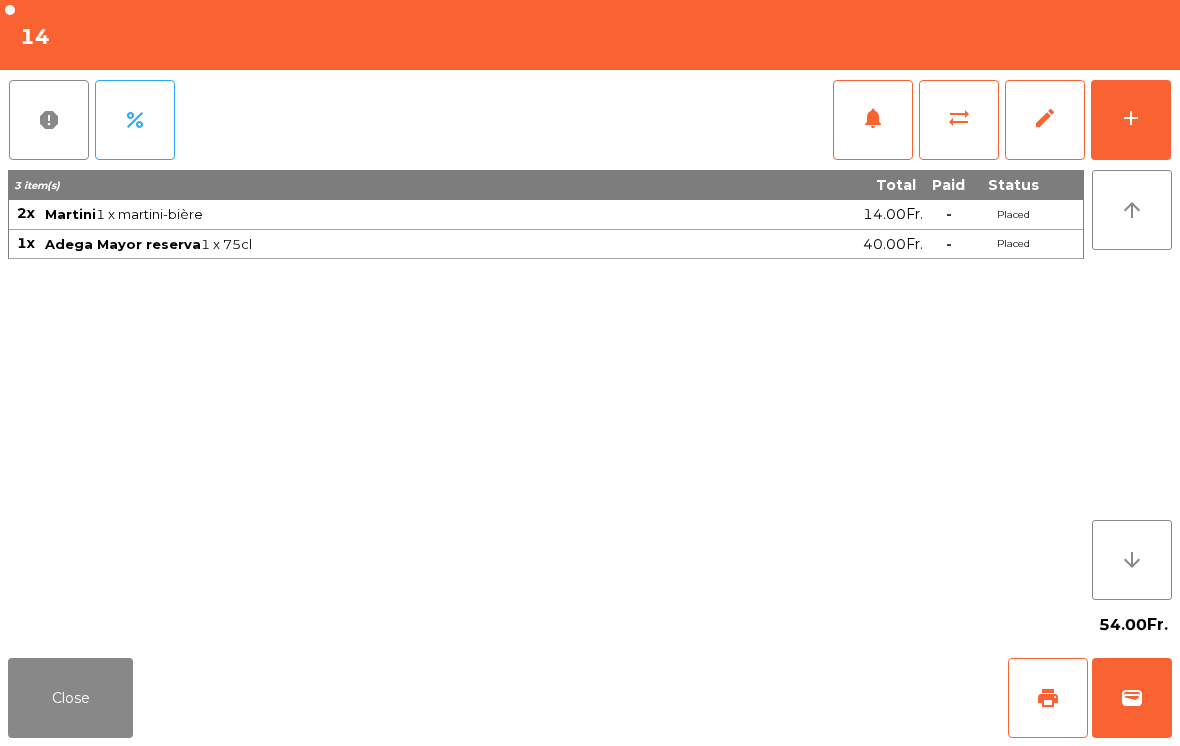 click on "Close" 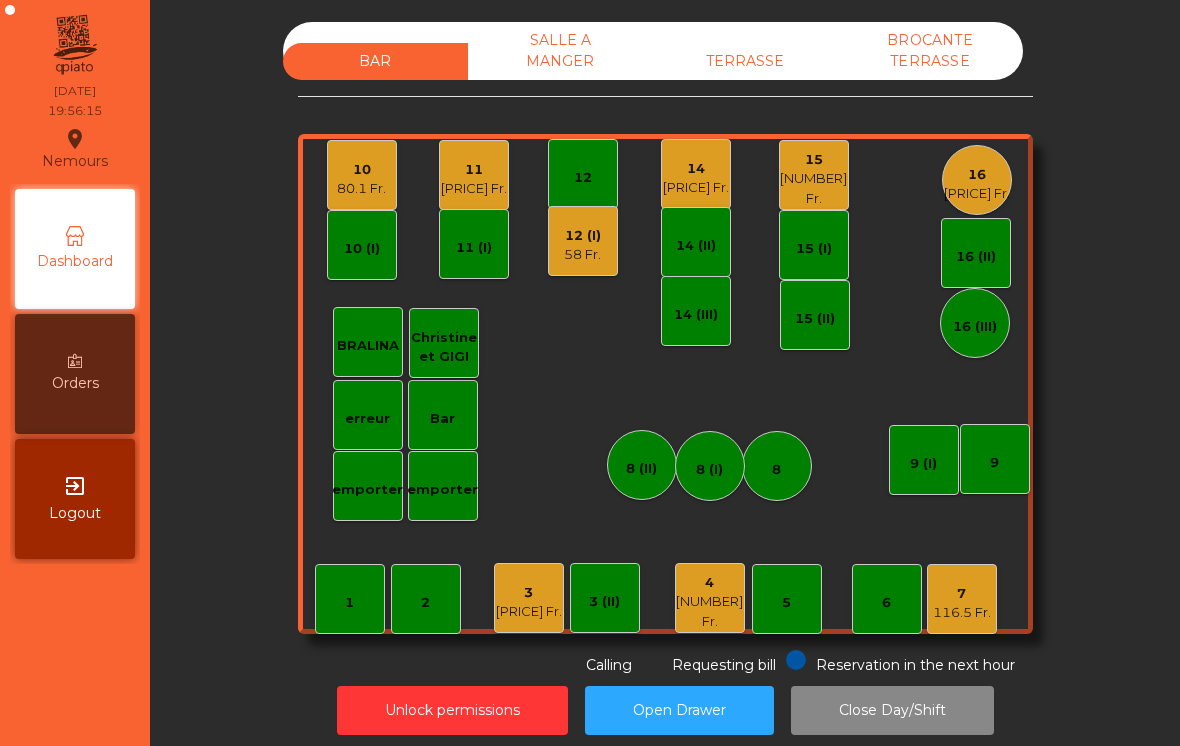 click on "16   [PRICE] Fr." 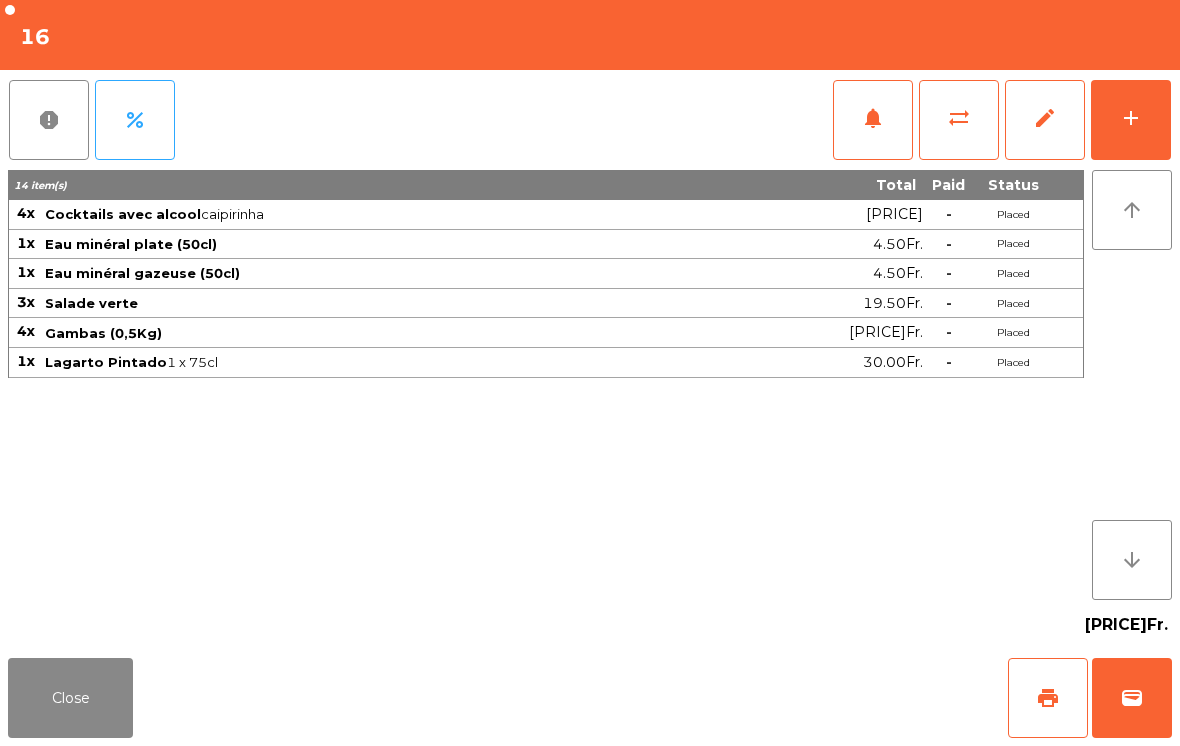 click on "notifications" 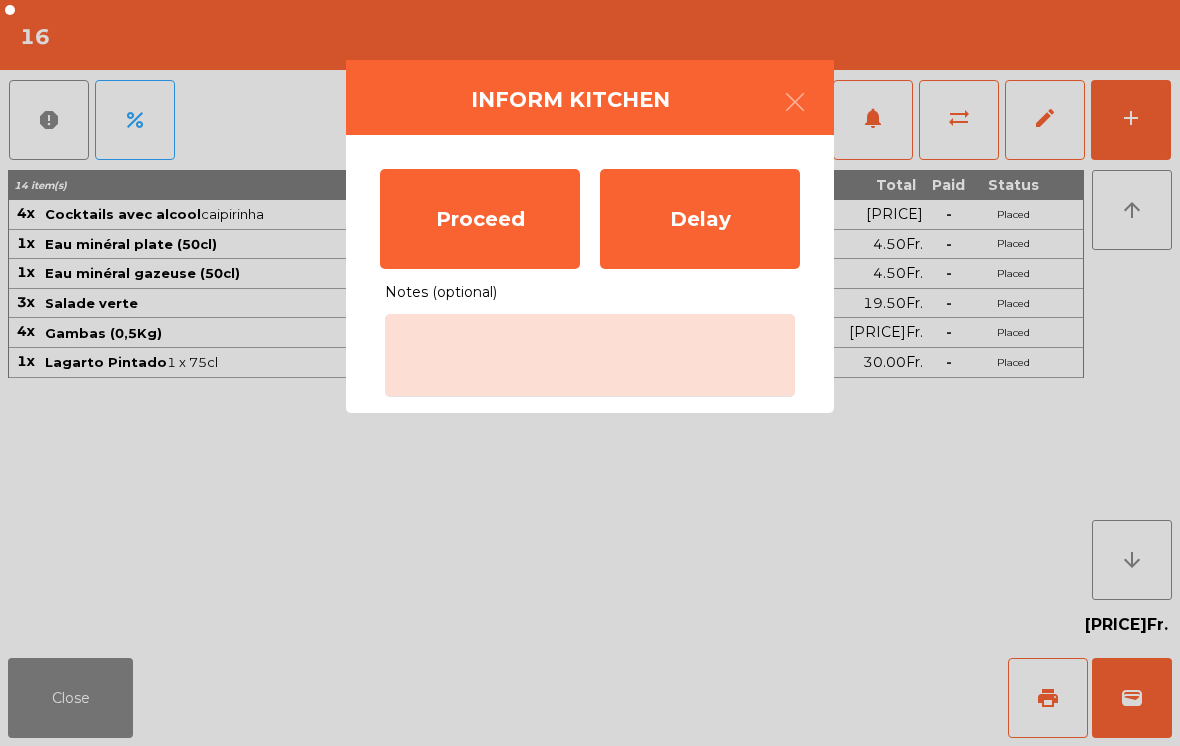 click on "Proceed" 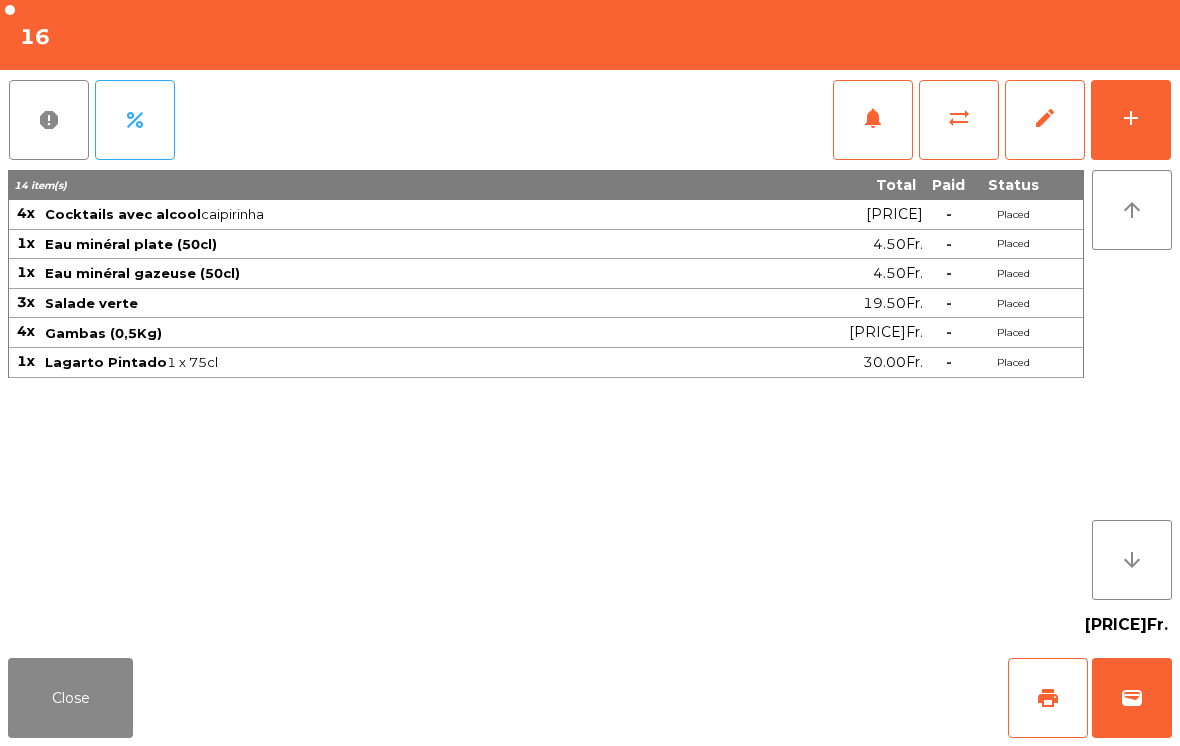 click on "Close" 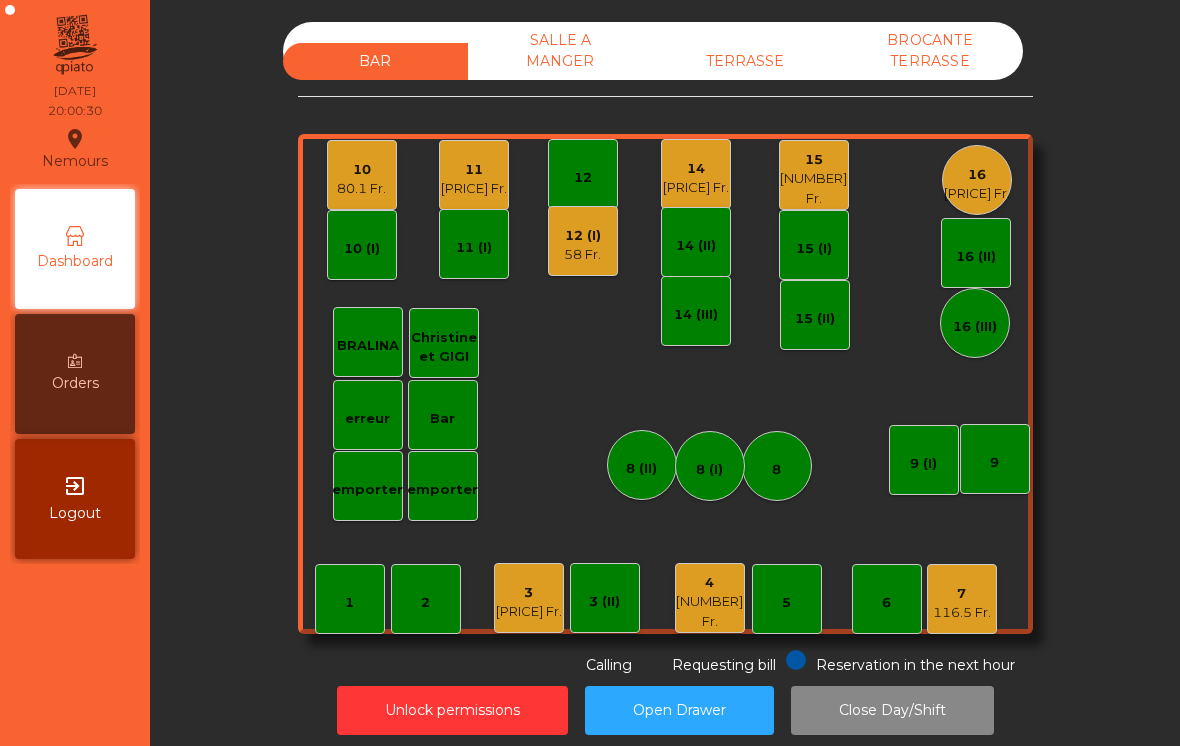 click on "[PRICE] Fr." 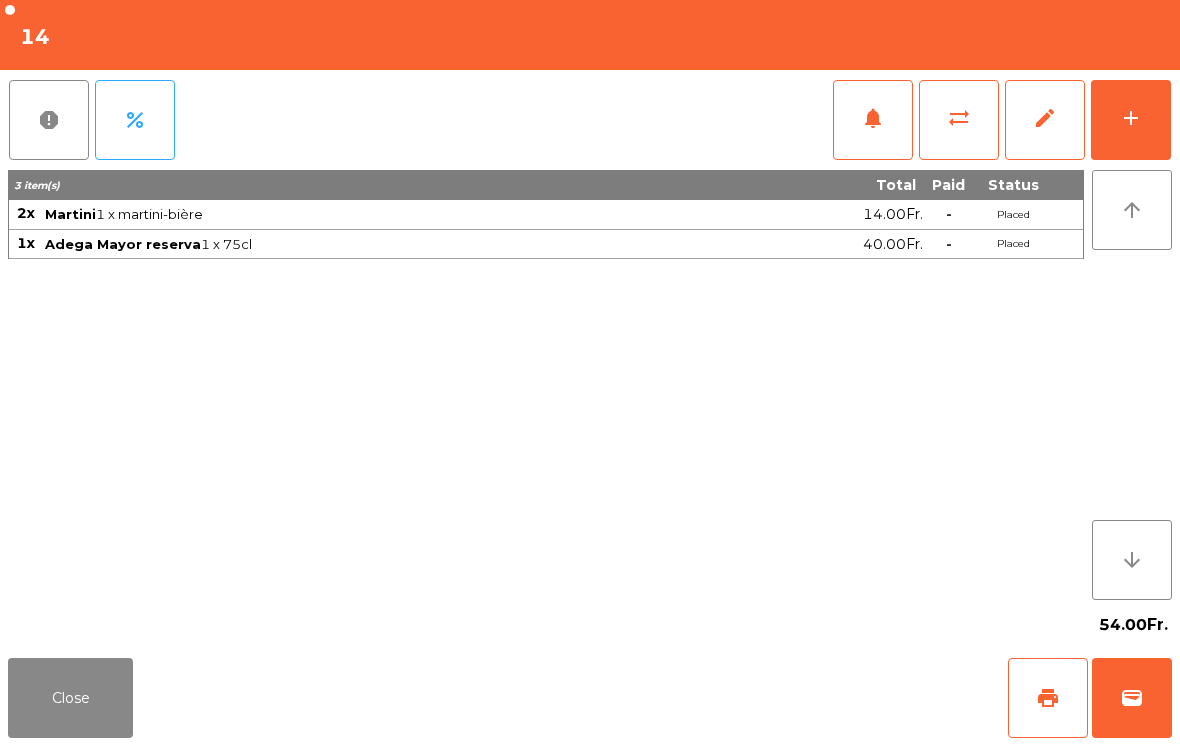 click on "add" 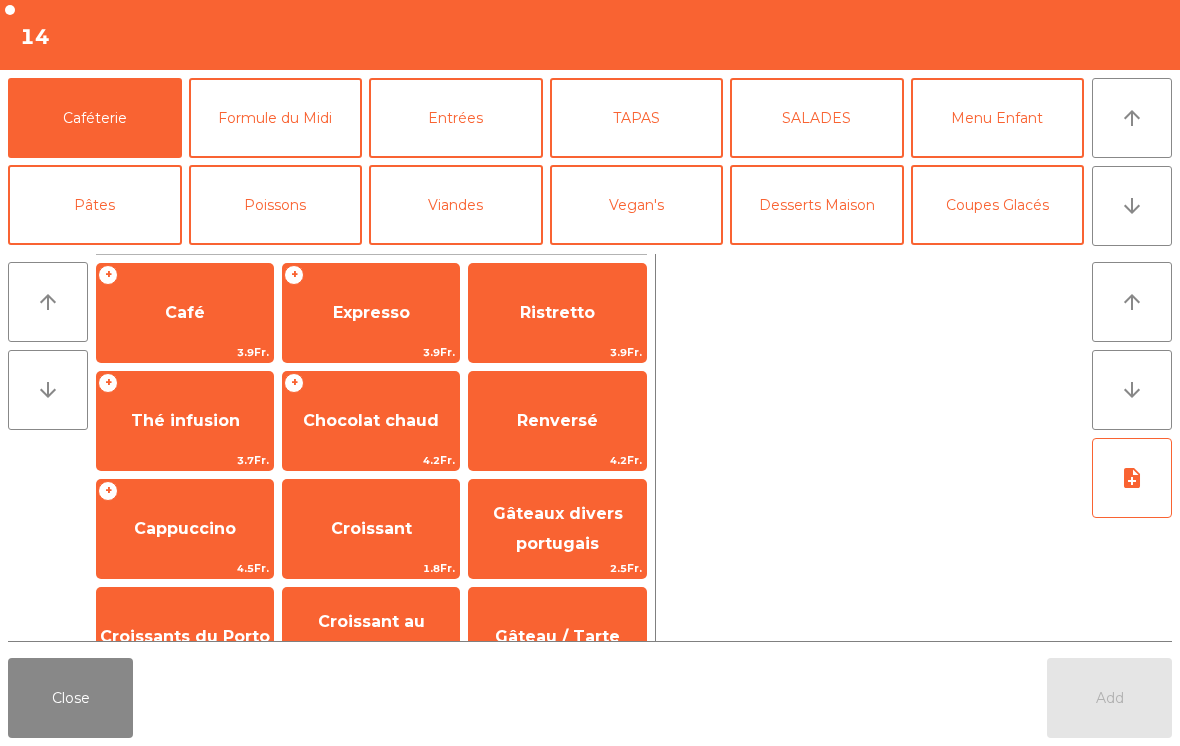 click on "14" 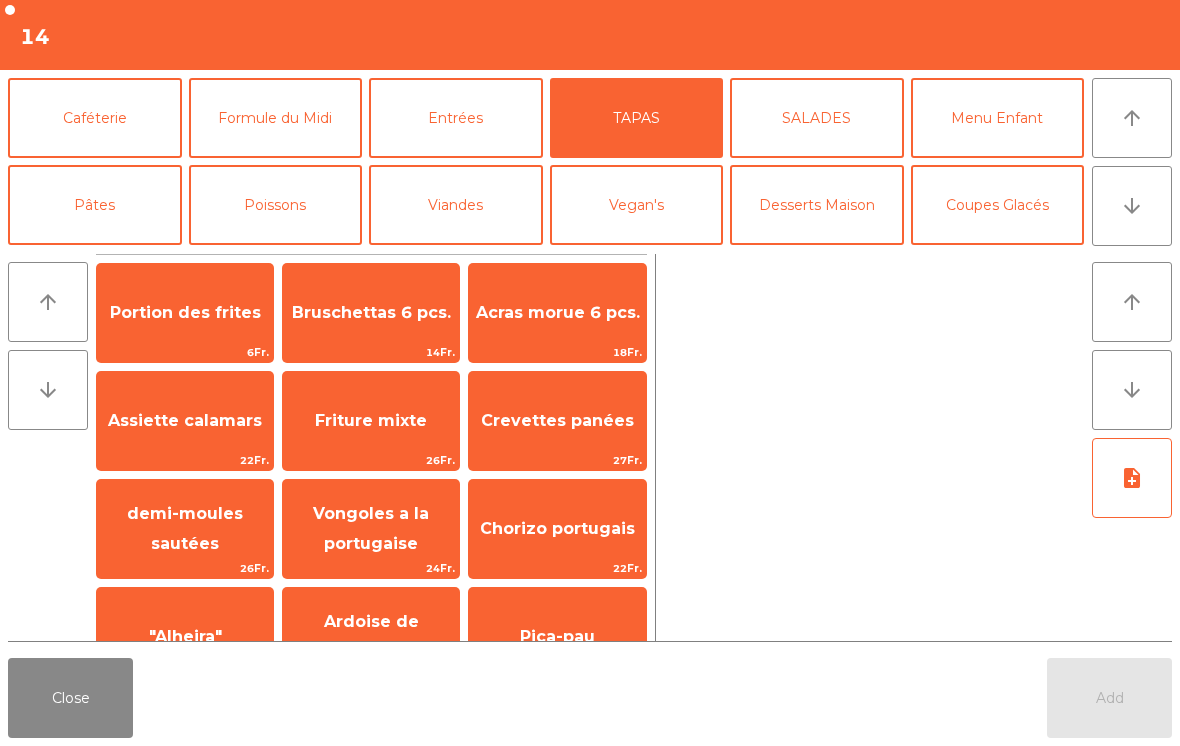 click on "Chorizo portugais" 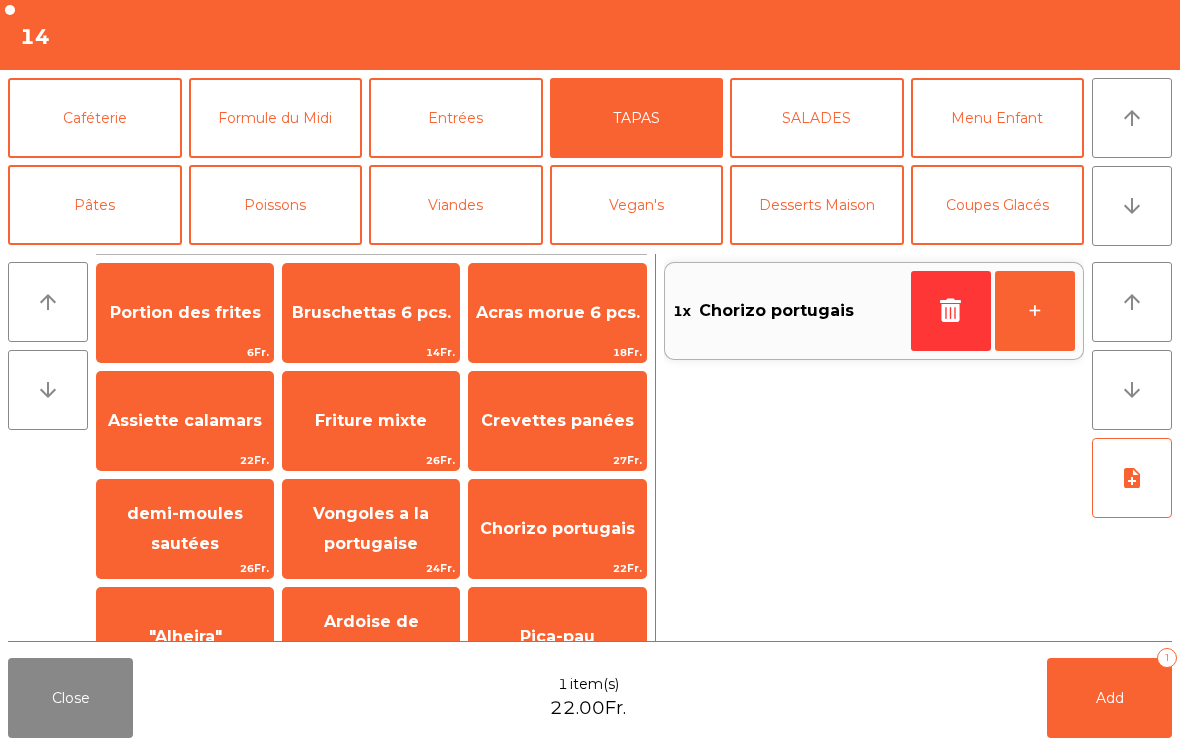scroll, scrollTop: 78, scrollLeft: 0, axis: vertical 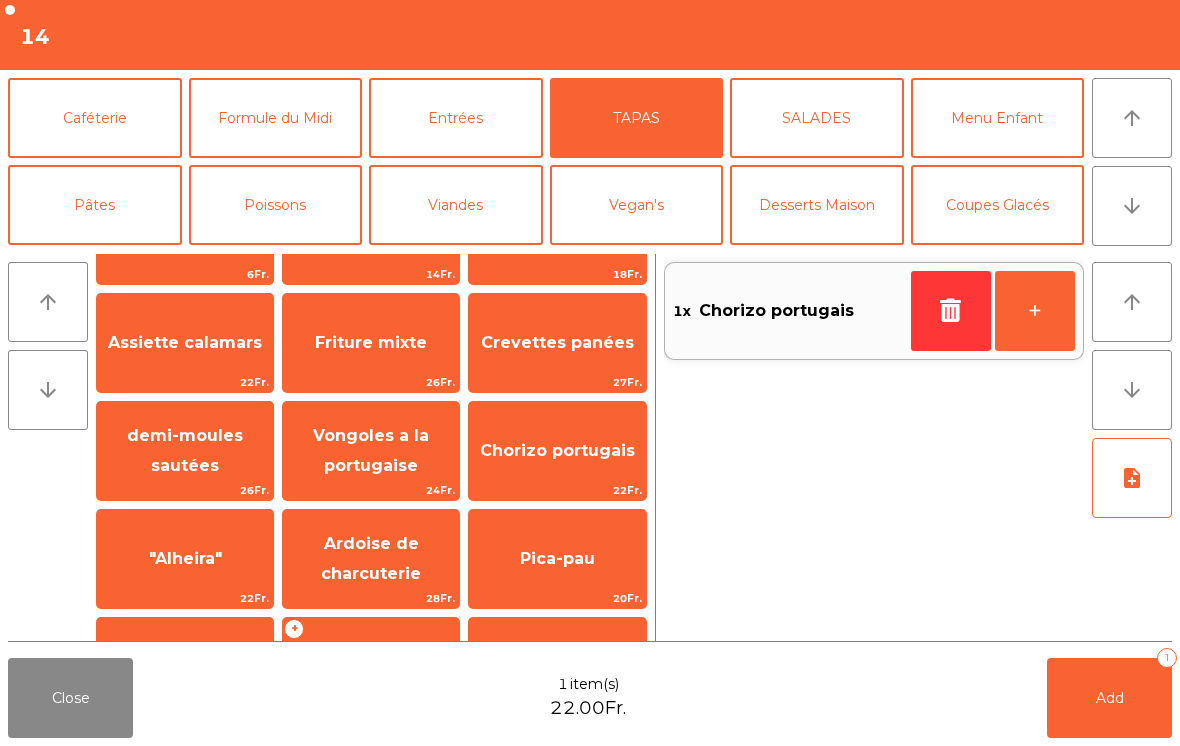 click on "Poissons" 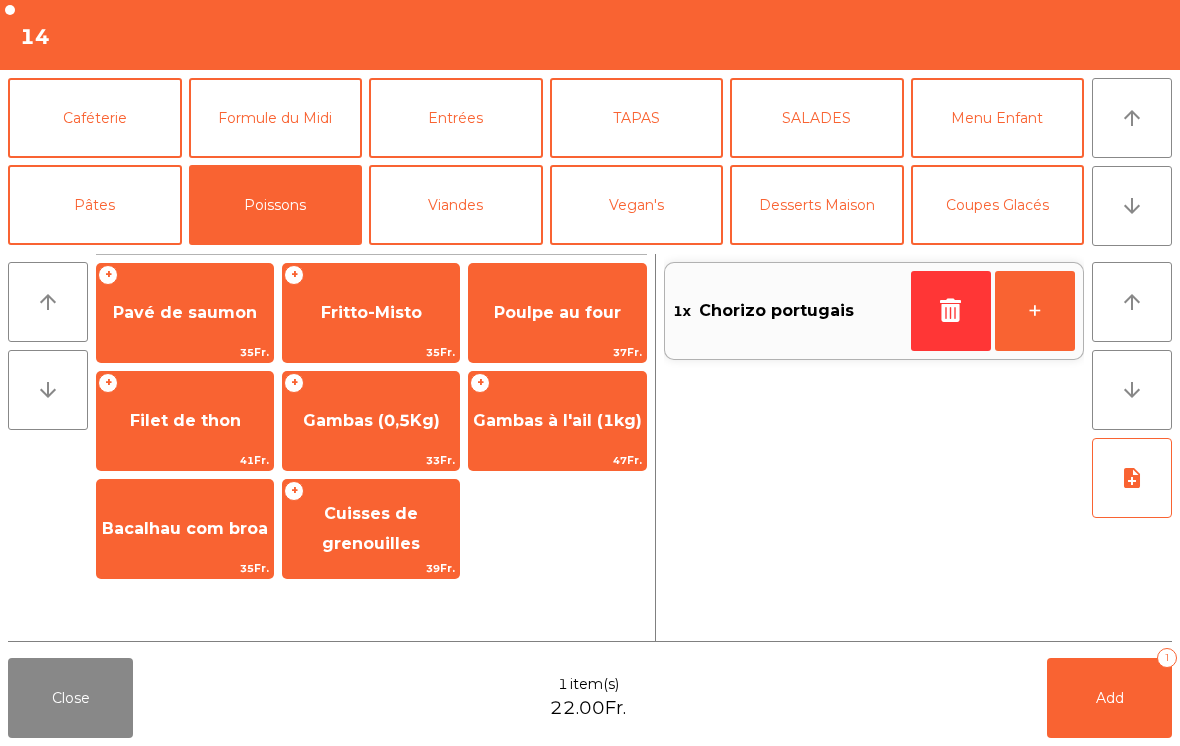 click on "Cuisses de grenouilles" 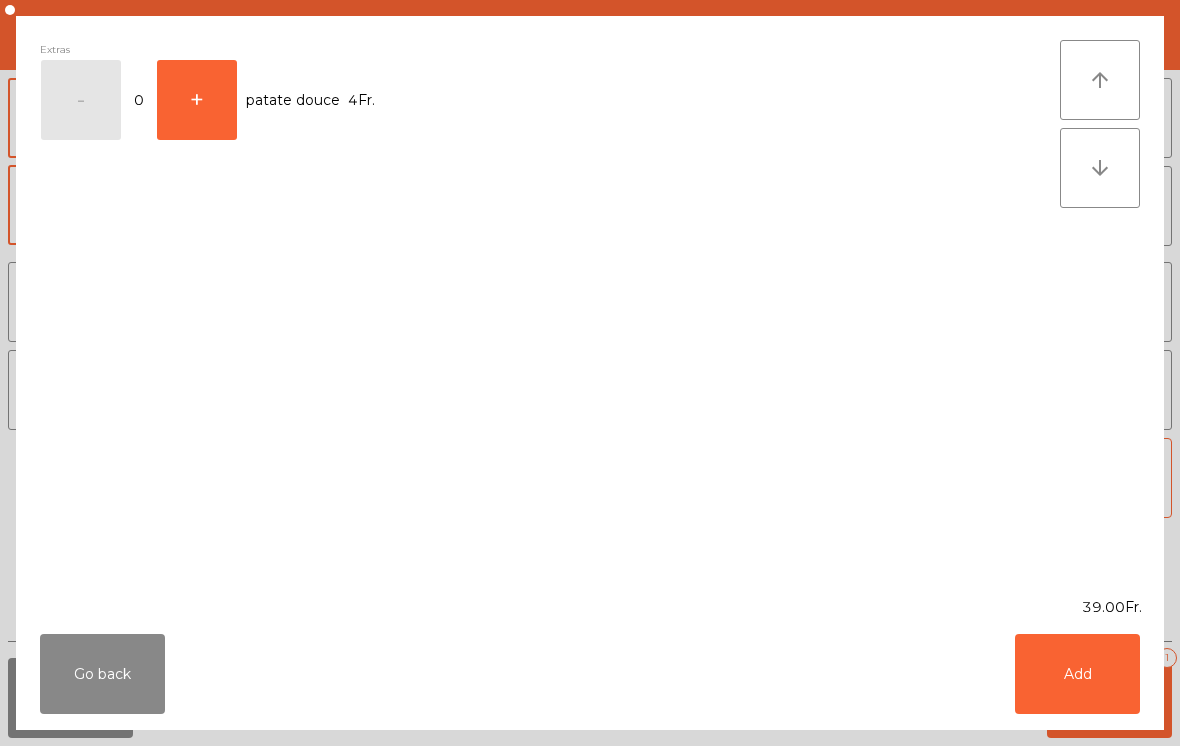 click on "Add" 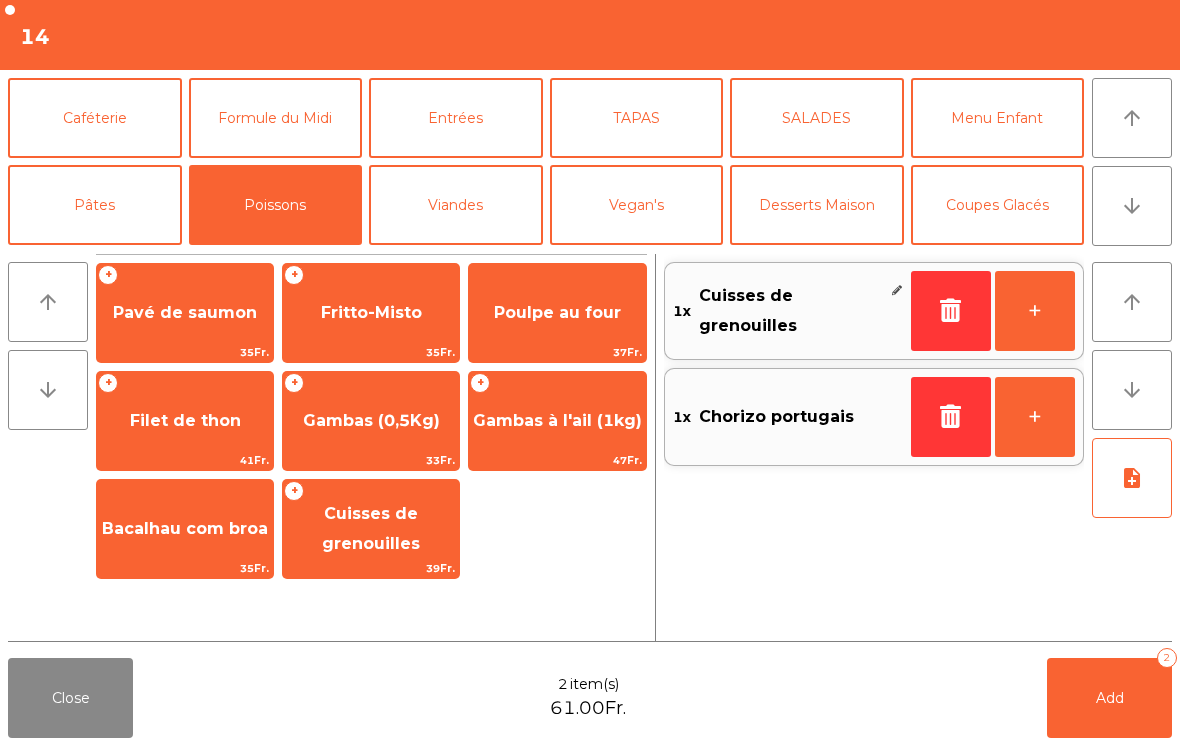 click on "Bacalhau com broa" 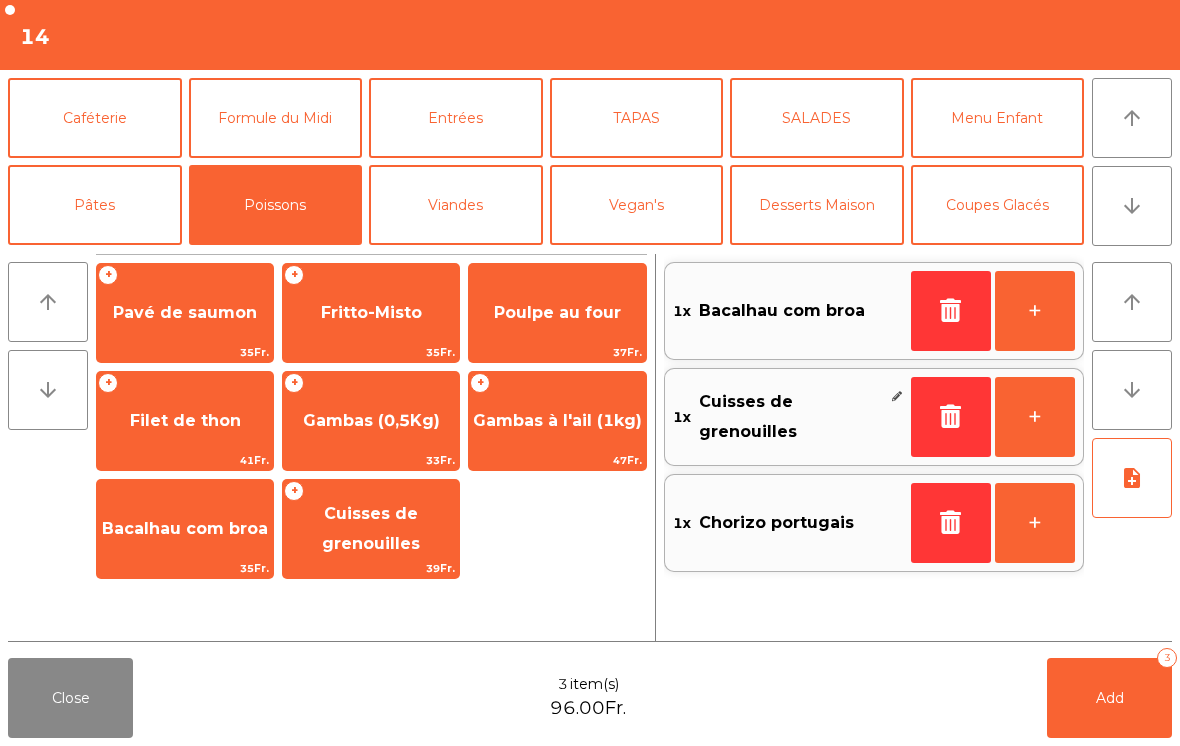 click on "+" 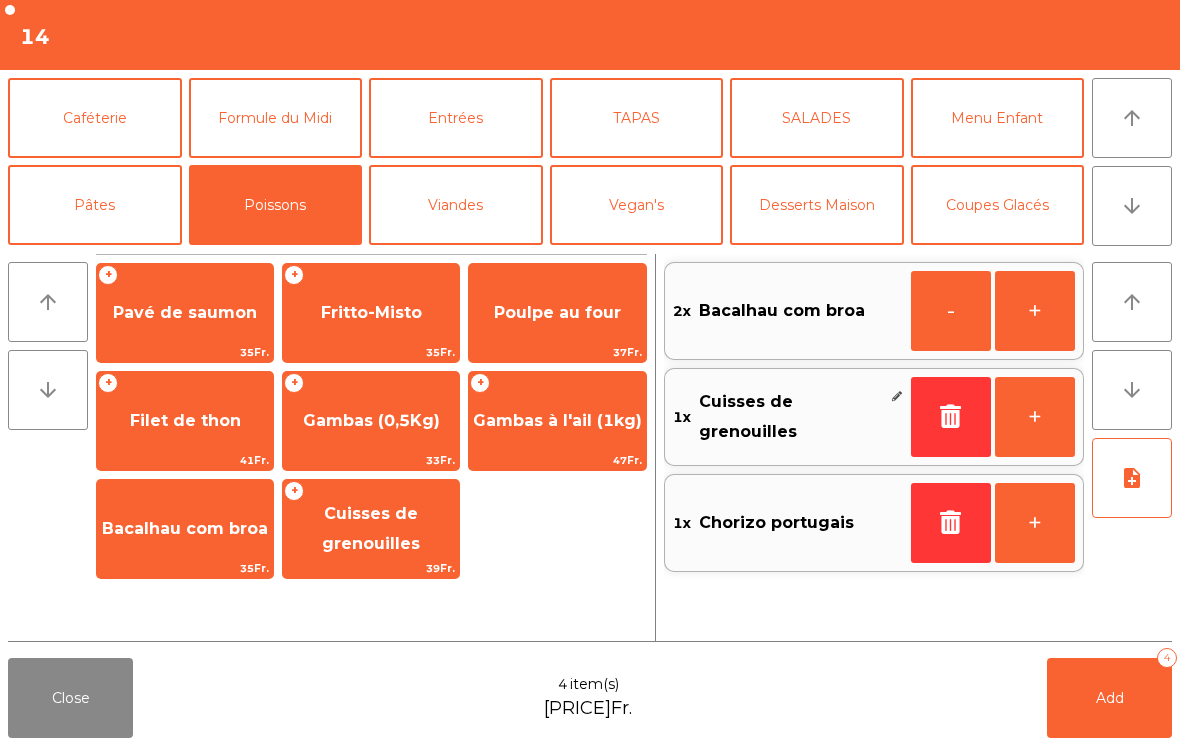click on "+" 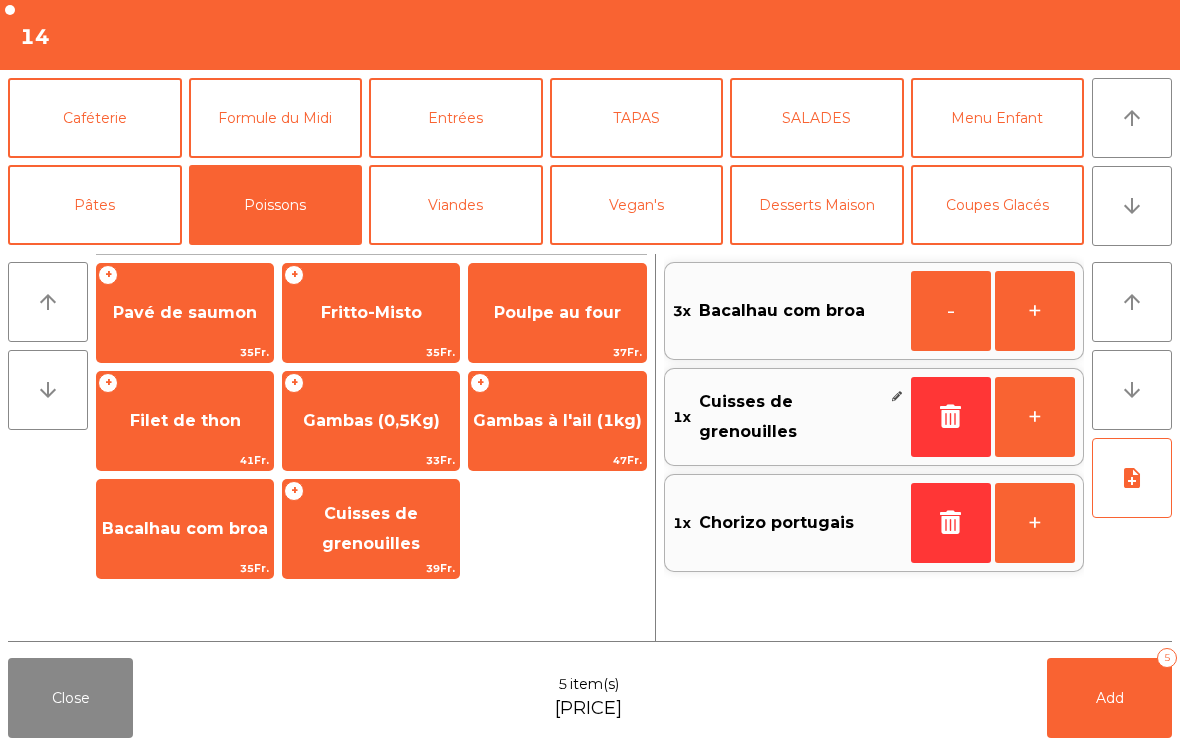 click on "note_add" 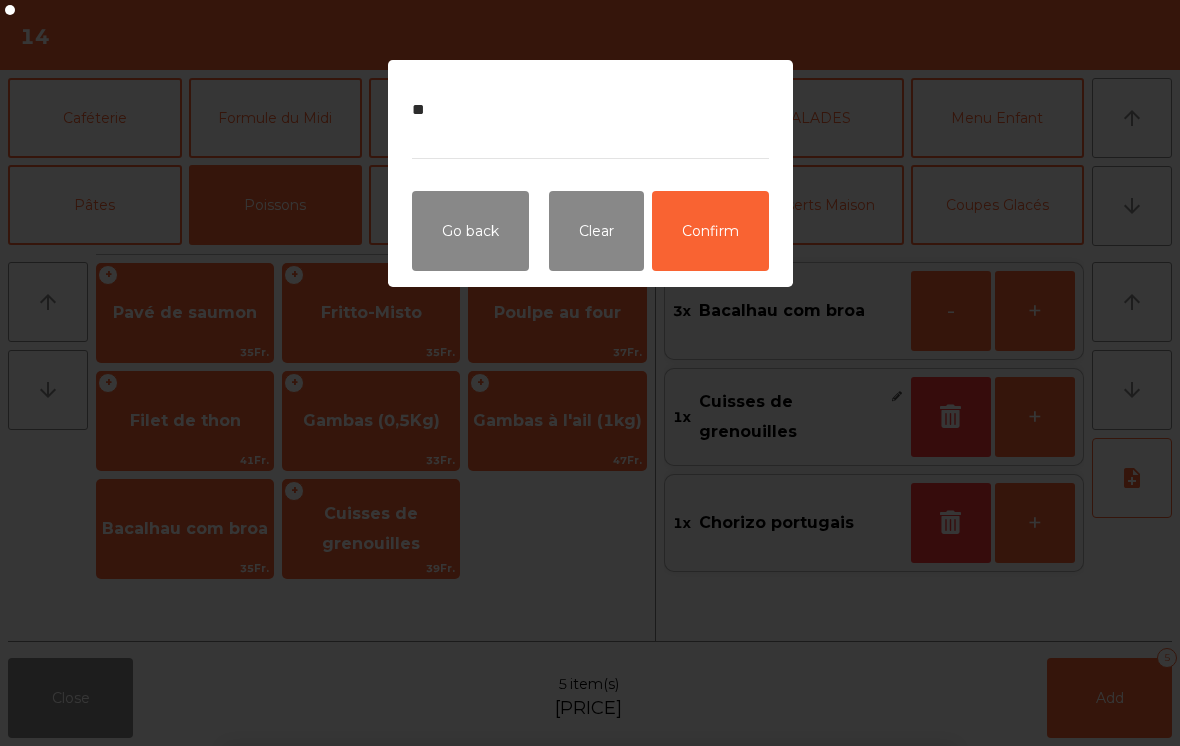 click on "Confirm" 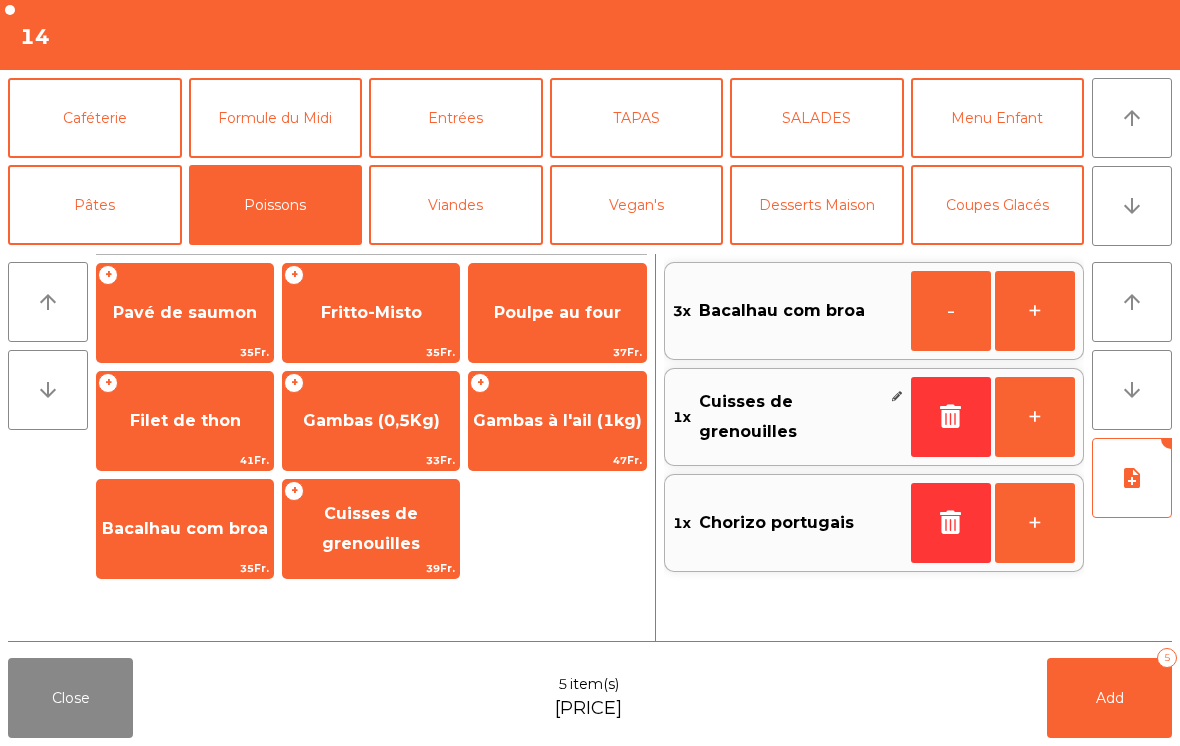click on "Add   5" 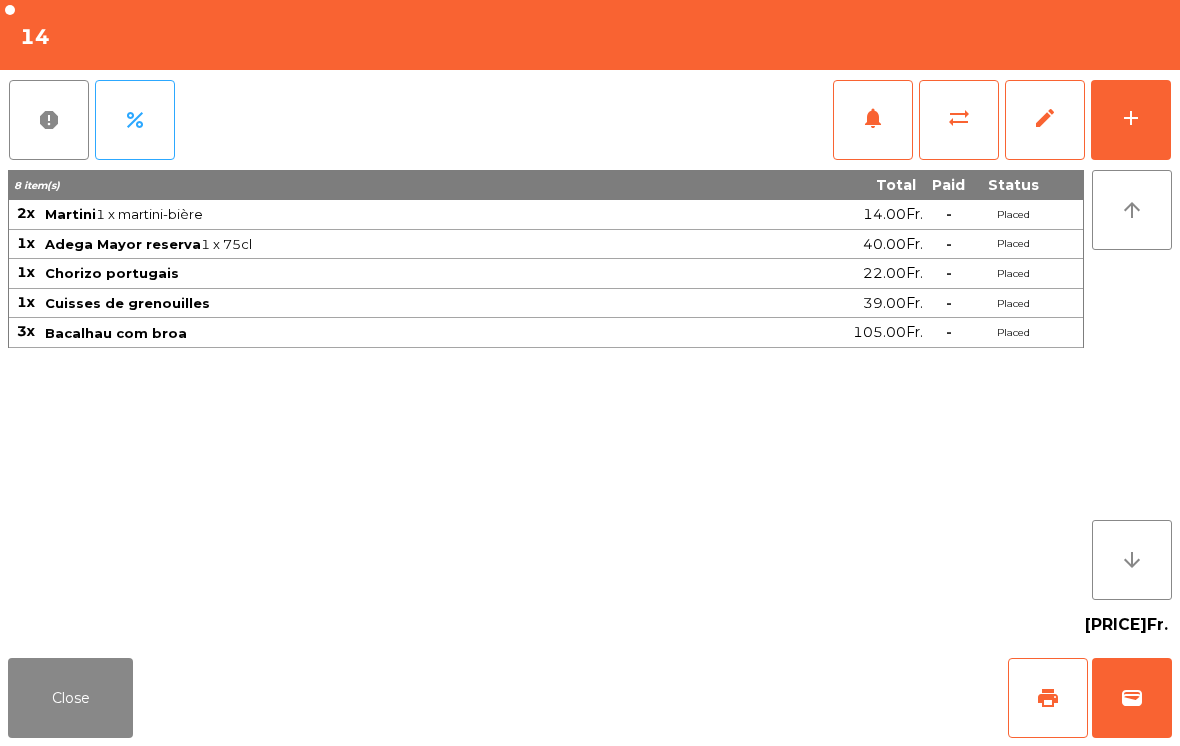 click on "Close" 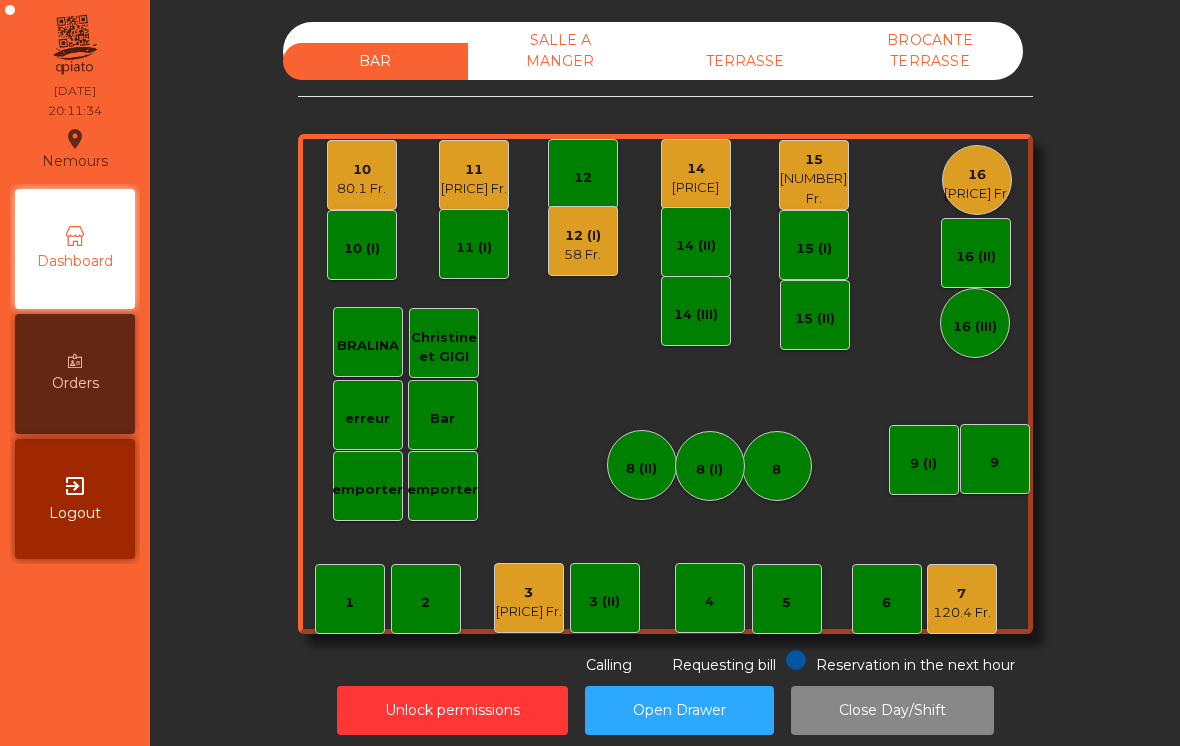 click on "7" 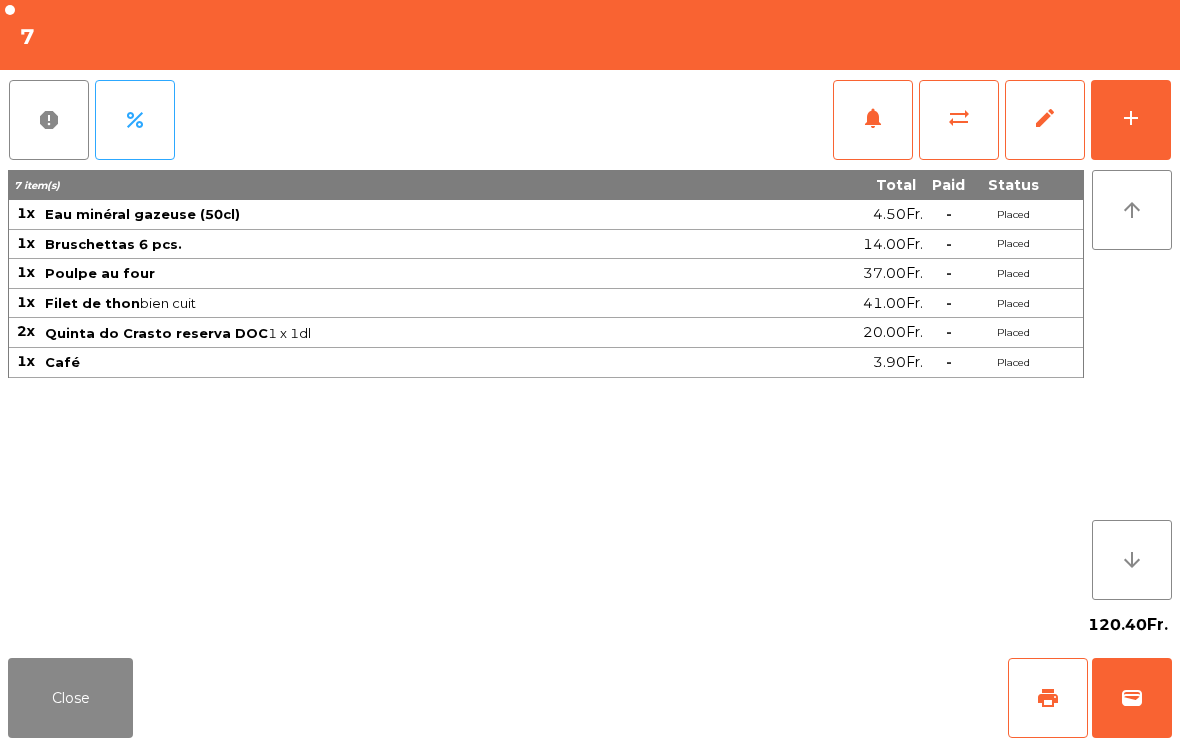 click on "print" 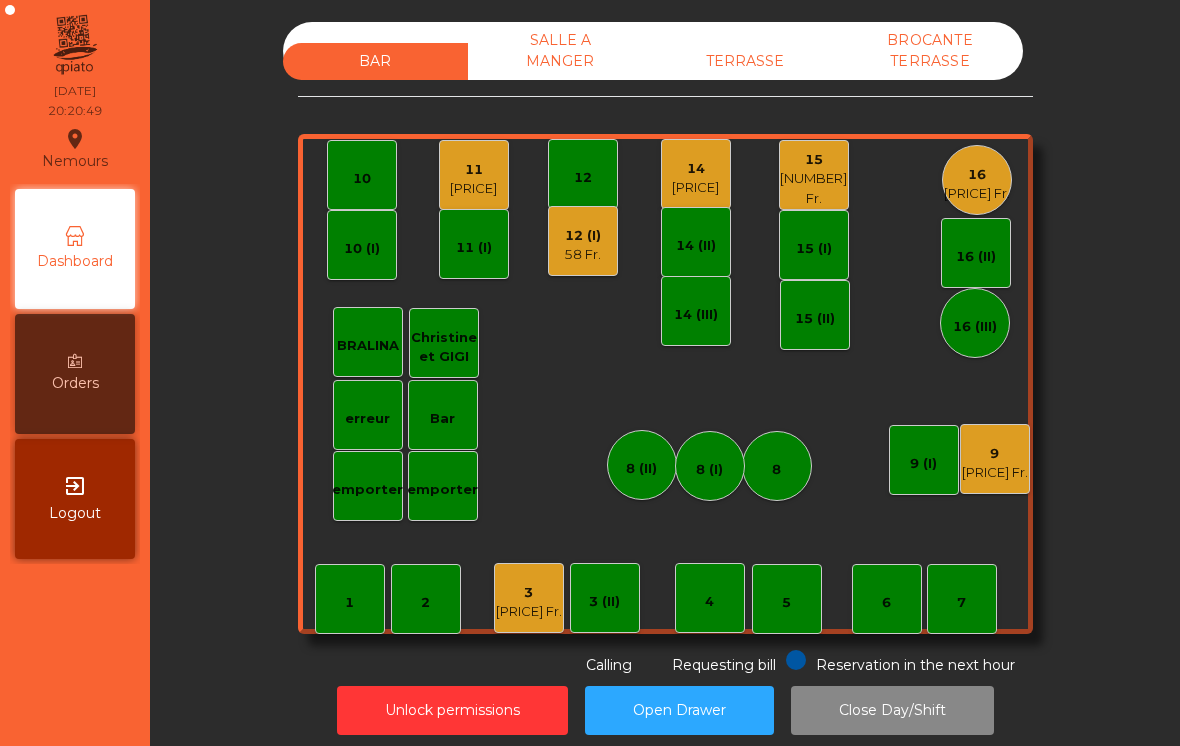 click on "[NUMBER] Fr." 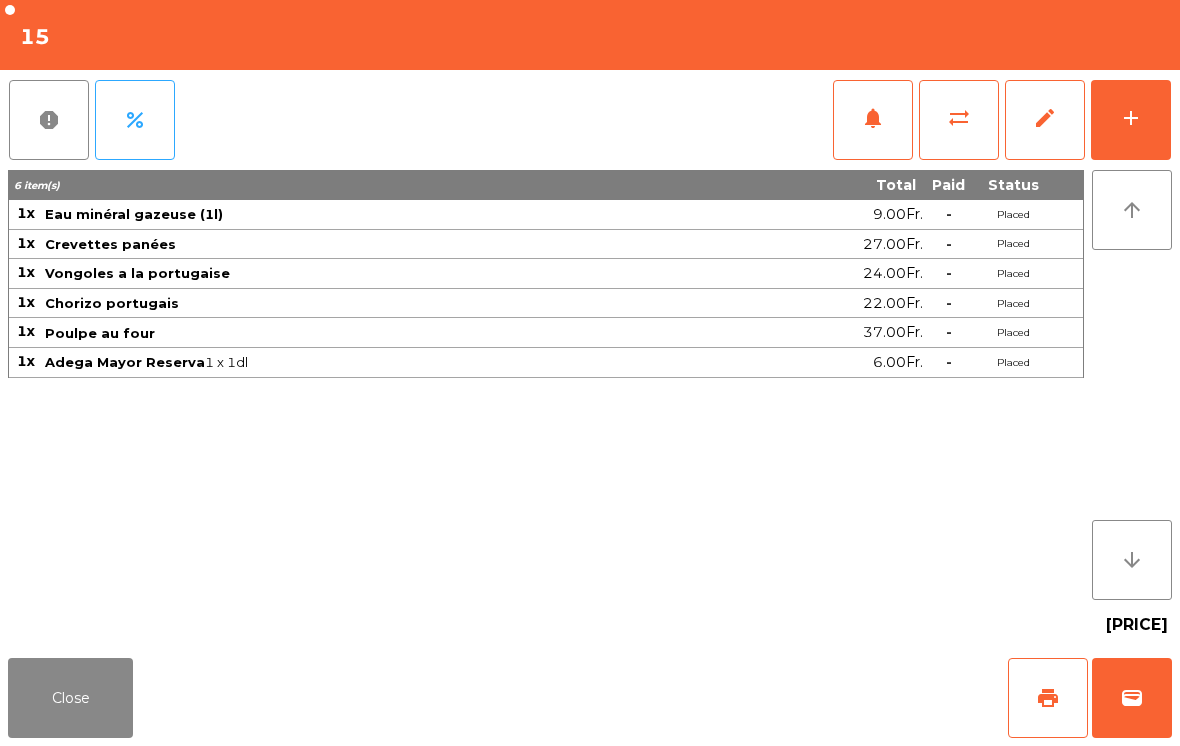 click on "wallet" 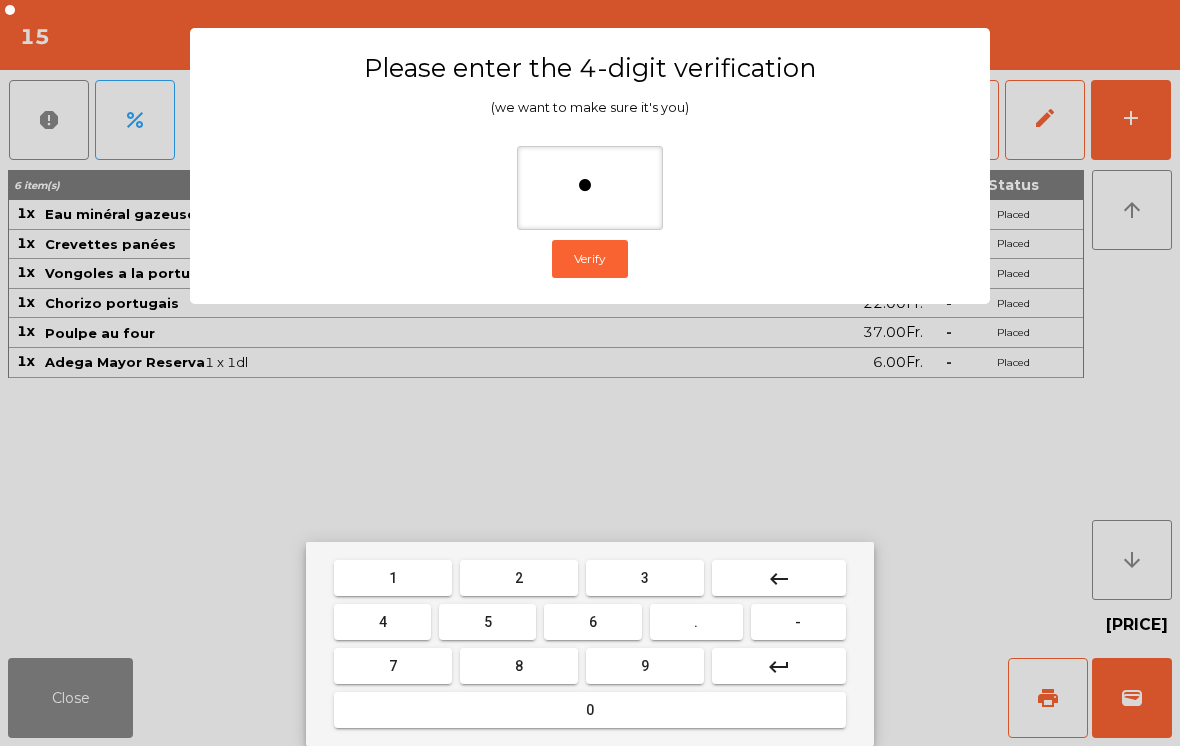 type on "**" 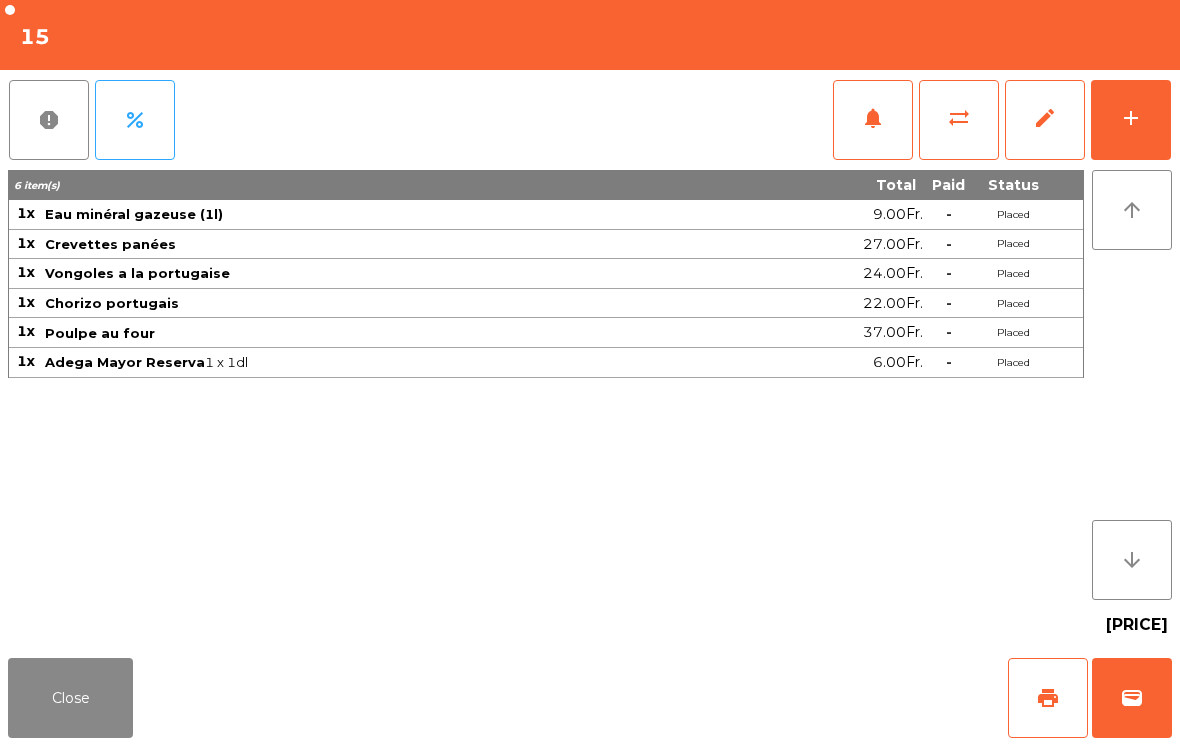 click on "Close   print   wallet" 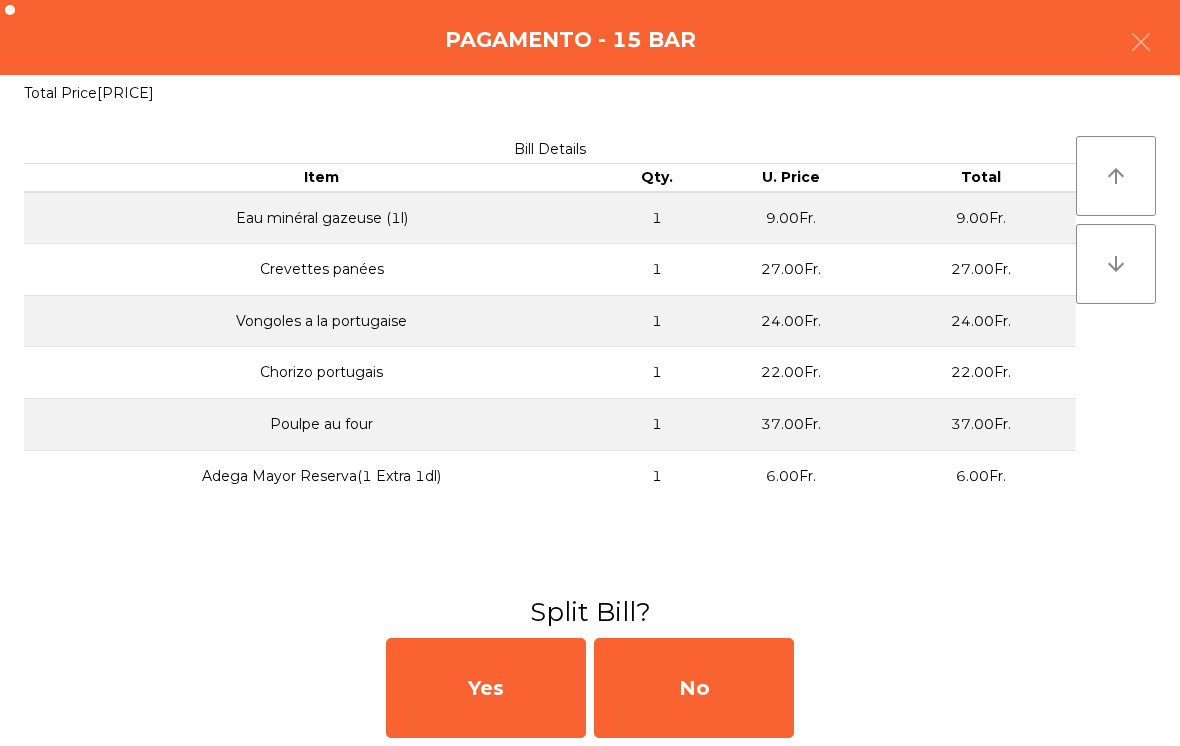 click on "No" 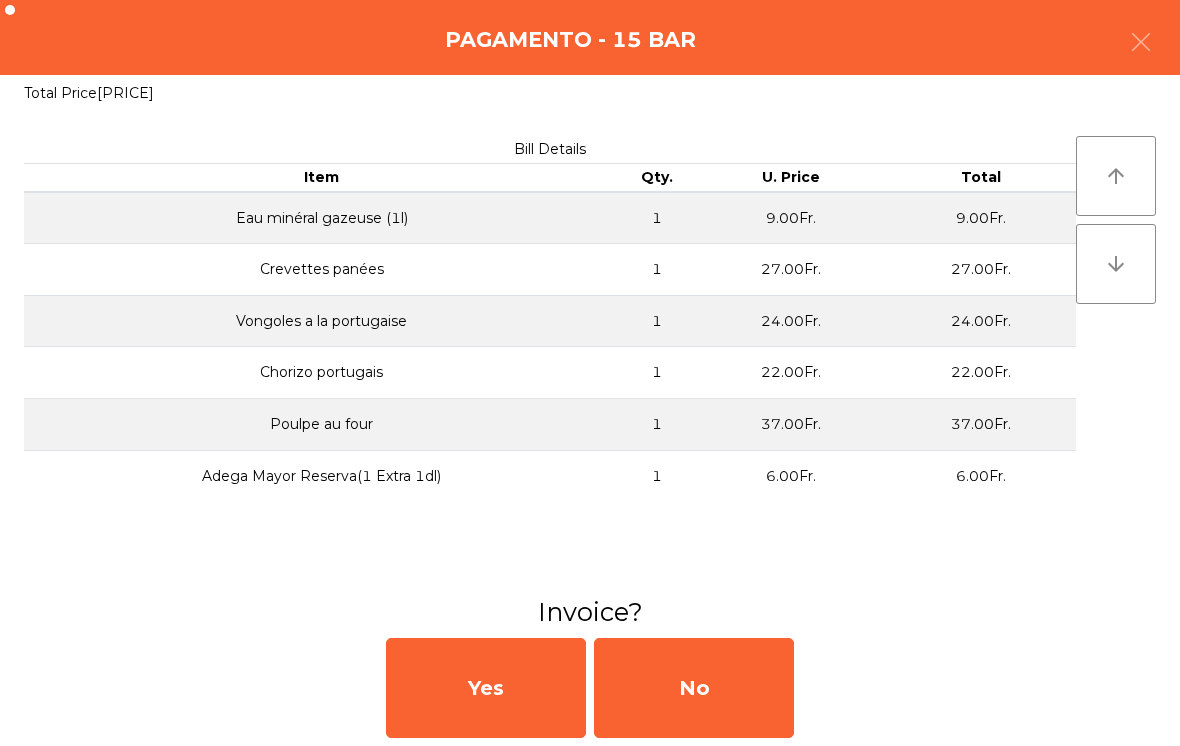 click on "No" 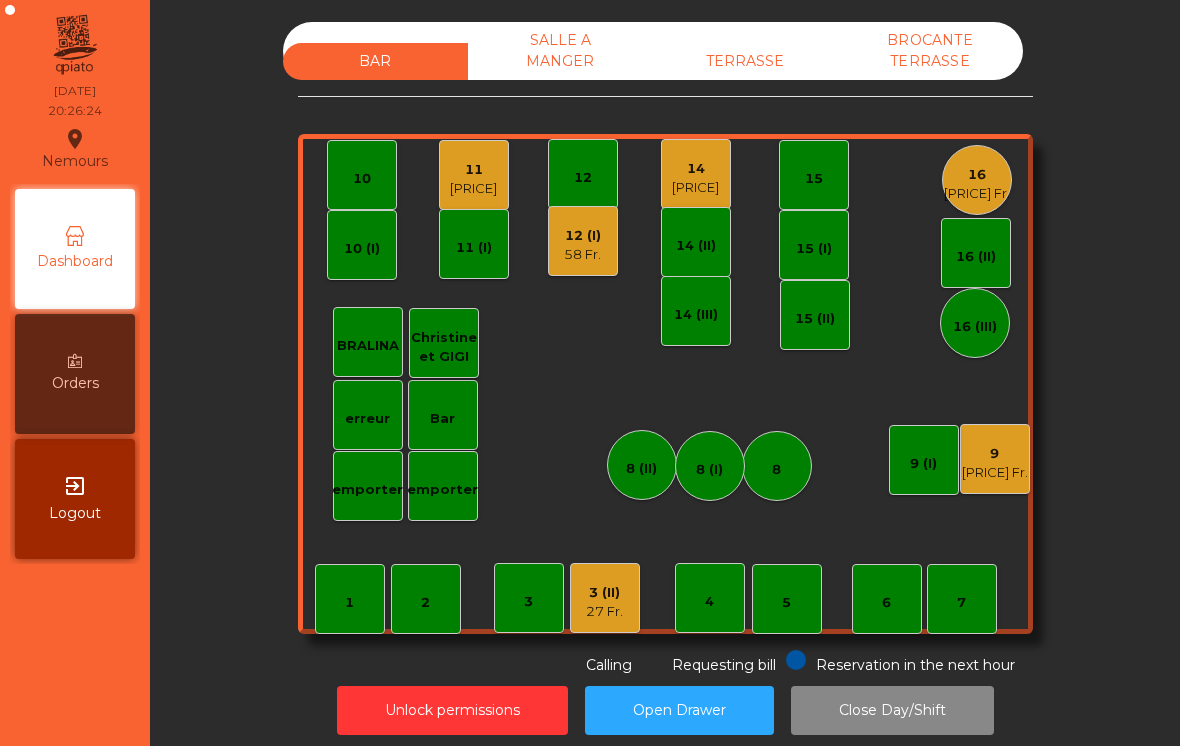 click on "9   [PRICE] Fr." 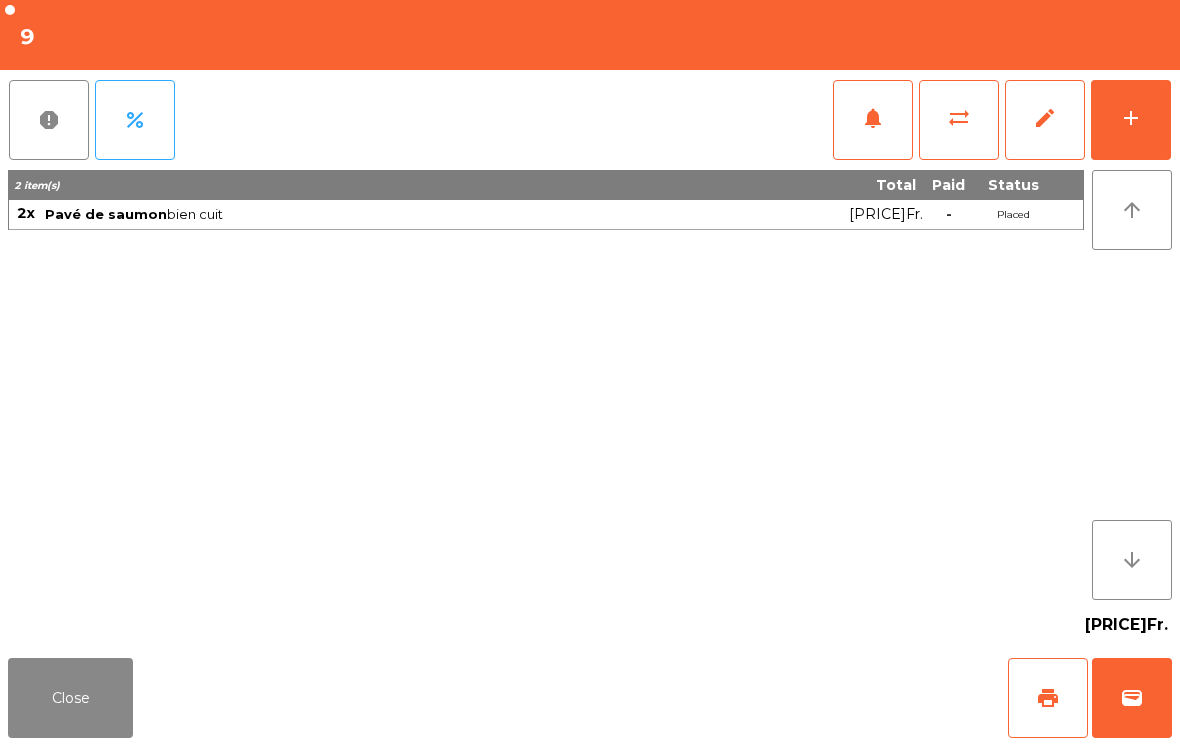 click on "add" 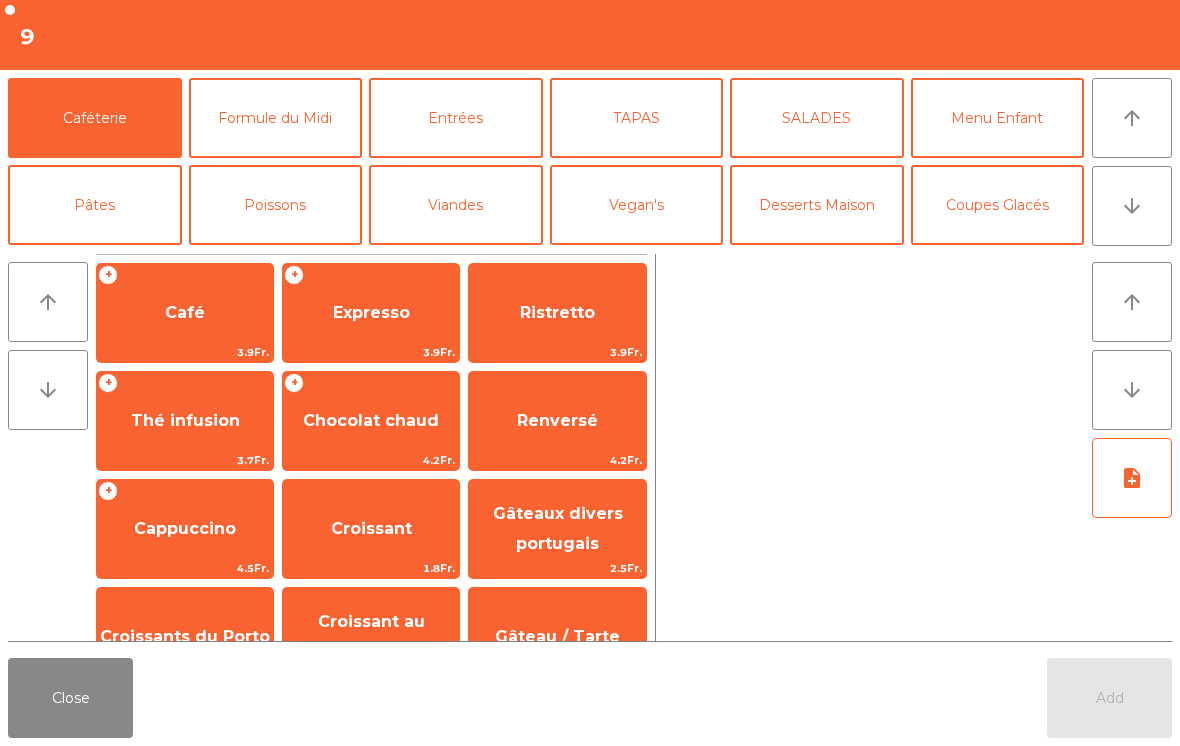 click on "arrow_downward" 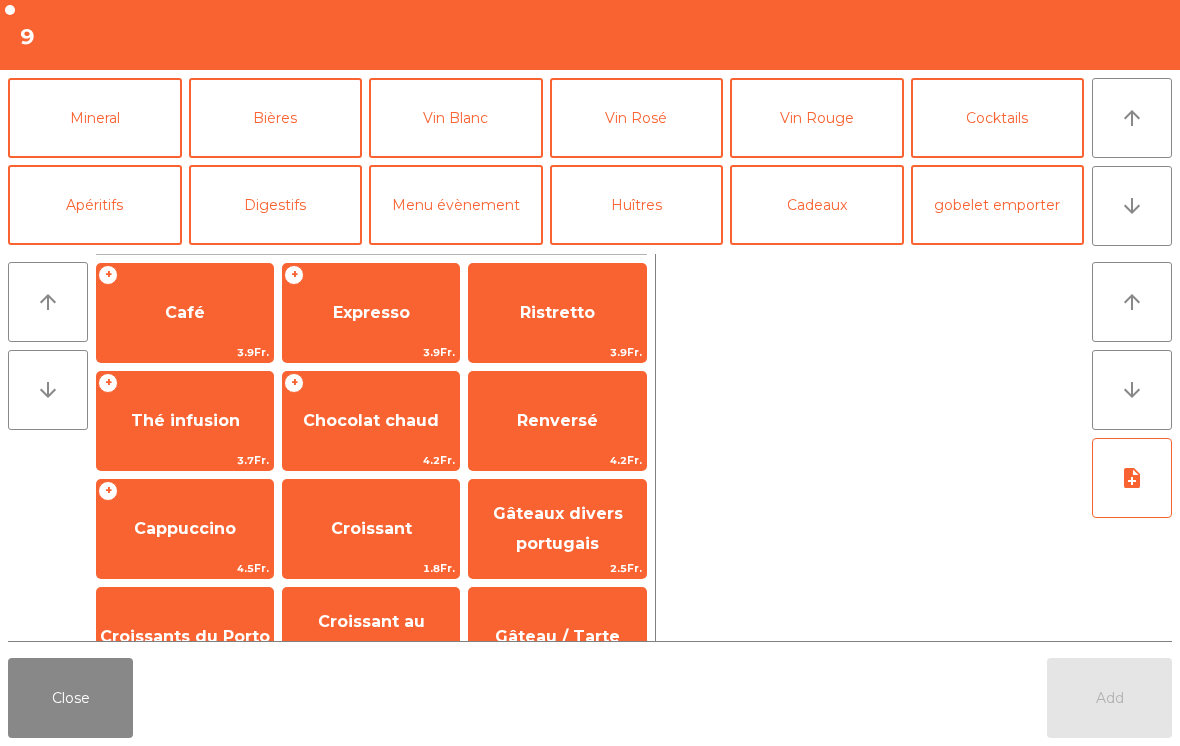 scroll, scrollTop: 134, scrollLeft: 0, axis: vertical 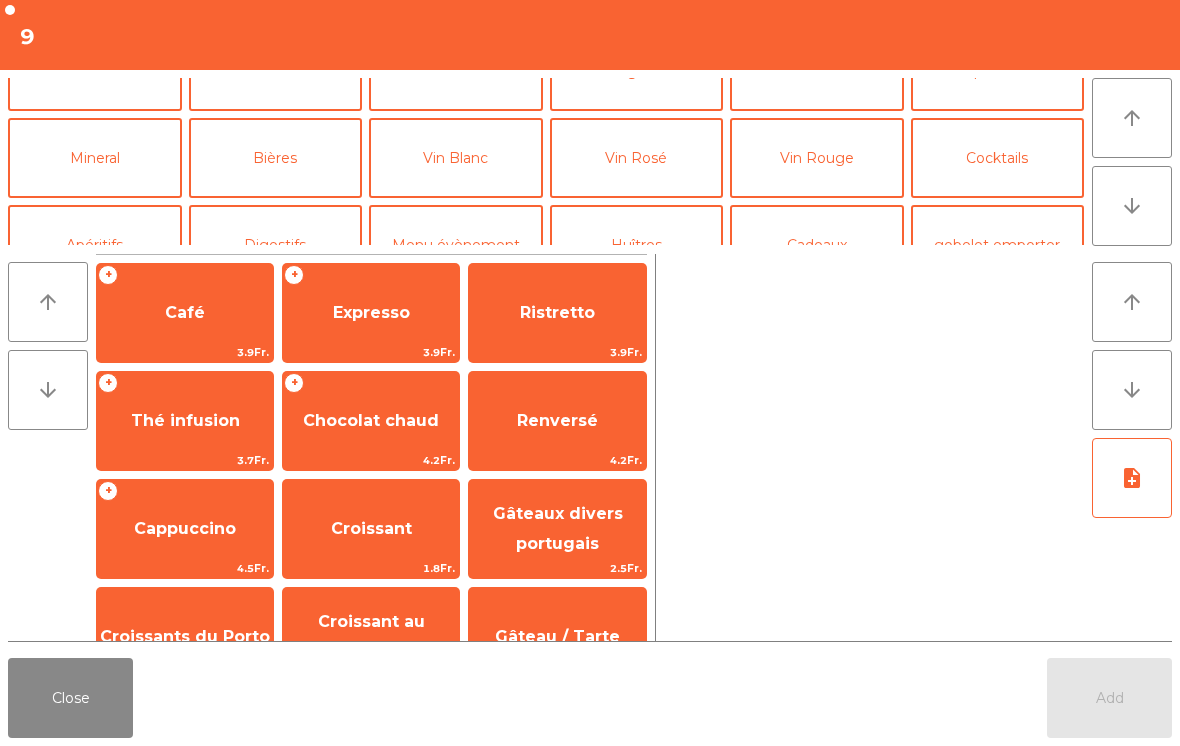 click on "Vin Rosé" 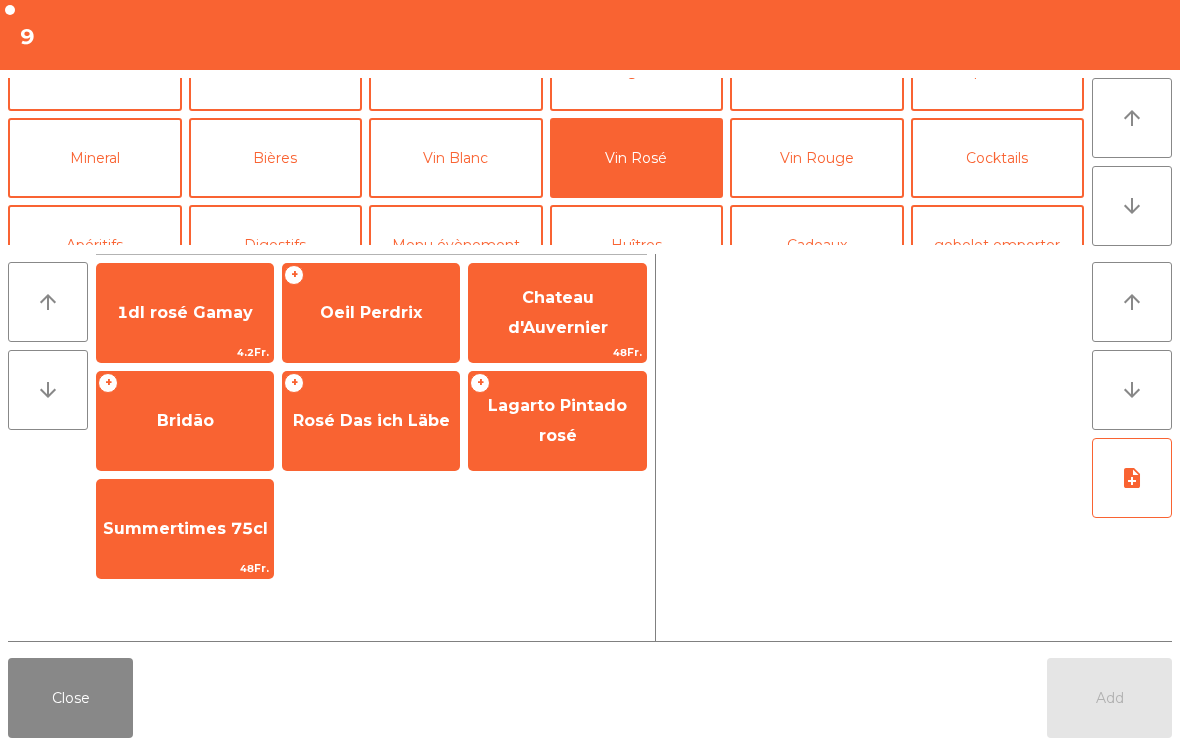 scroll, scrollTop: 194, scrollLeft: 0, axis: vertical 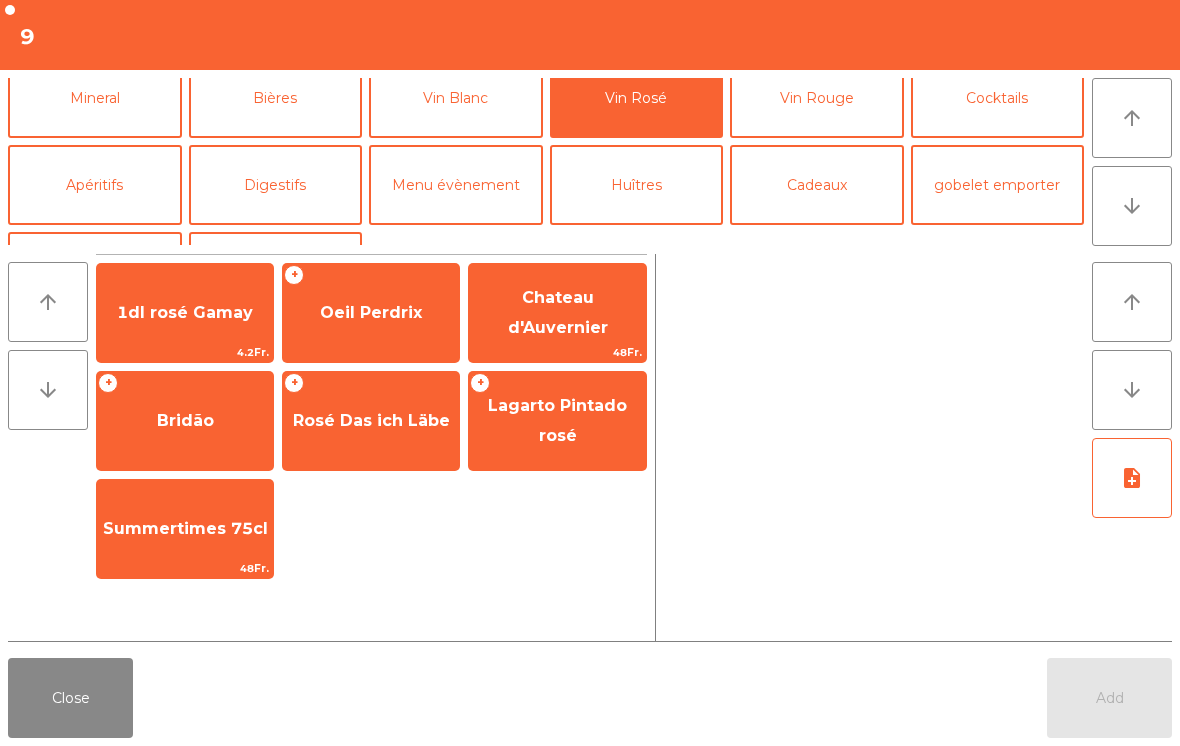 click on "Vin Blanc" 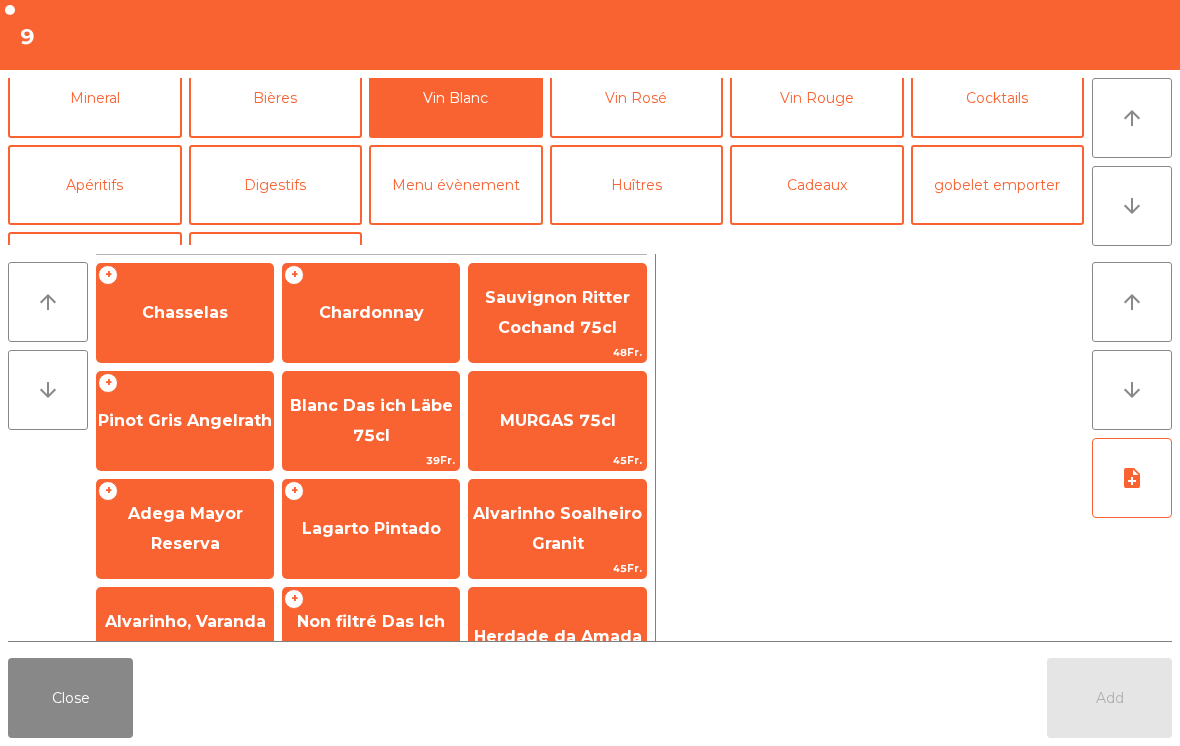 click on "Vin Rouge" 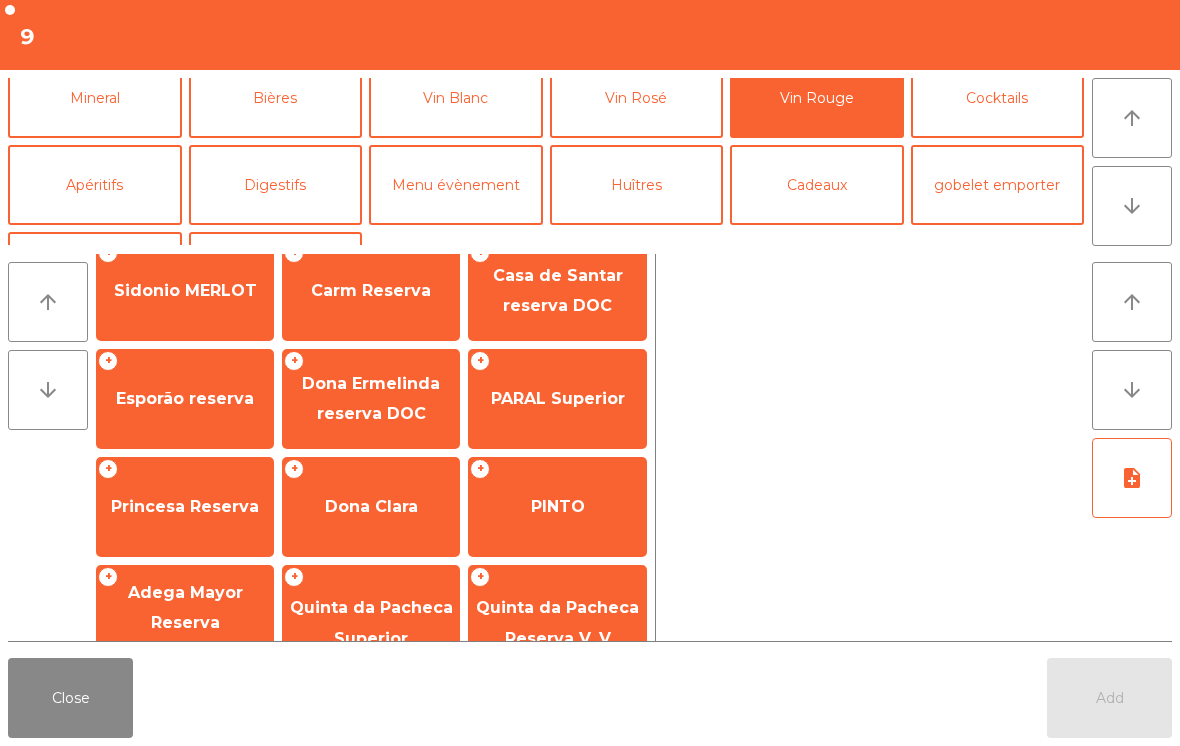 scroll, scrollTop: 356, scrollLeft: 0, axis: vertical 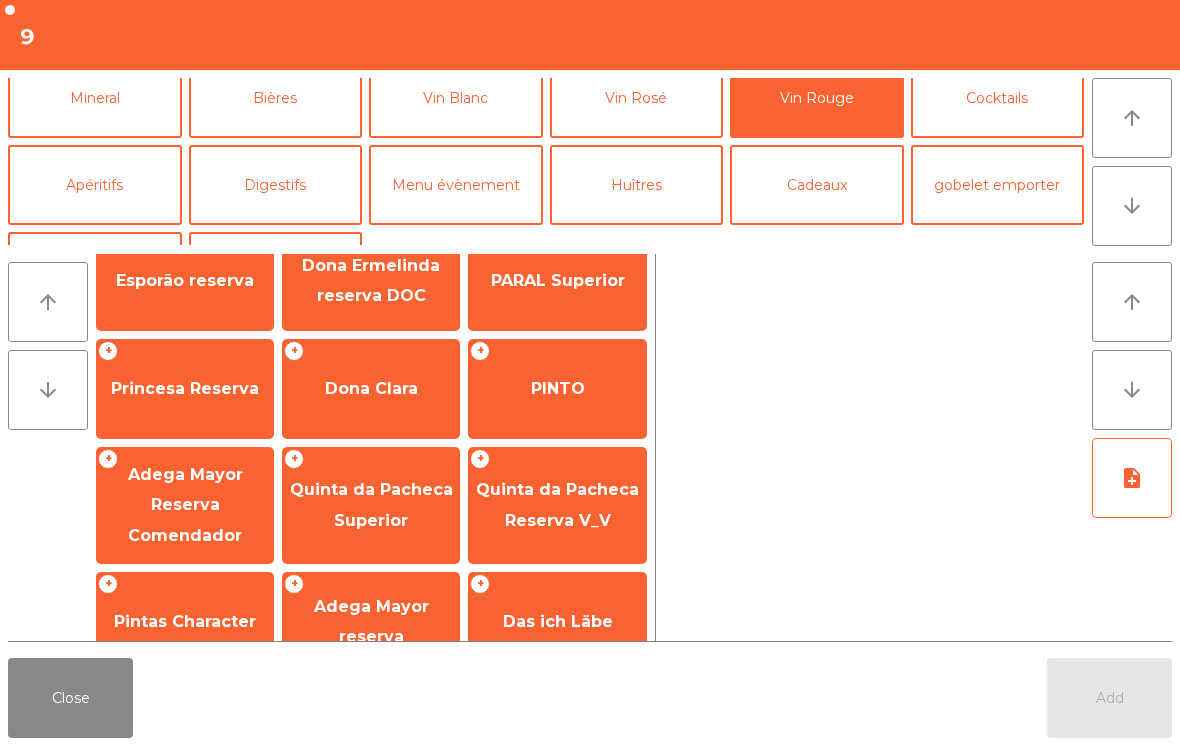click on "Das ich Läbe" 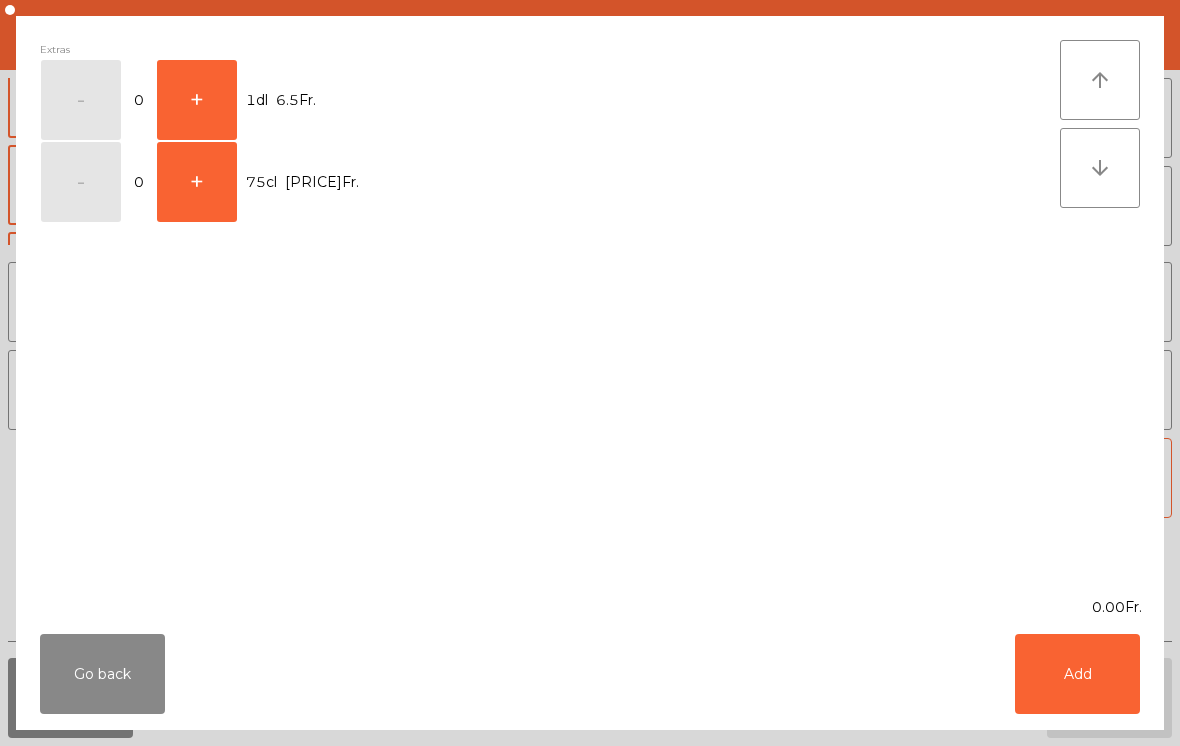 click on "+" 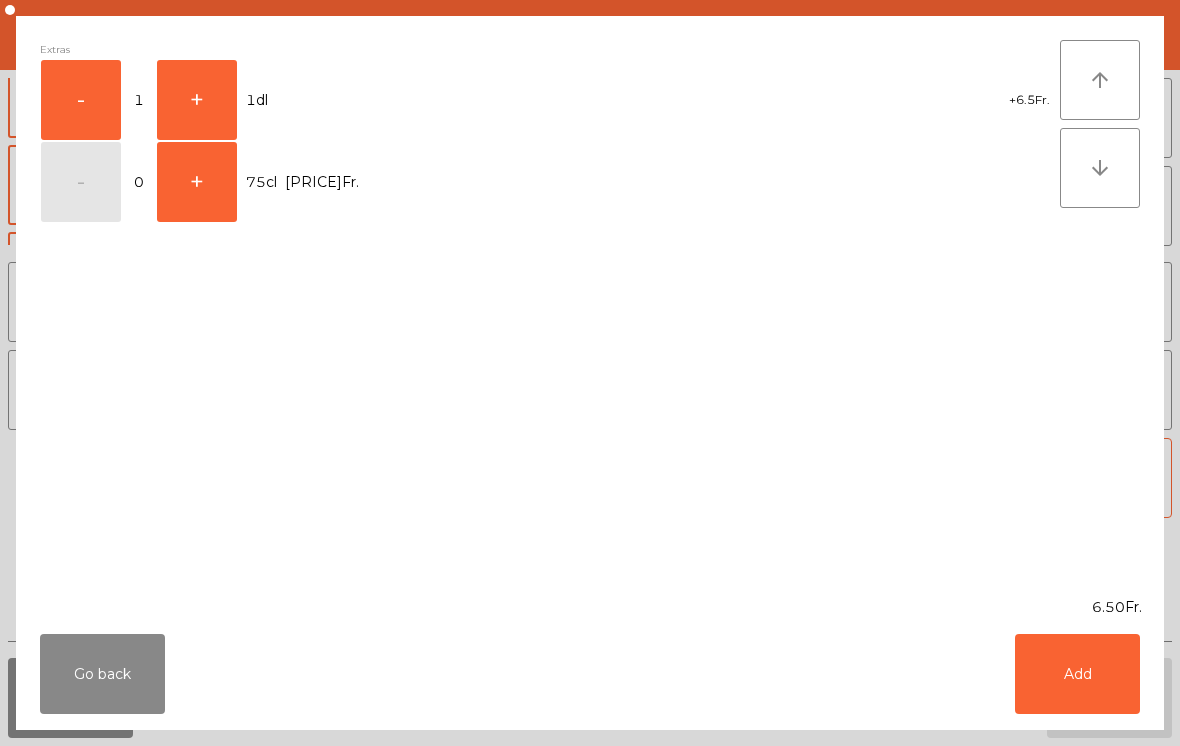 click on "Add" 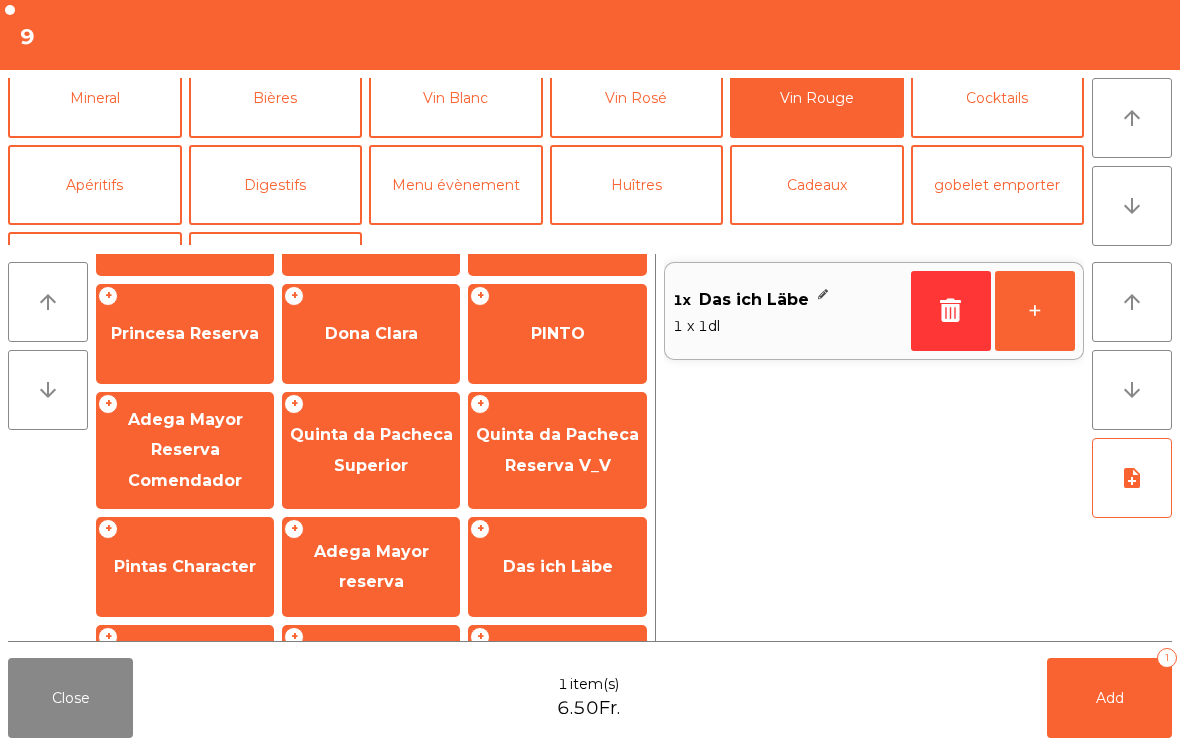 click on "+" 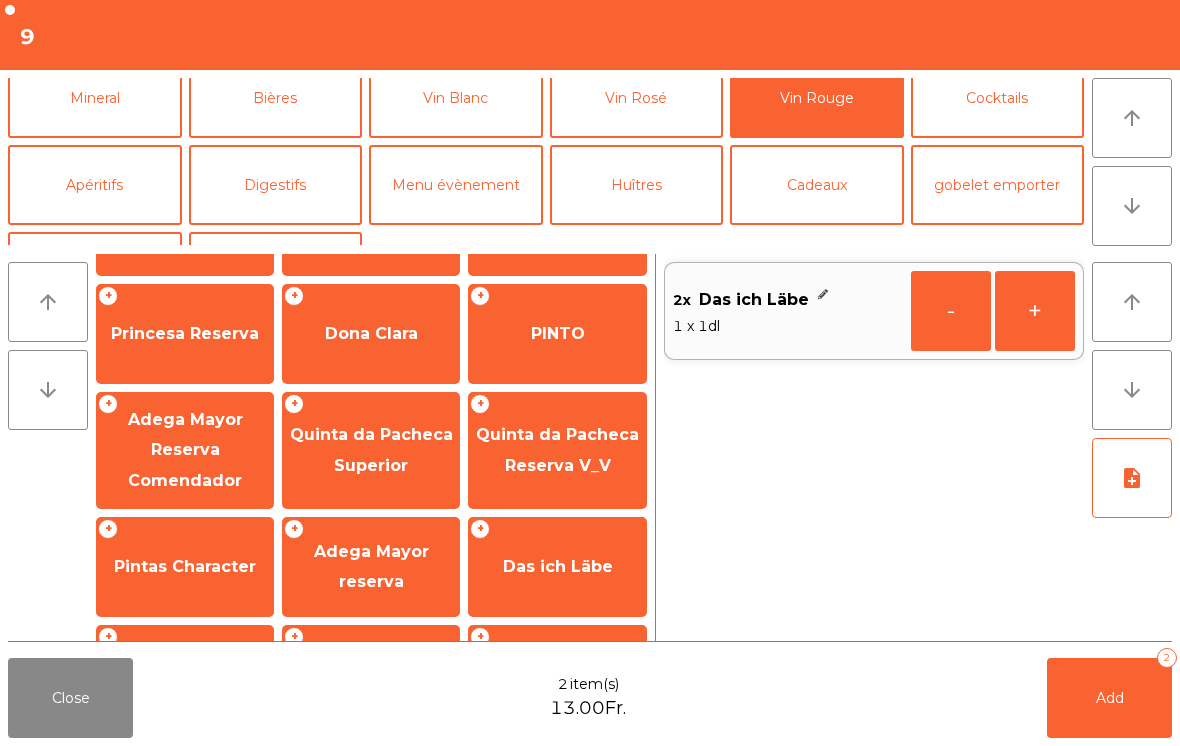 click on "+" 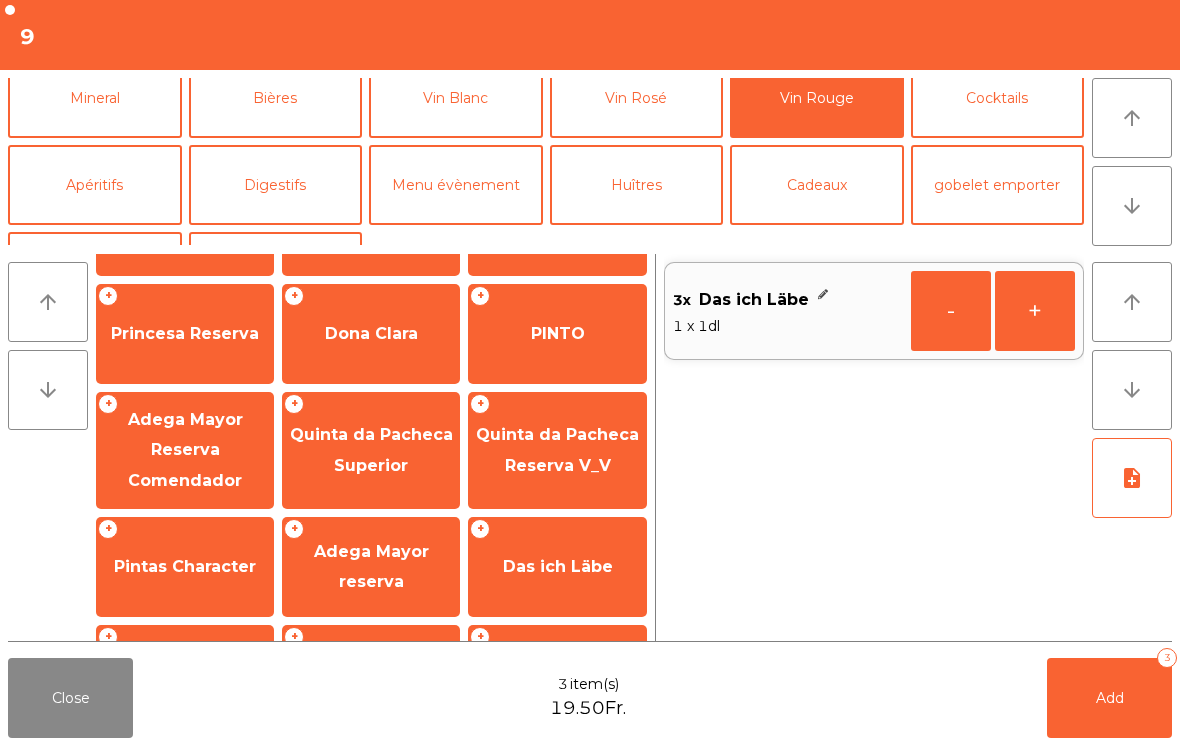 click on "Add   3" 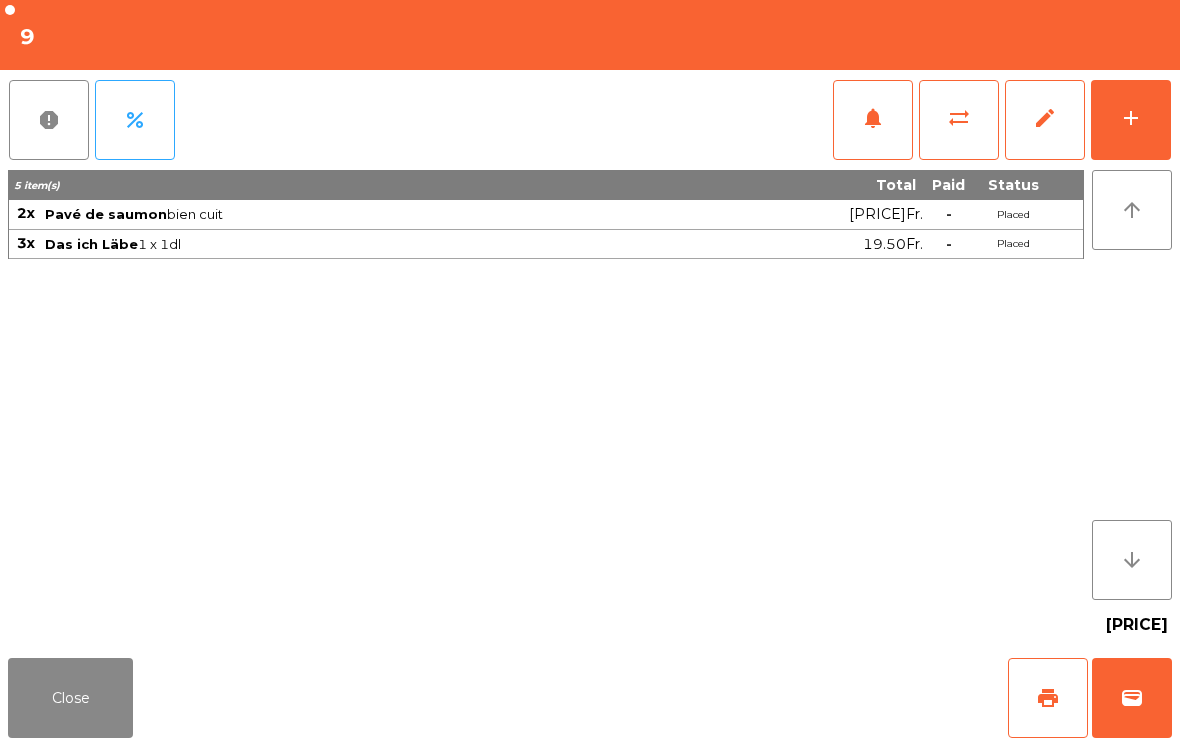 click on "Close" 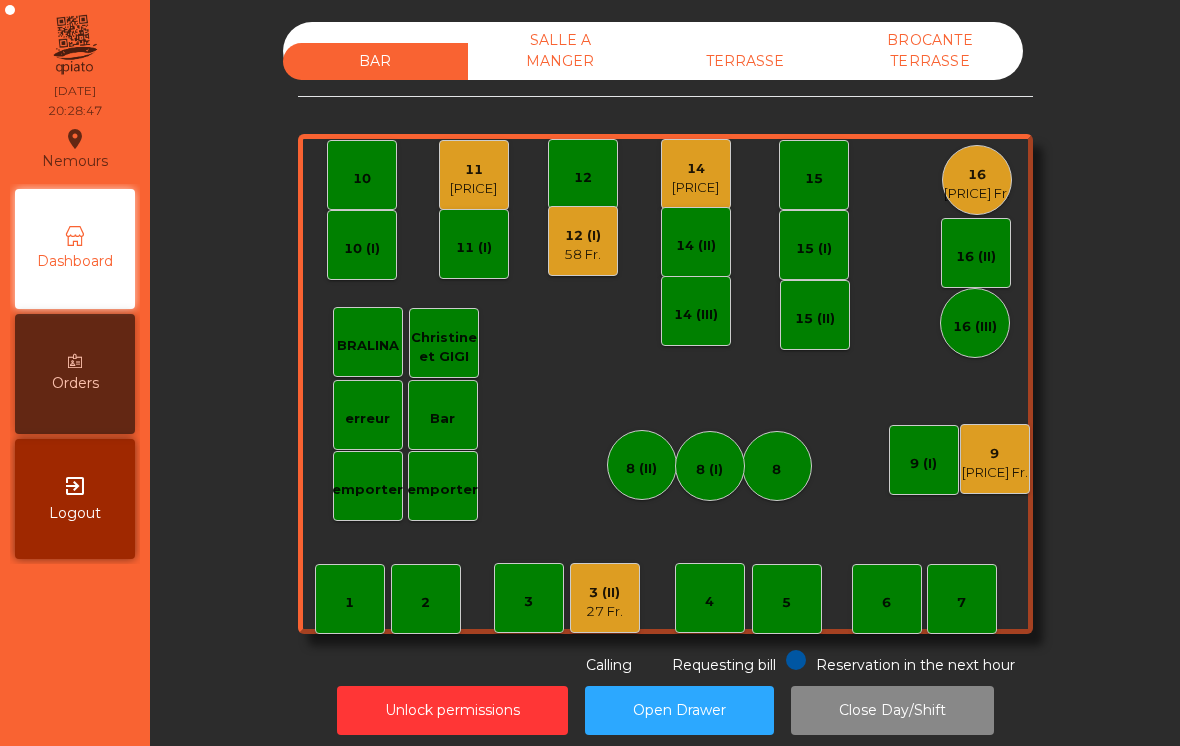 scroll, scrollTop: 12, scrollLeft: 0, axis: vertical 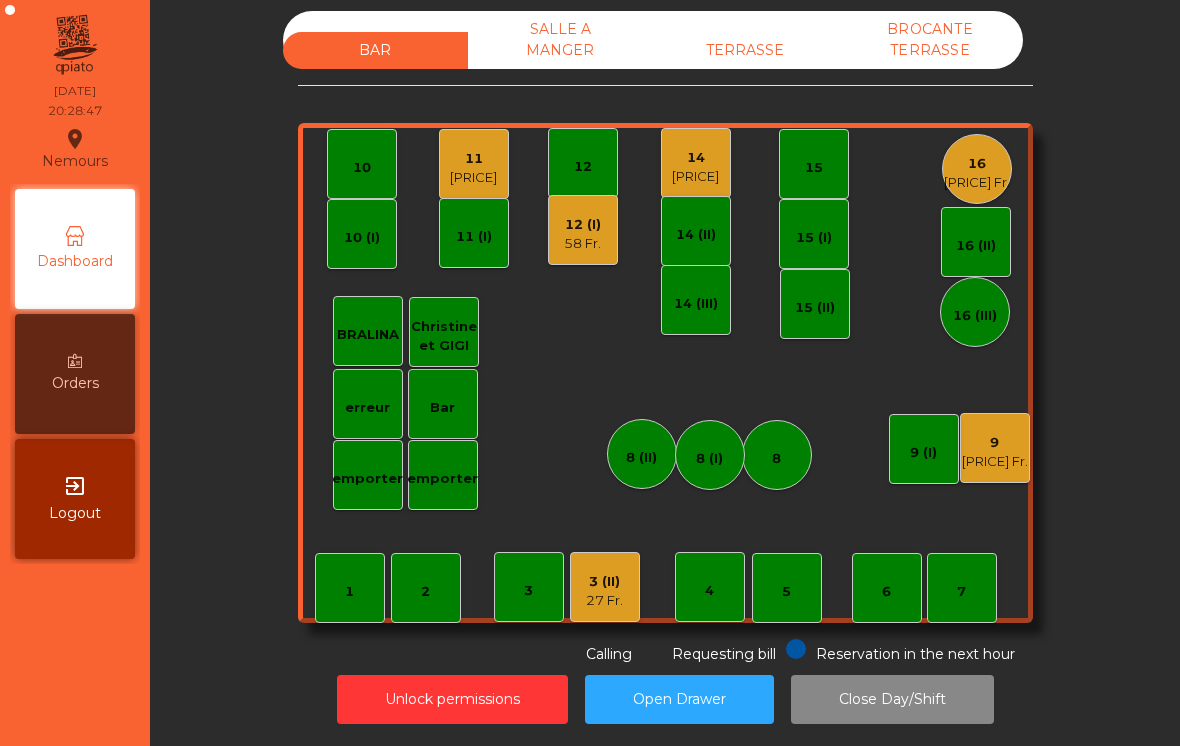 click on "27 Fr." 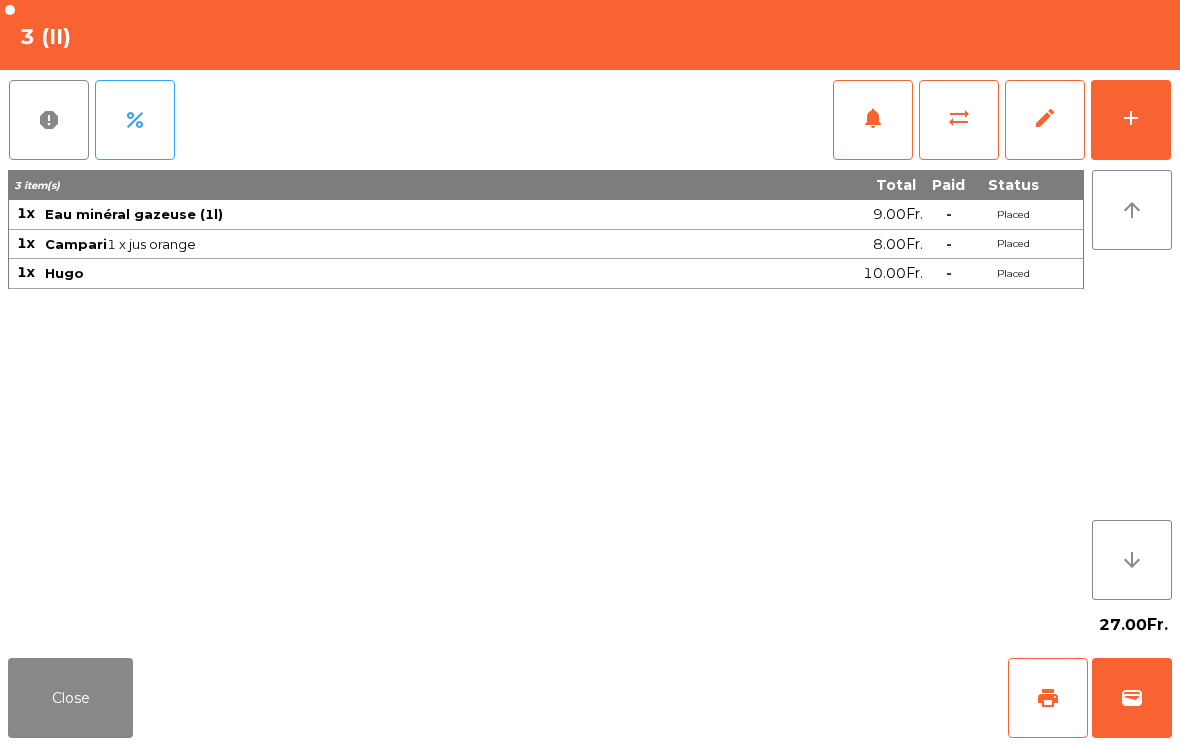 click on "add" 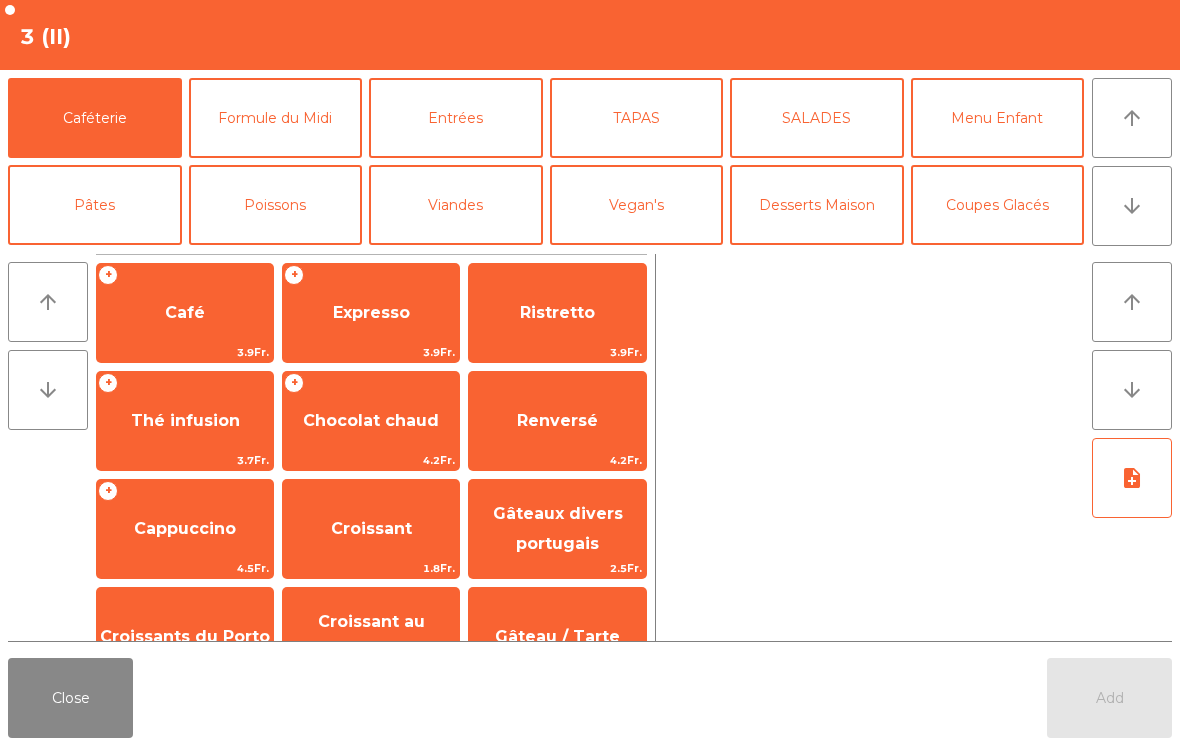 click on "TAPAS" 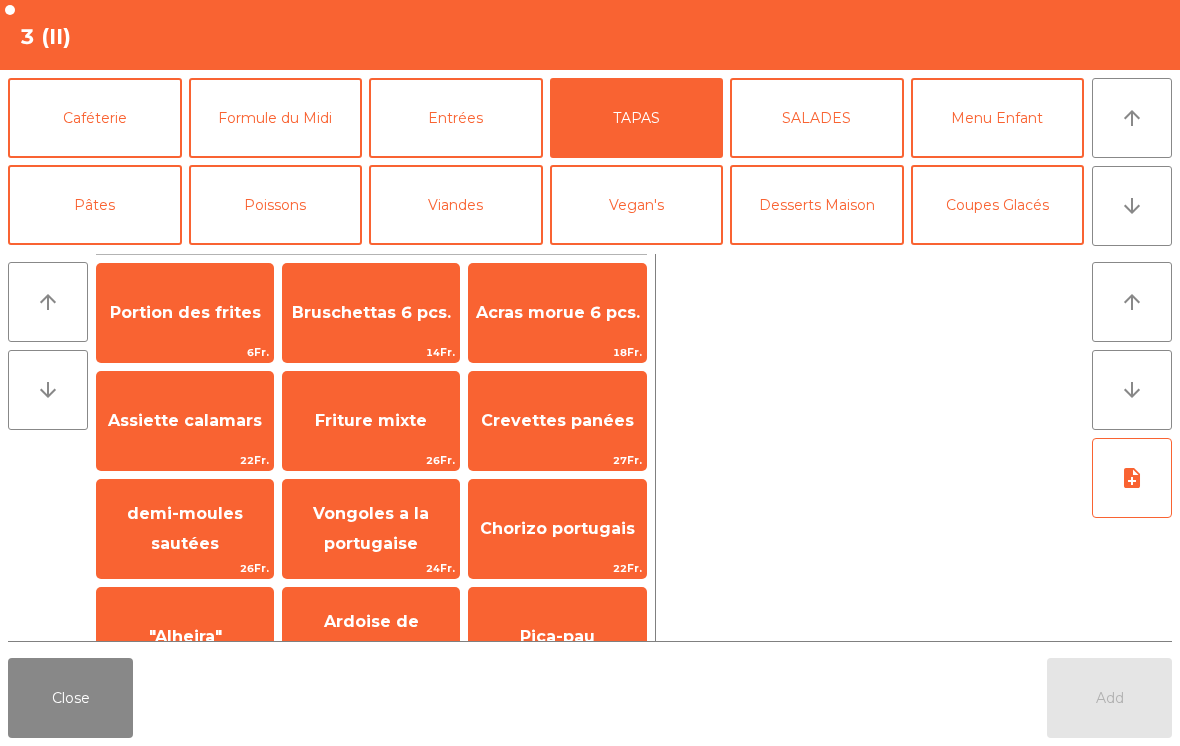 click on "Bruschettas 6 pcs." 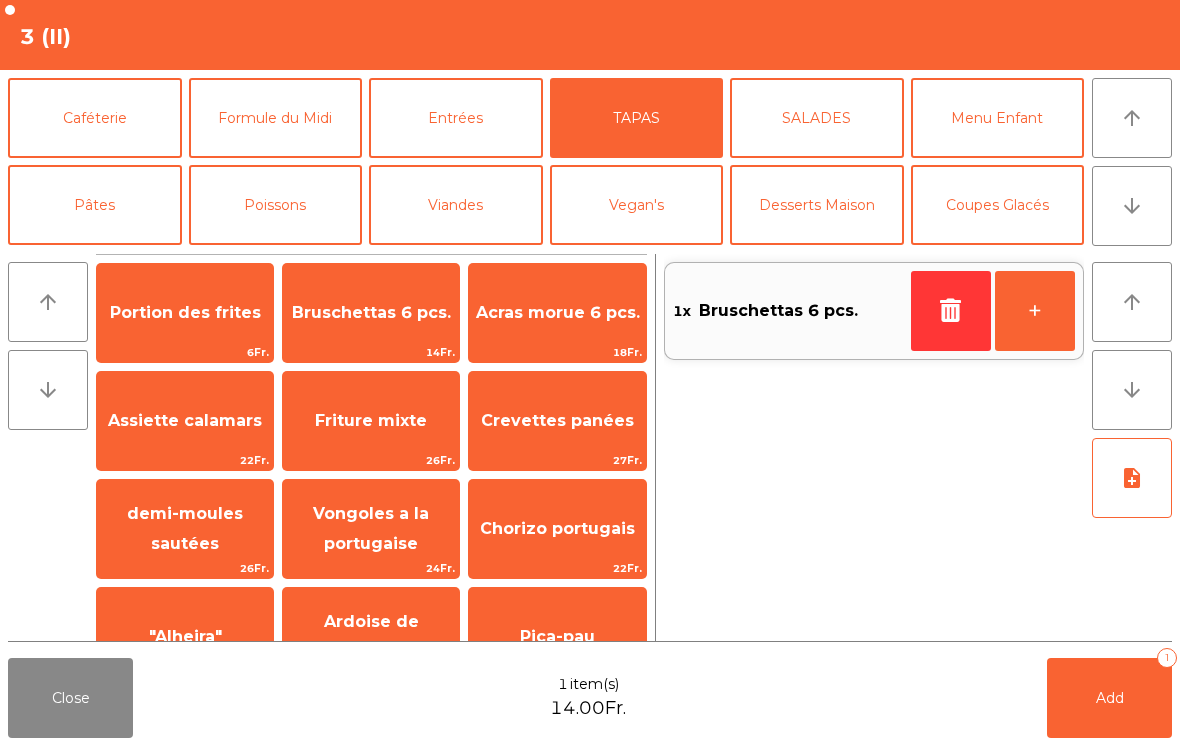 click on "Viandes" 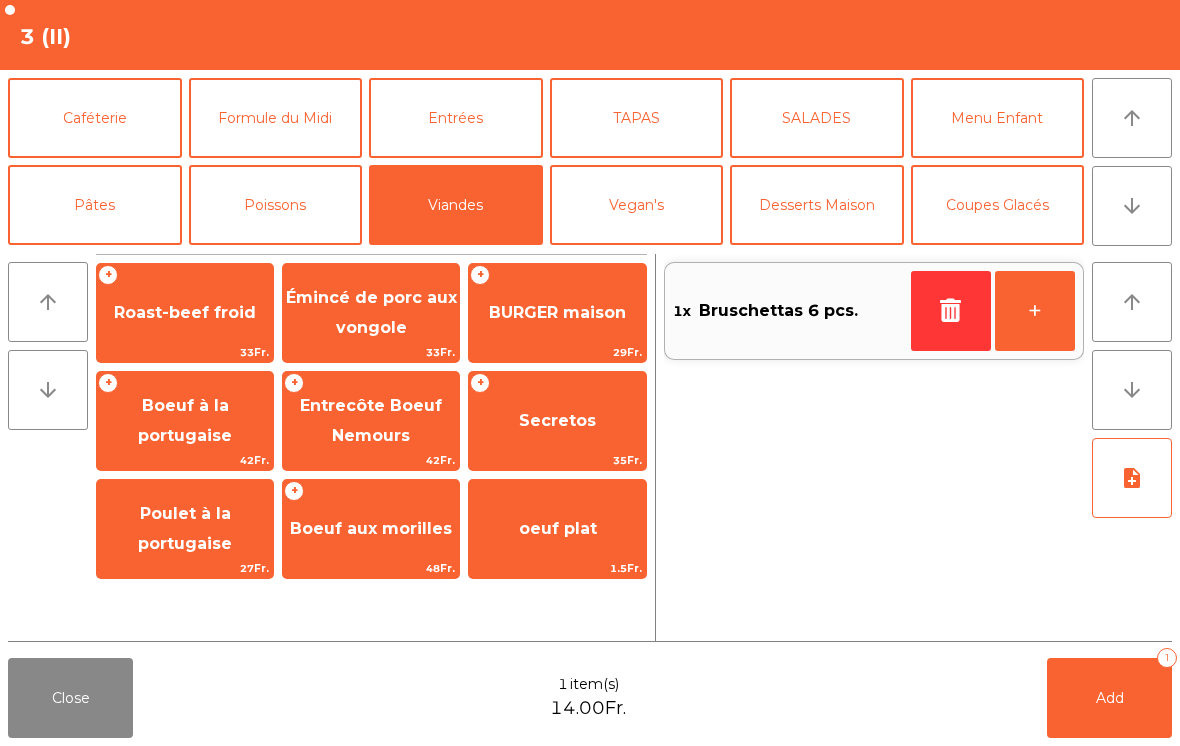 click on "BURGER maison" 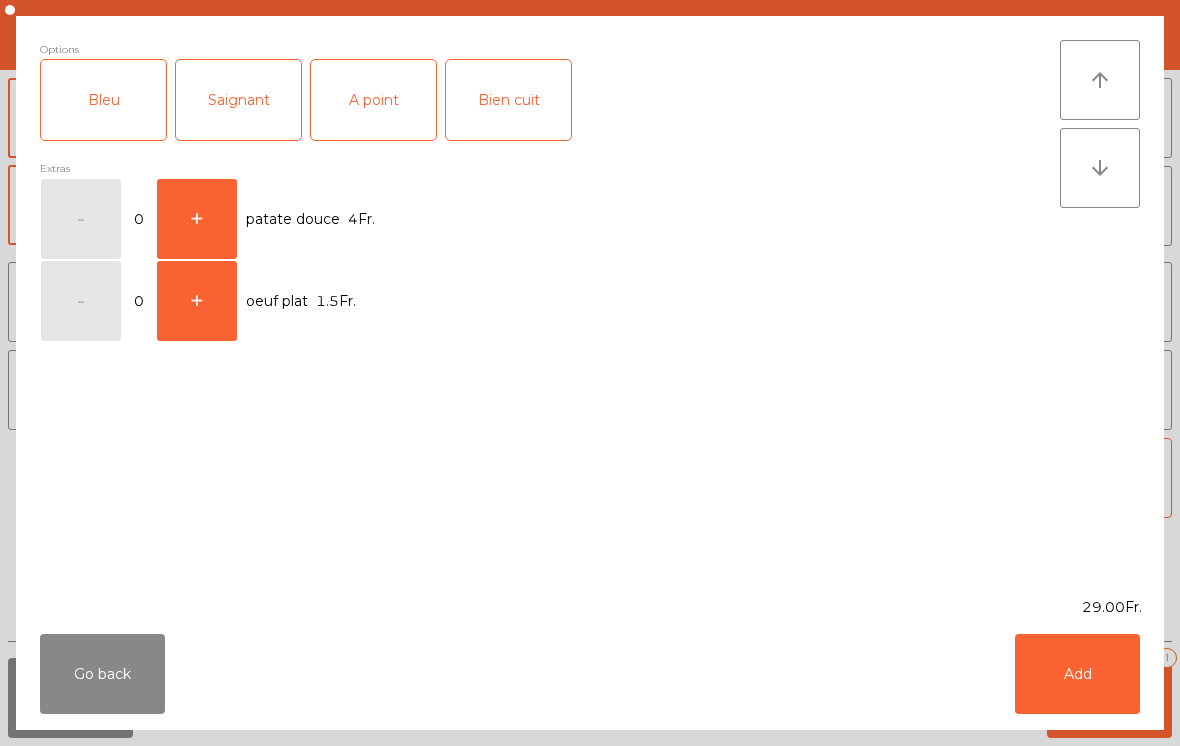 click on "A point" 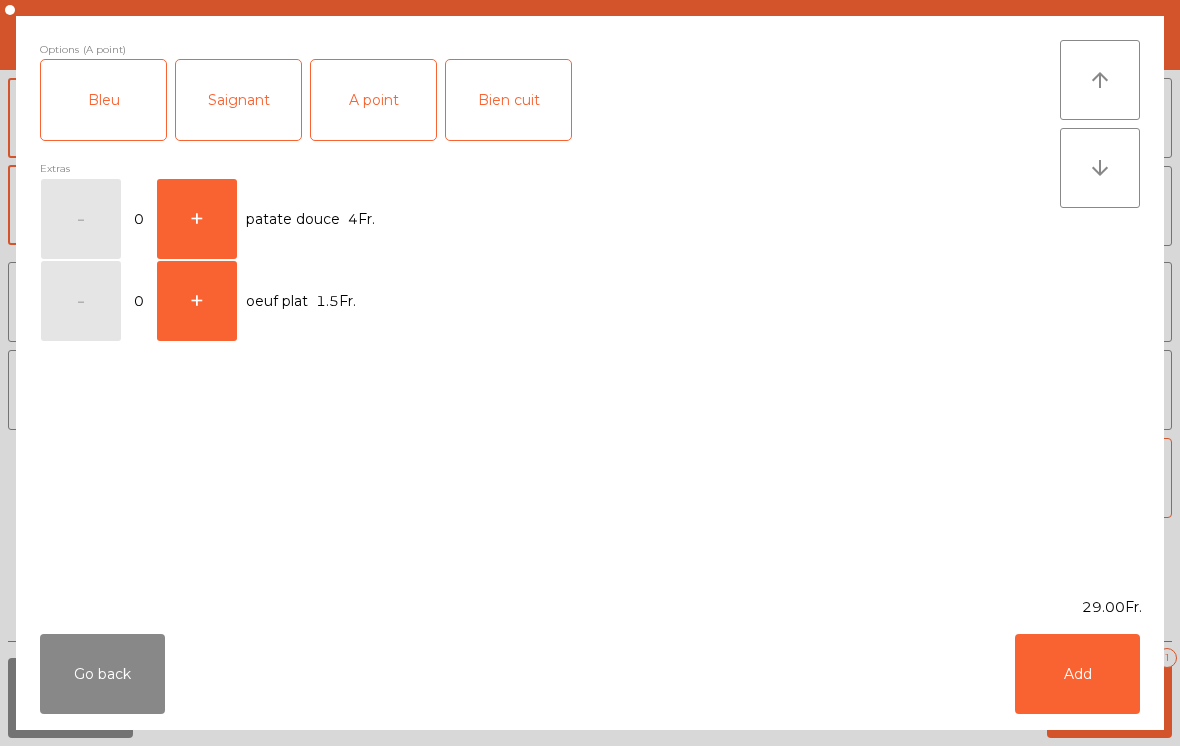 click on "Add" 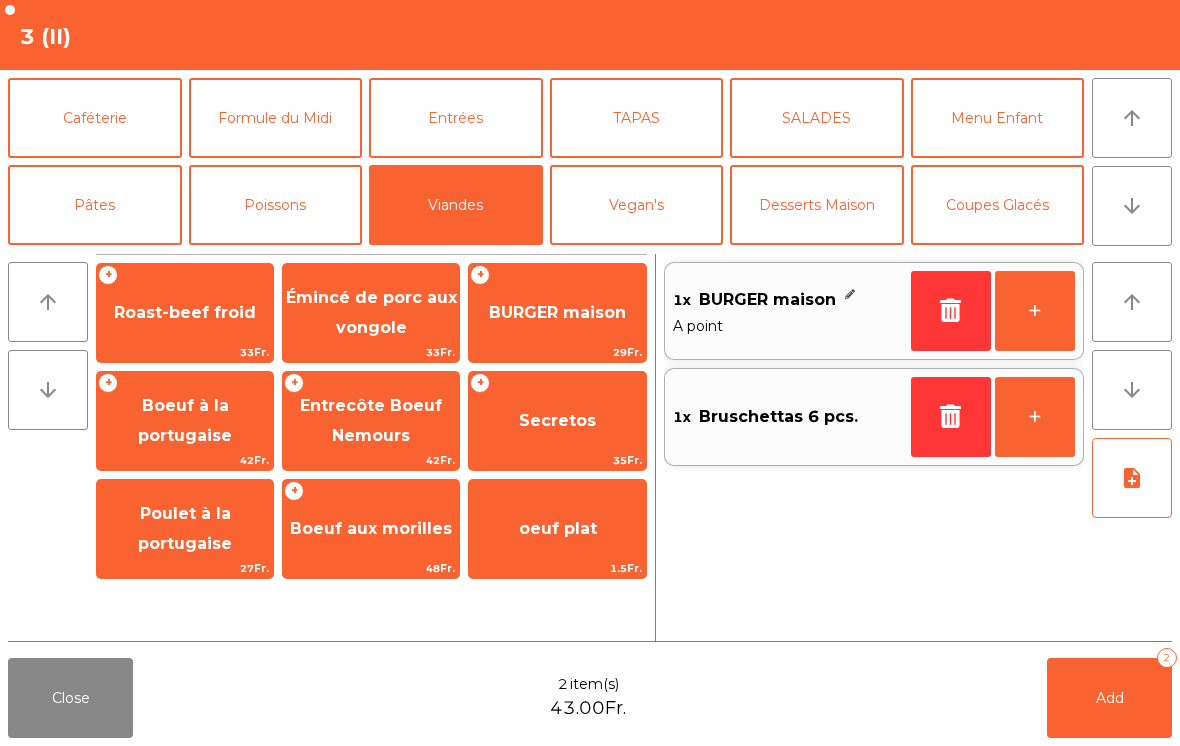 click on "Entrecôte Boeuf  Nemours" 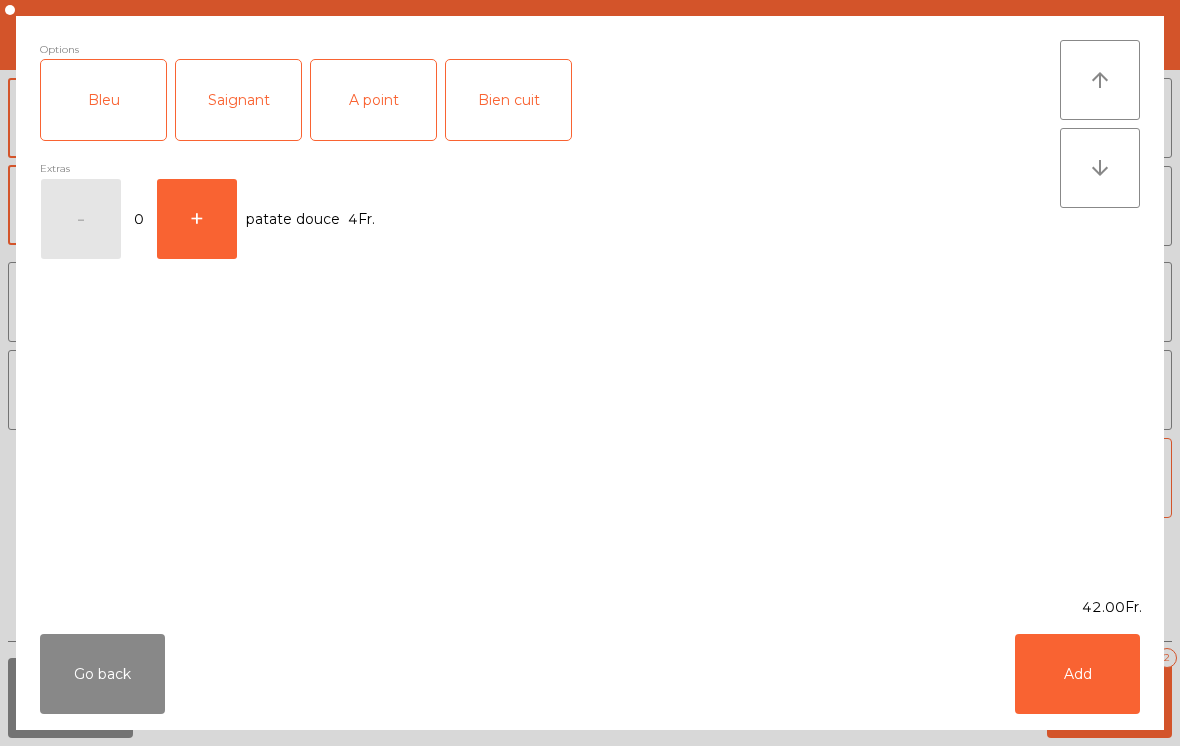 click on "A point" 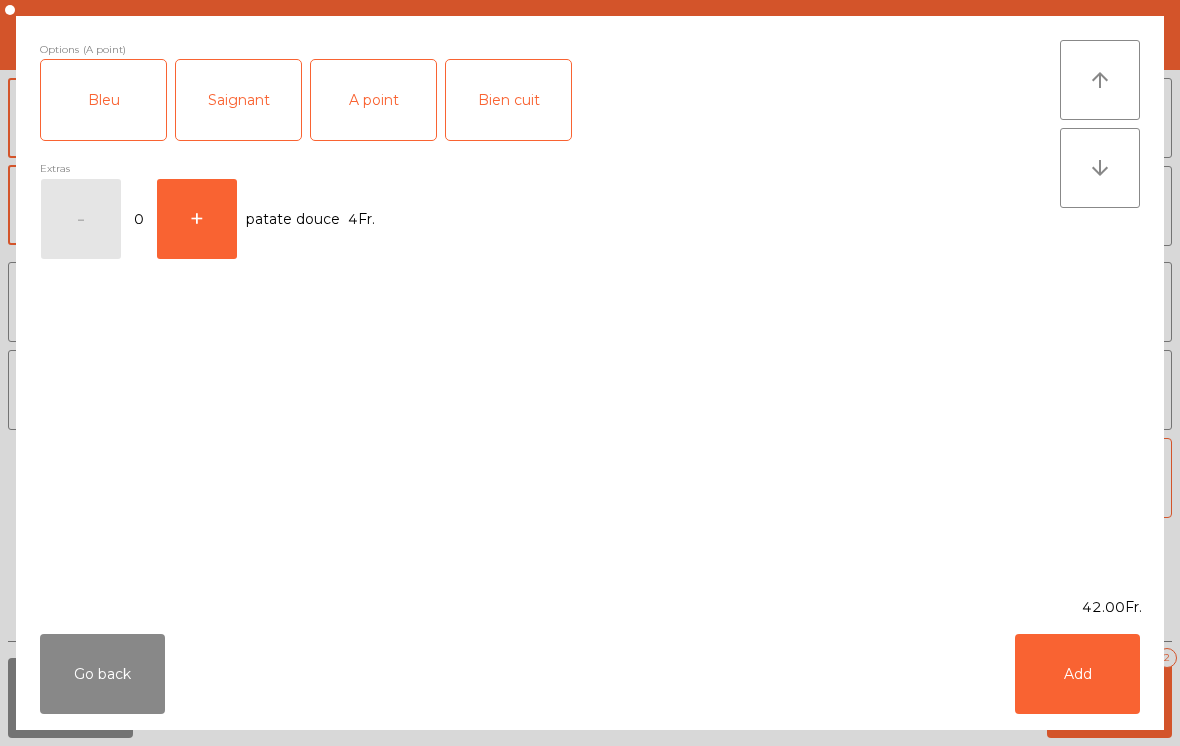 click on "Add" 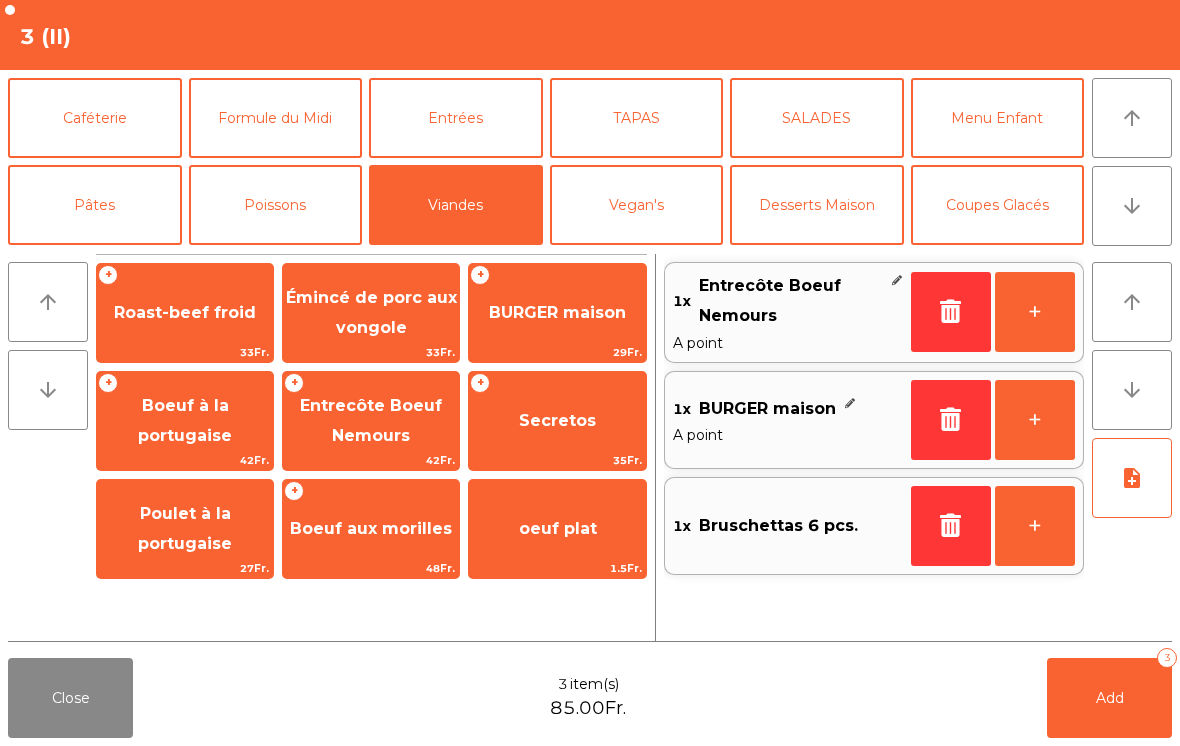 click on "note_add" 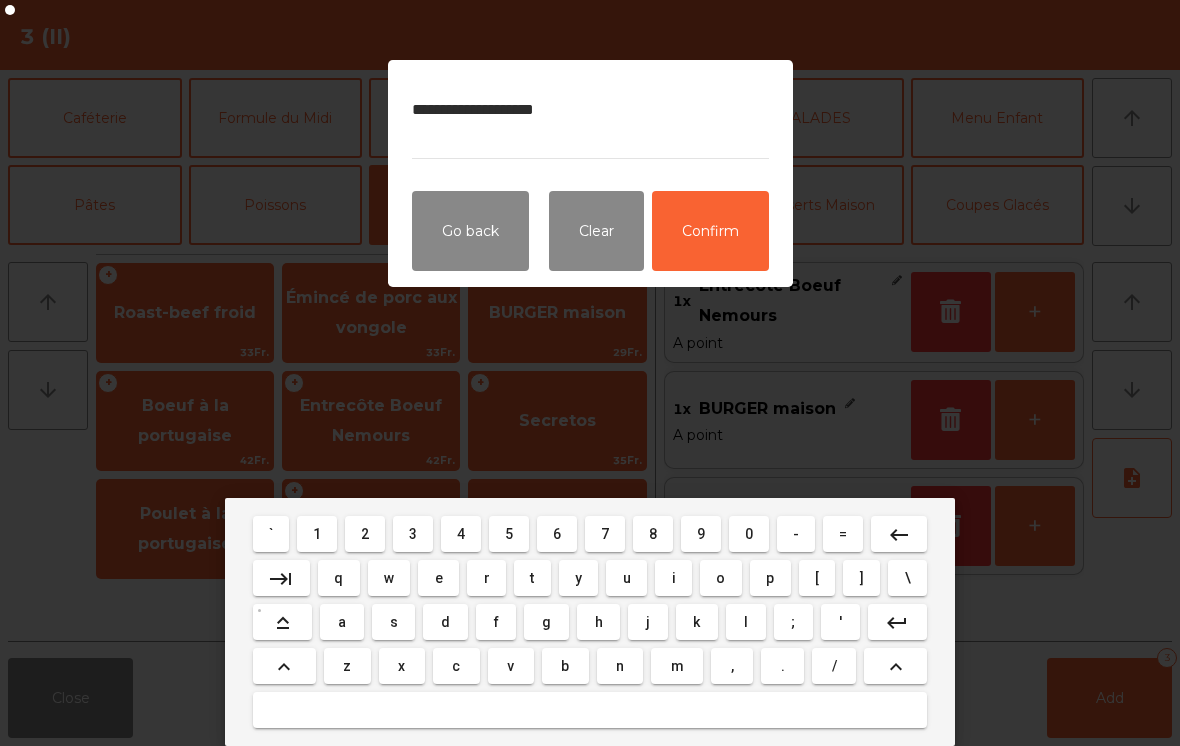type on "**********" 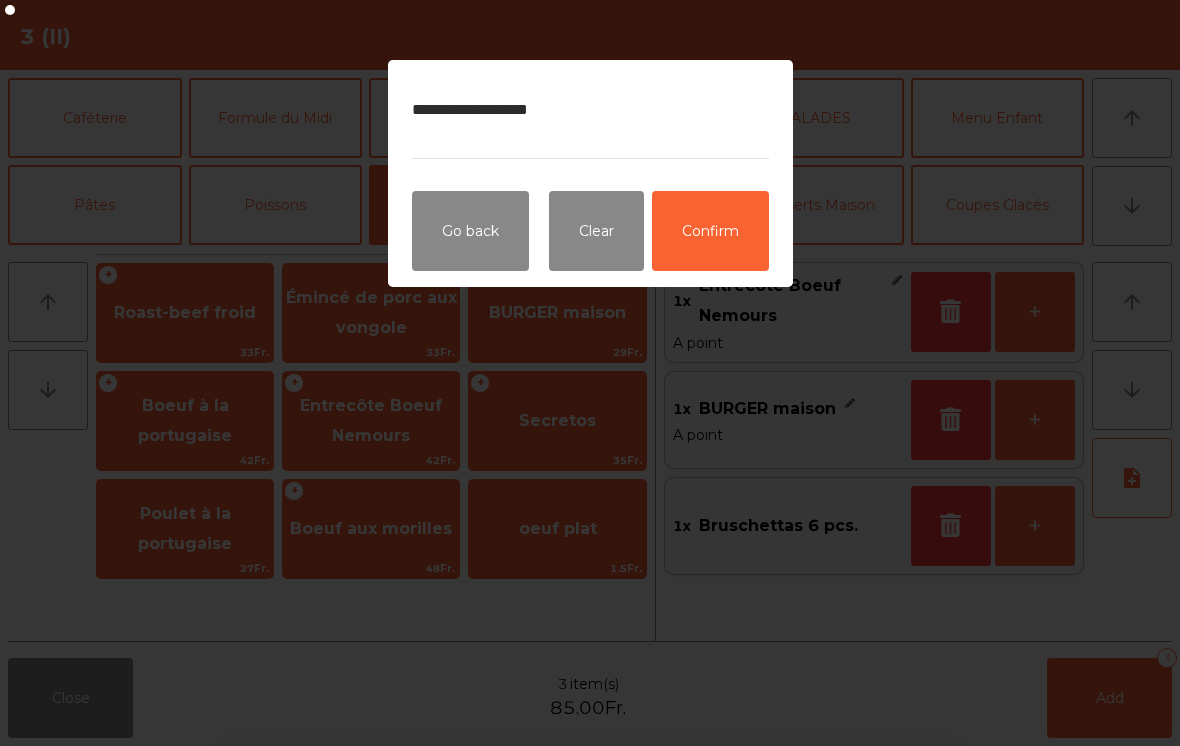 click on "Confirm" 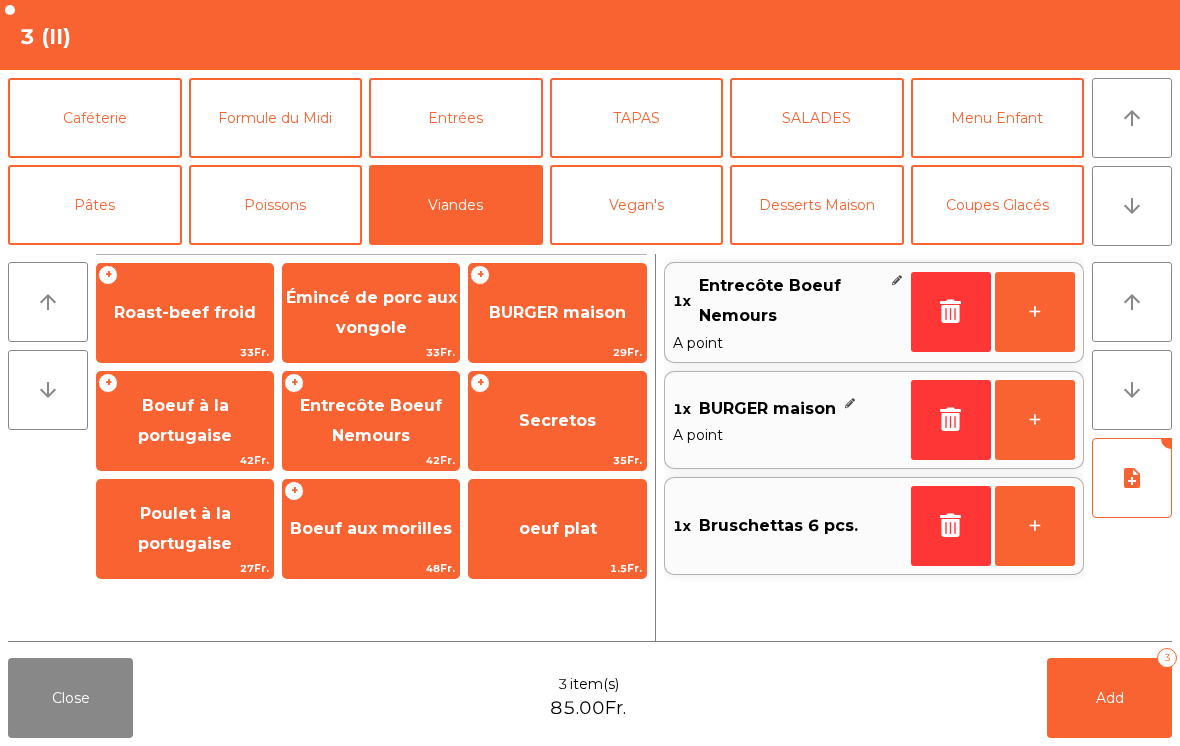 click on "Add   3" 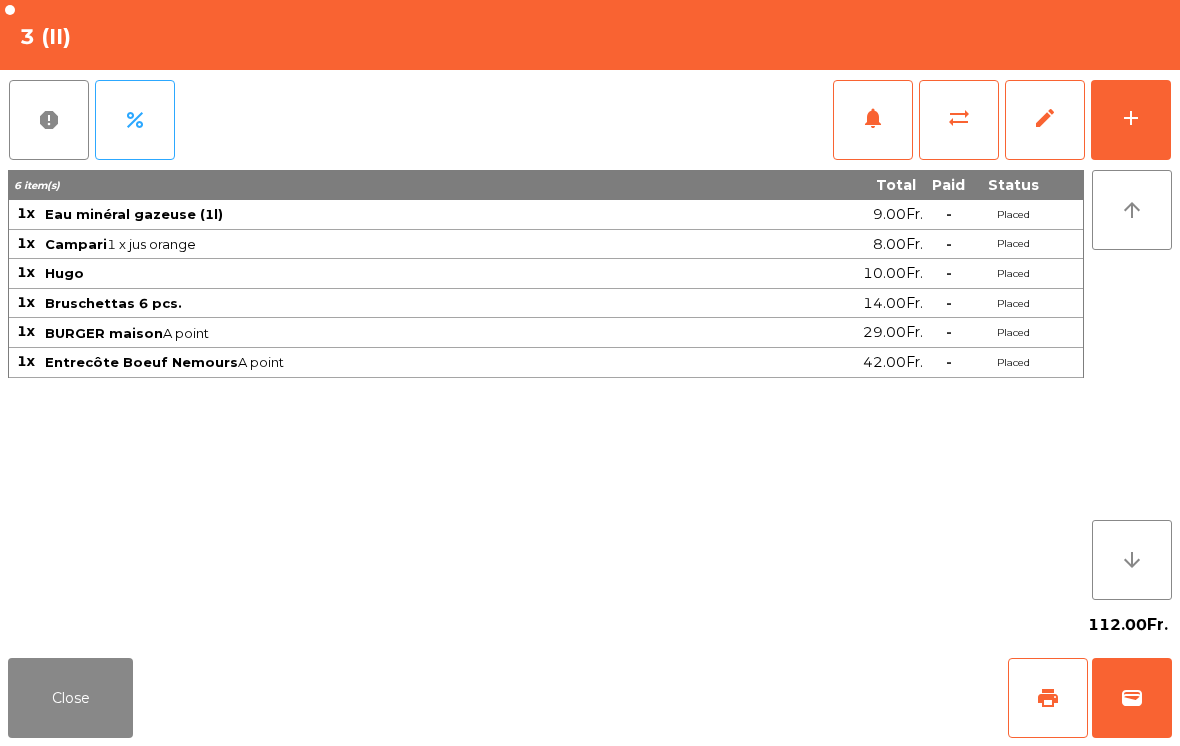 click on "Close" 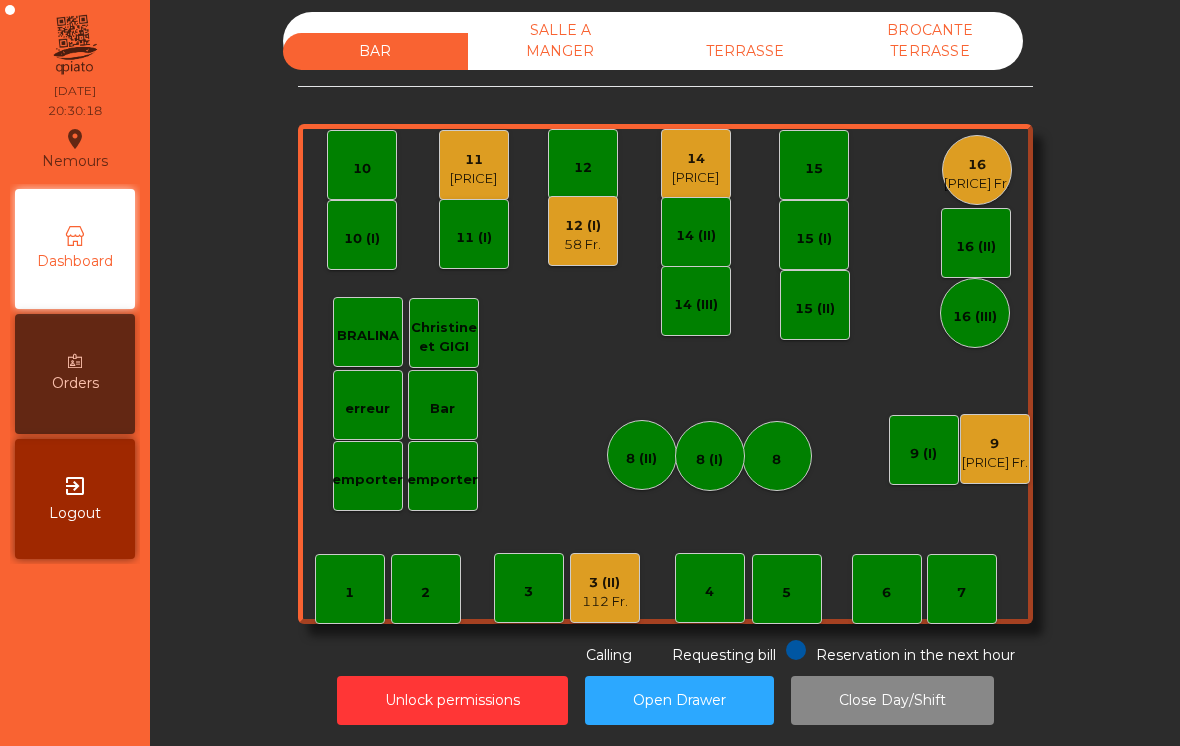 click on "14" 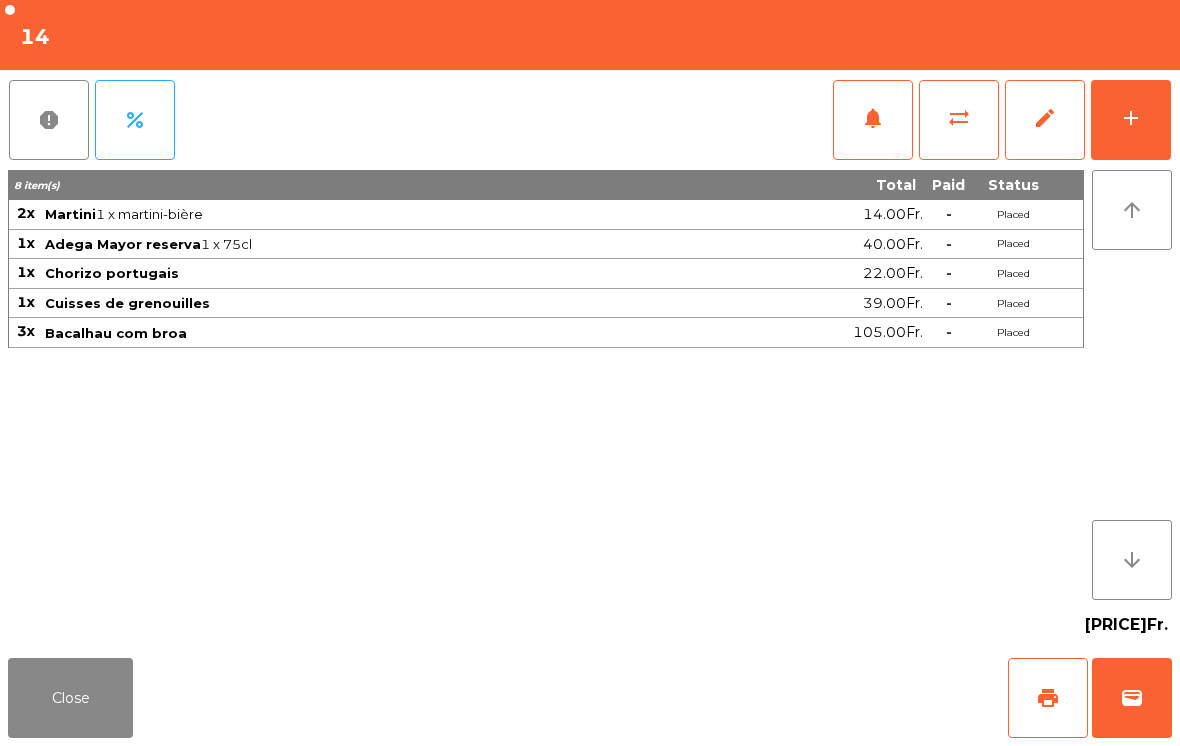 click on "notifications" 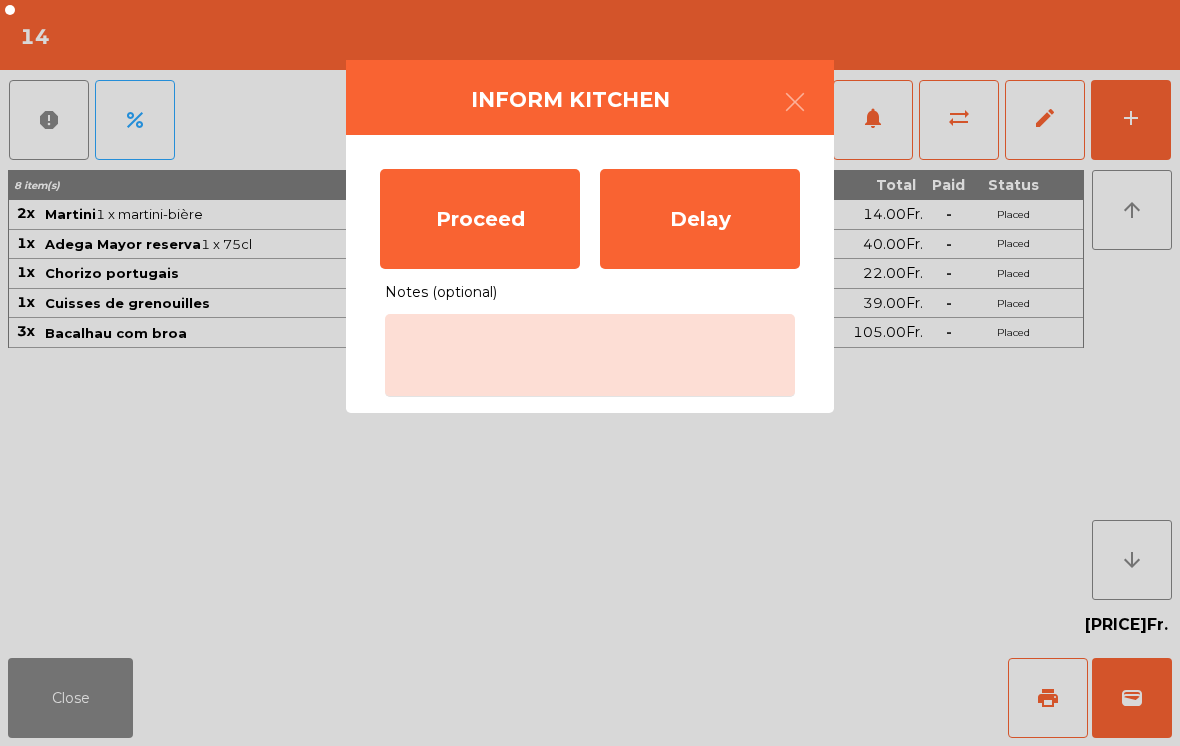 click on "Proceed" 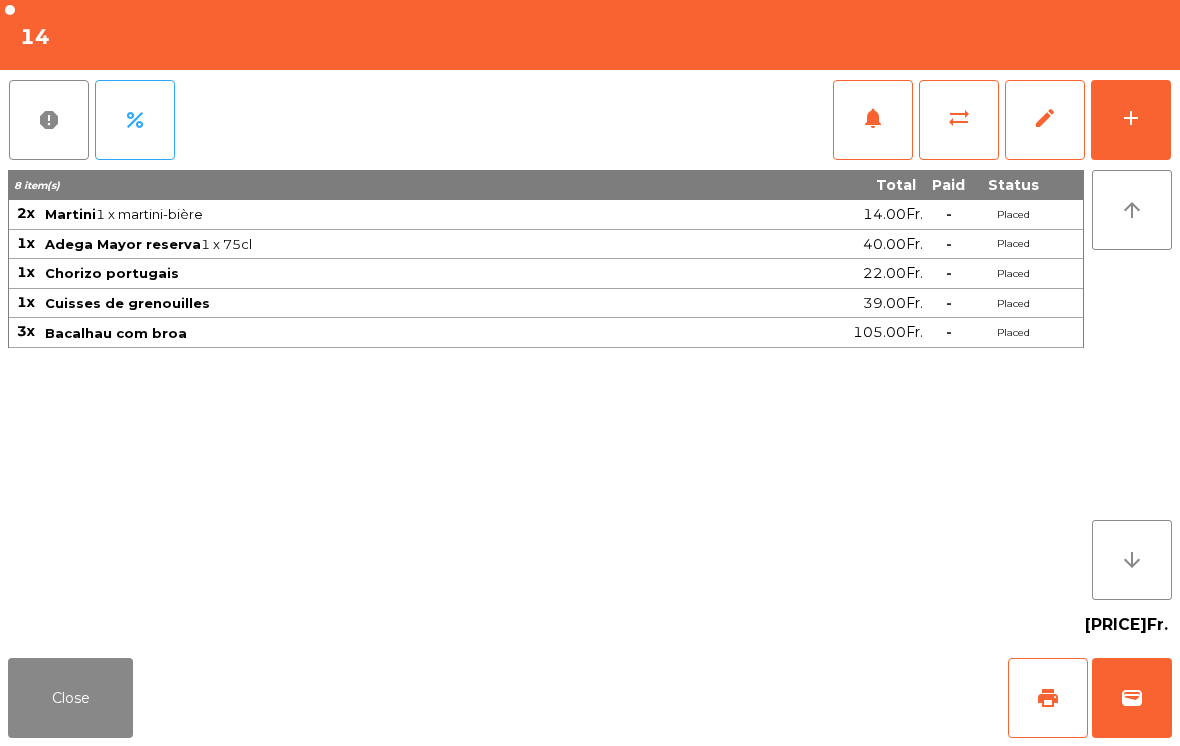 click on "Close" 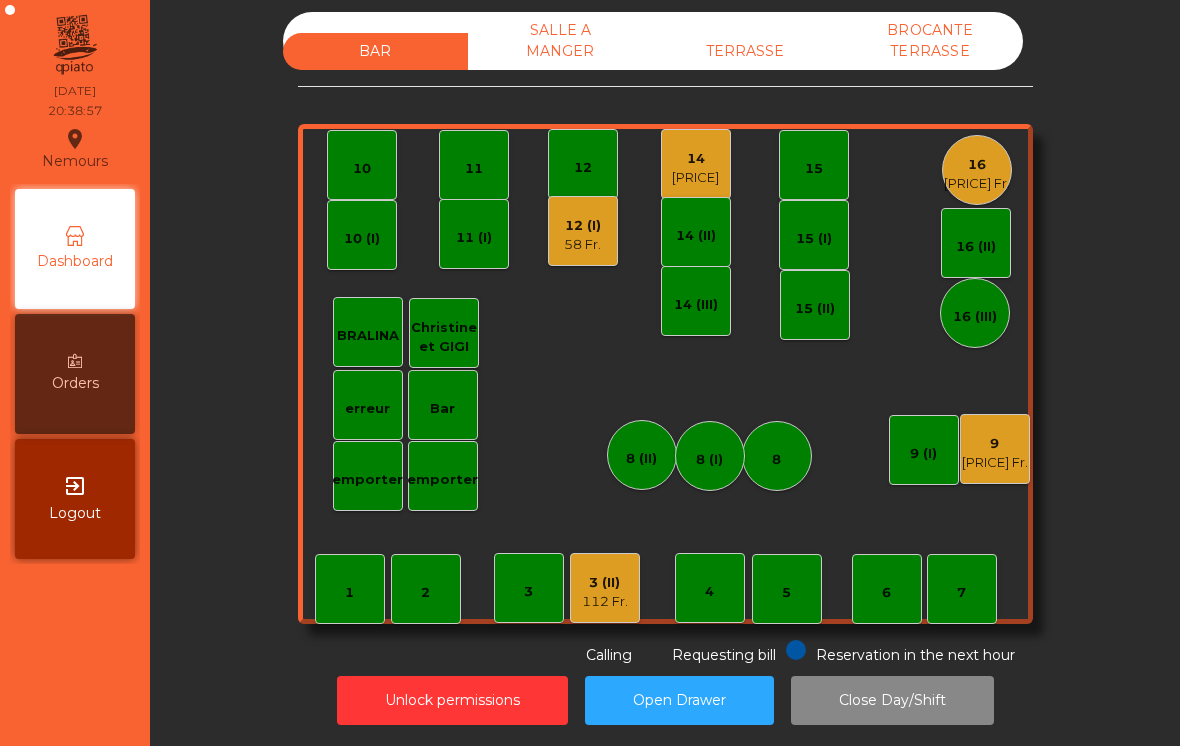 click on "112 Fr." 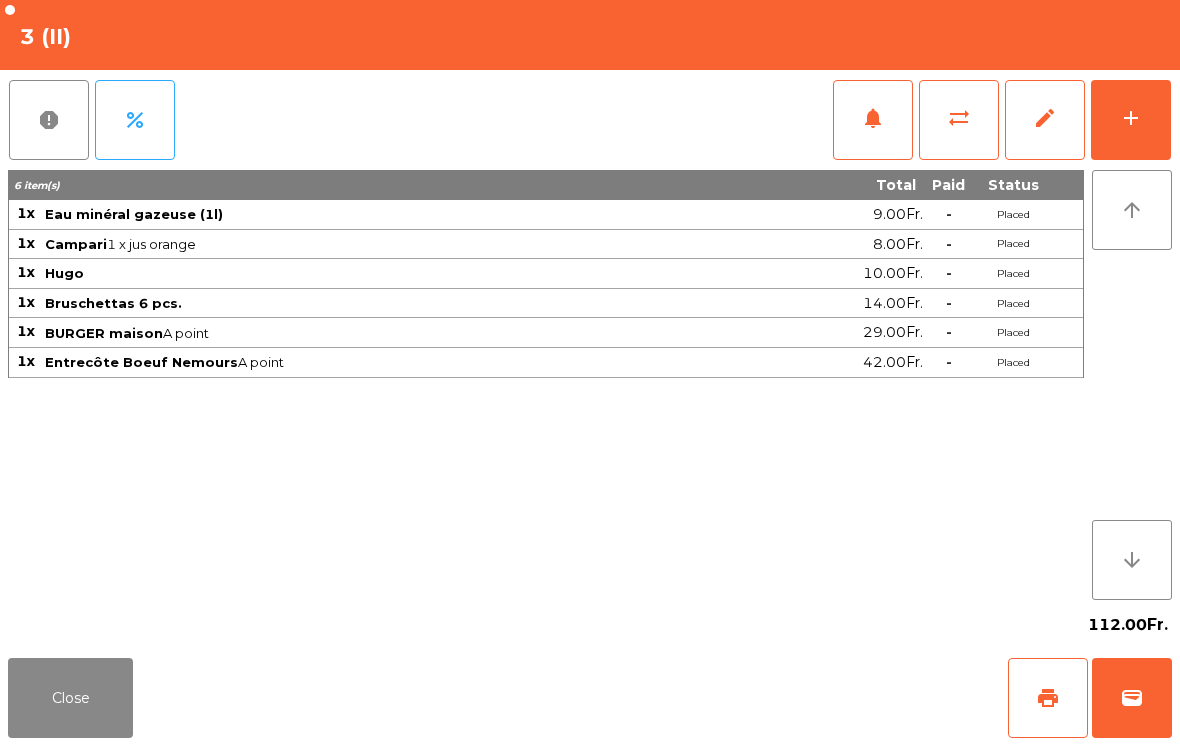 click on "add" 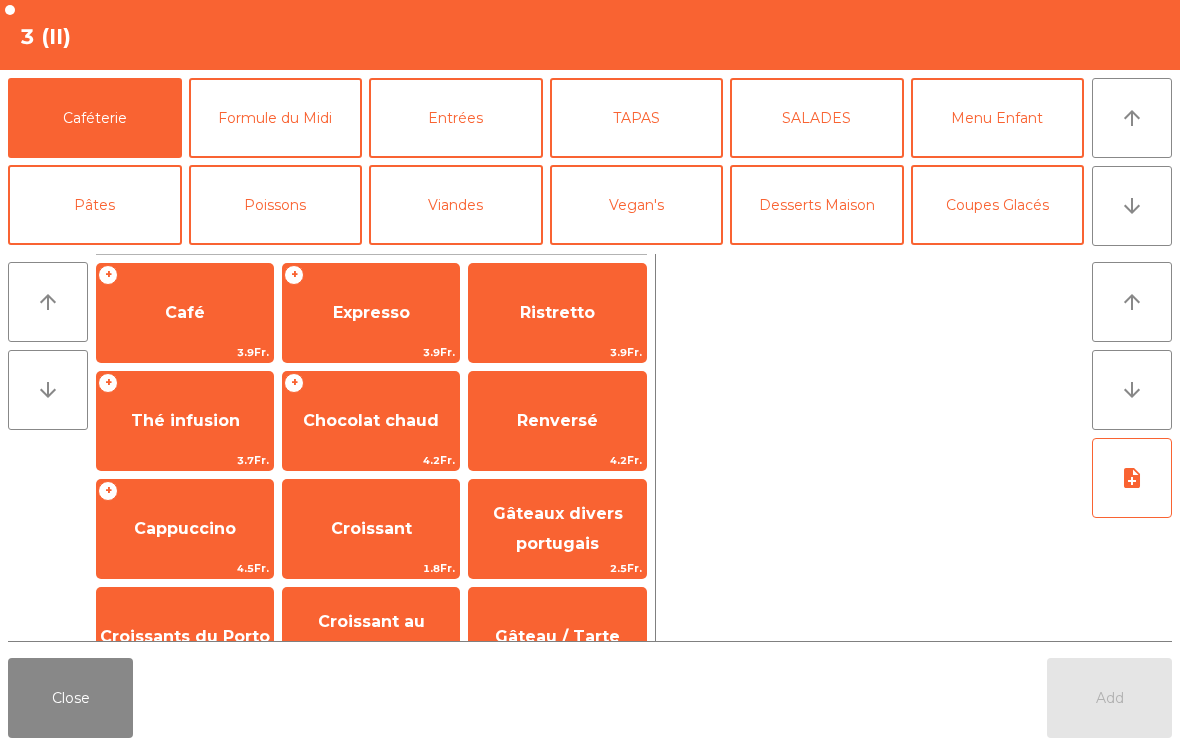scroll, scrollTop: 89, scrollLeft: 0, axis: vertical 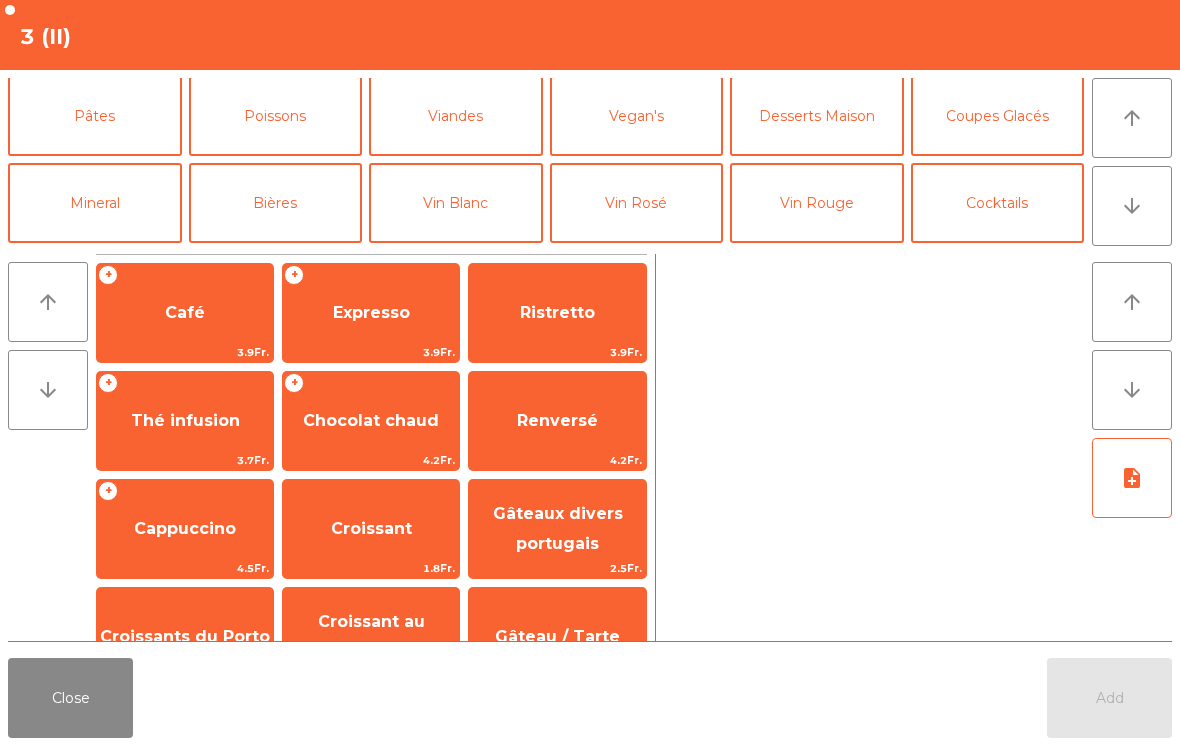 click on "Vin Rouge" 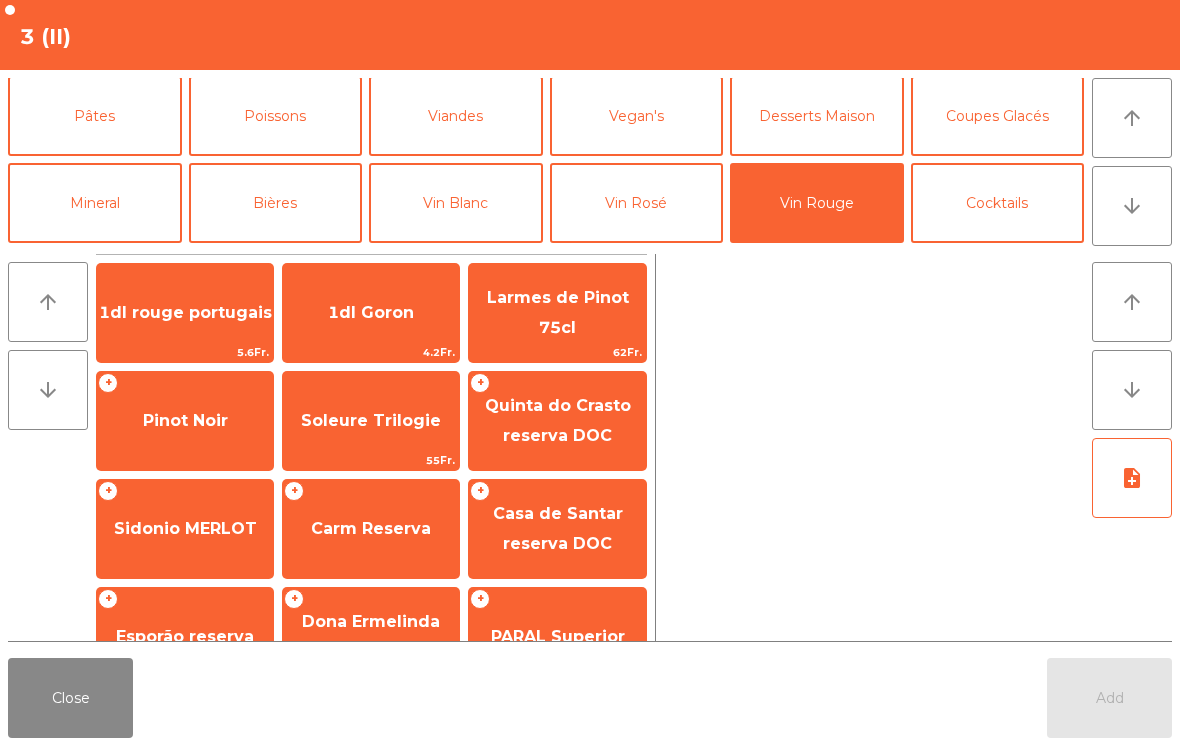 click on "Pinot Noir" 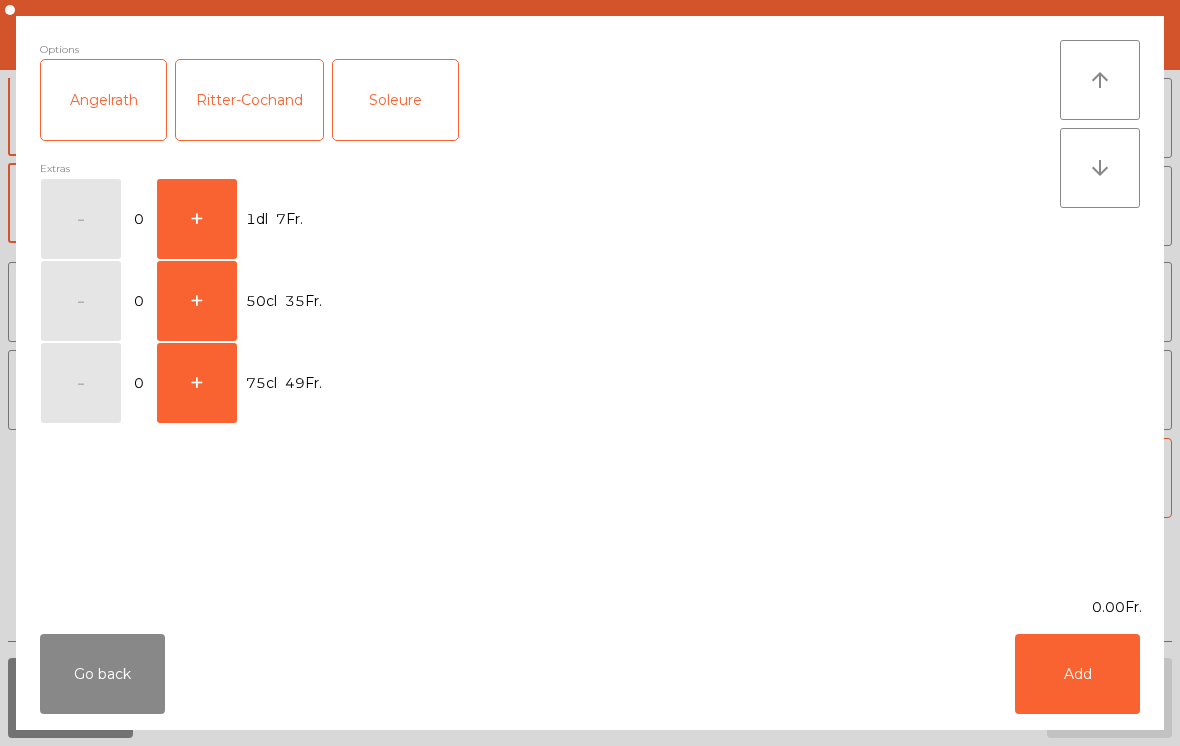 click on "+" 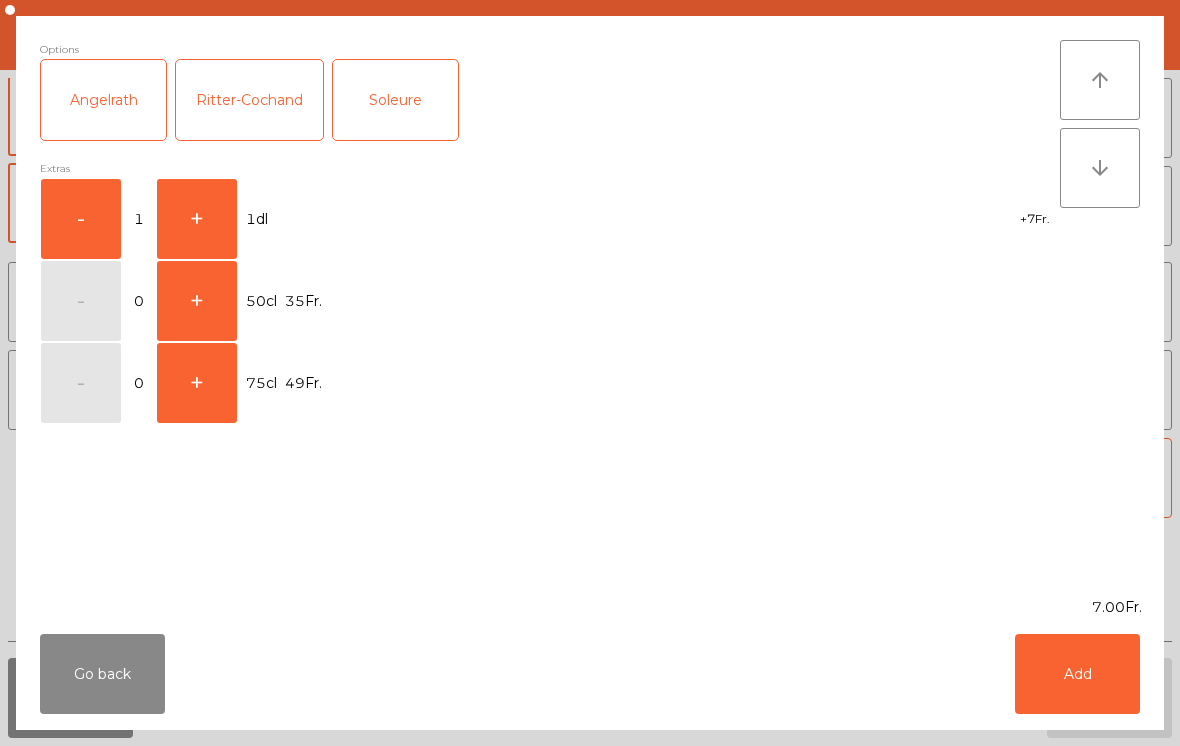 click on "Add" 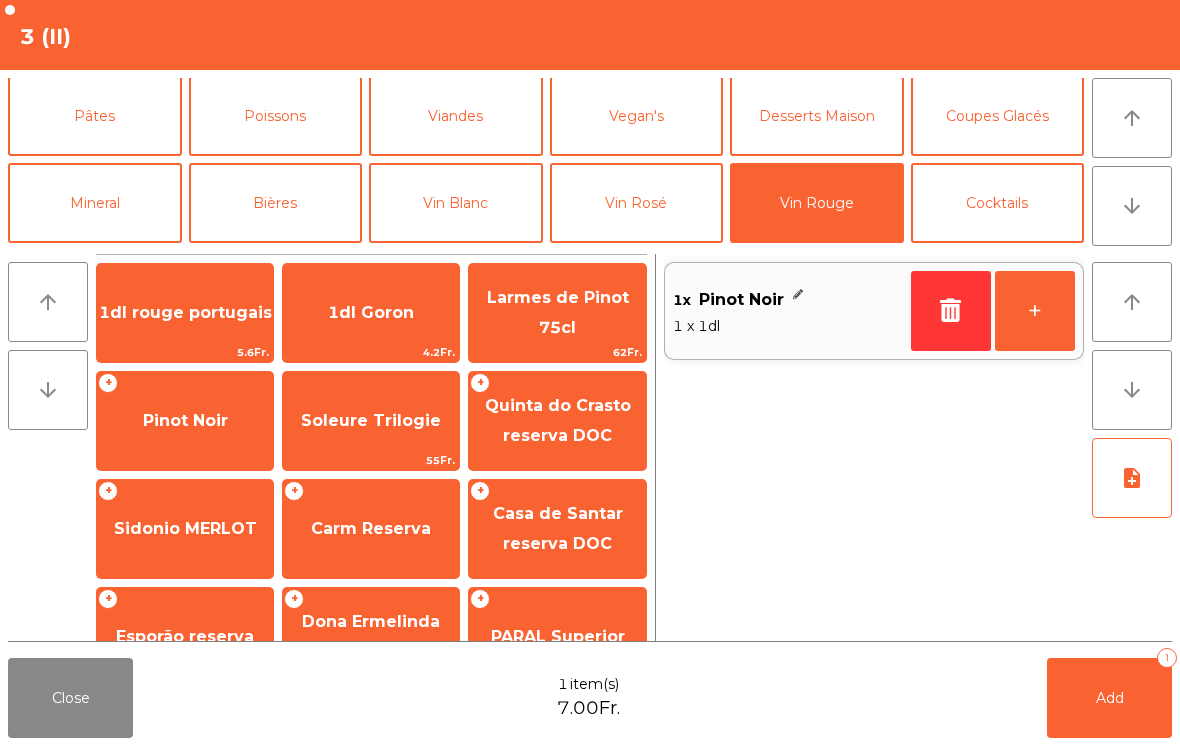 click on "+" 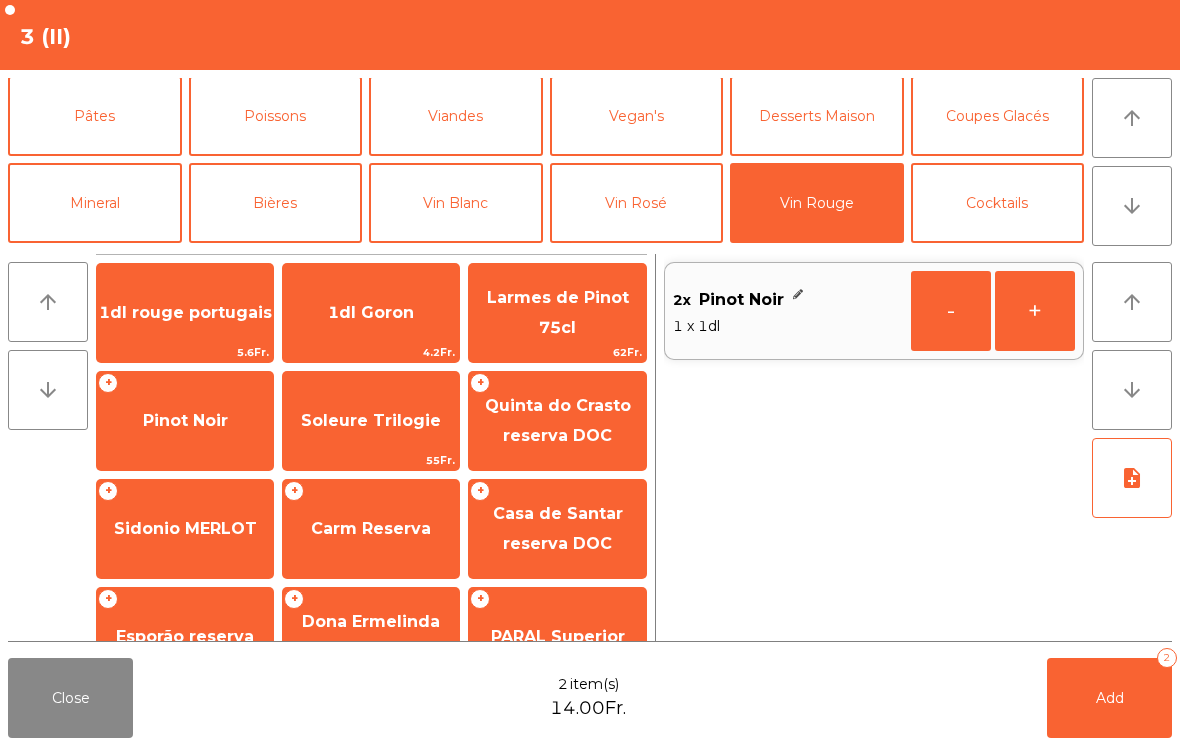 click on "Add   2" 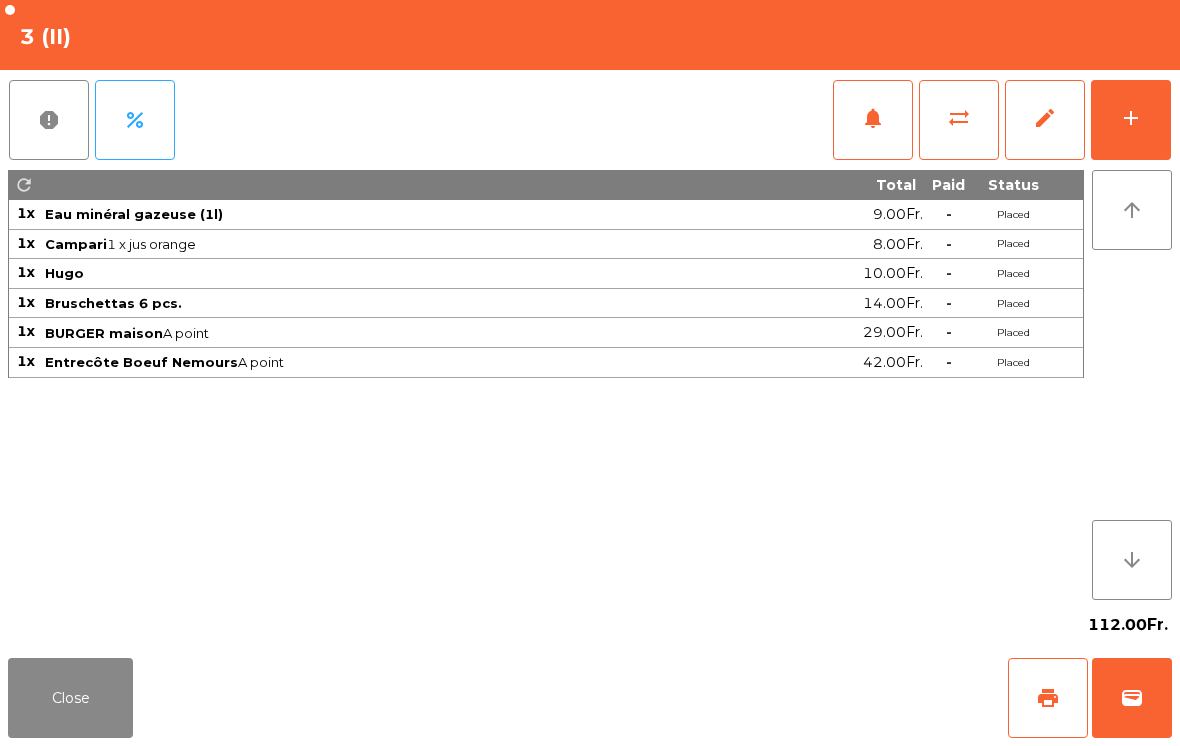 click on "Close" 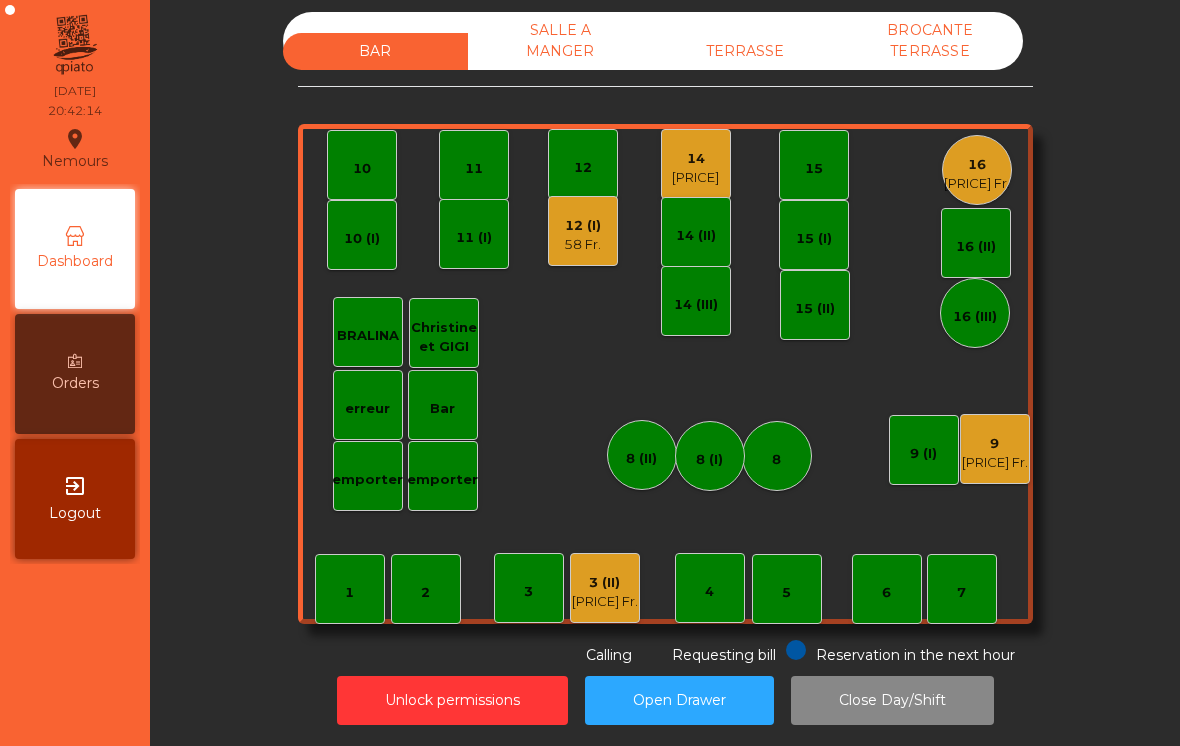 scroll, scrollTop: -1, scrollLeft: 0, axis: vertical 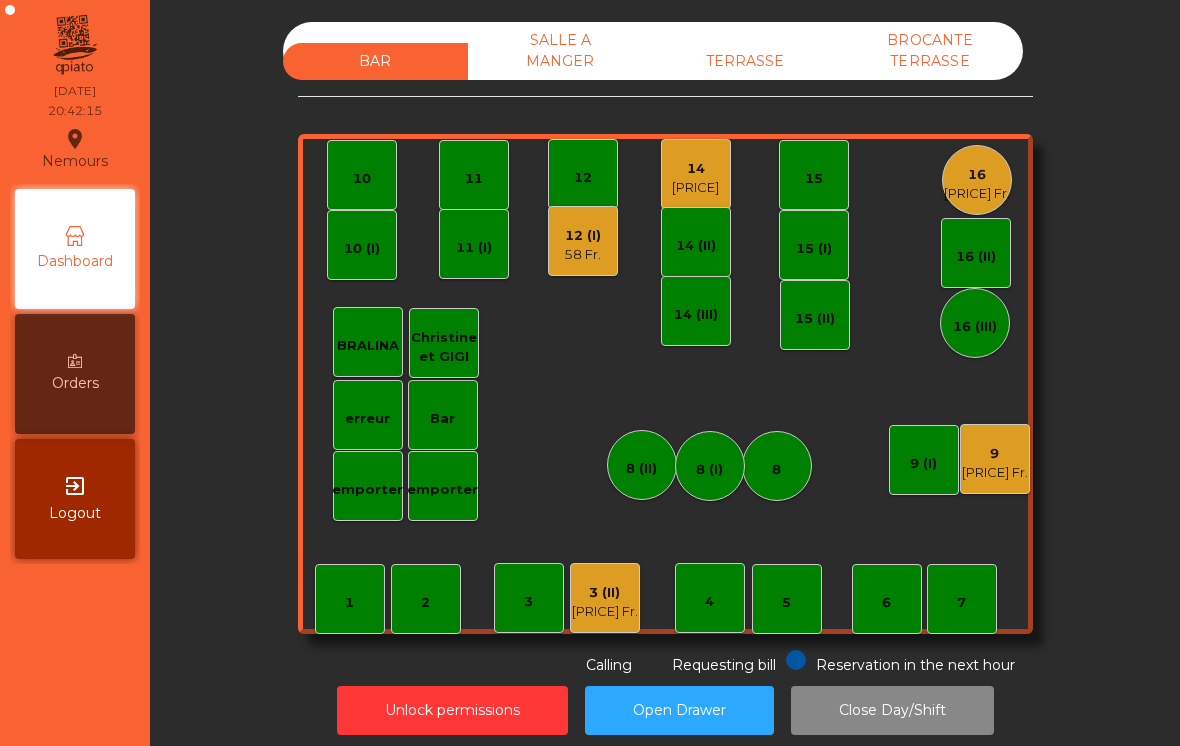 click on "3 (II)" 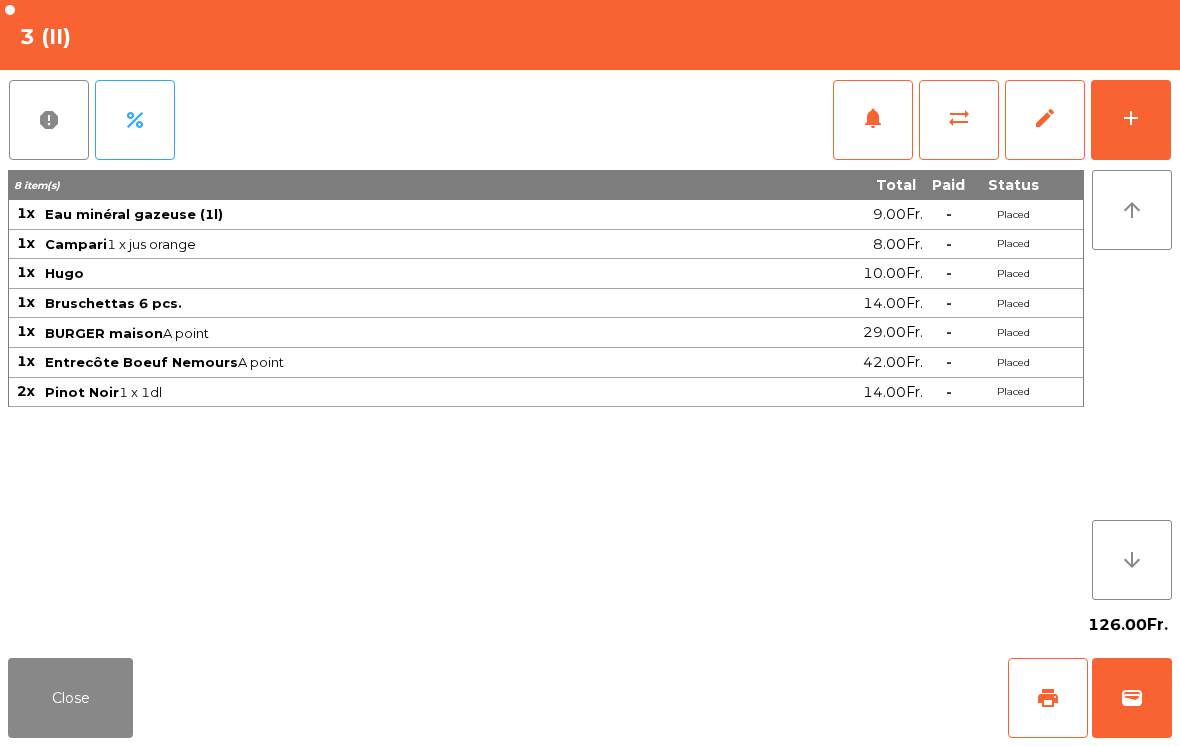 scroll, scrollTop: 0, scrollLeft: 0, axis: both 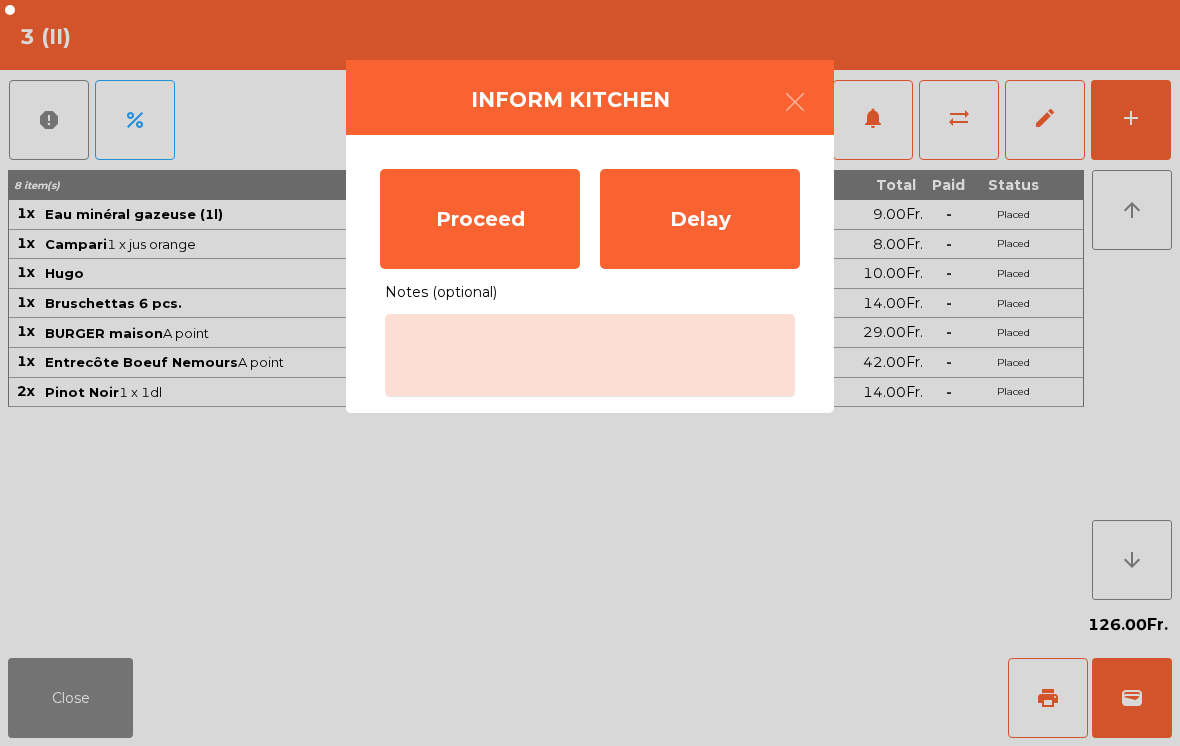 click on "Proceed" 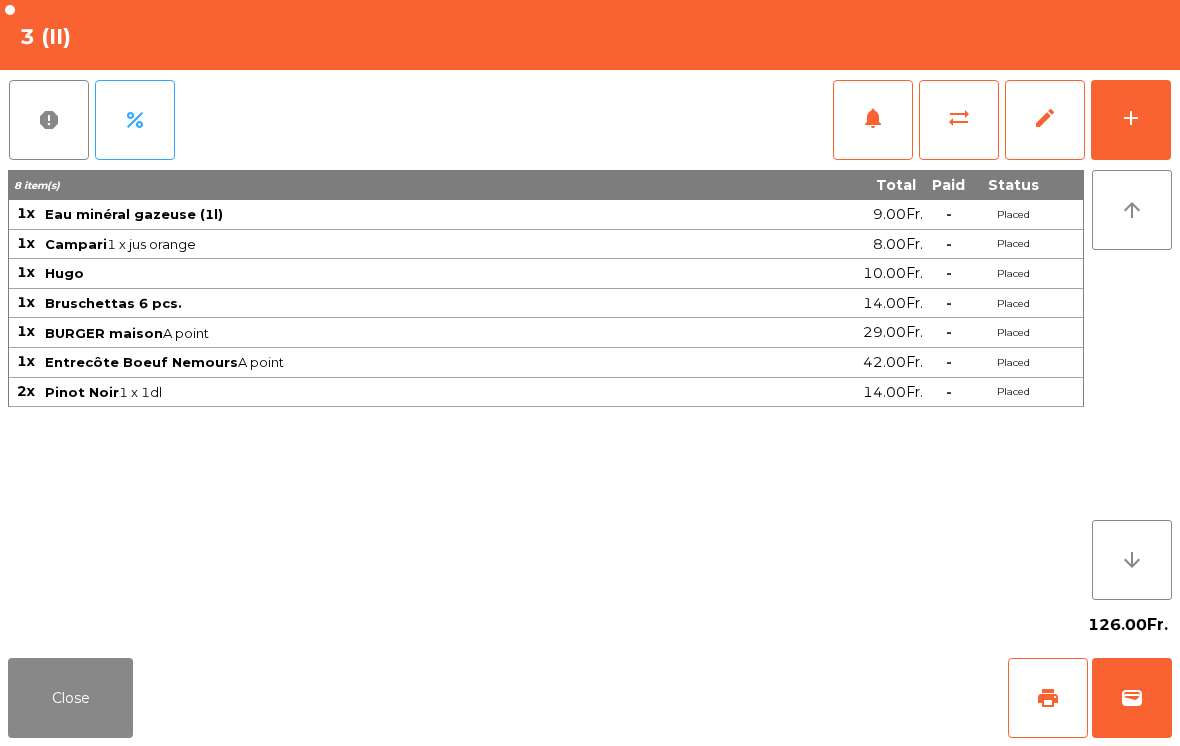 click on "Close" 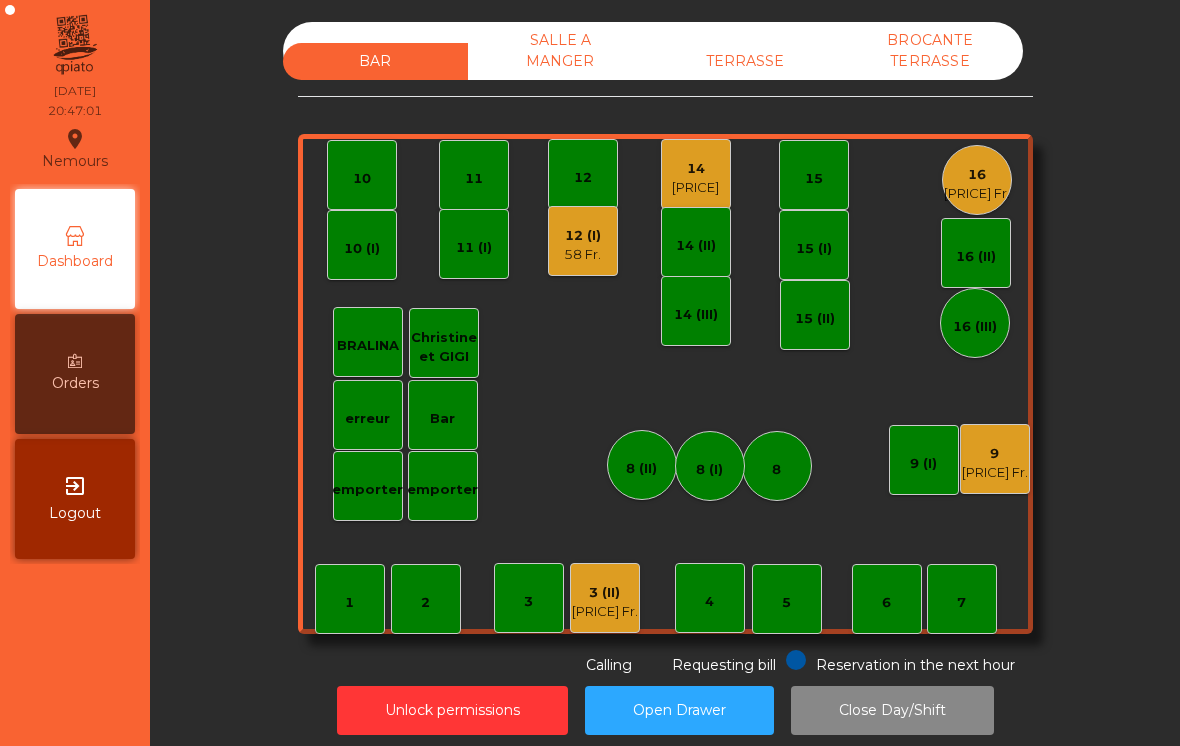 click on "1" 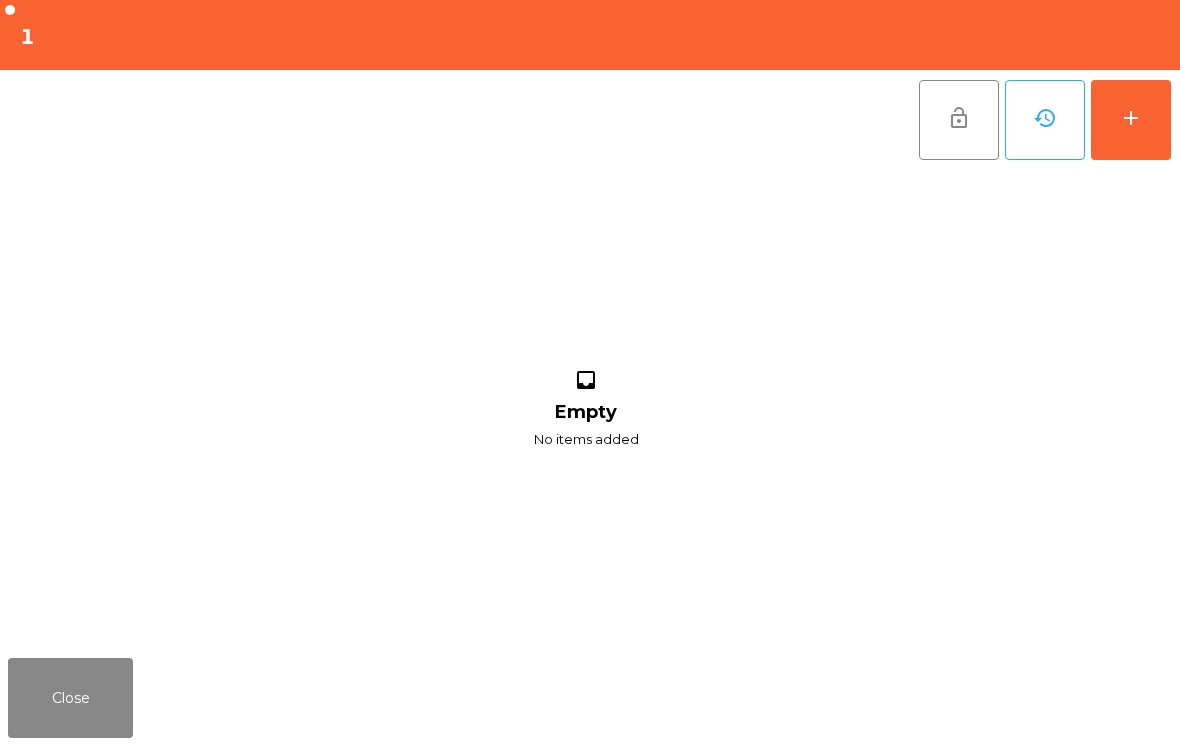 click on "add" 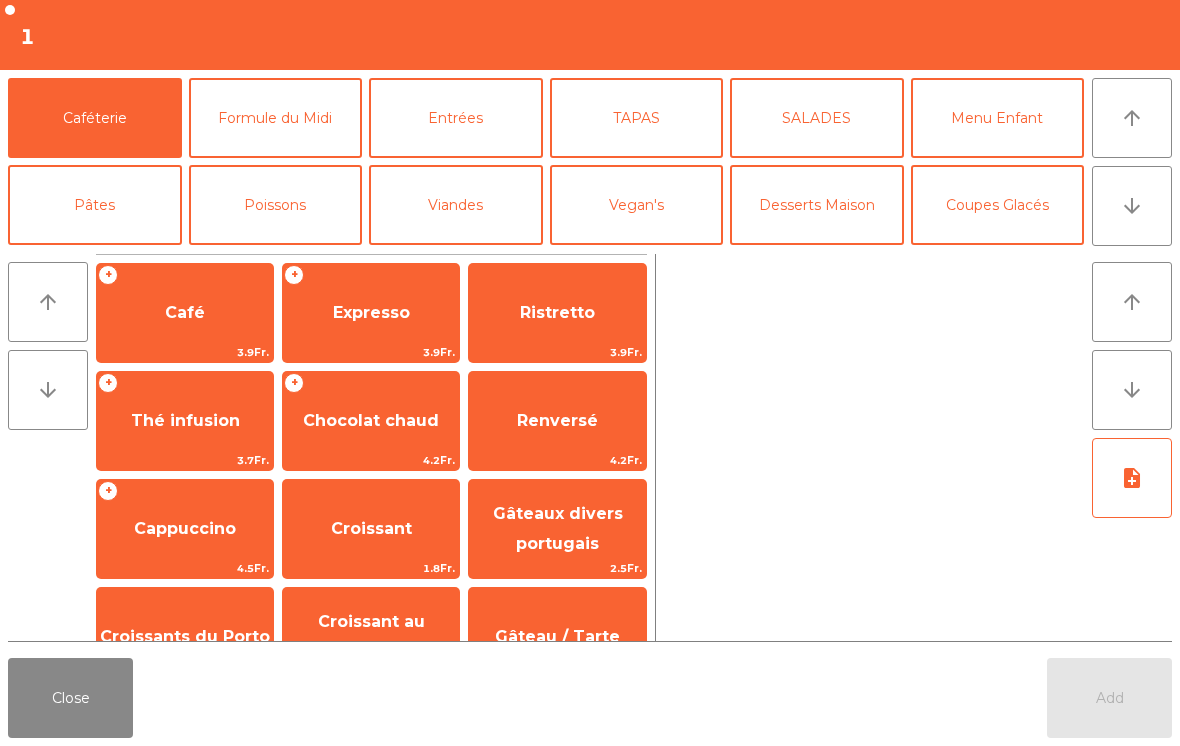scroll, scrollTop: 10, scrollLeft: 0, axis: vertical 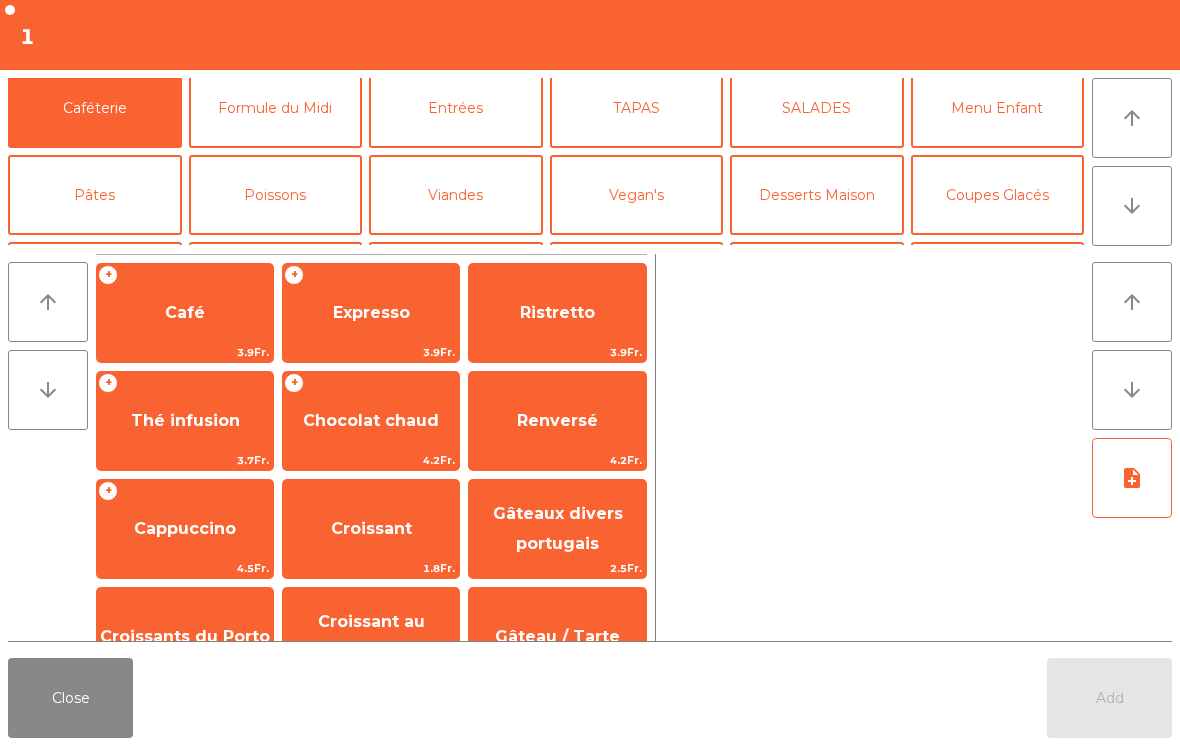 click on "Poissons" 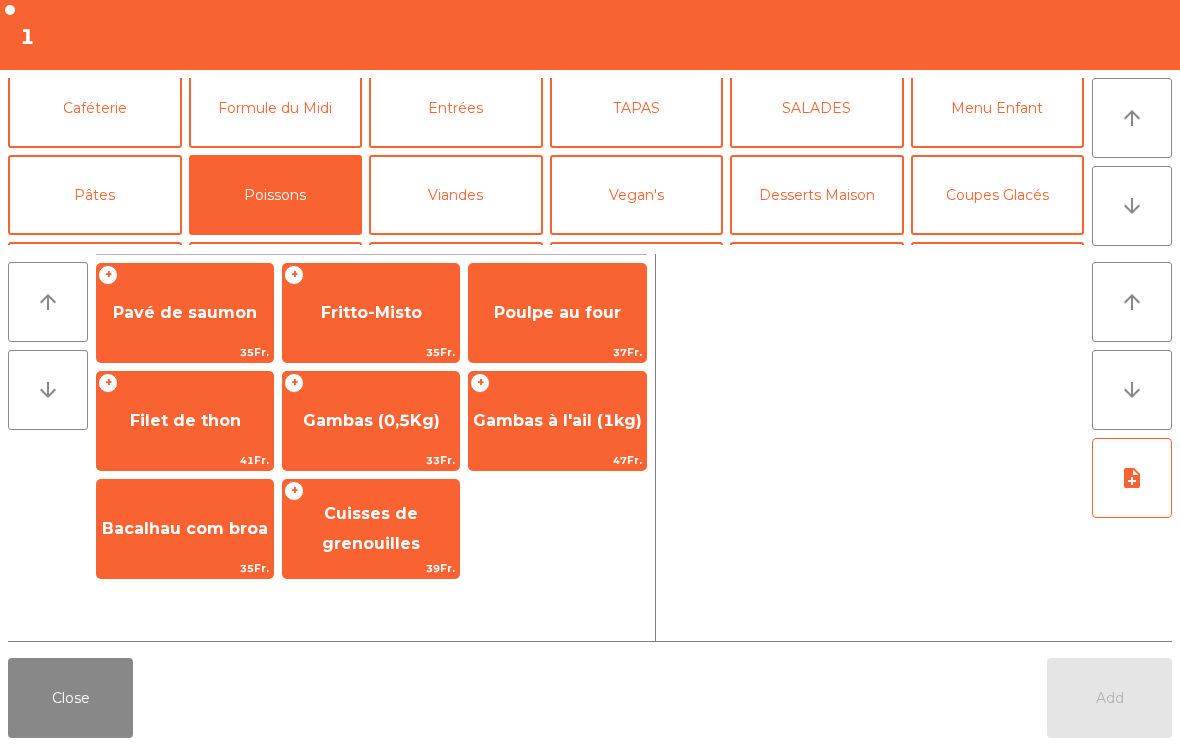 click on "Gambas à l'ail (1kg)" 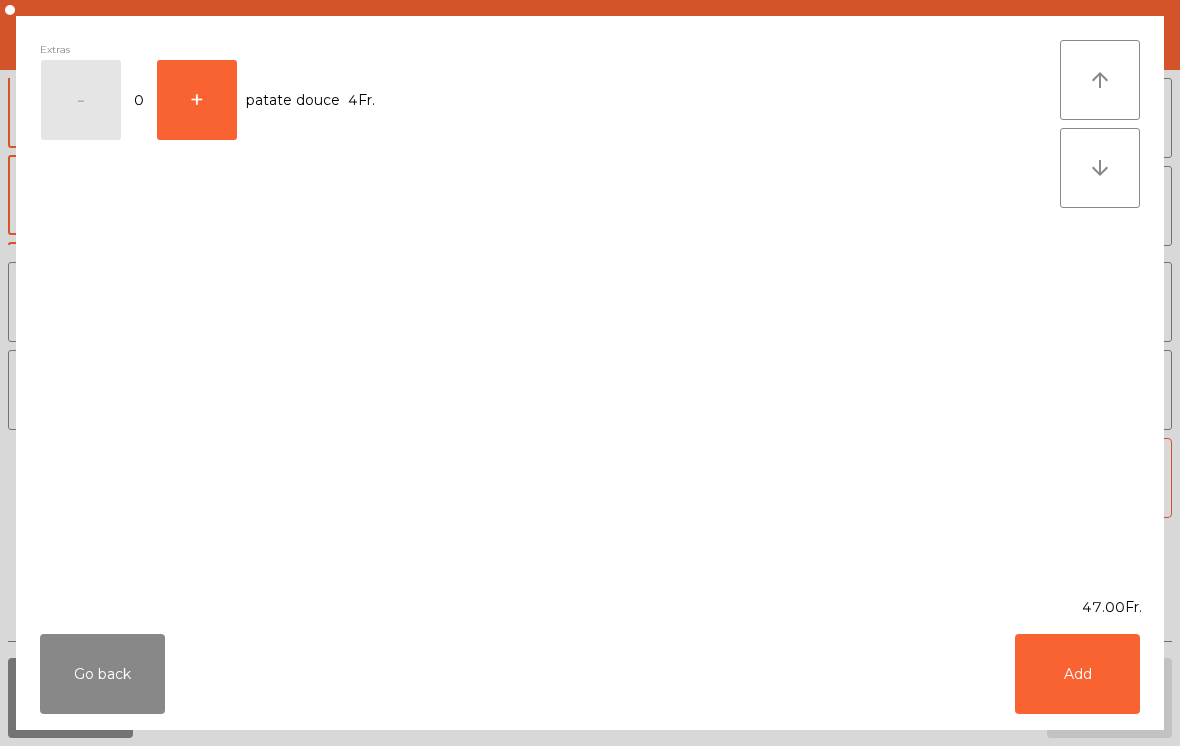 click on "Add" 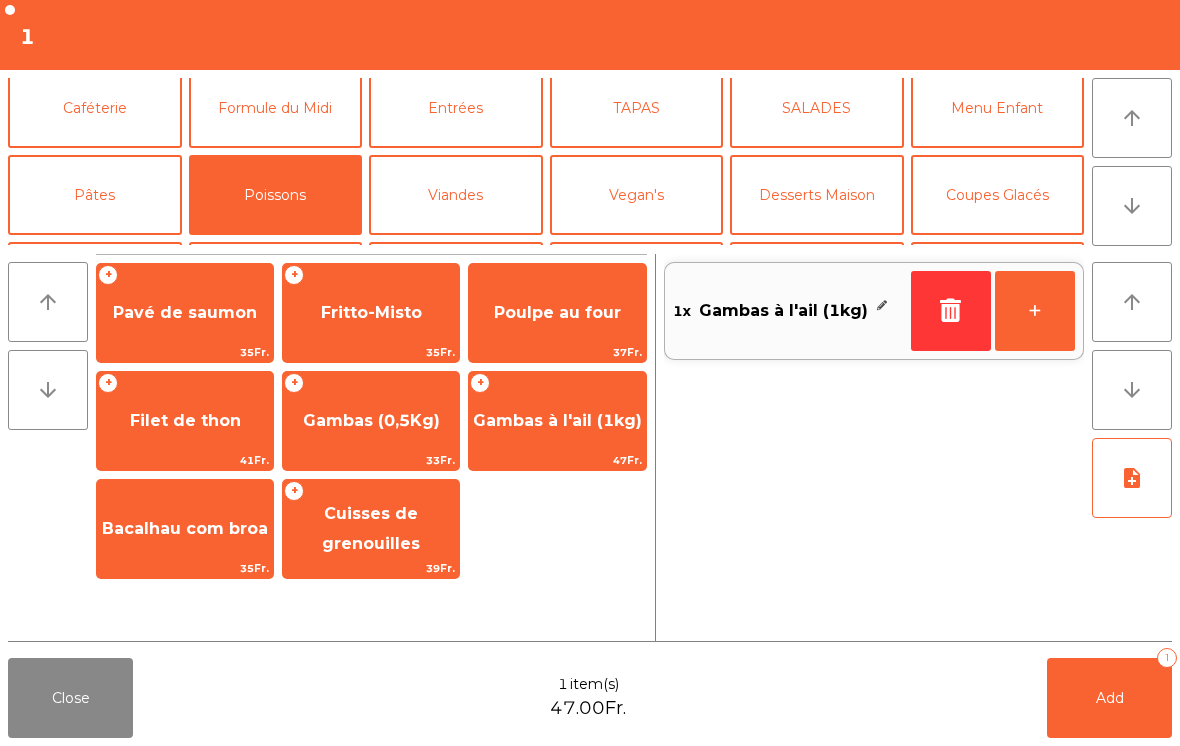 click on "Viandes" 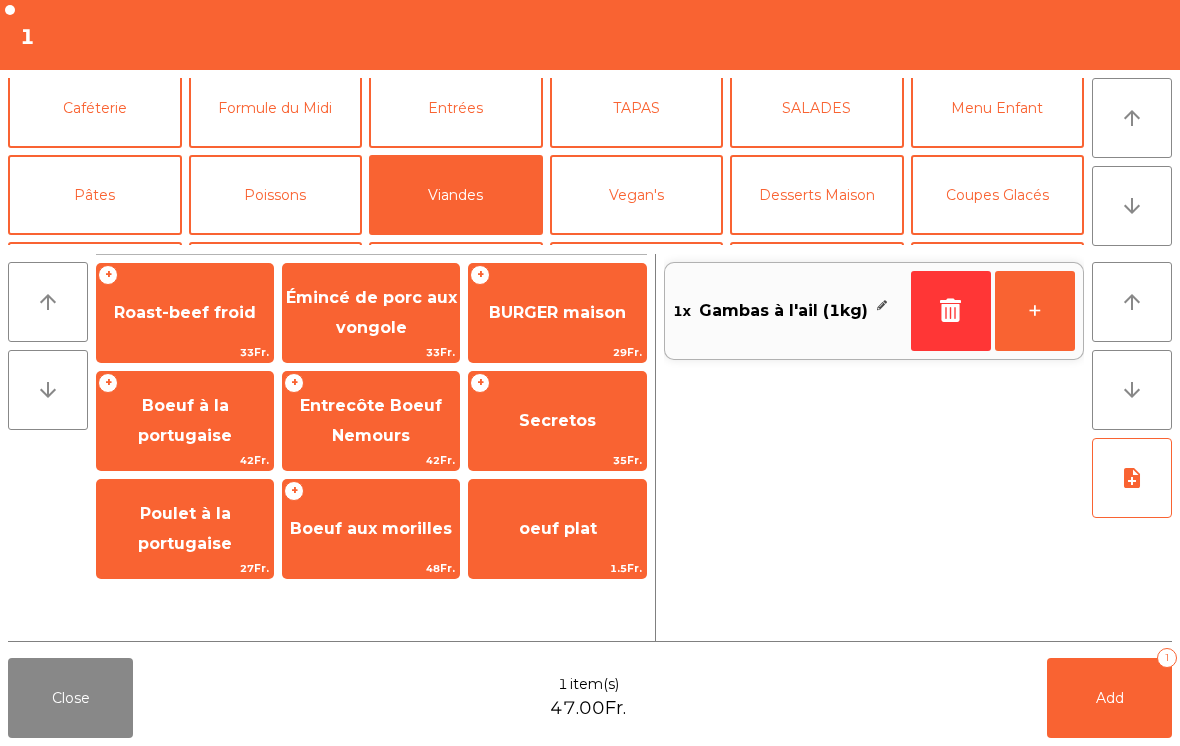 click on "BURGER maison" 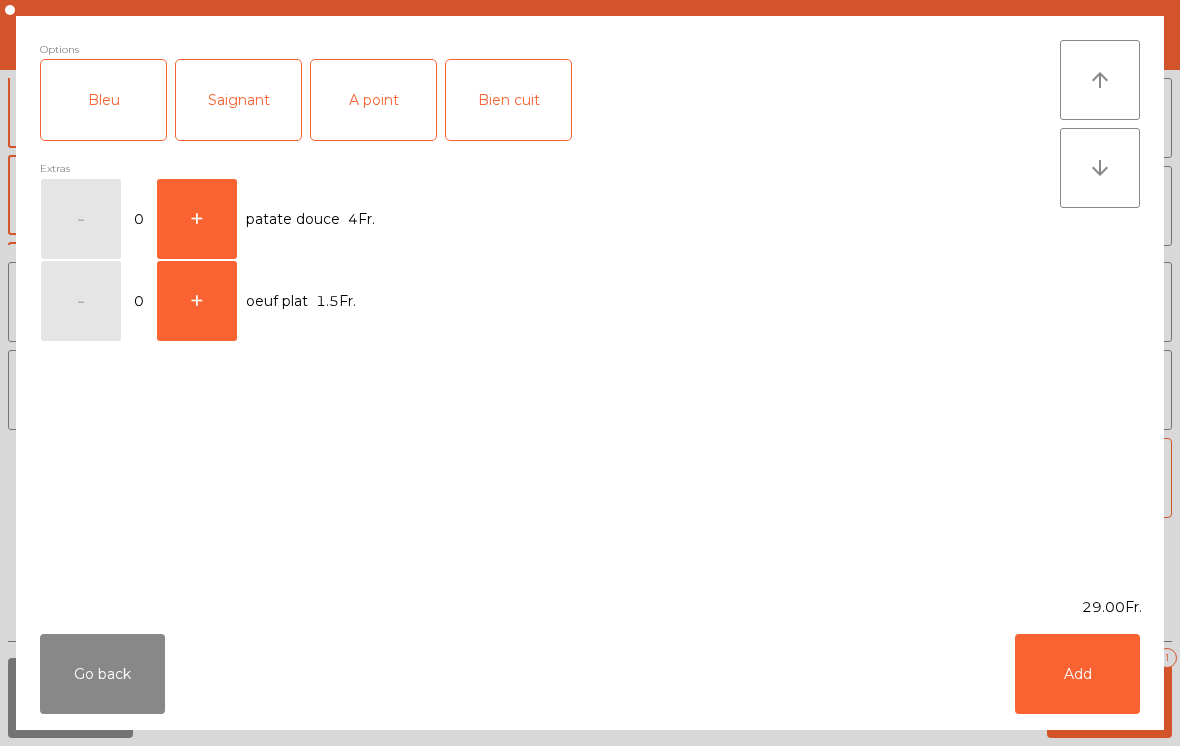 click on "Bien cuit" 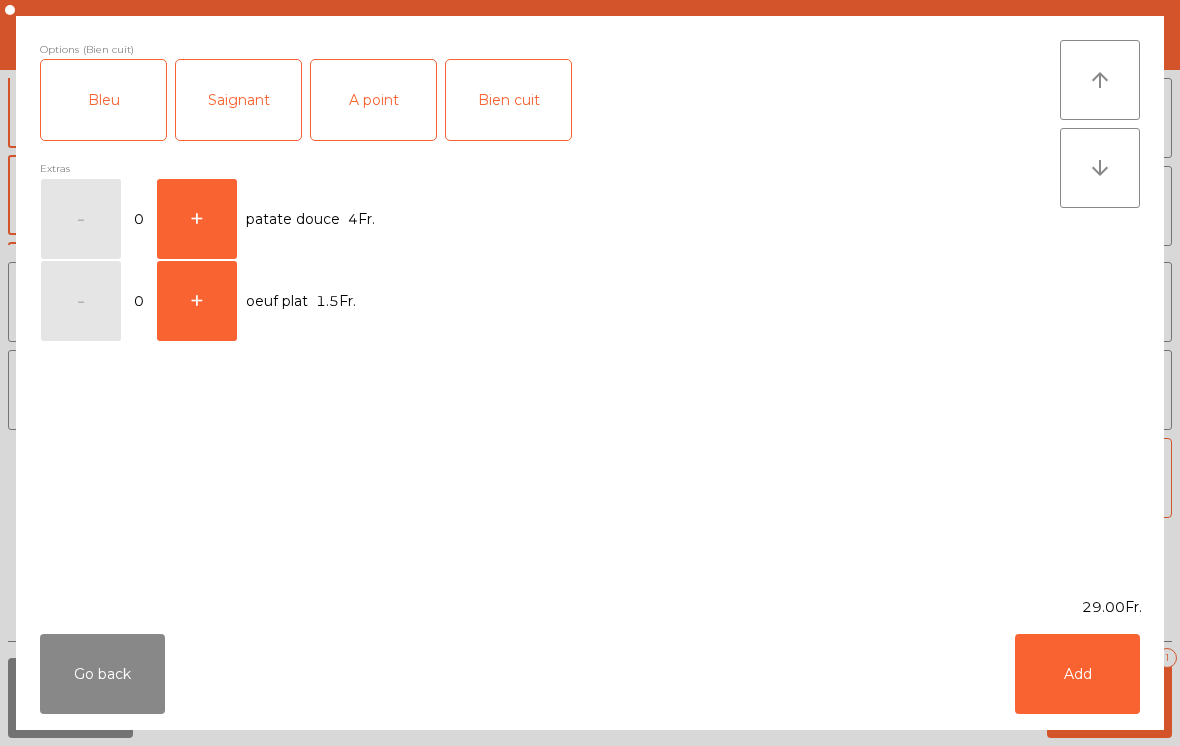 click on "Add" 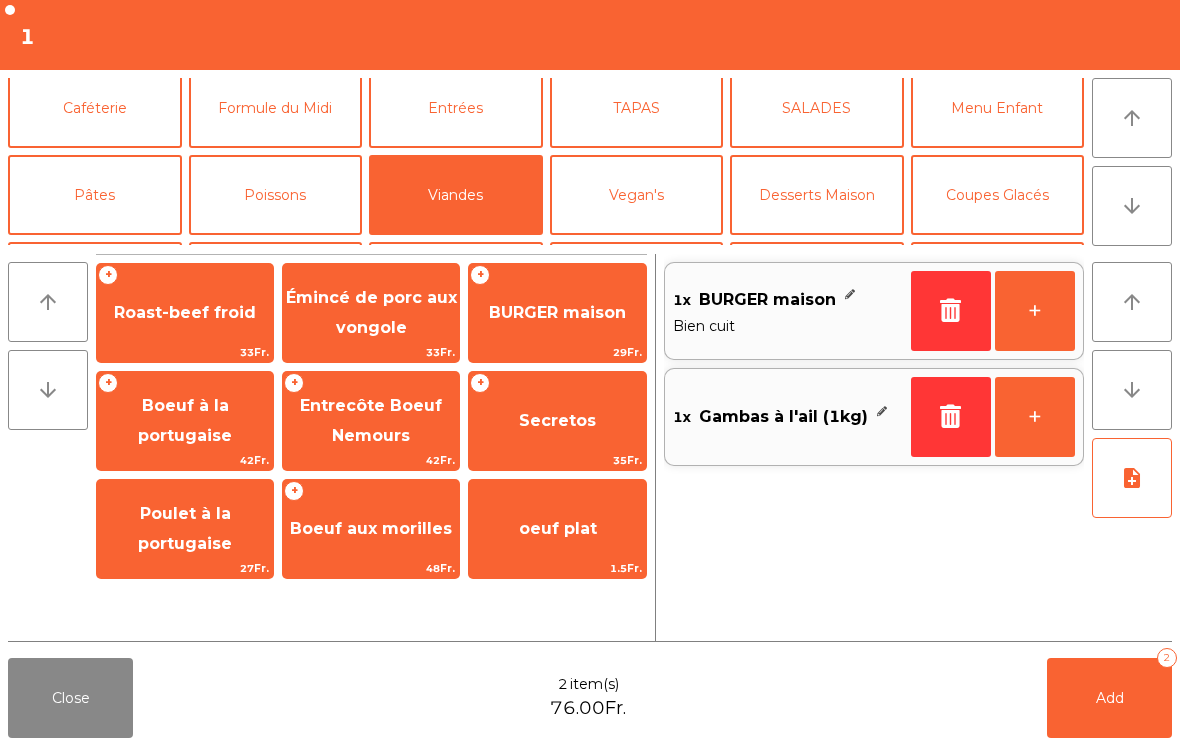 scroll, scrollTop: 71, scrollLeft: 0, axis: vertical 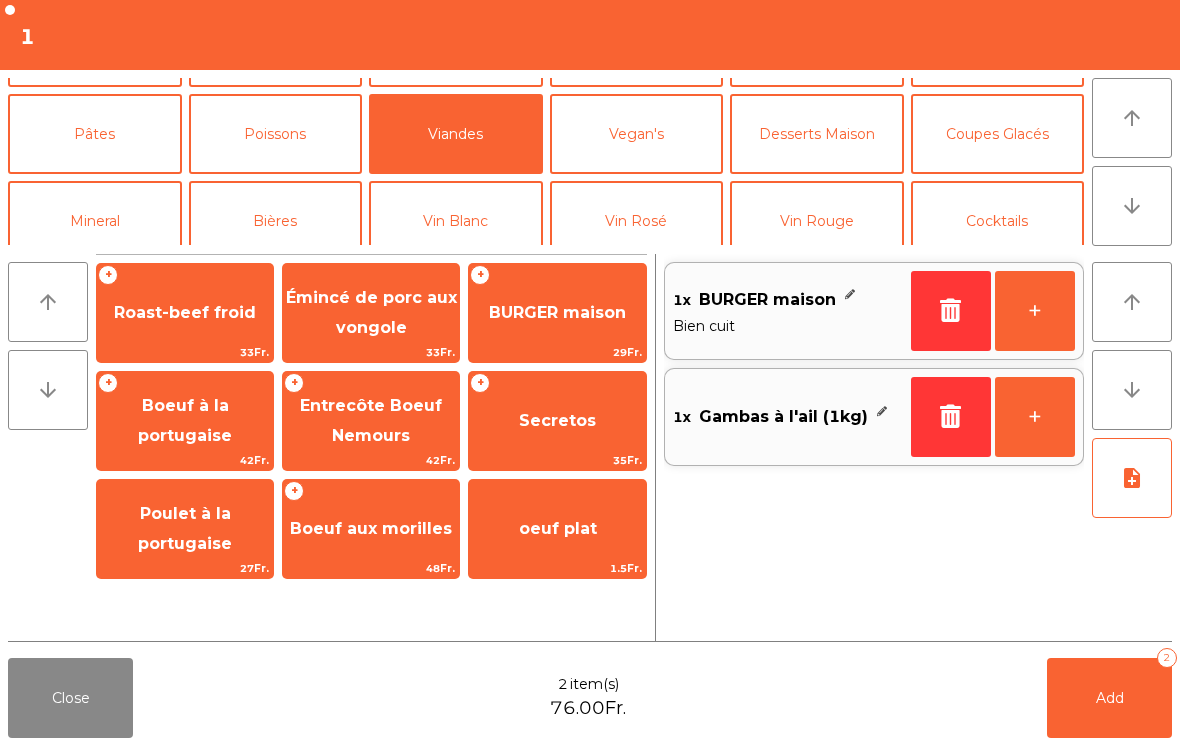 click on "Add" 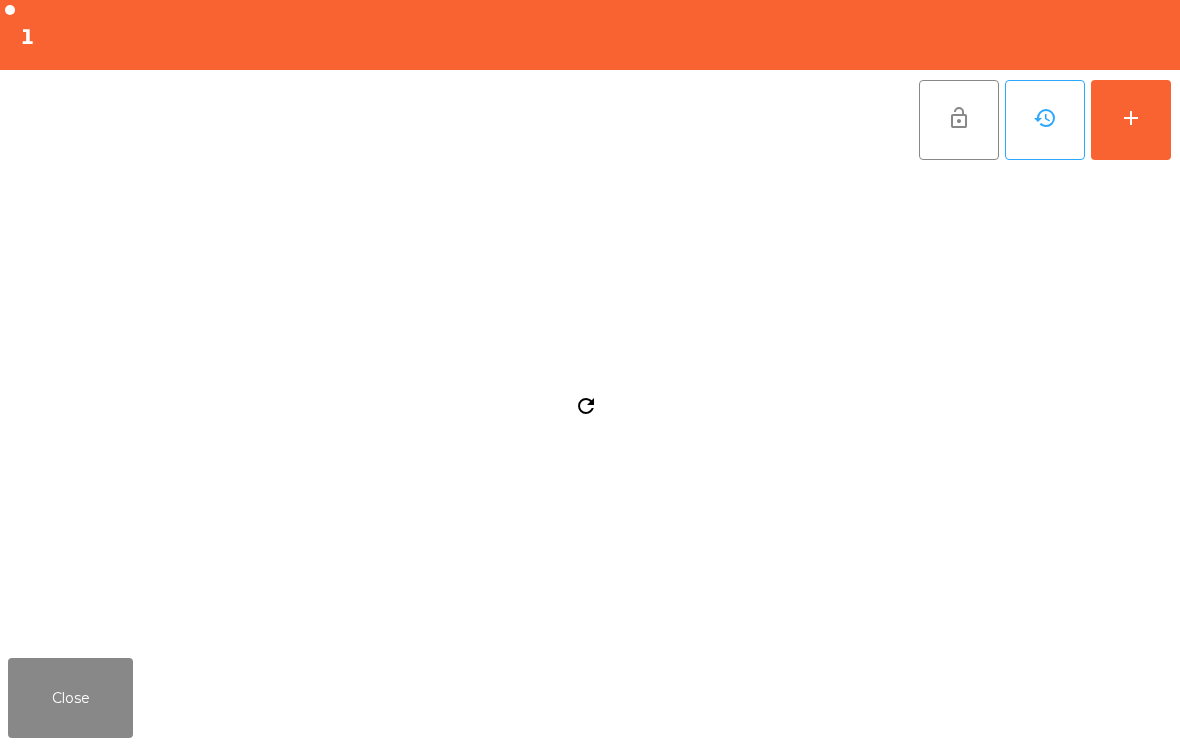 click on "add" 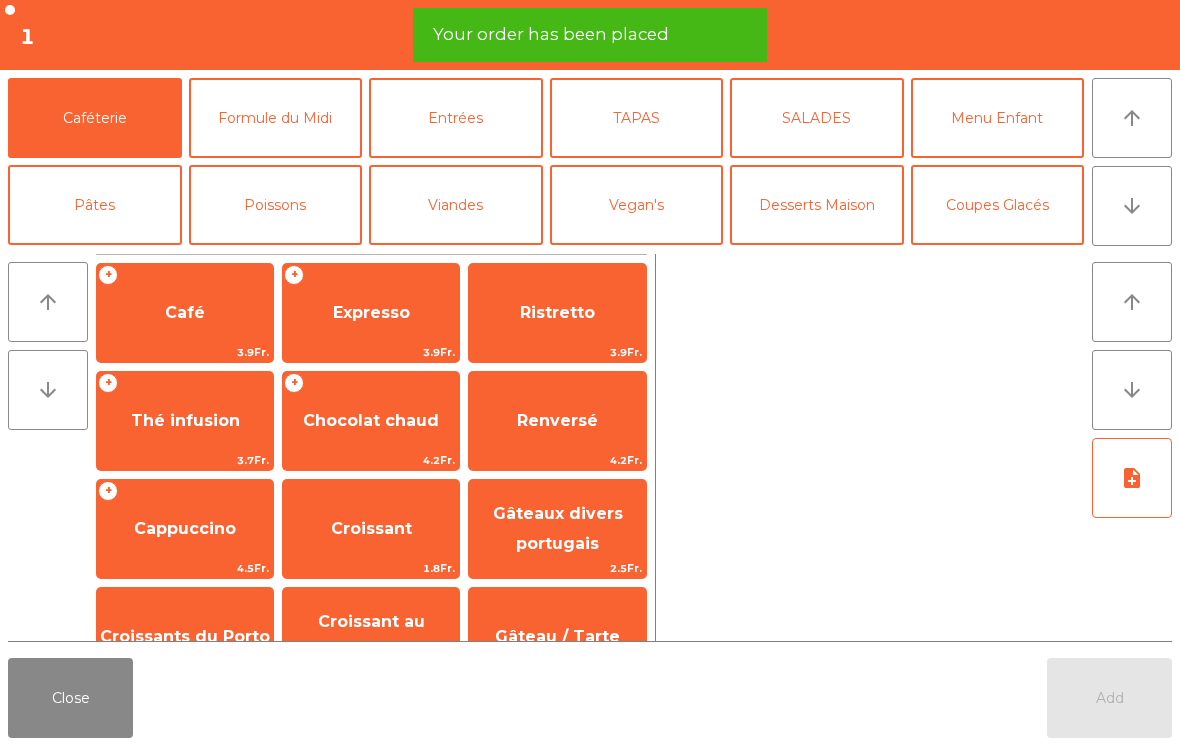 click on "arrow_downward" 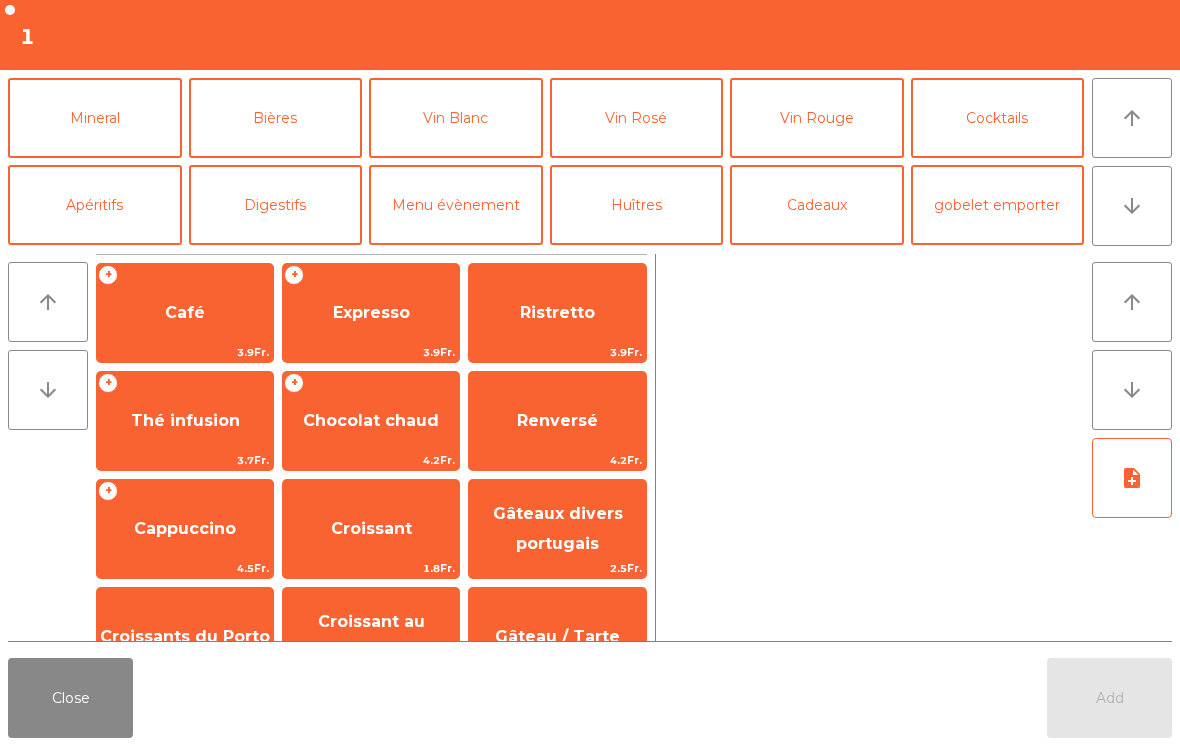 click on "Mineral" 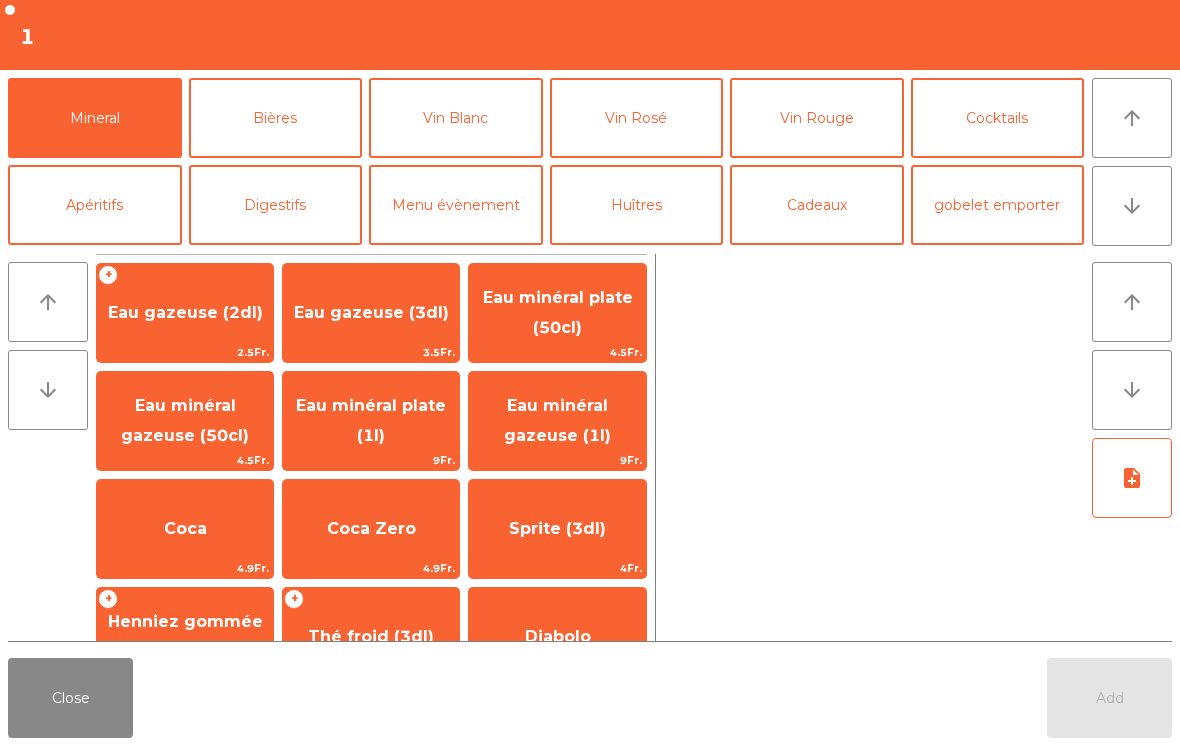 scroll, scrollTop: 174, scrollLeft: 0, axis: vertical 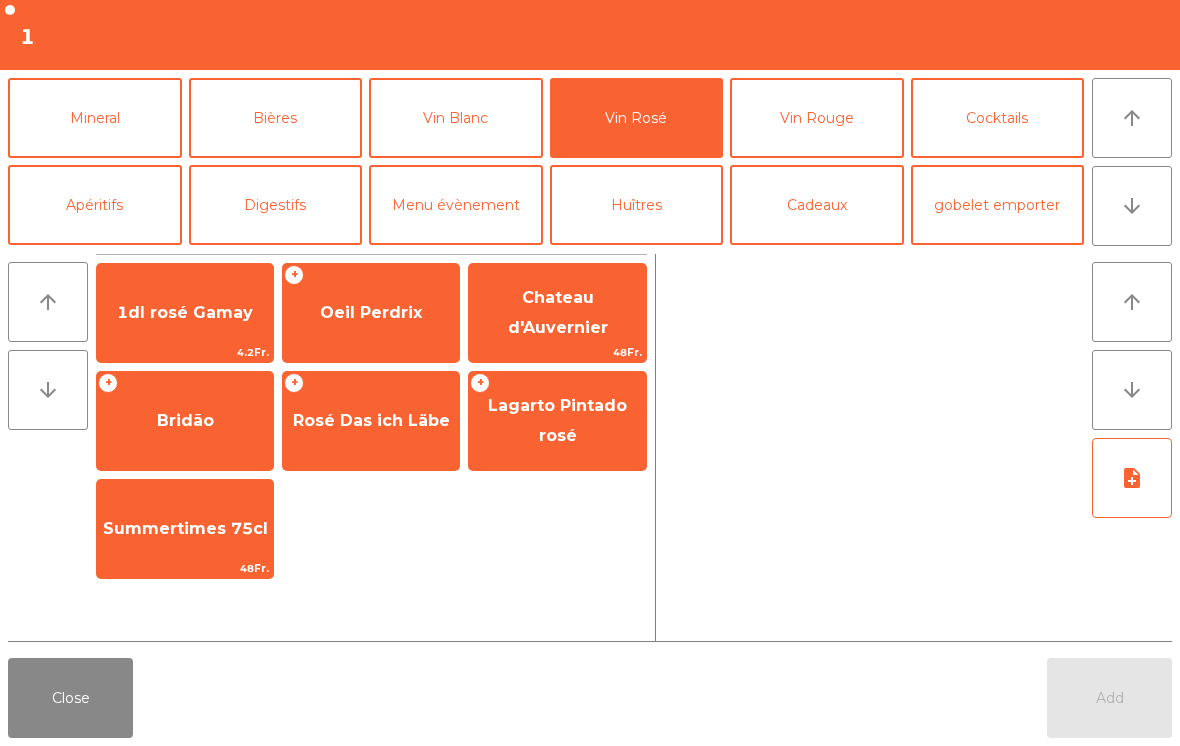 click on "Oeil Perdrix" 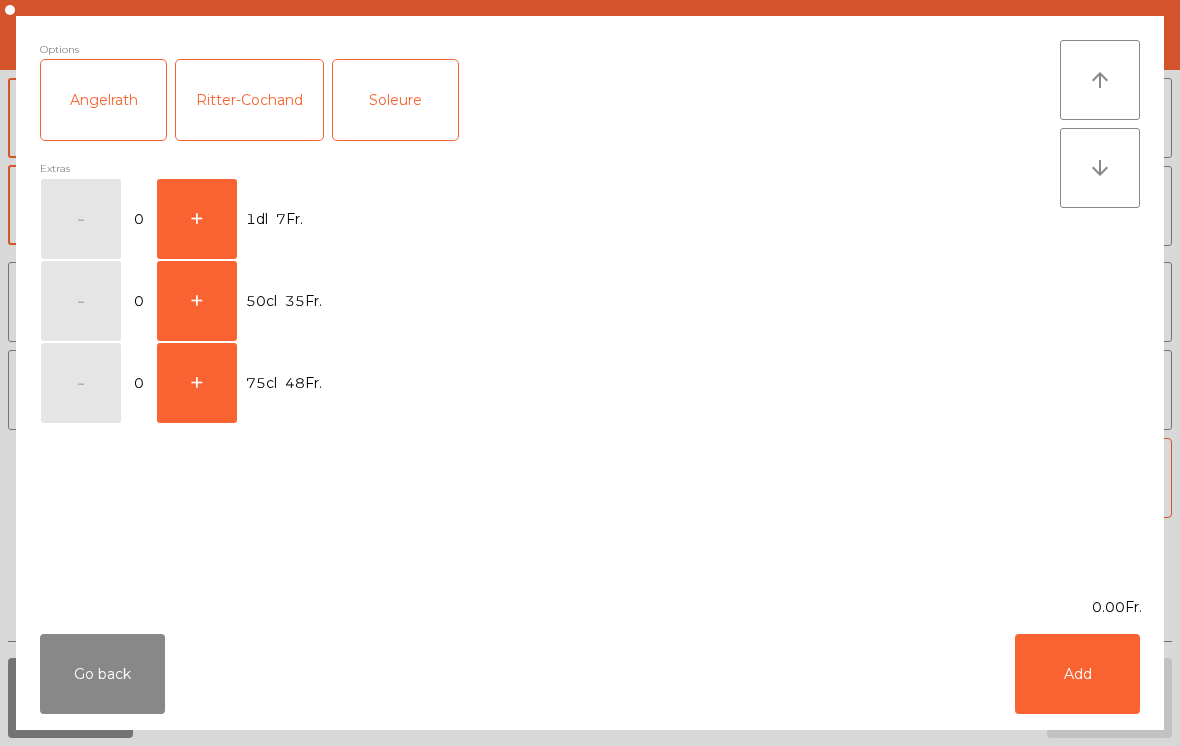 click on "+" 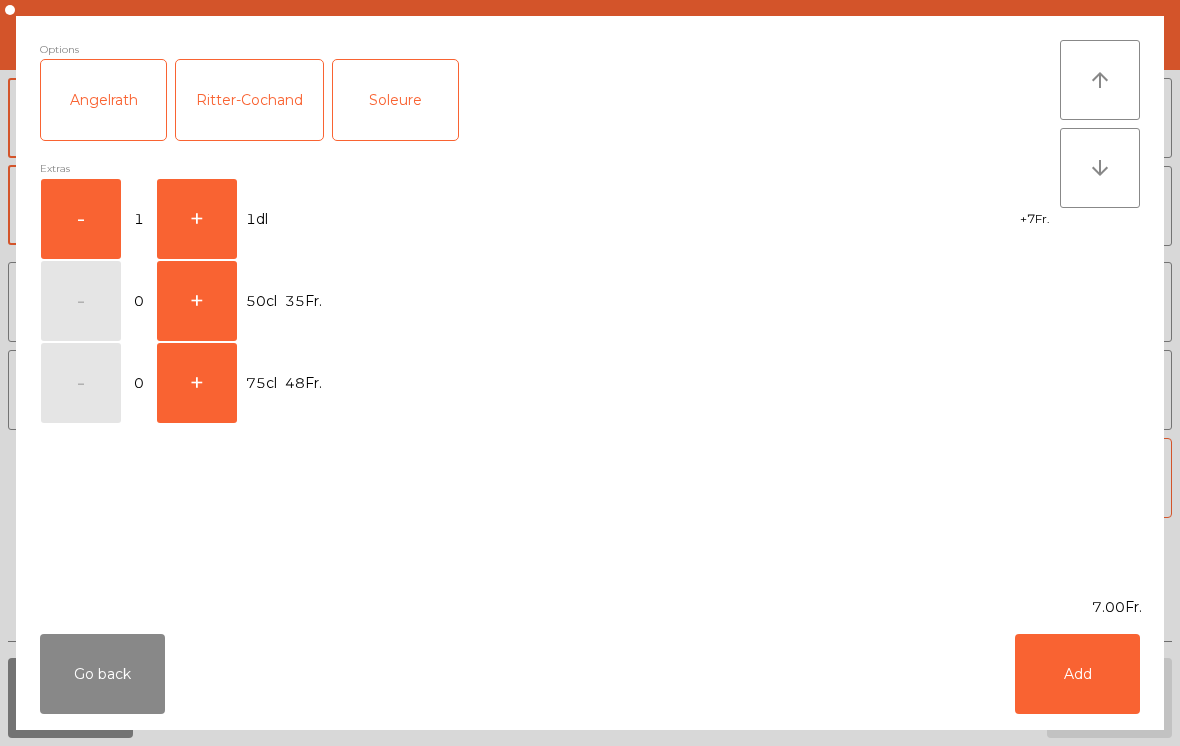 click on "Add" 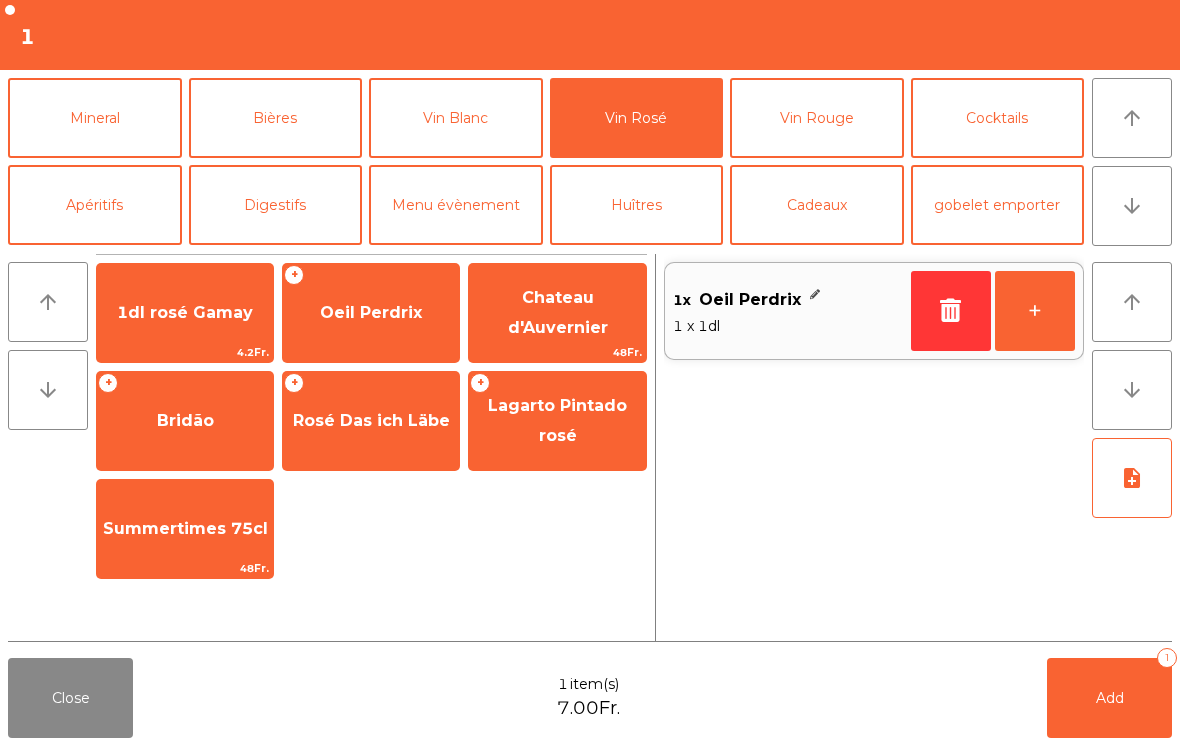 click on "Add" 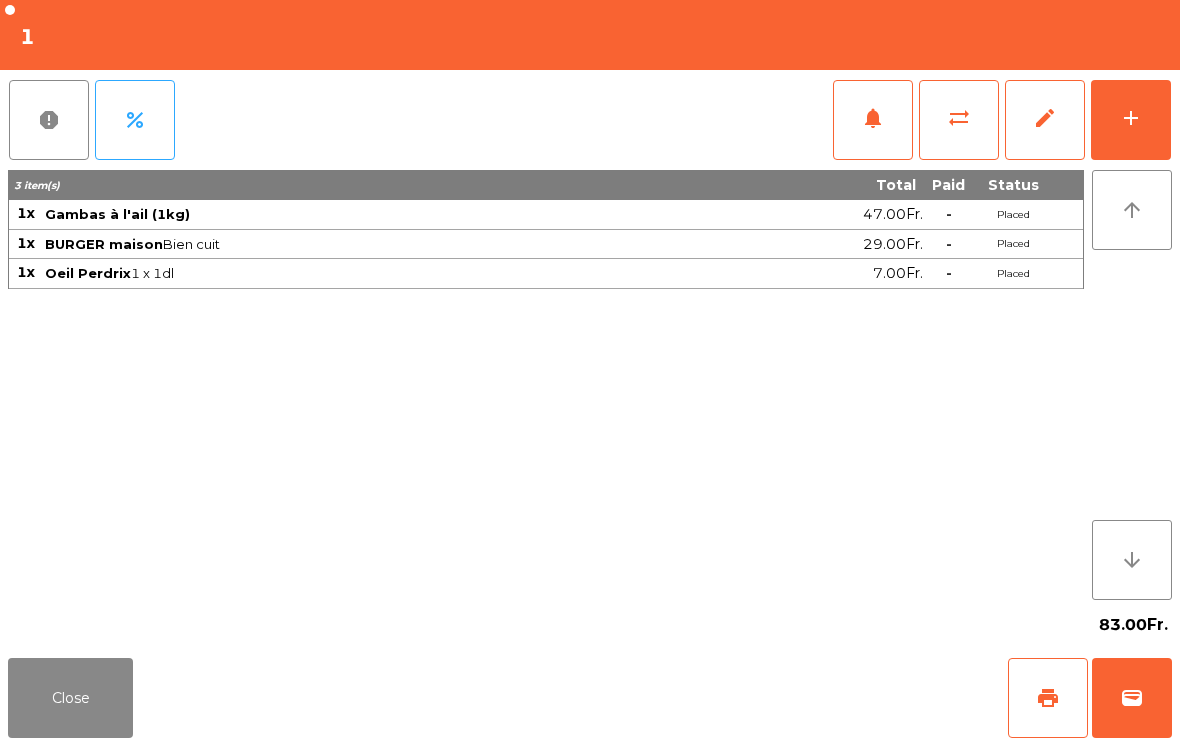 click on "add" 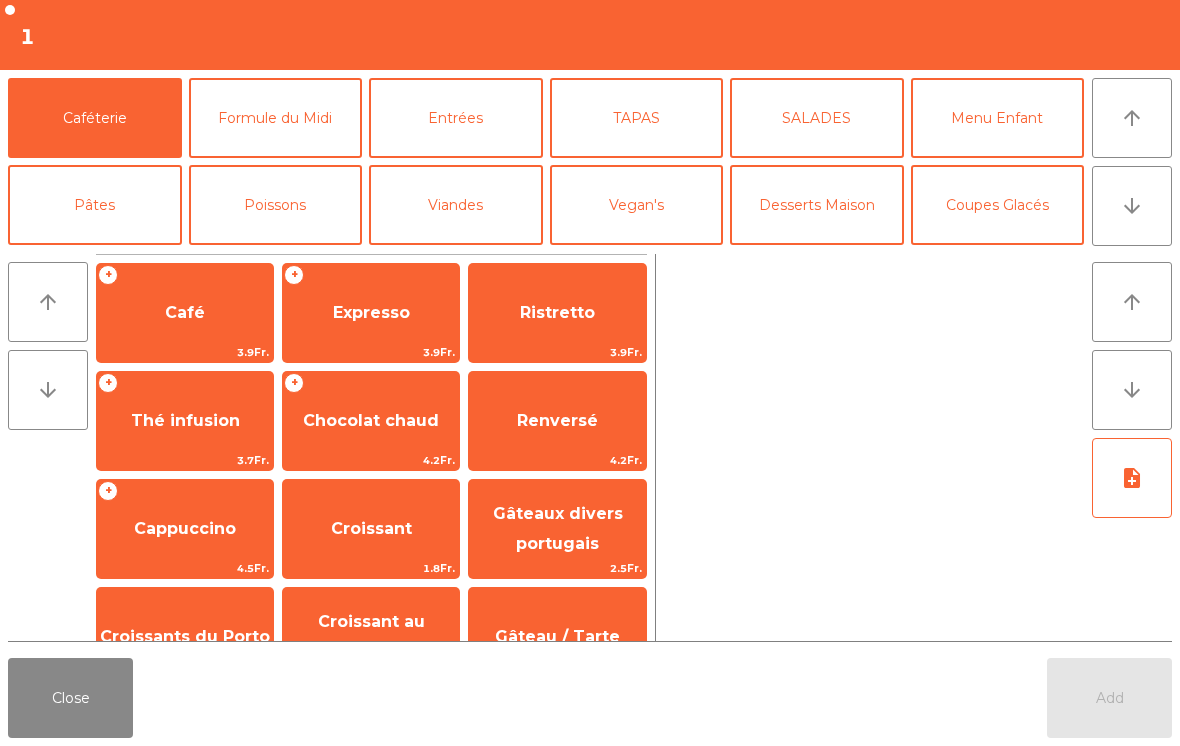 click on "Mineral" 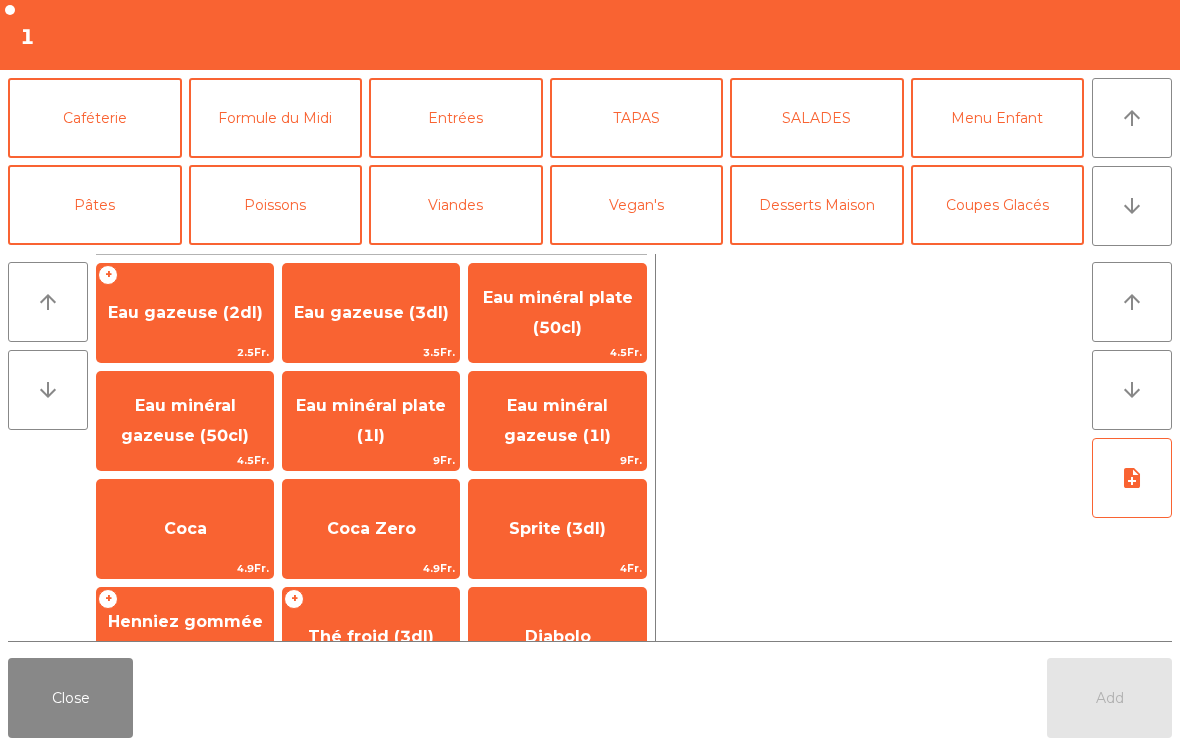 scroll, scrollTop: 112, scrollLeft: 0, axis: vertical 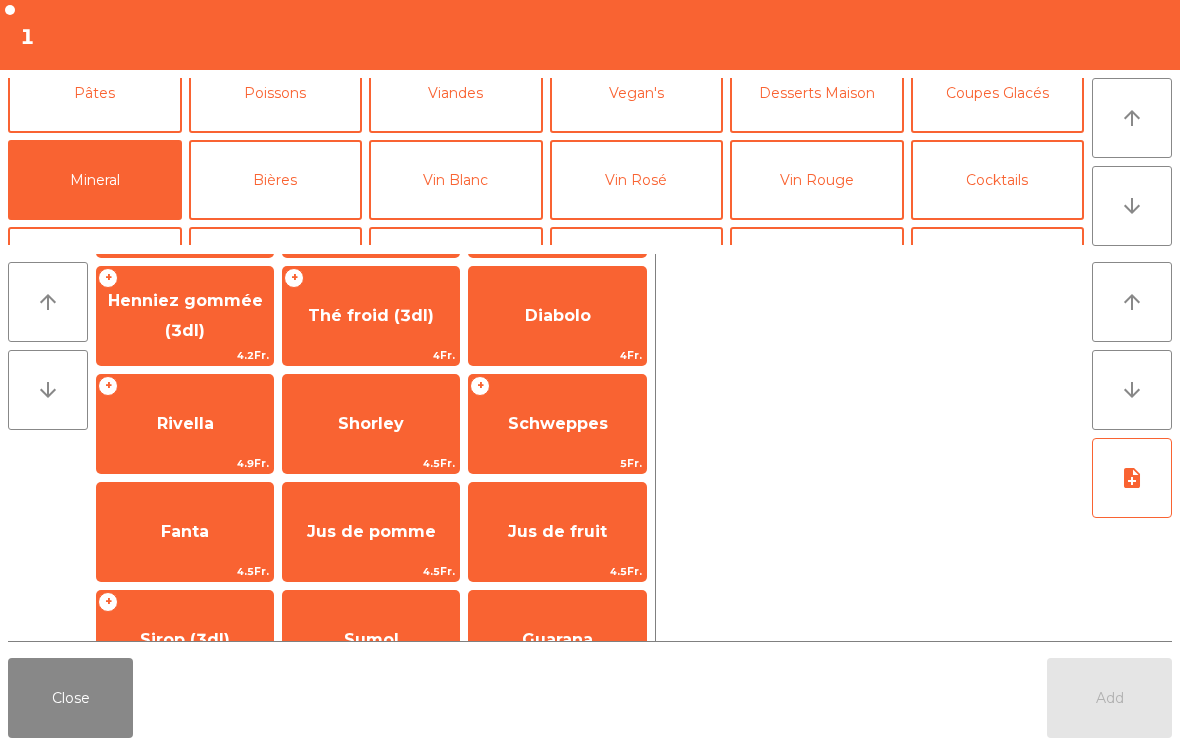 click on "Fanta" 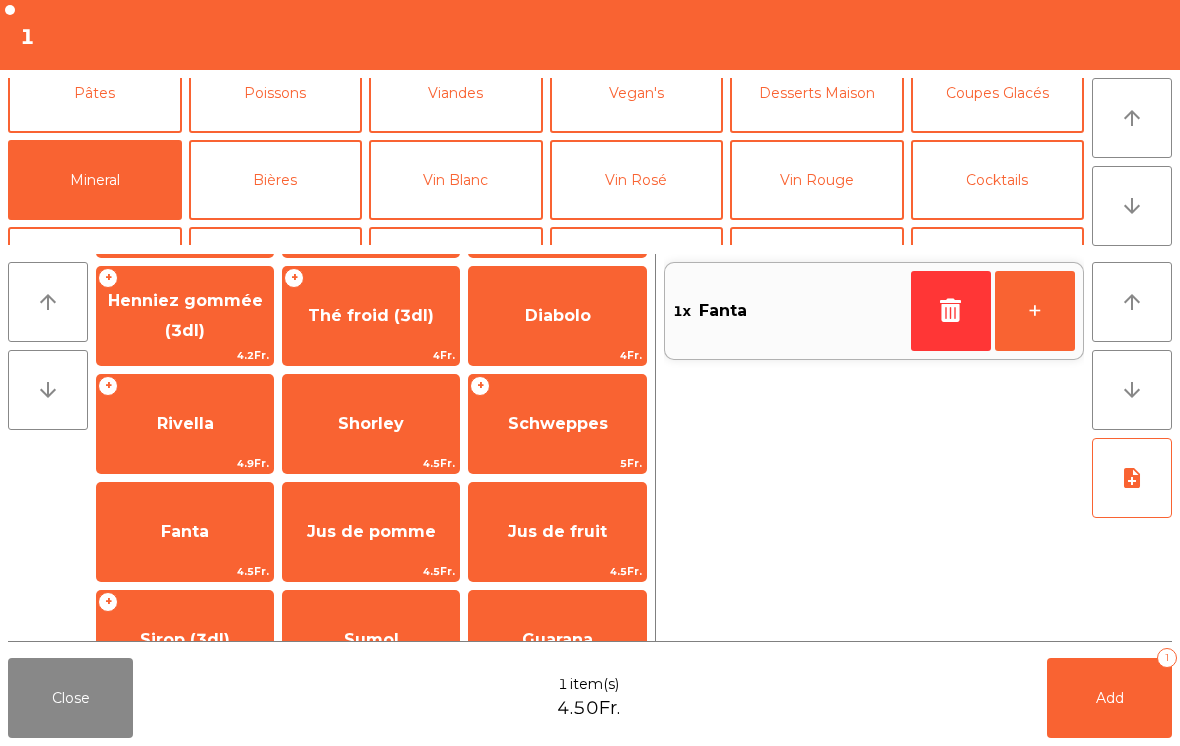 click on "Add   1" 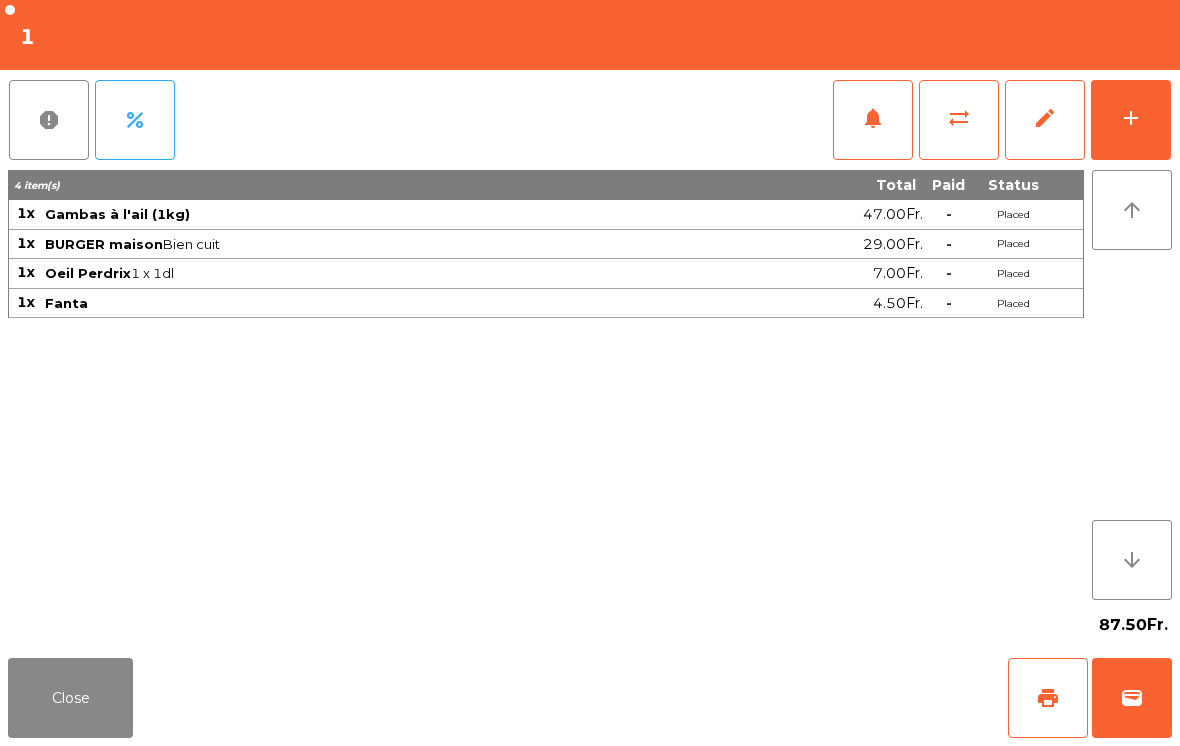 click on "Close" 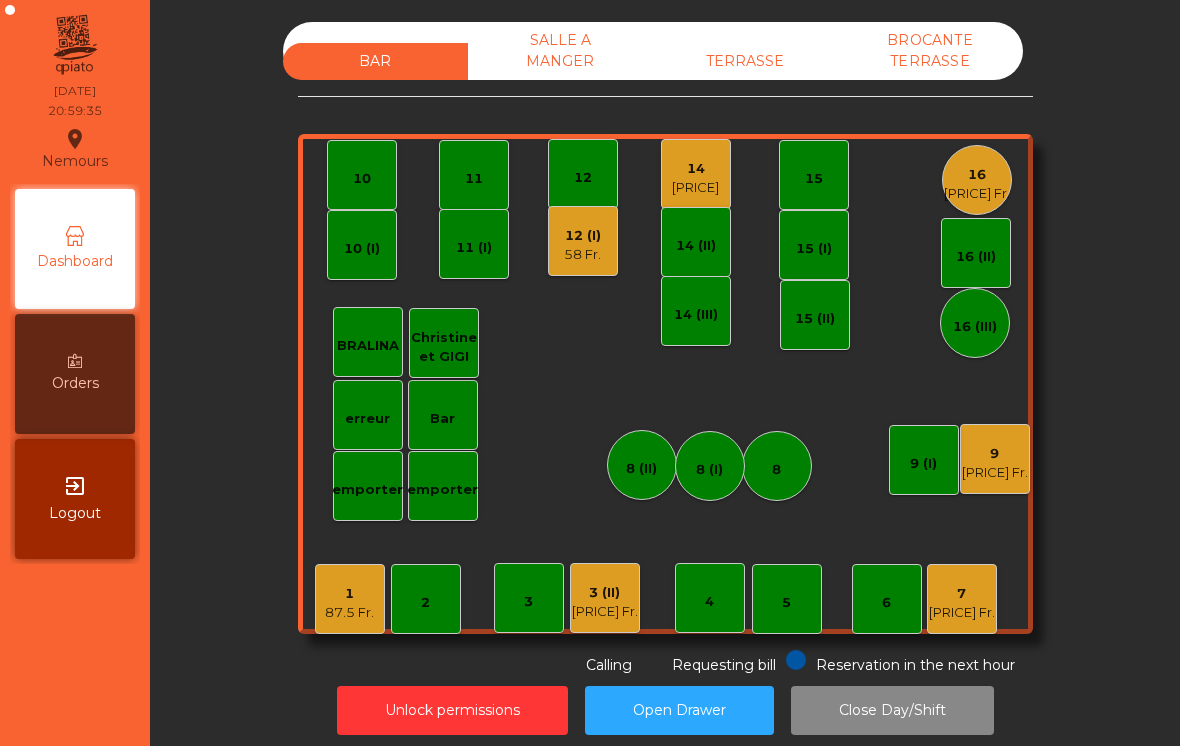 click on "1" 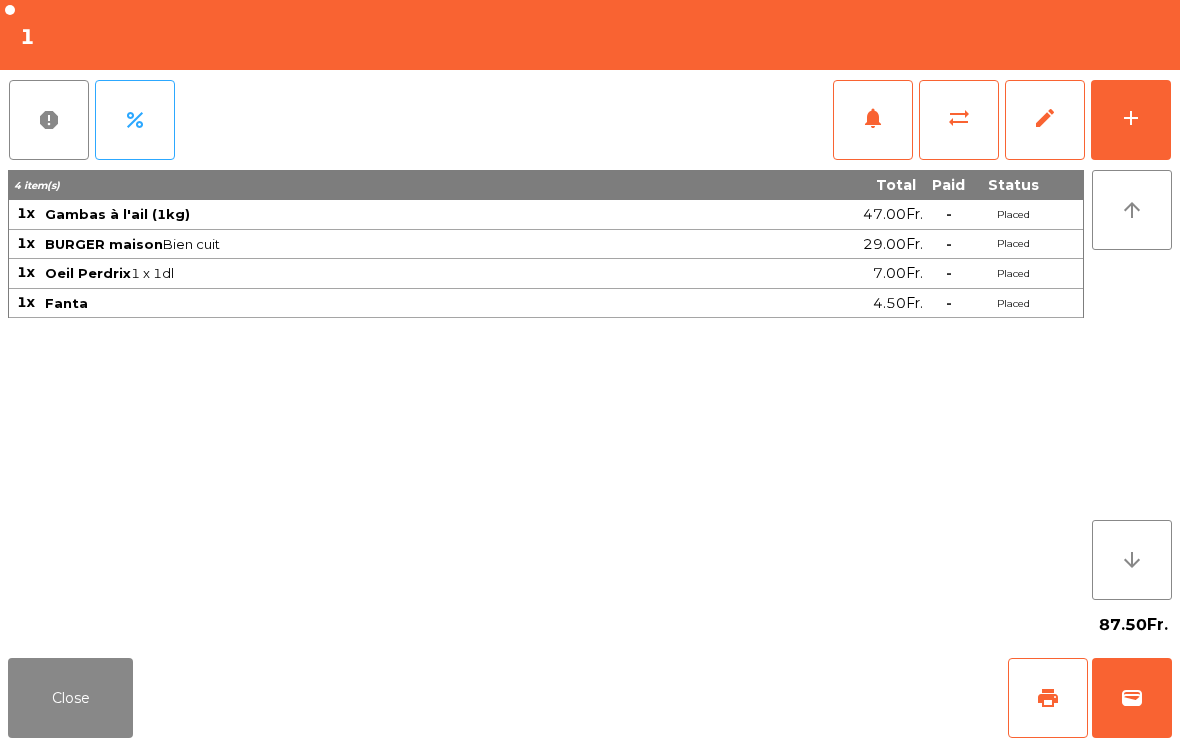 click on "Close" 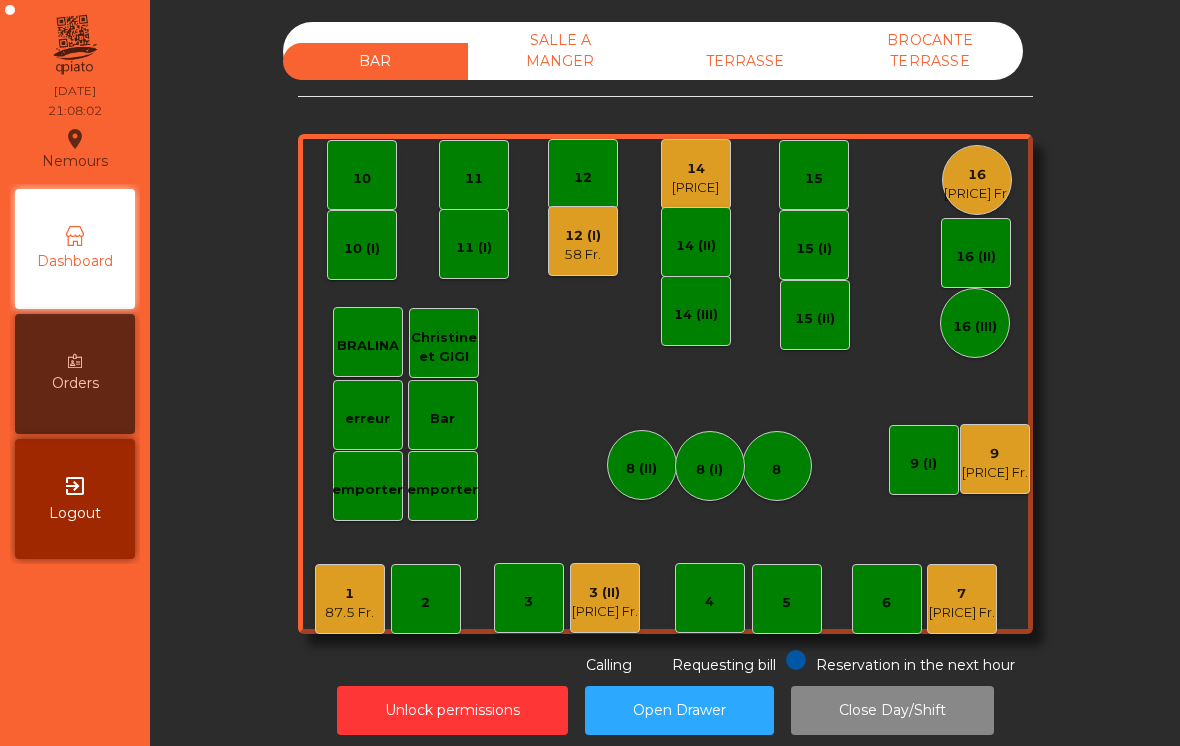 click on "12 (I)" 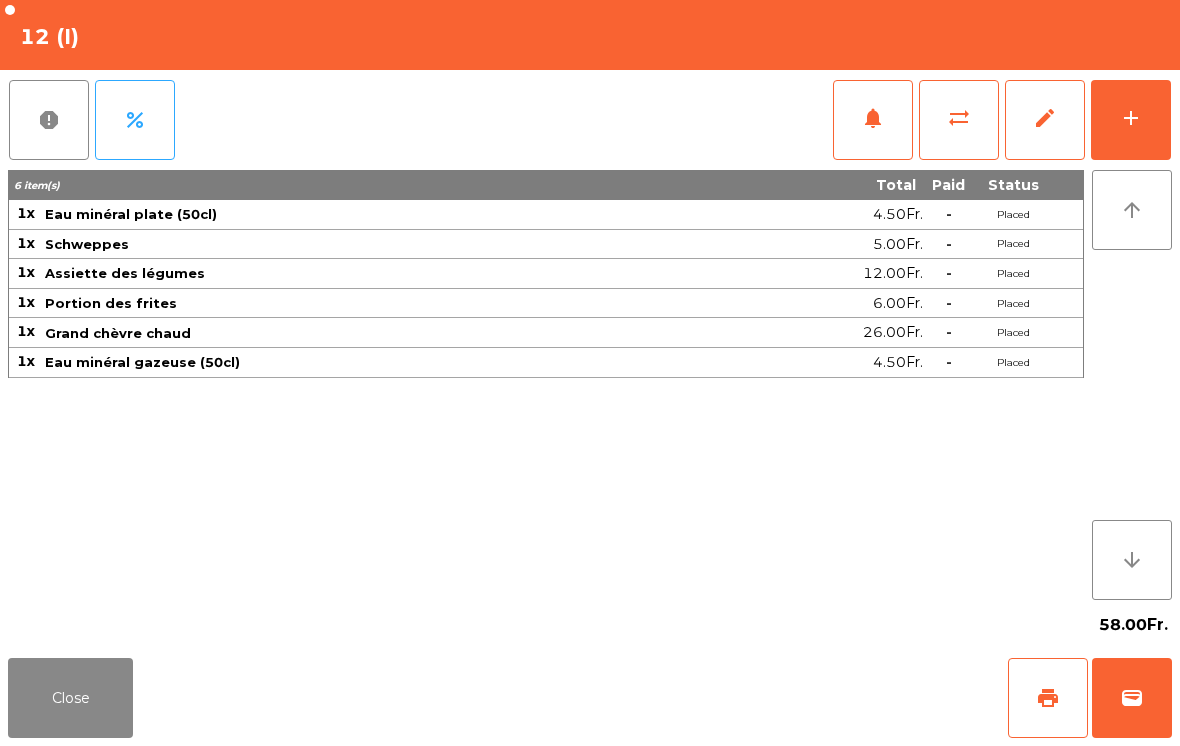 click on "print" 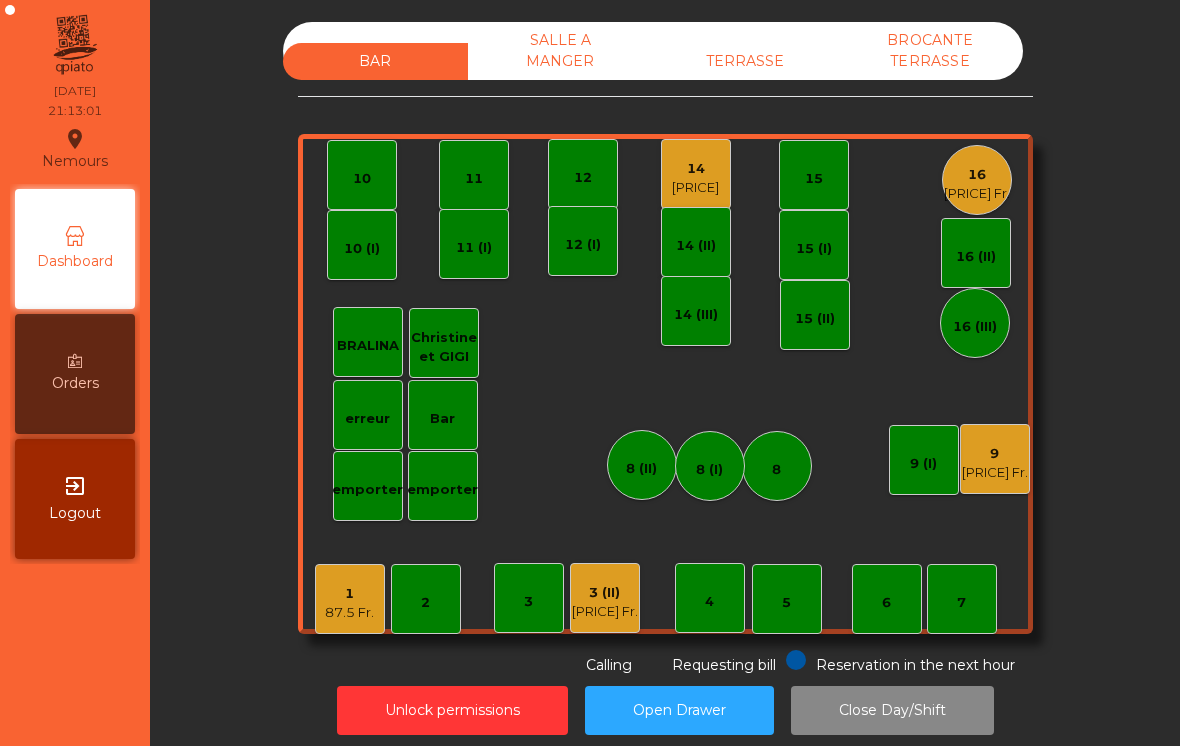 click on "1" 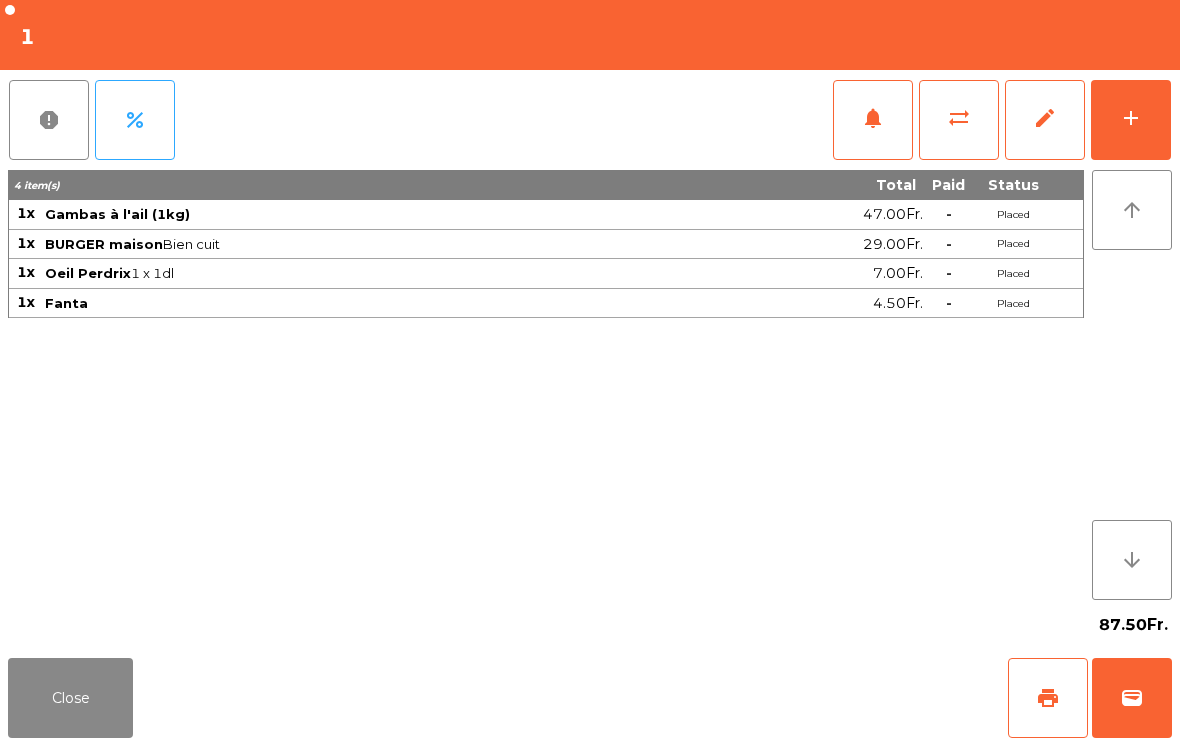 click on "add" 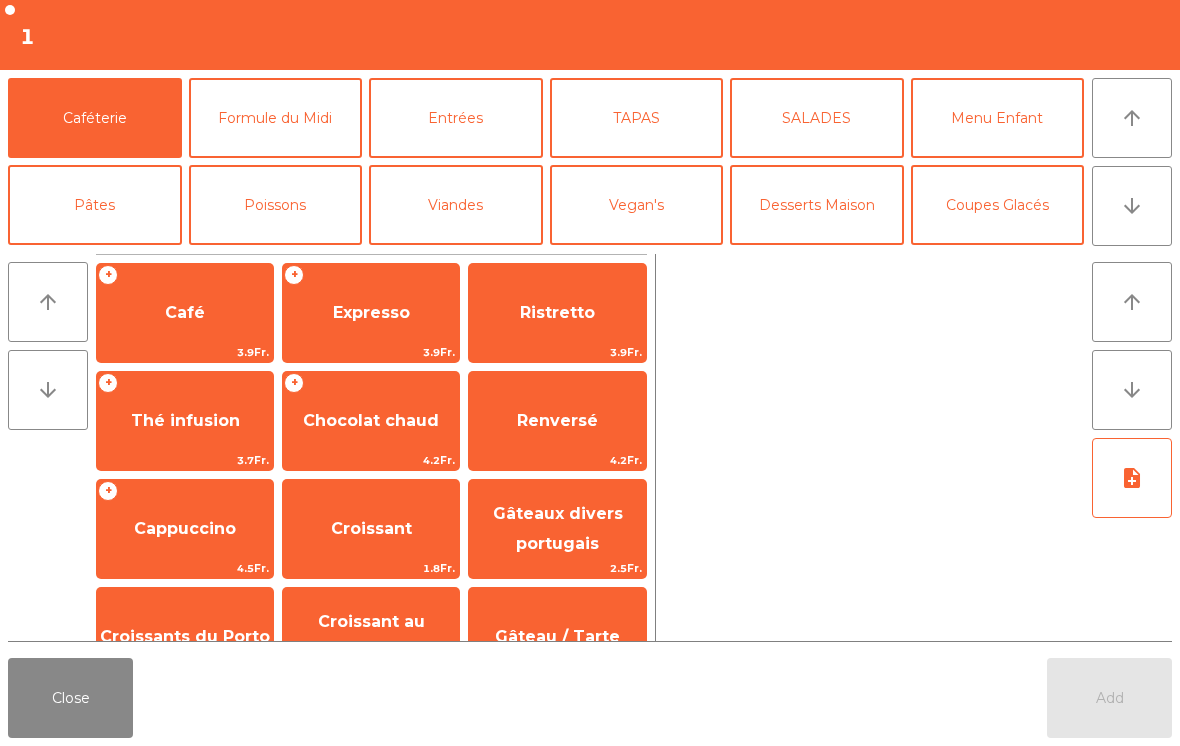 click on "Vin Rosé" 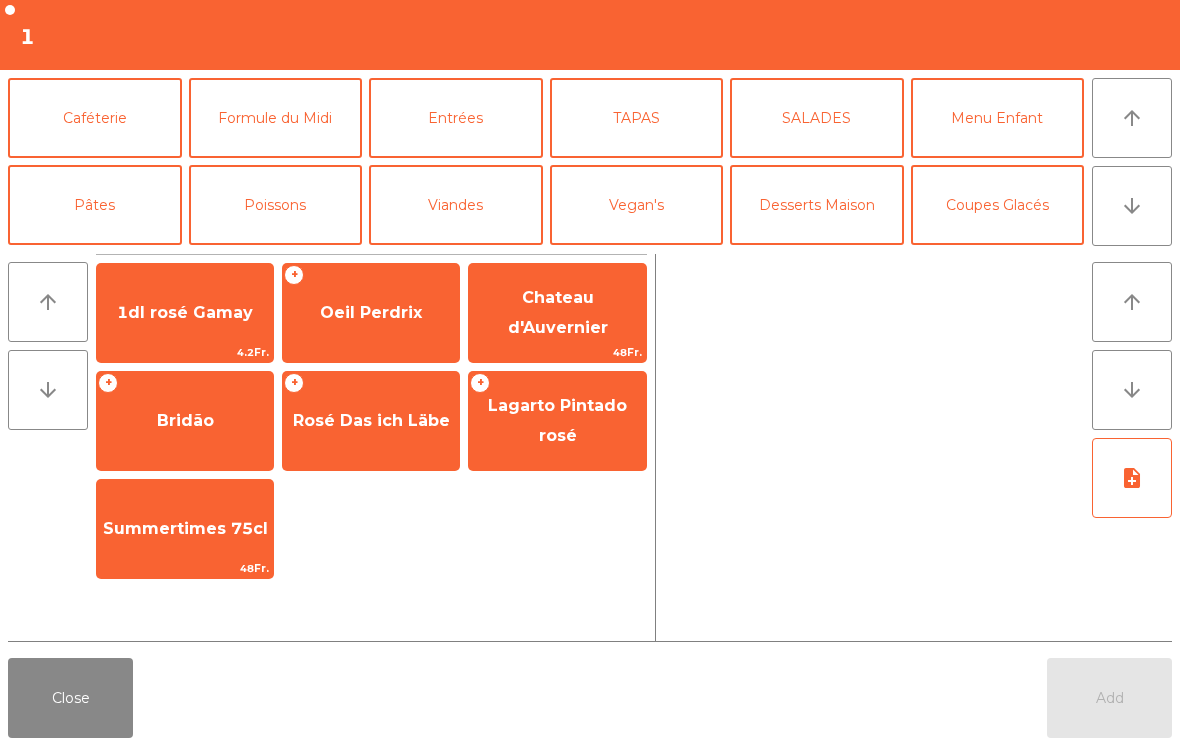 scroll, scrollTop: 0, scrollLeft: 0, axis: both 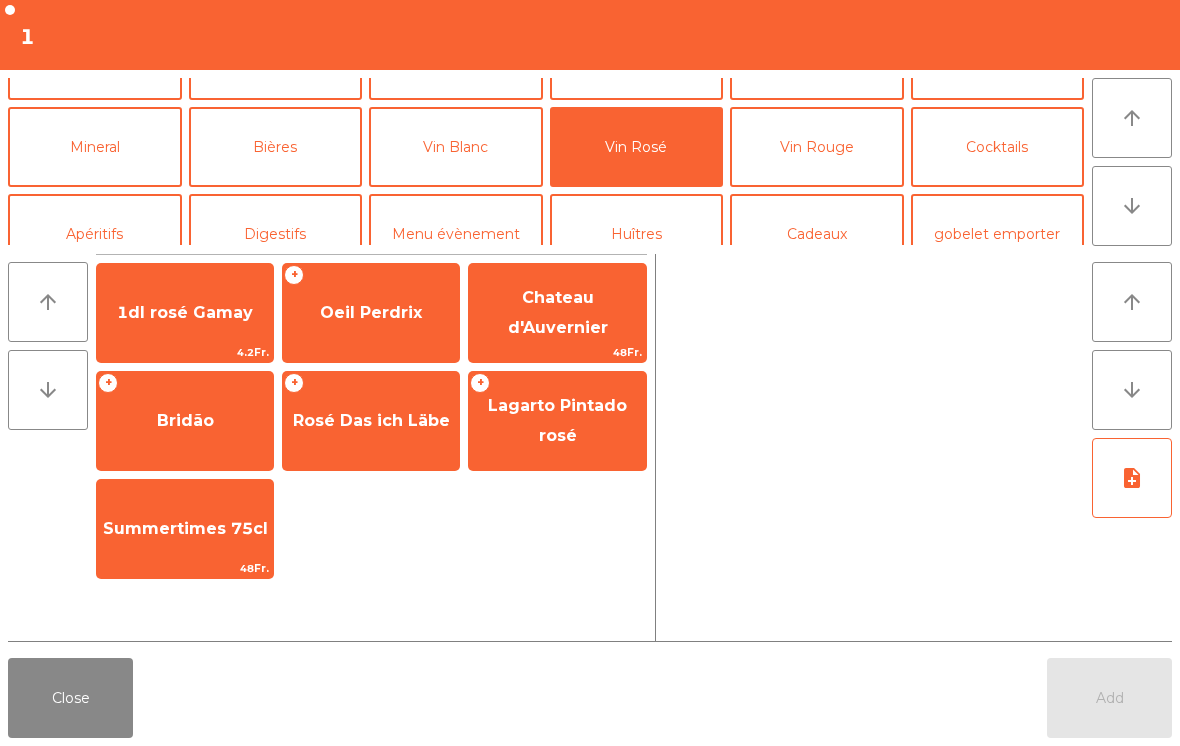 click on "Oeil Perdrix" 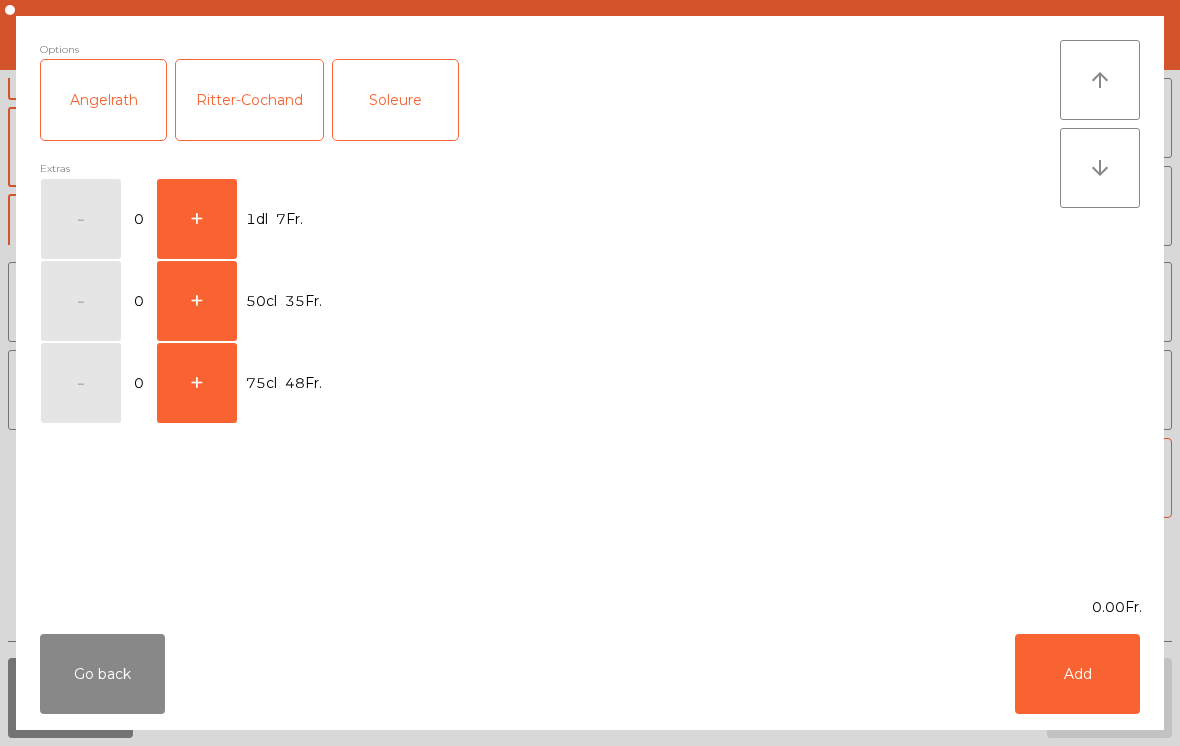click on "+" 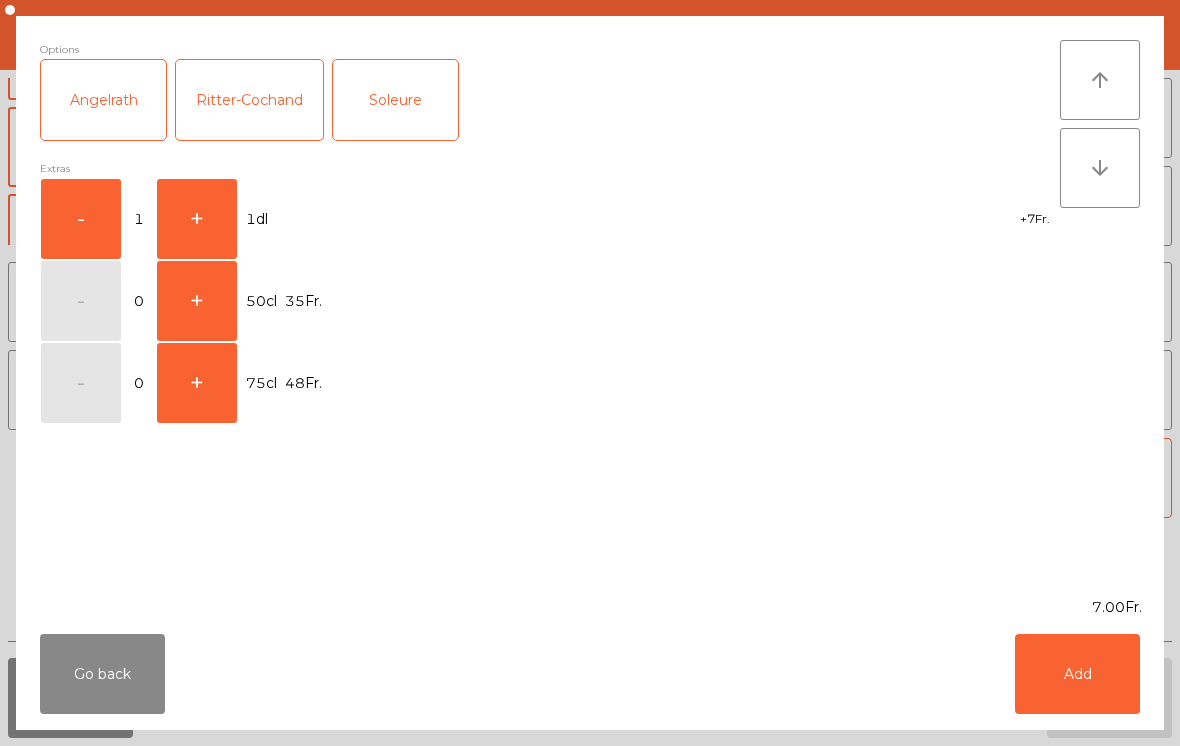 click on "Add" 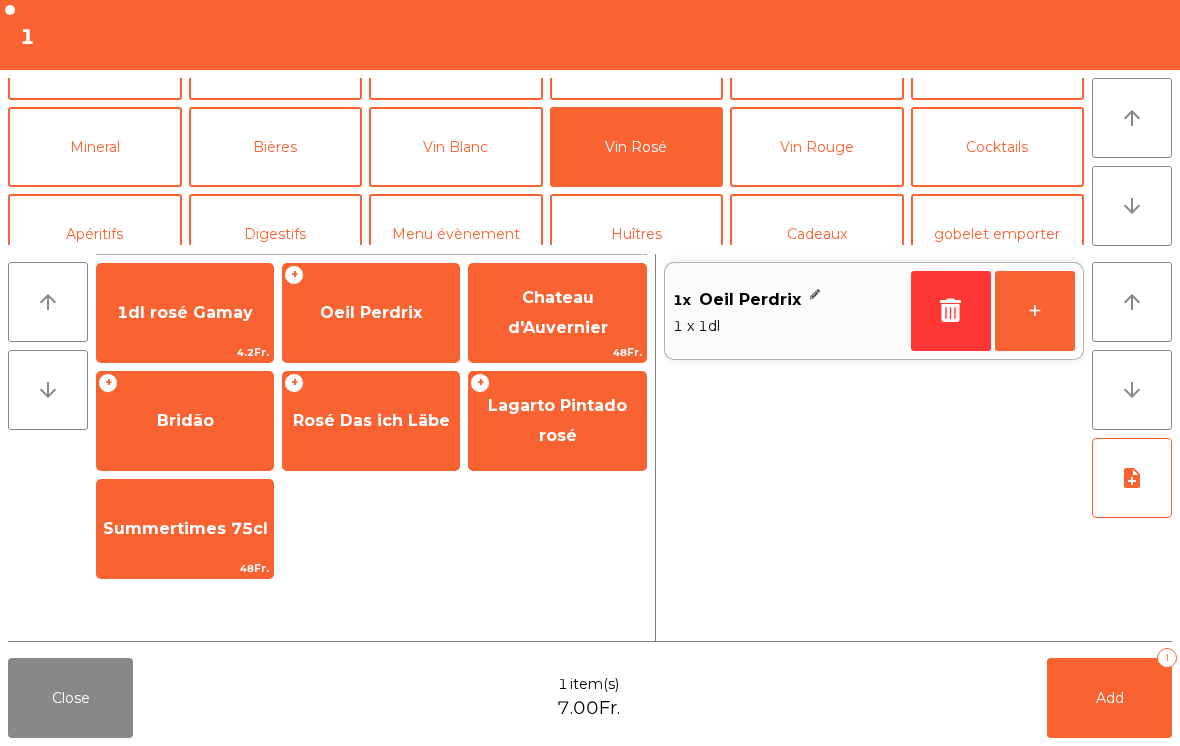 click on "Add   1" 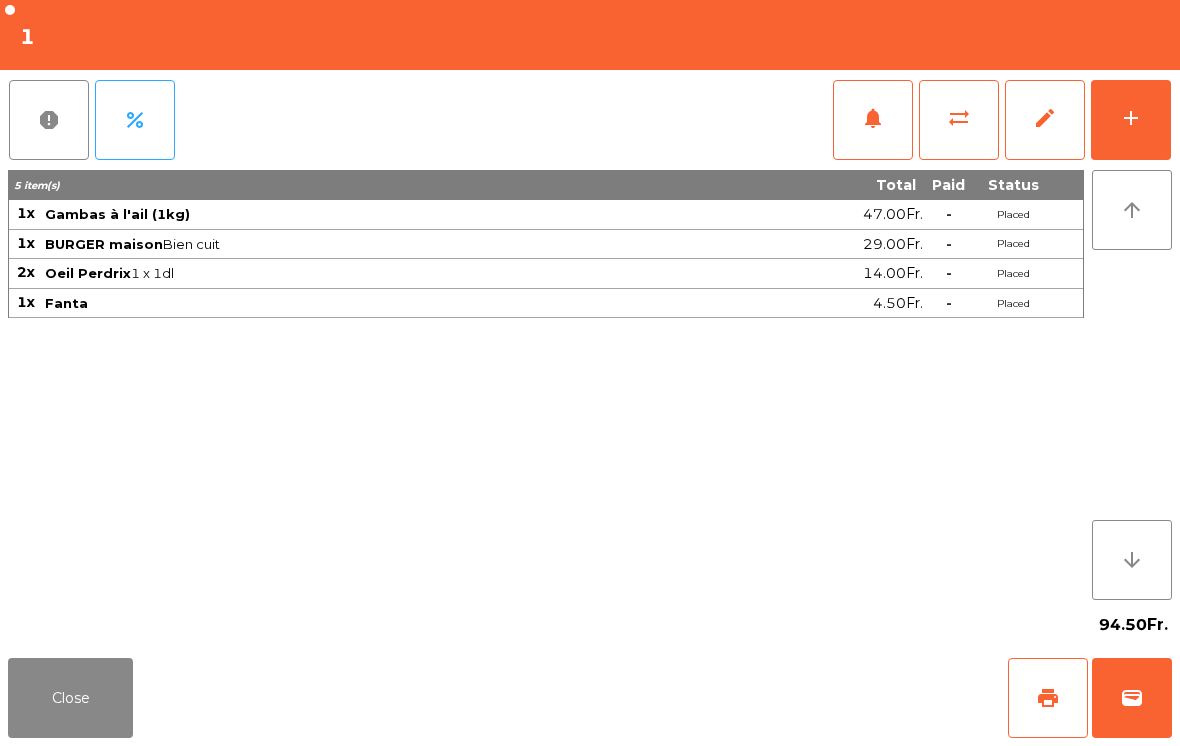 click on "Close" 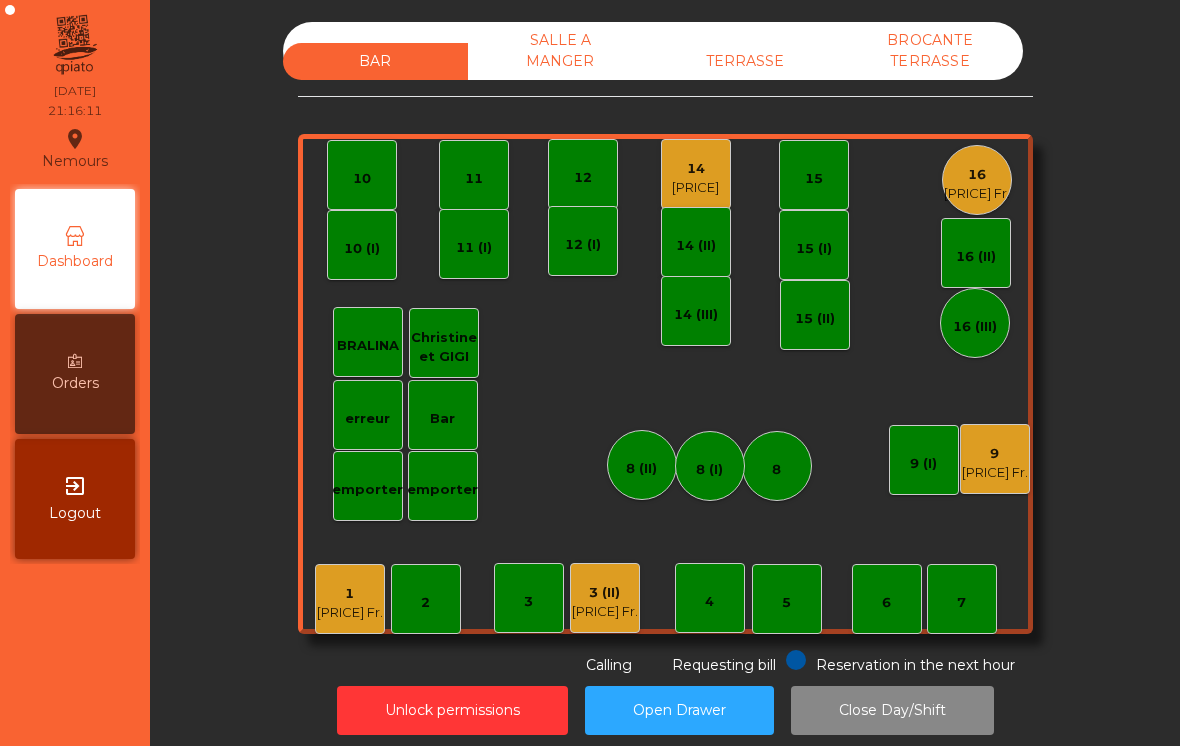 click on "3 (II)" 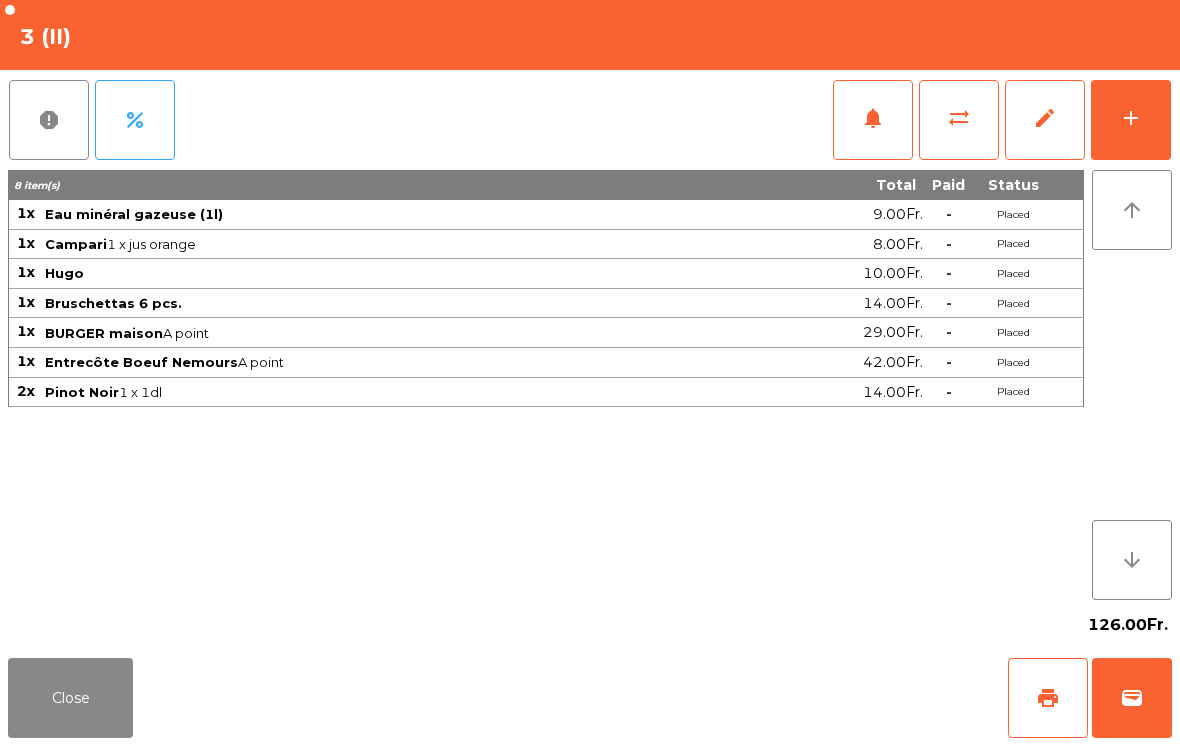click on "Close" 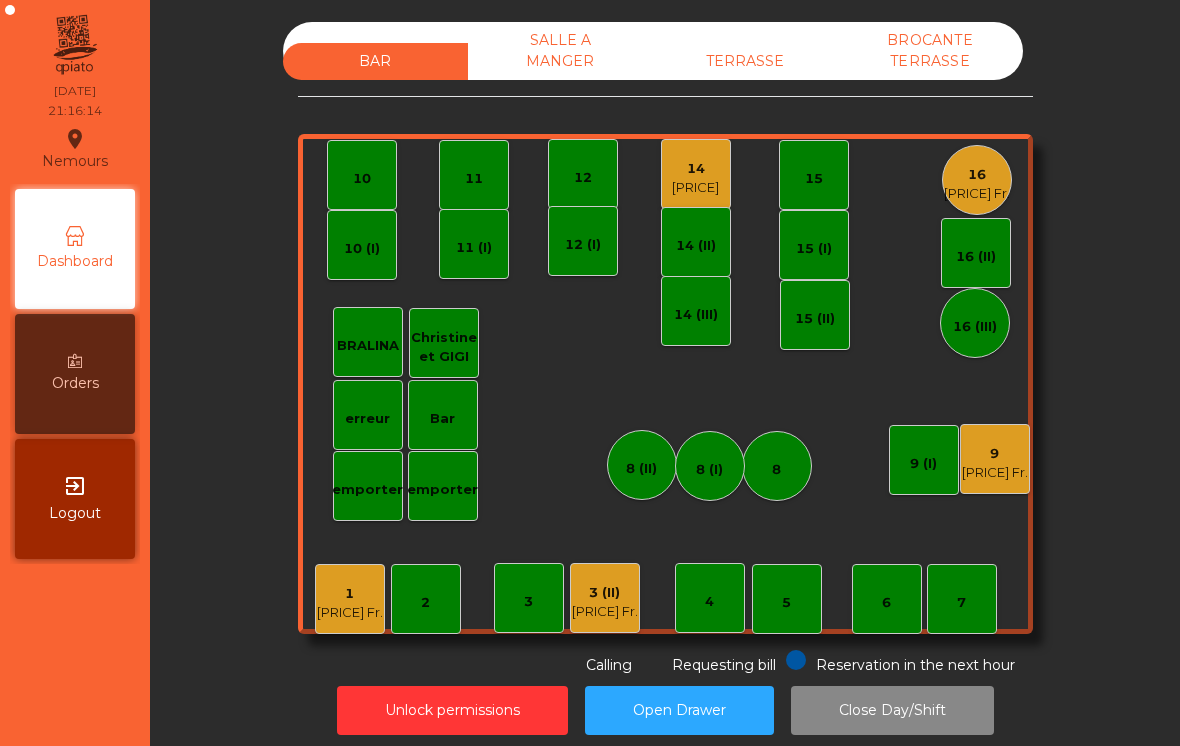 click on "4" 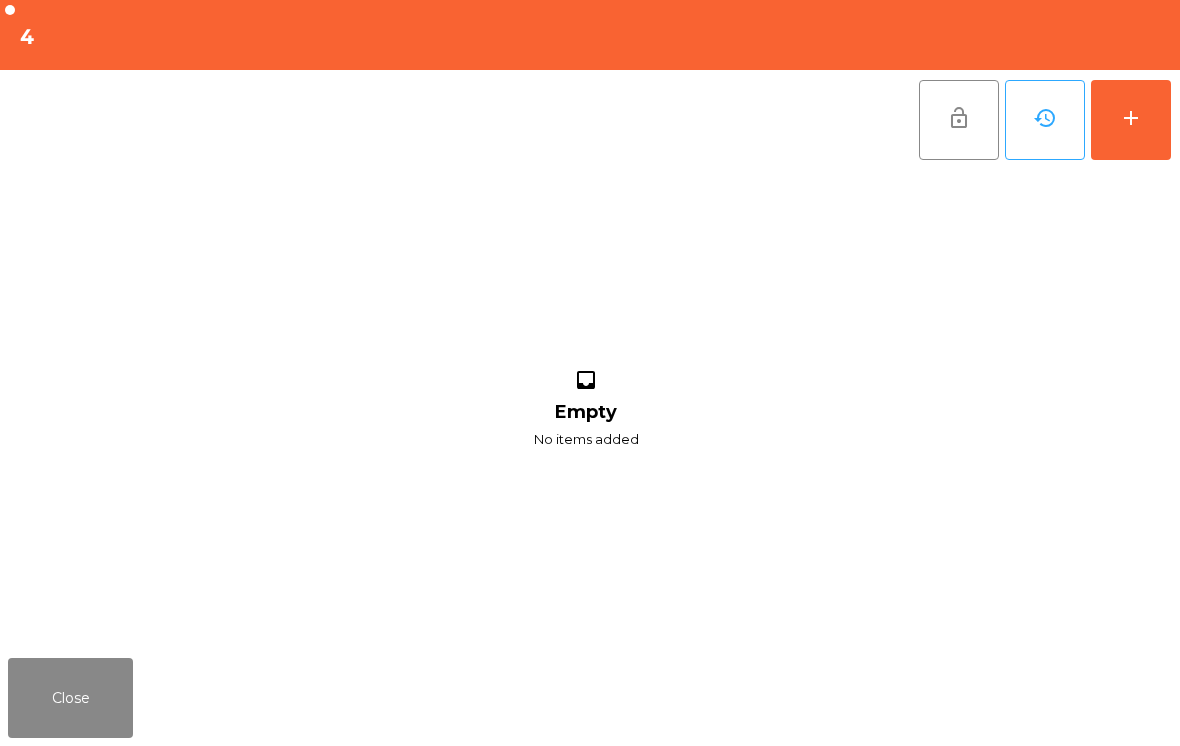 click on "add" 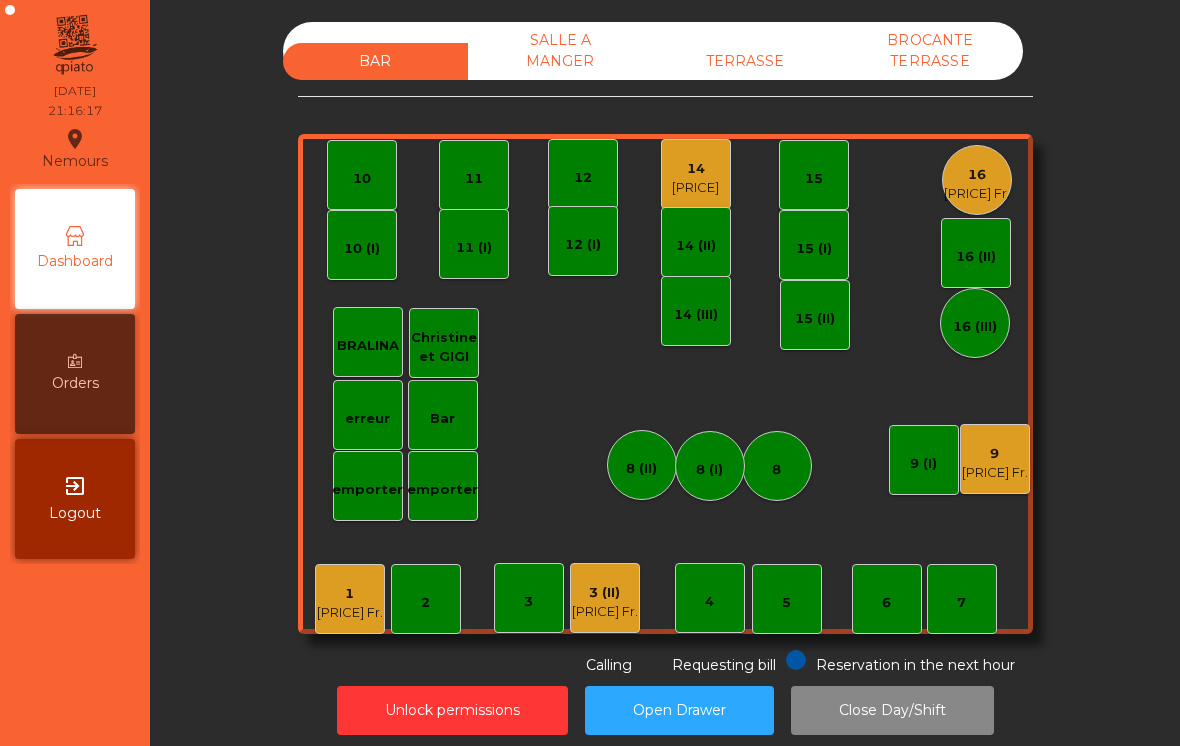 click on "3" 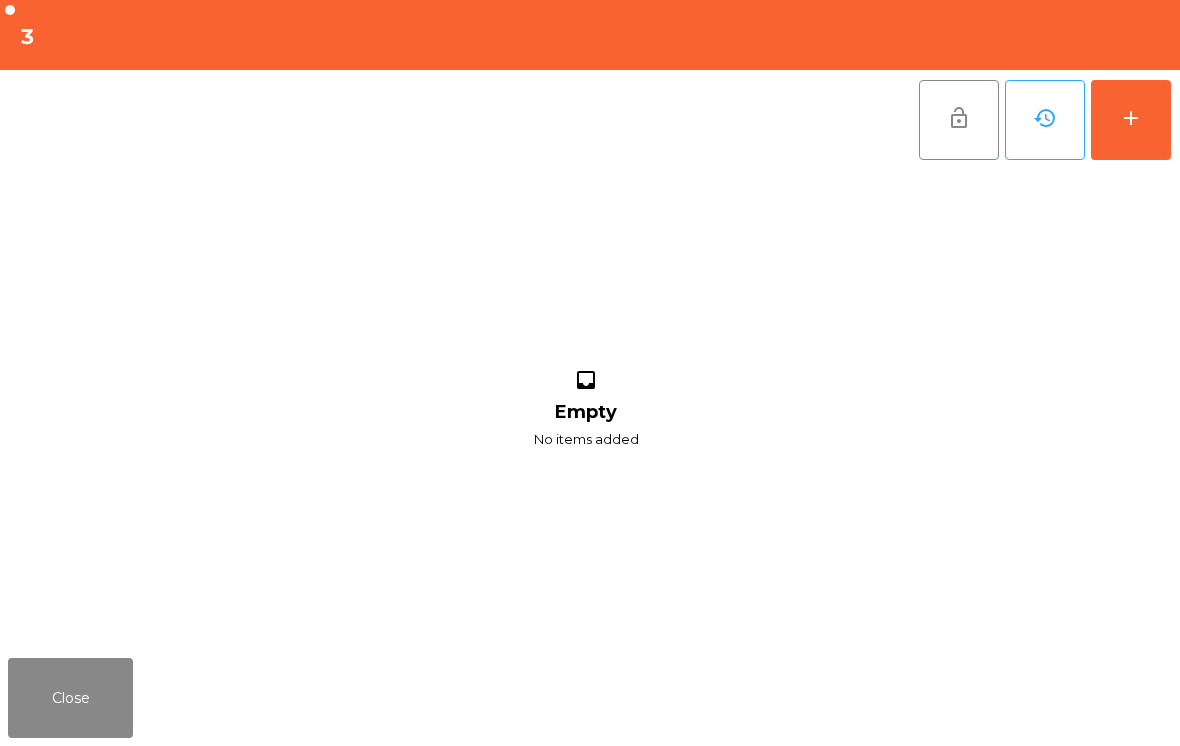 click on "add" 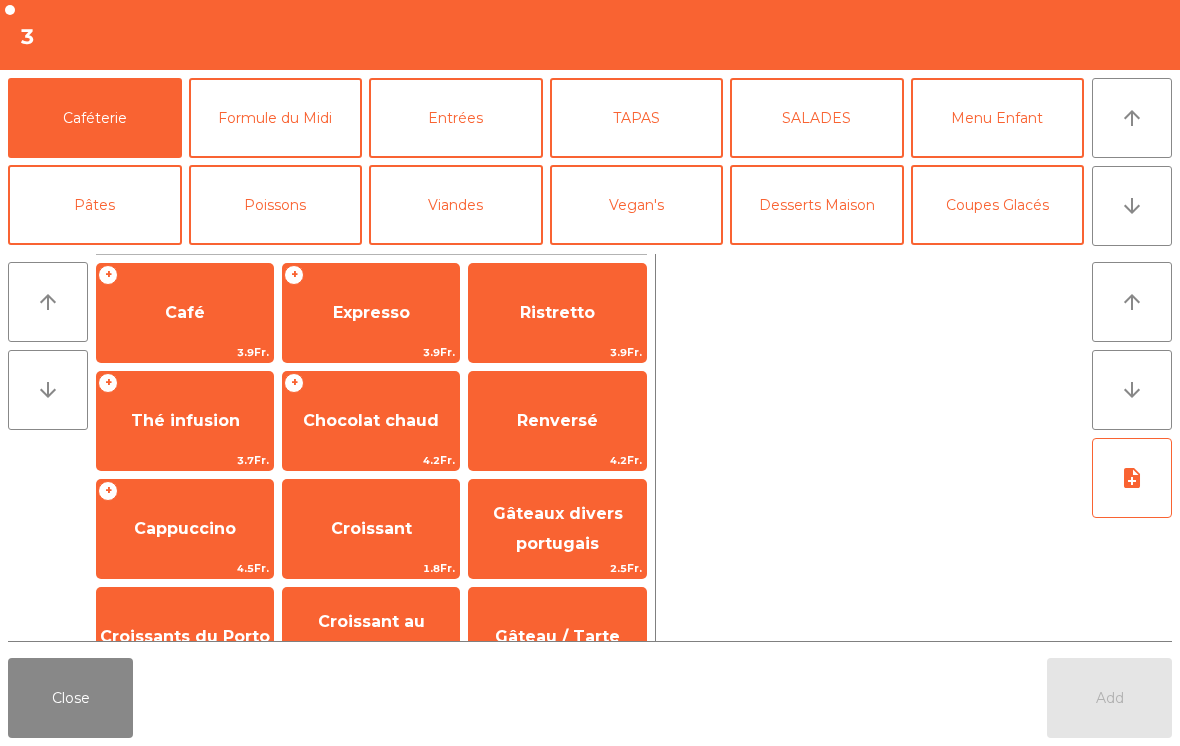 click on "Viandes" 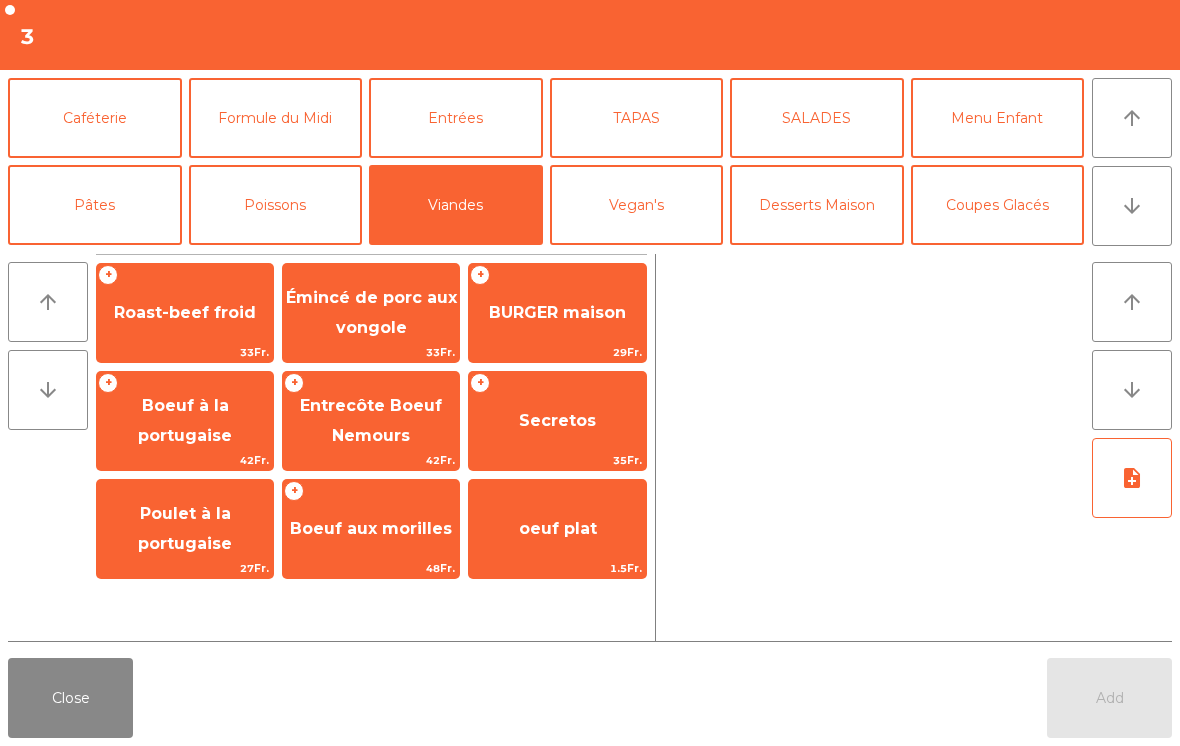 click on "BURGER maison" 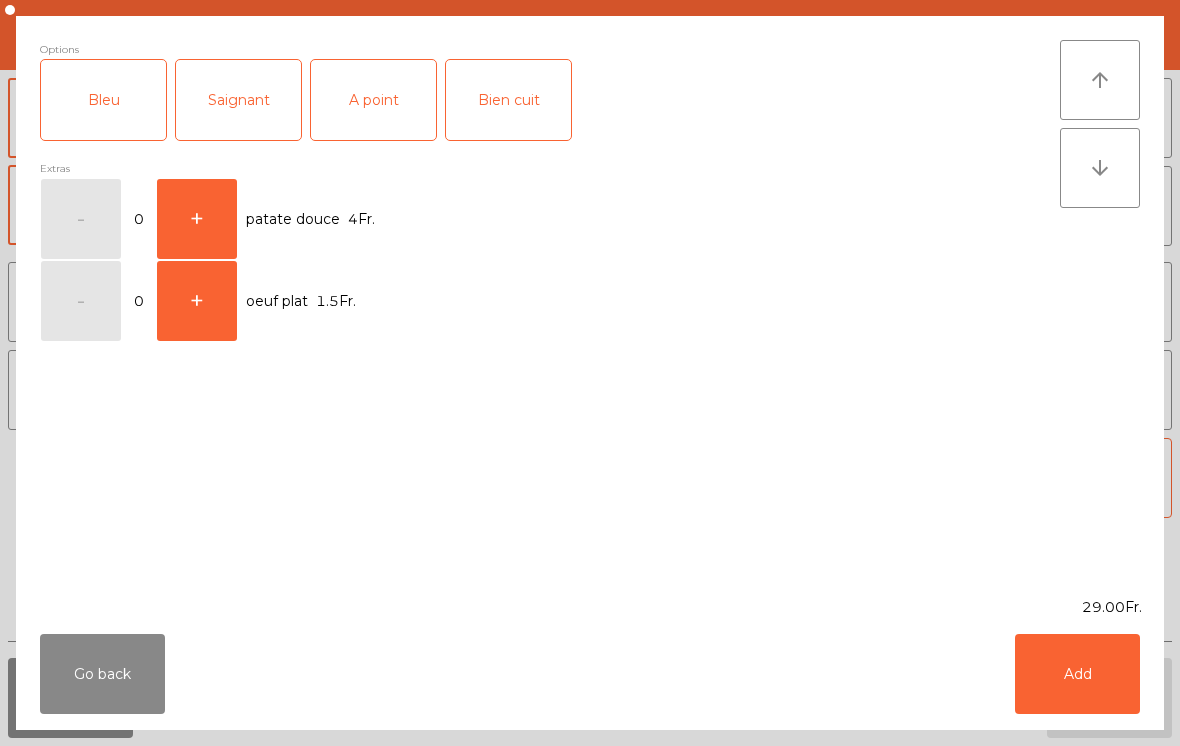 scroll, scrollTop: 75, scrollLeft: 0, axis: vertical 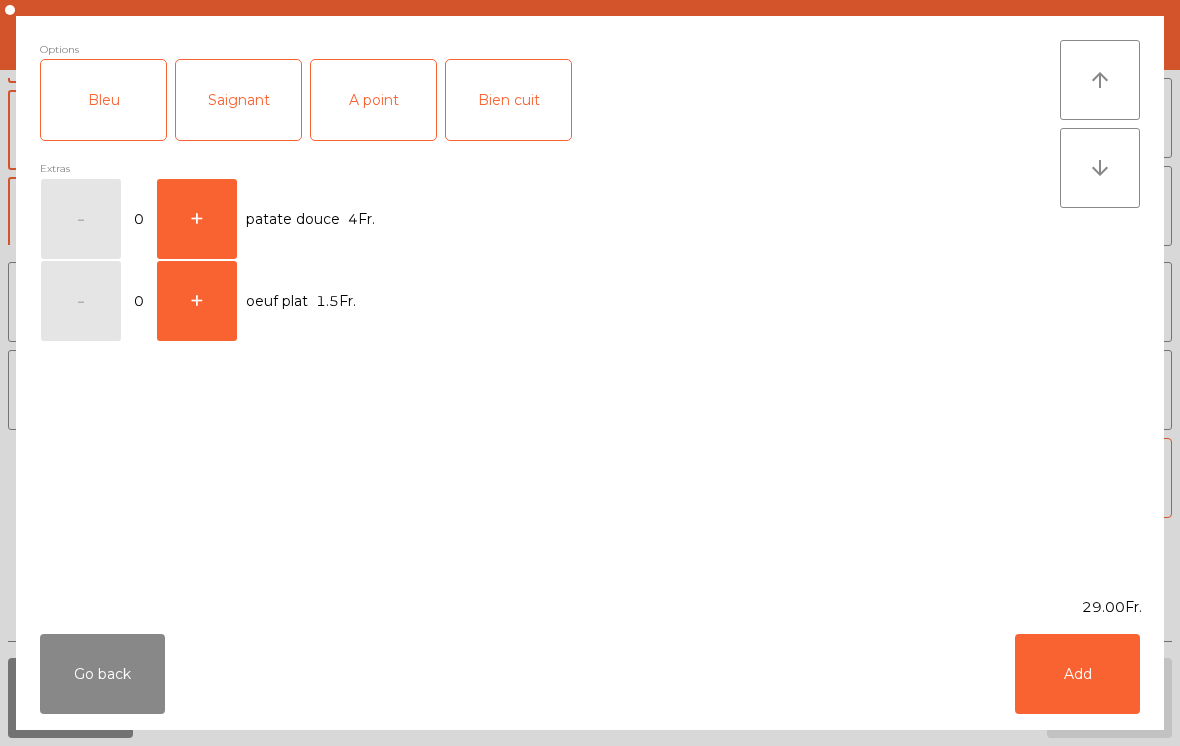 click on "A point" 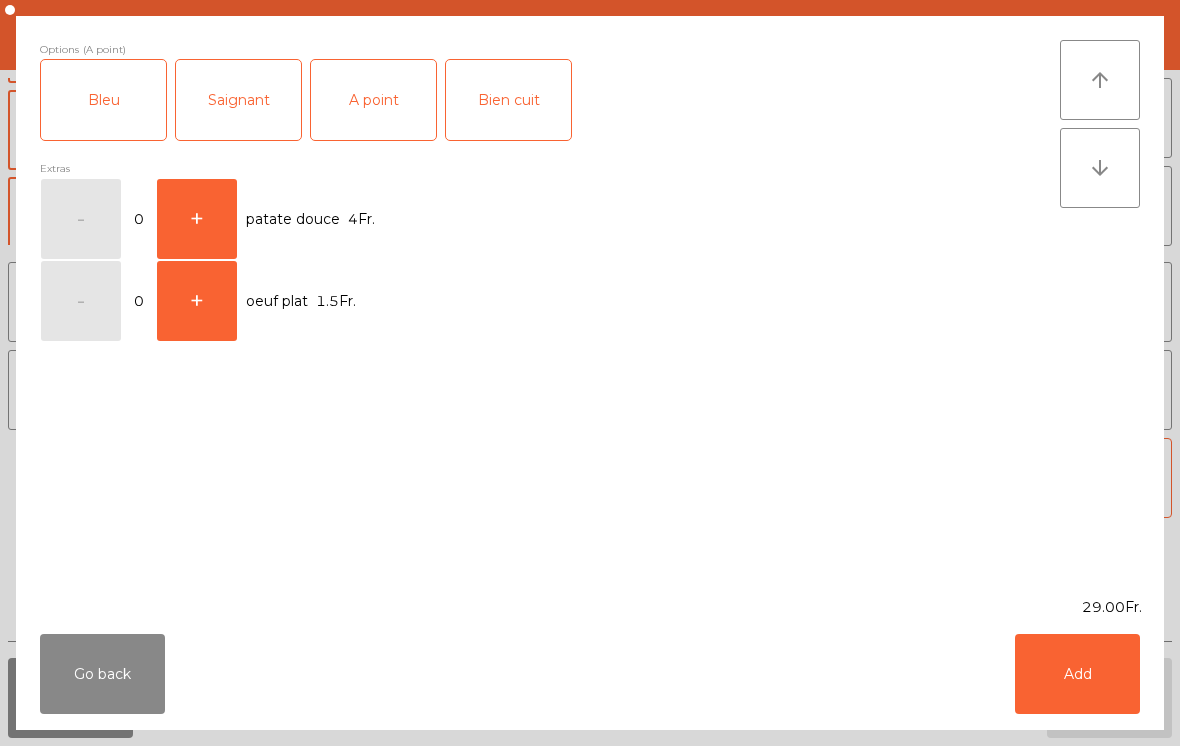 click on "A point" 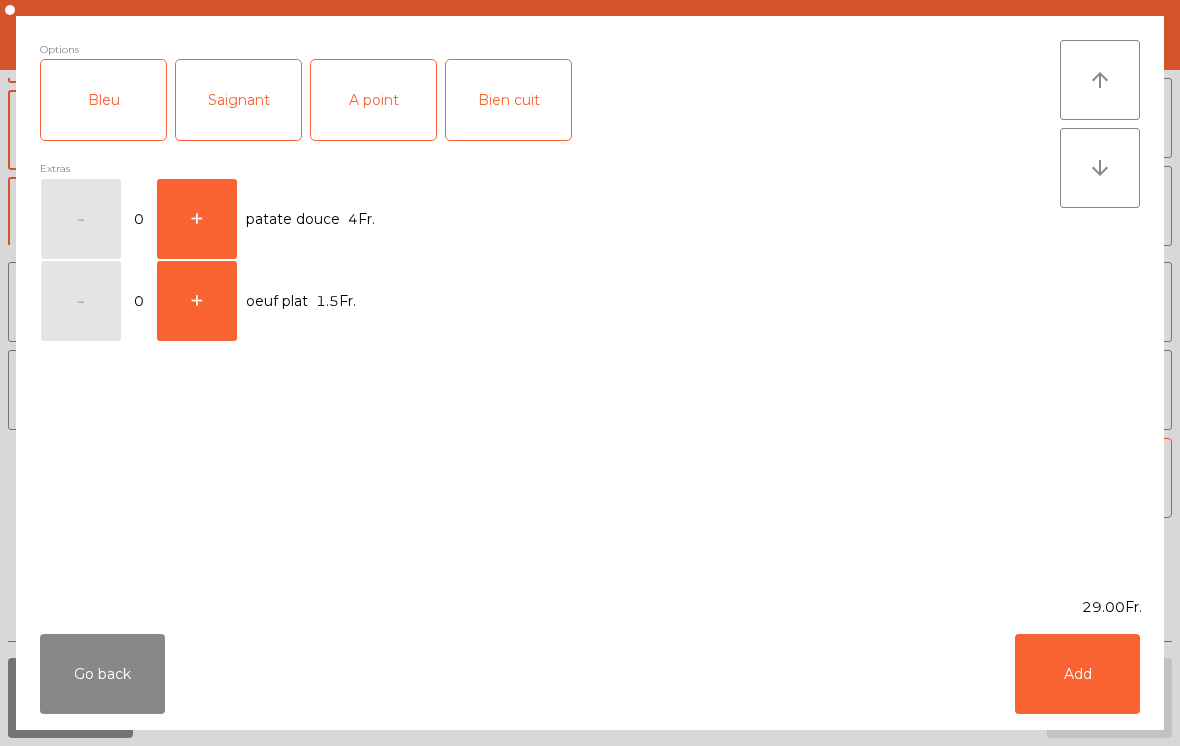 click on "Saignant" 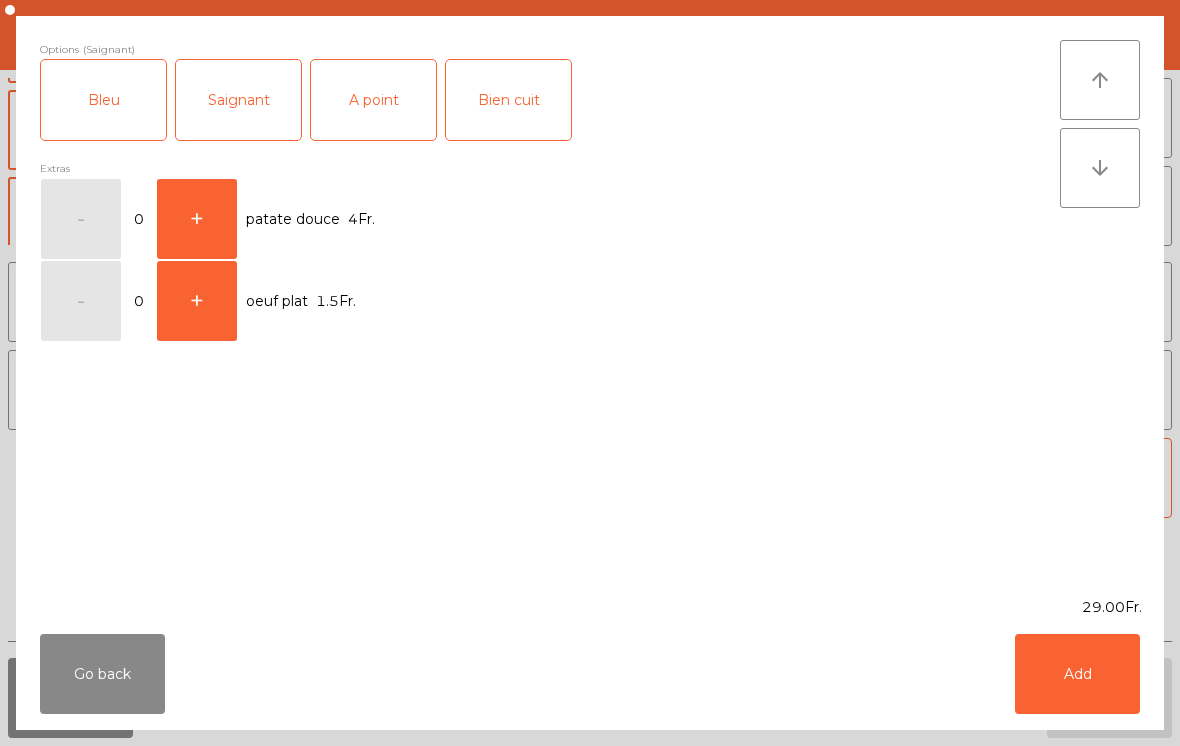 click on "Add" 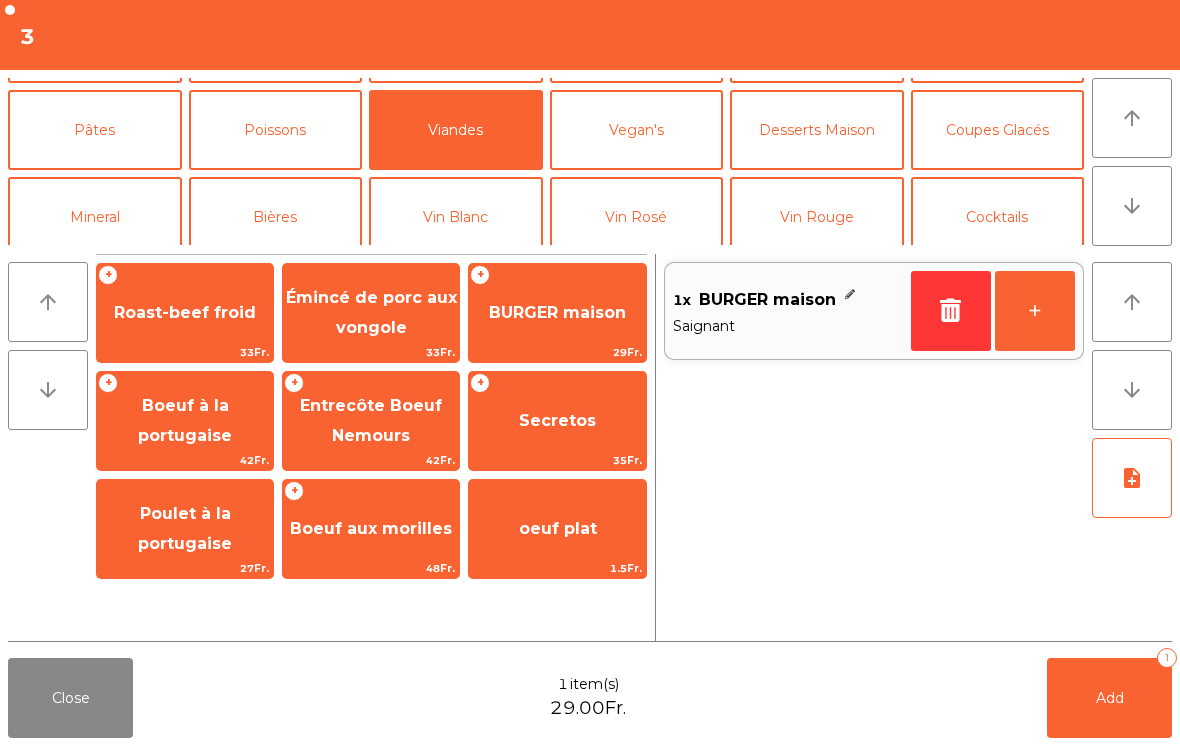 click on "+" 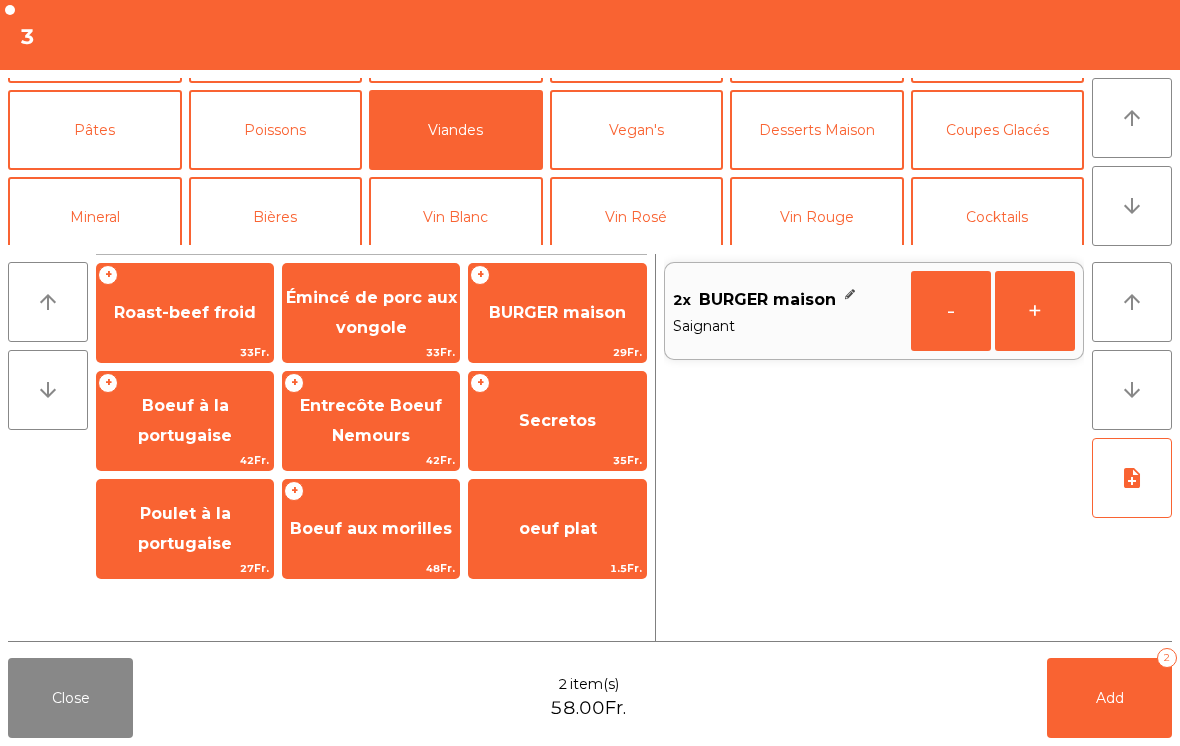 scroll, scrollTop: 198, scrollLeft: 0, axis: vertical 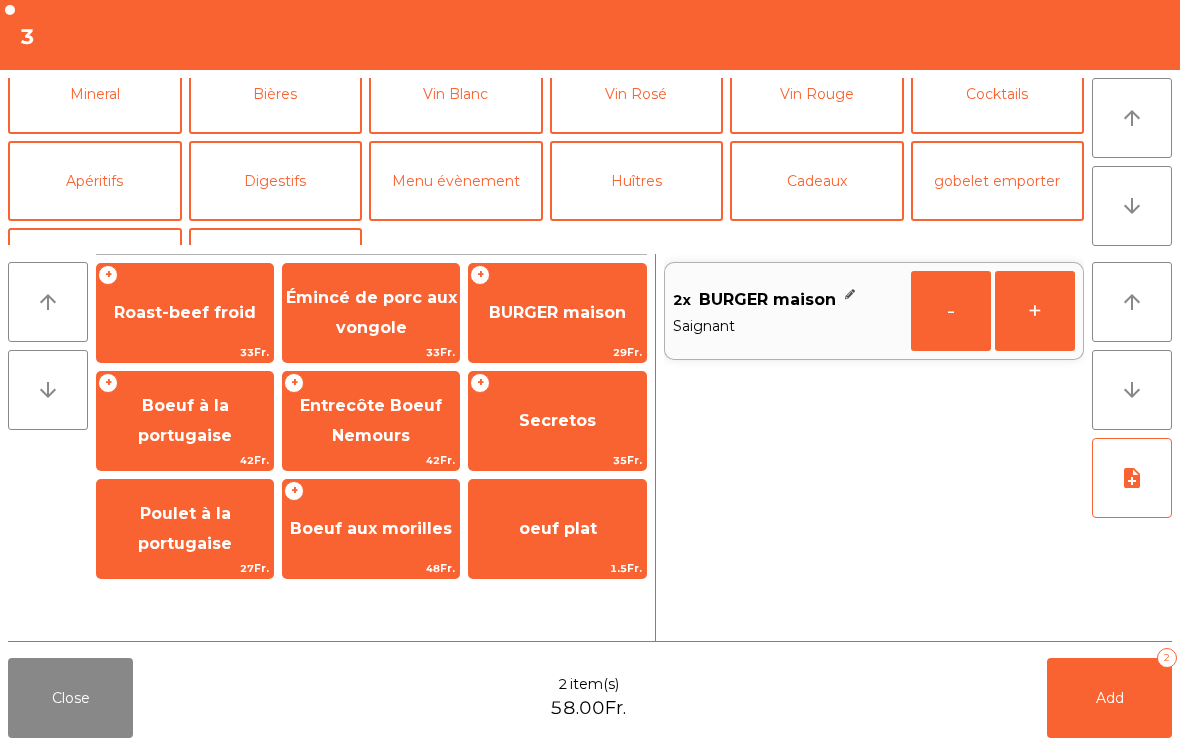click on "Vin Rouge" 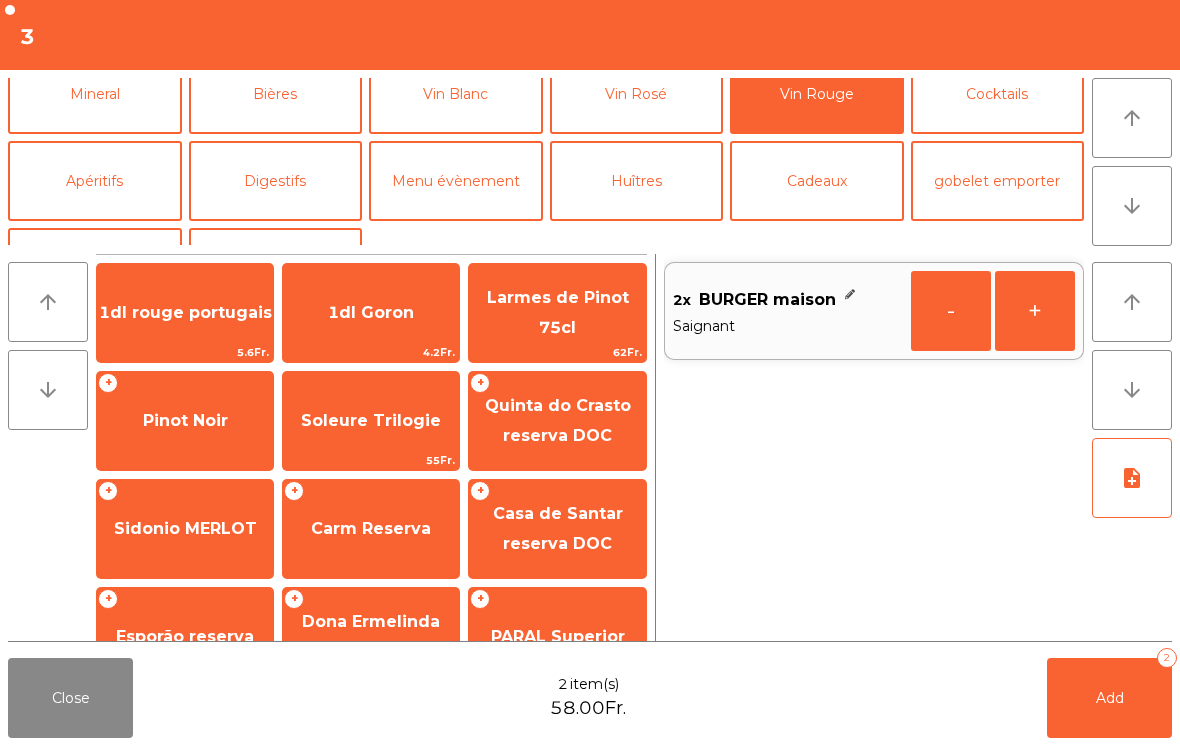 scroll, scrollTop: 471, scrollLeft: 0, axis: vertical 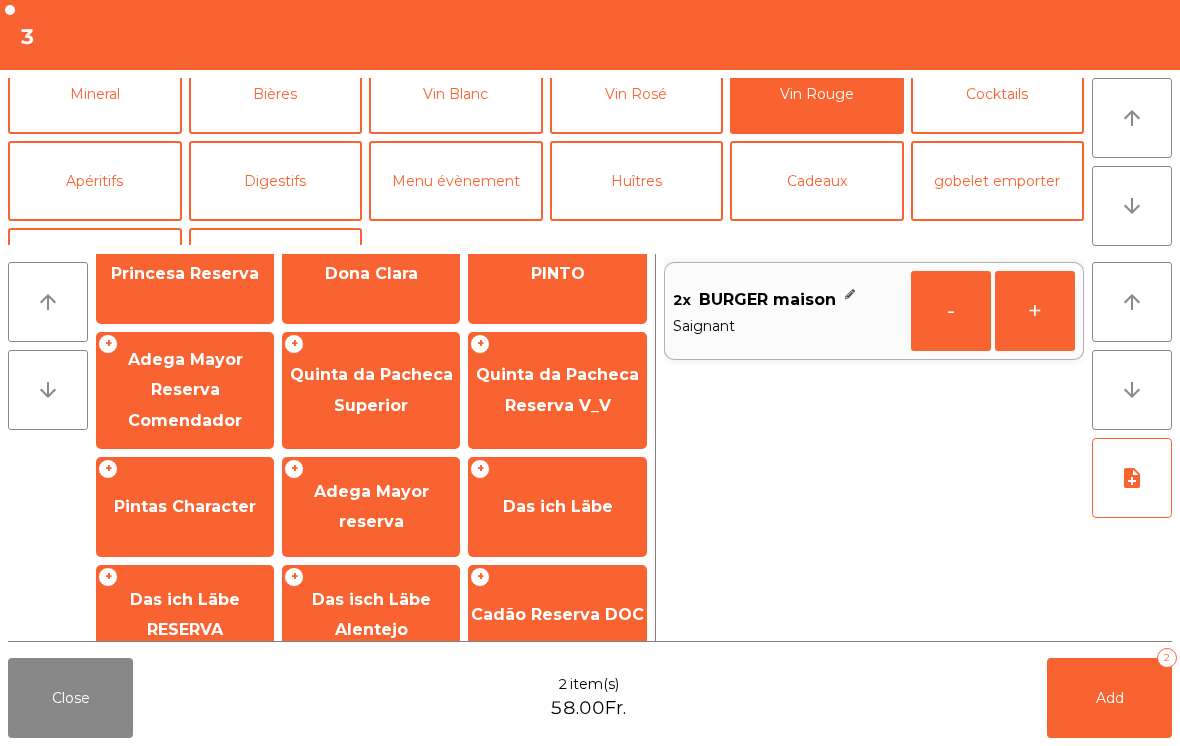 click on "+   Das ich Läbe" 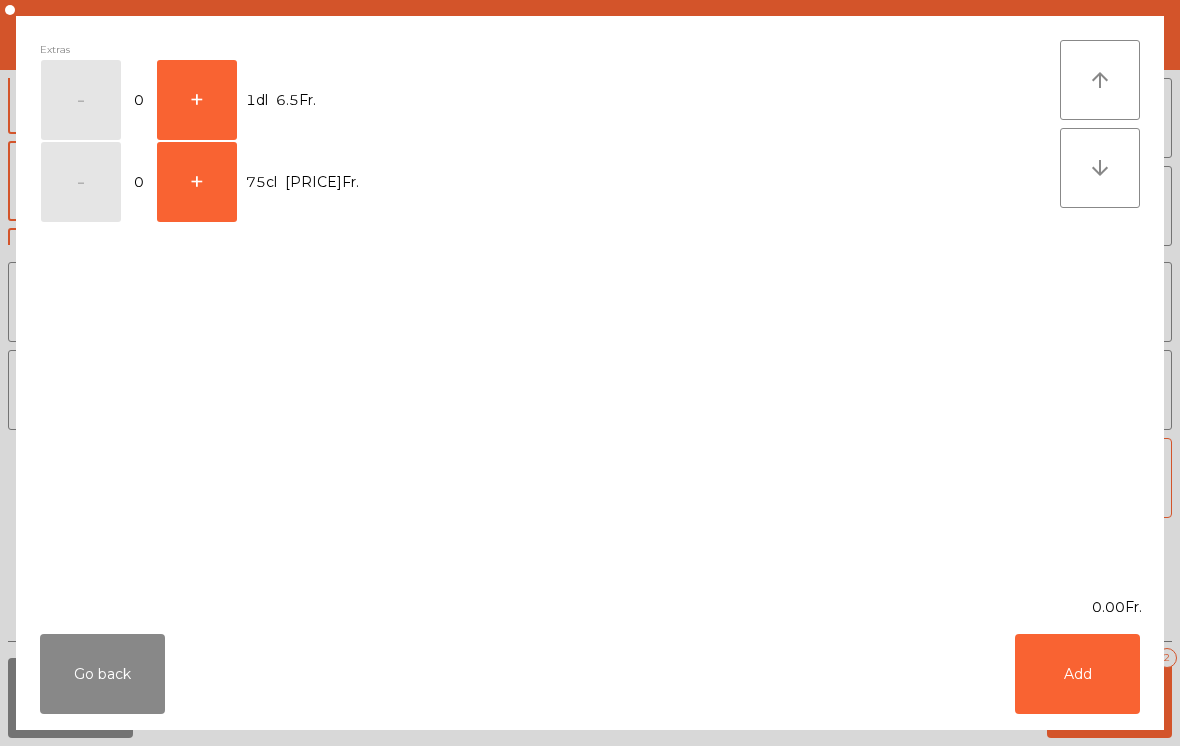 click on "+" 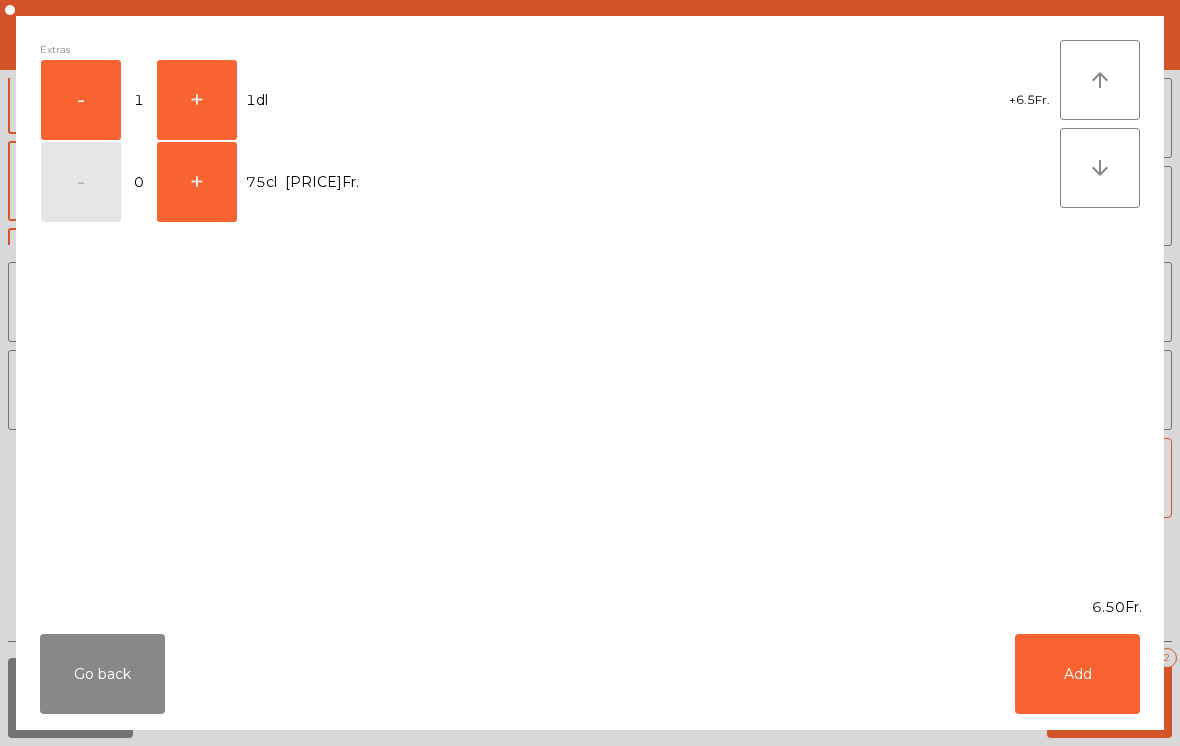 click on "Add" 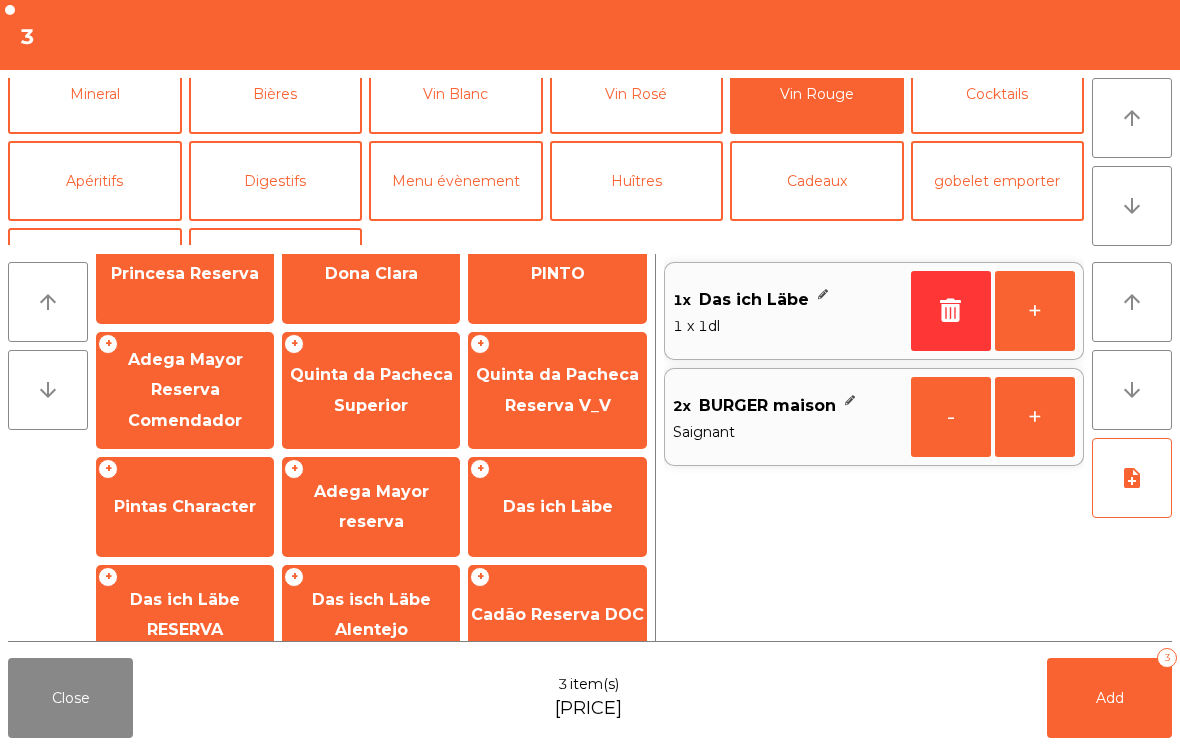 click on "+" 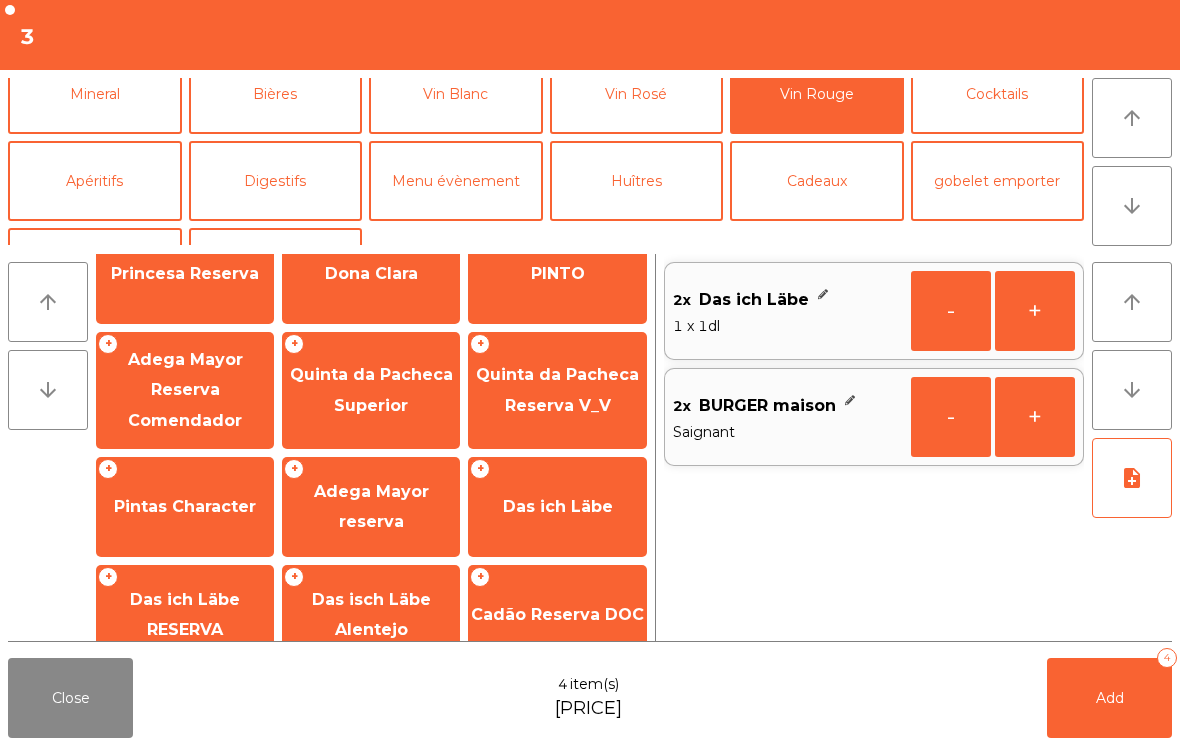 click on "+" 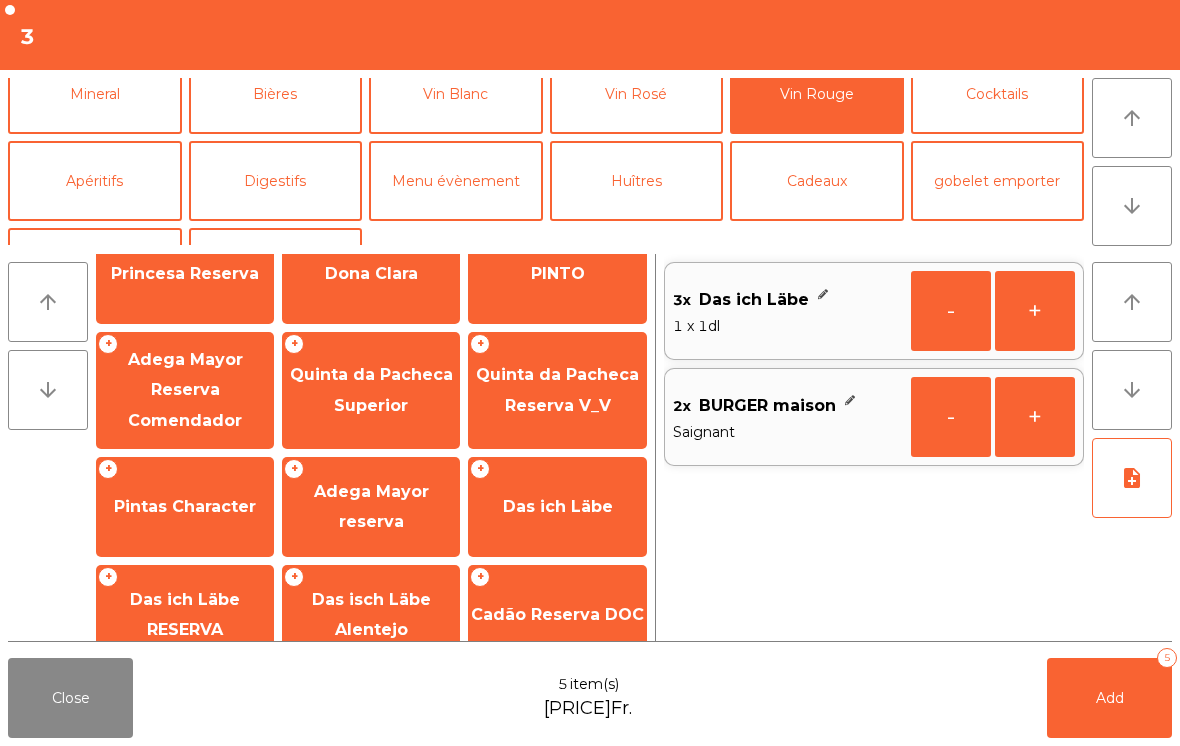 click on "Add   5" 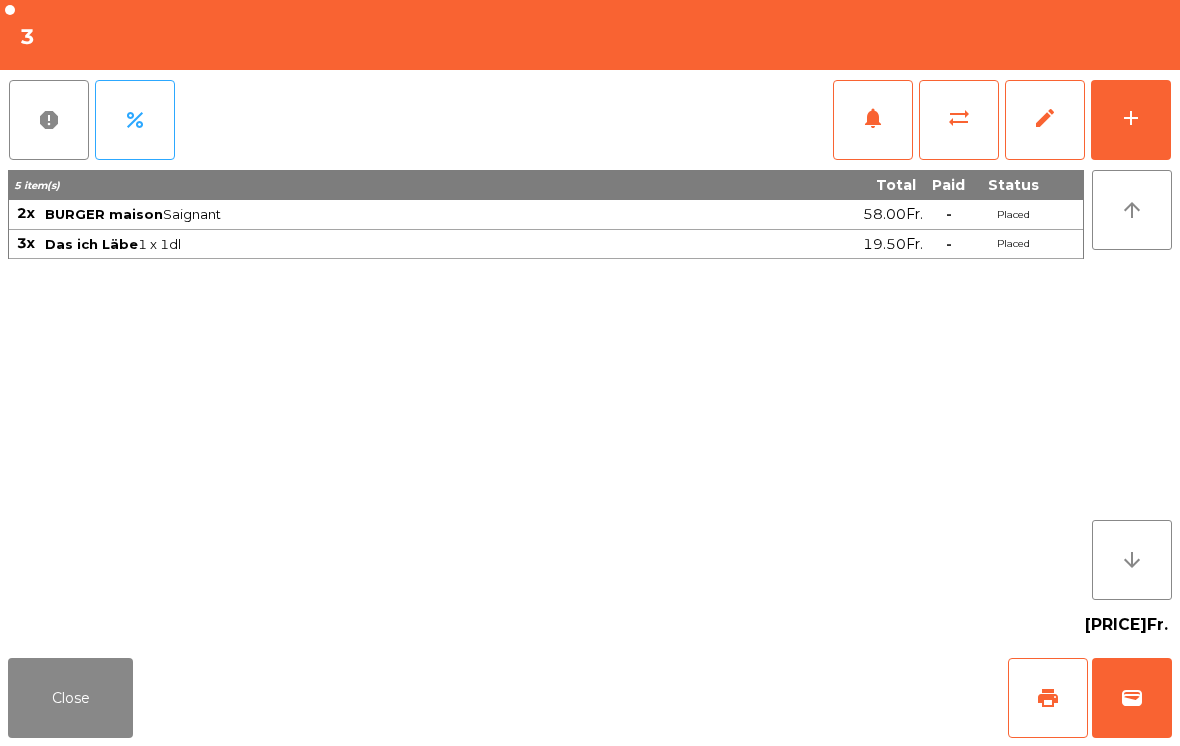 click on "Close" 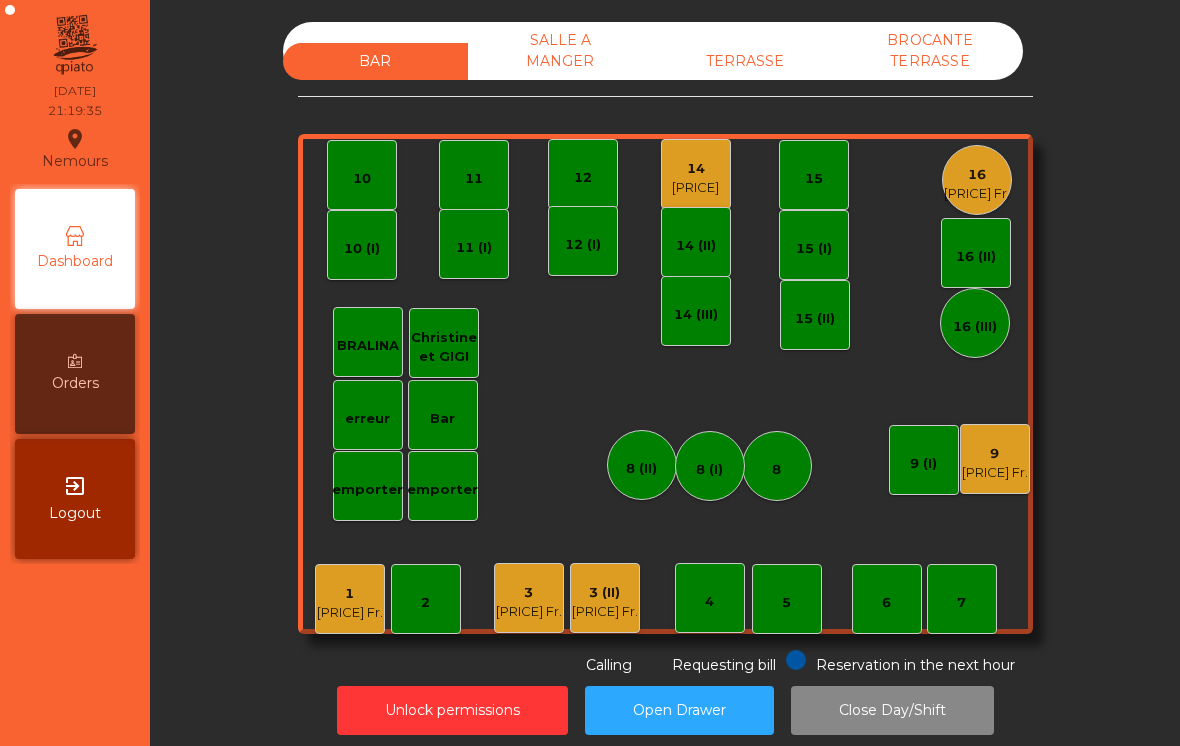 click on "14" 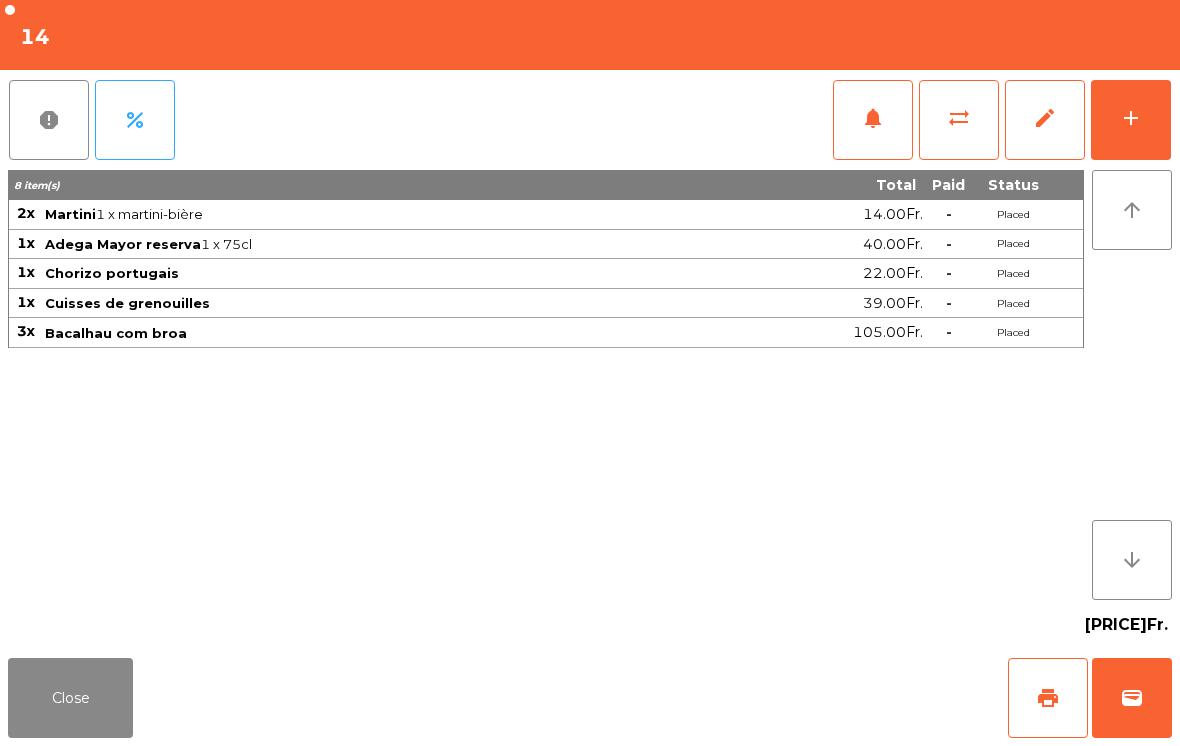 click on "print" 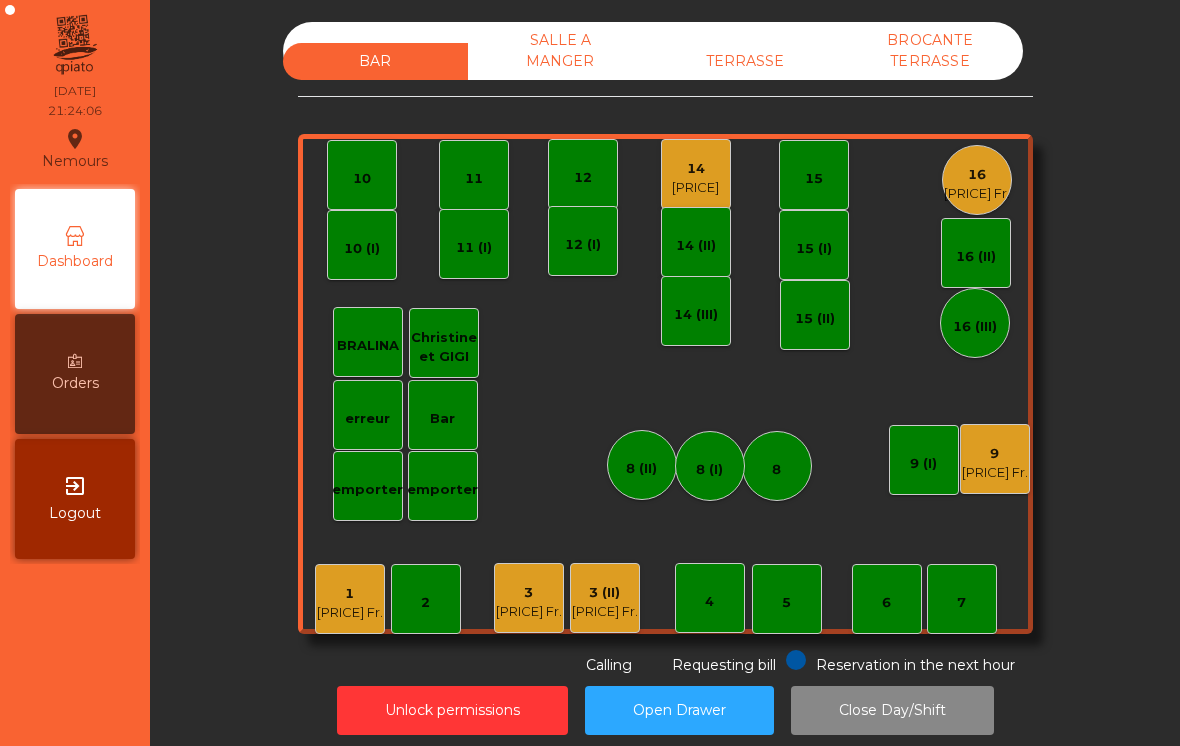 click on "14" 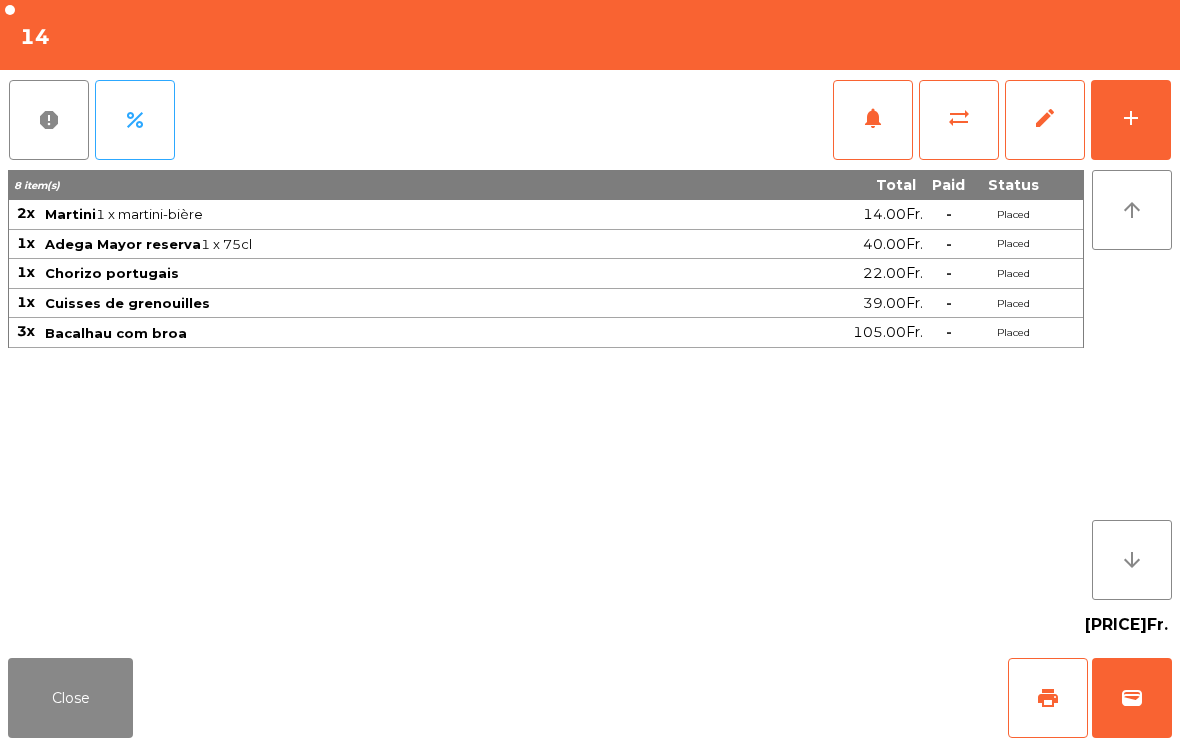 click on "print" 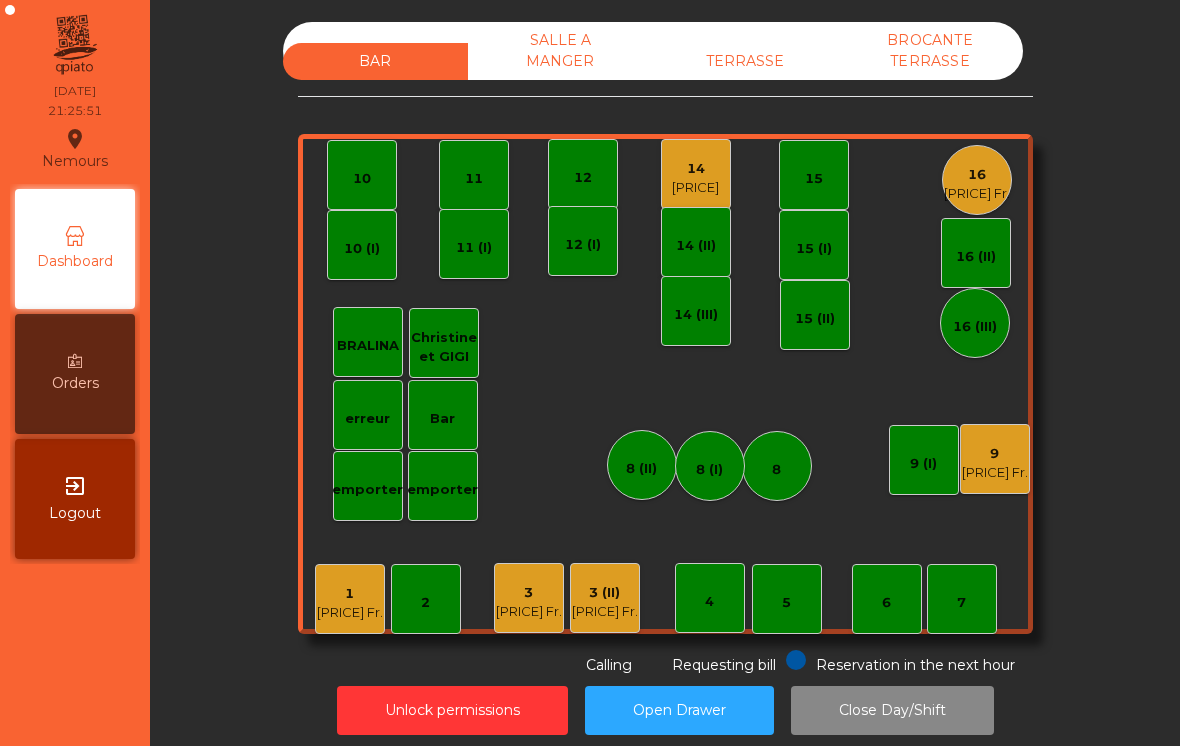 click on "3 (II)" 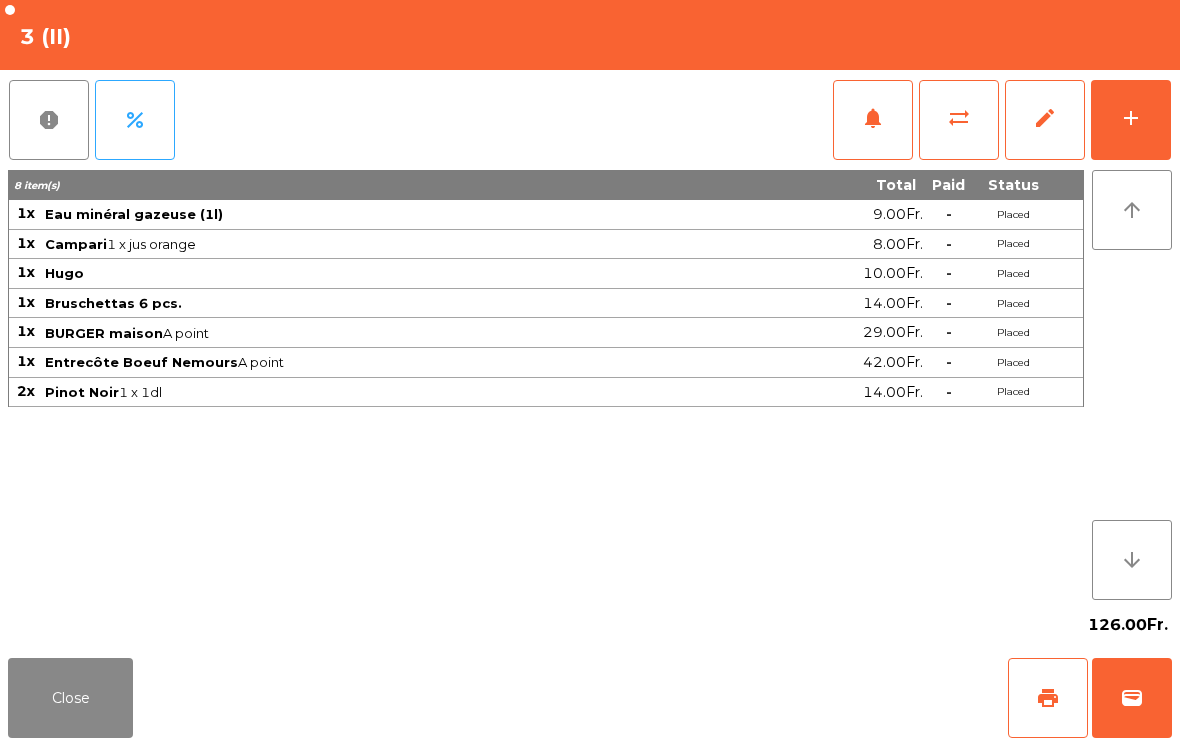 click on "add" 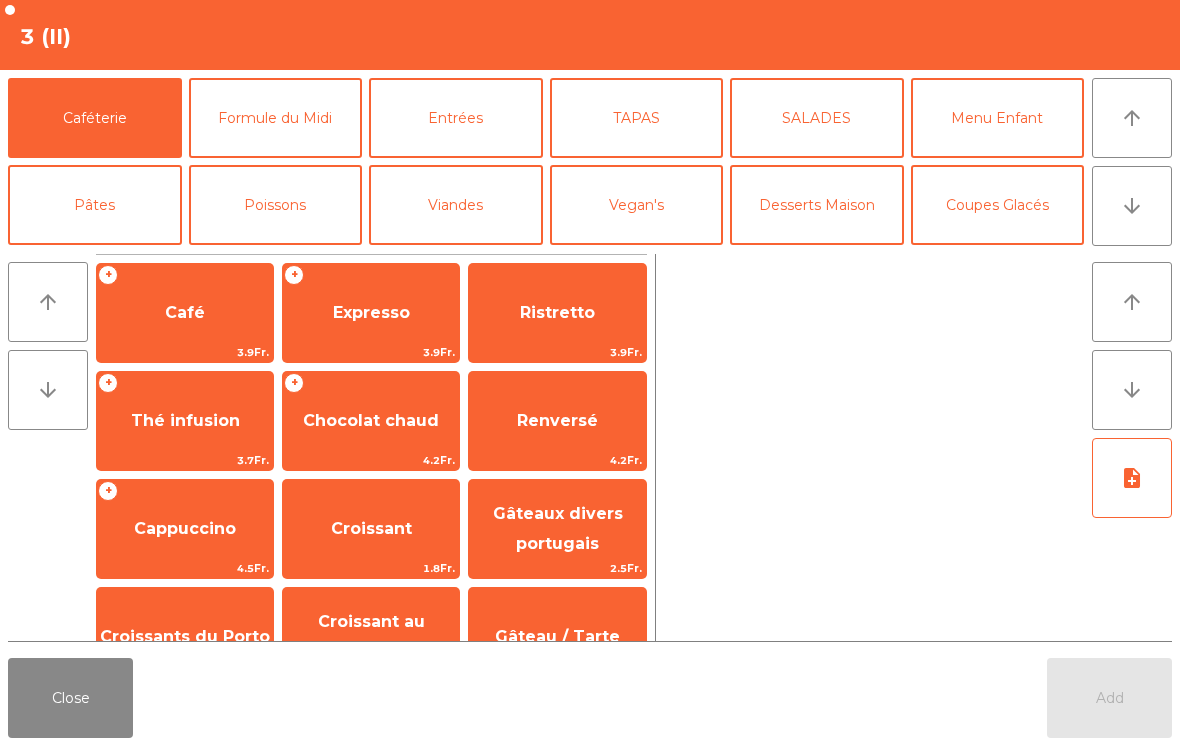 click on "Close" 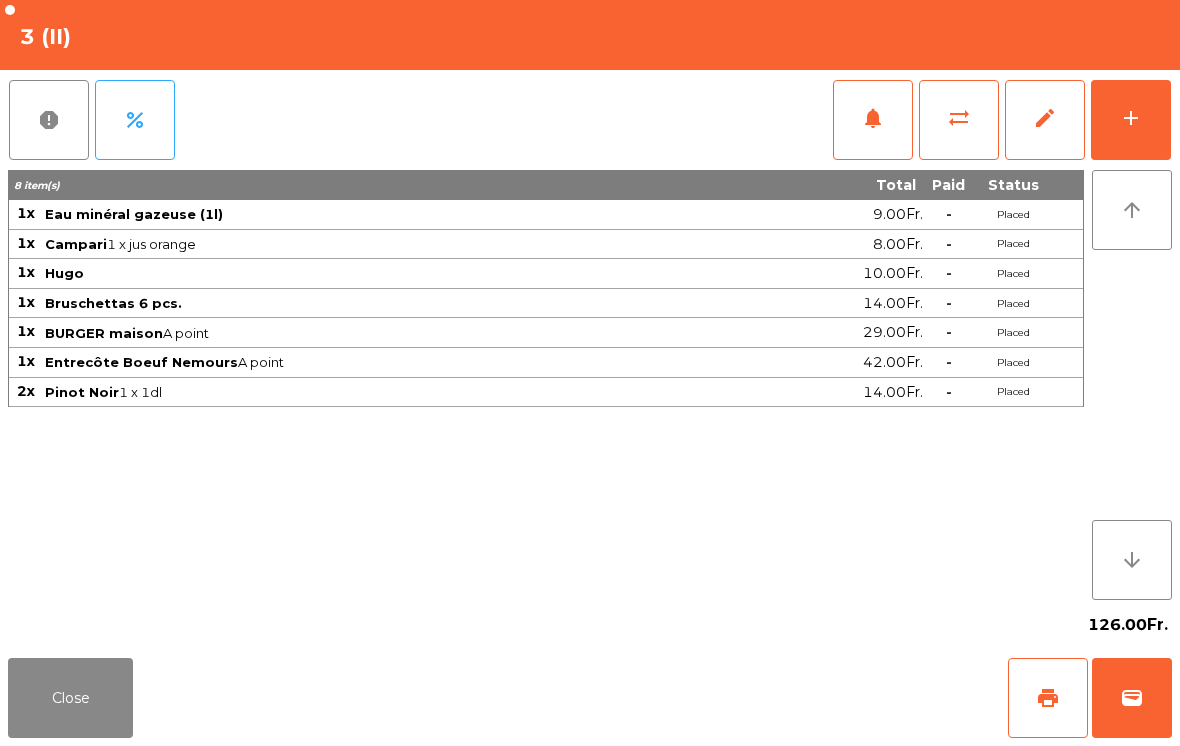 click on "sync_alt" 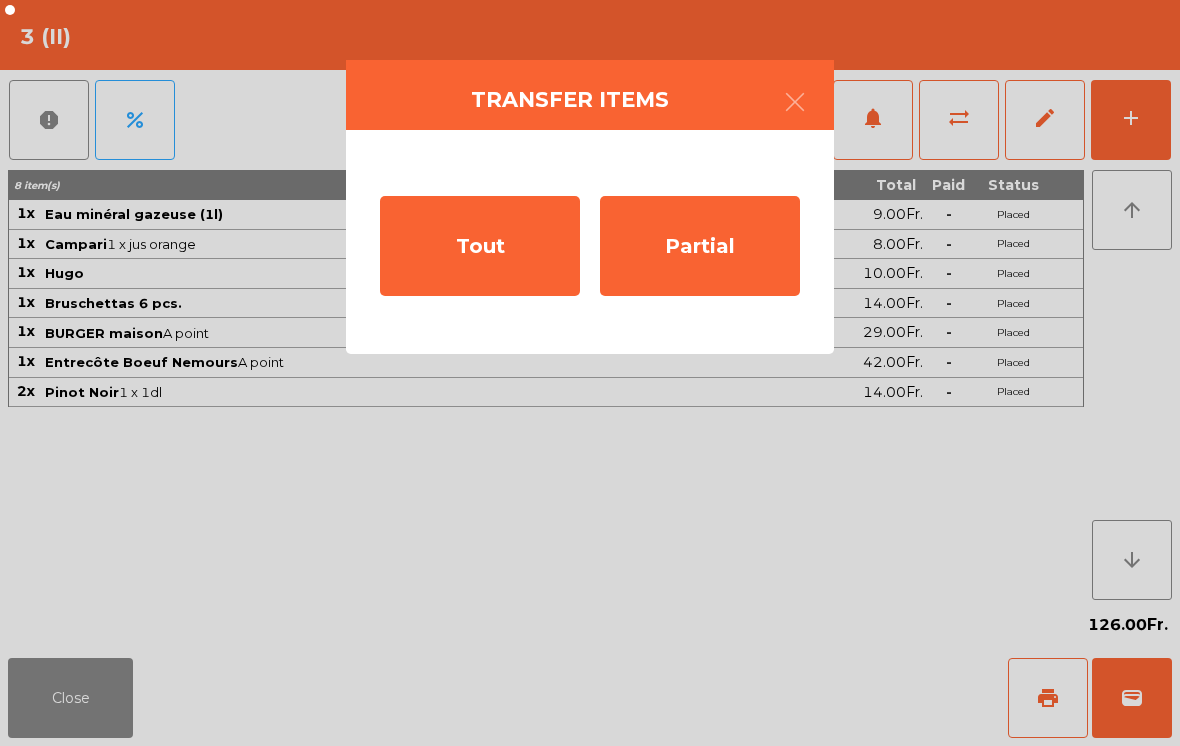 click on "Tout" 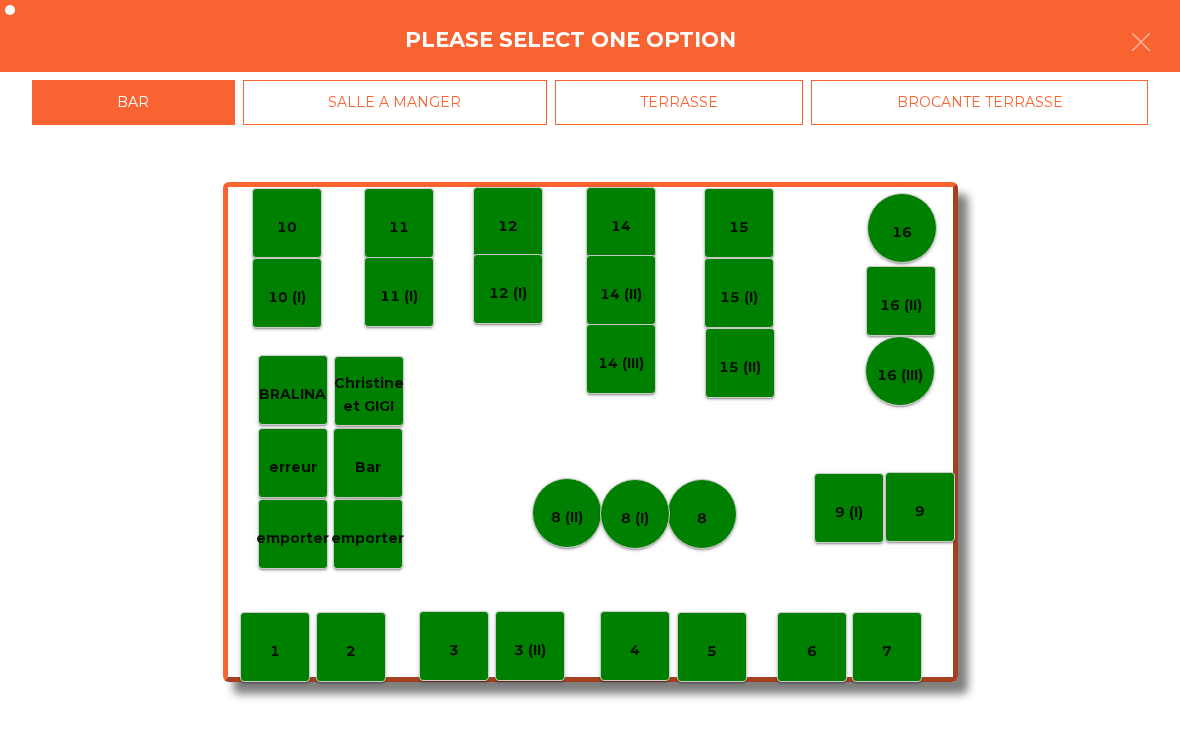 click on "4" 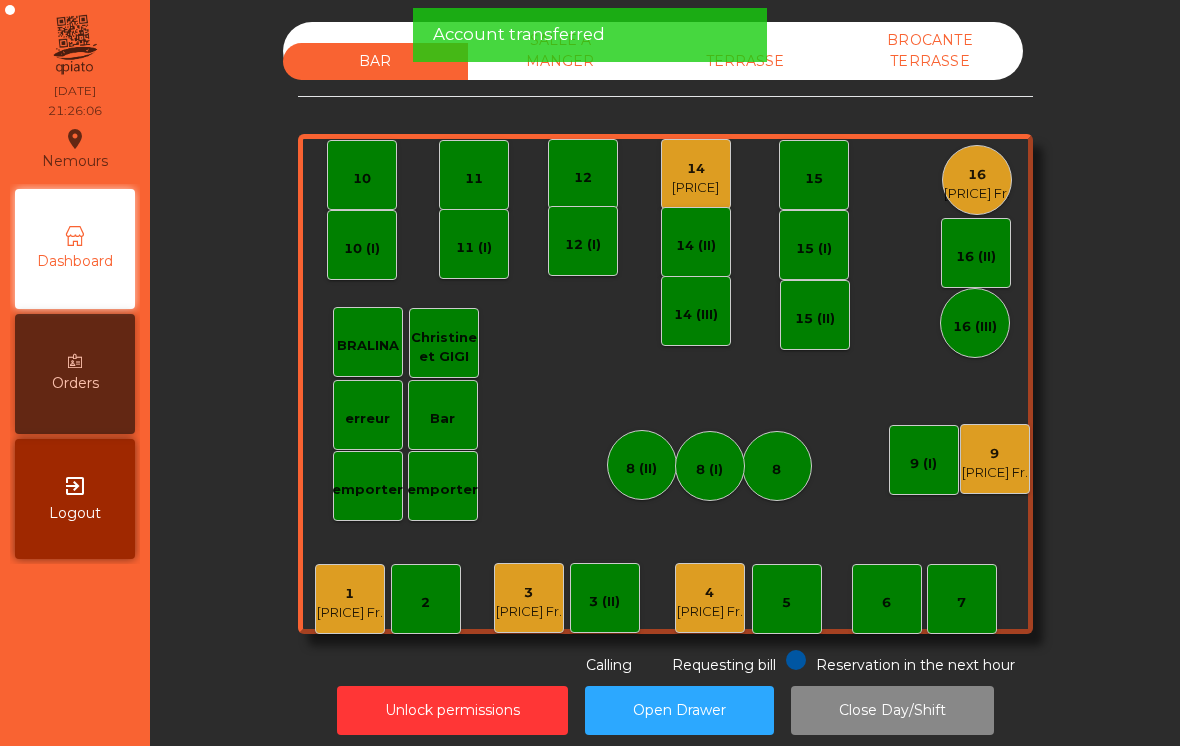 click on "[PRICE] Fr." 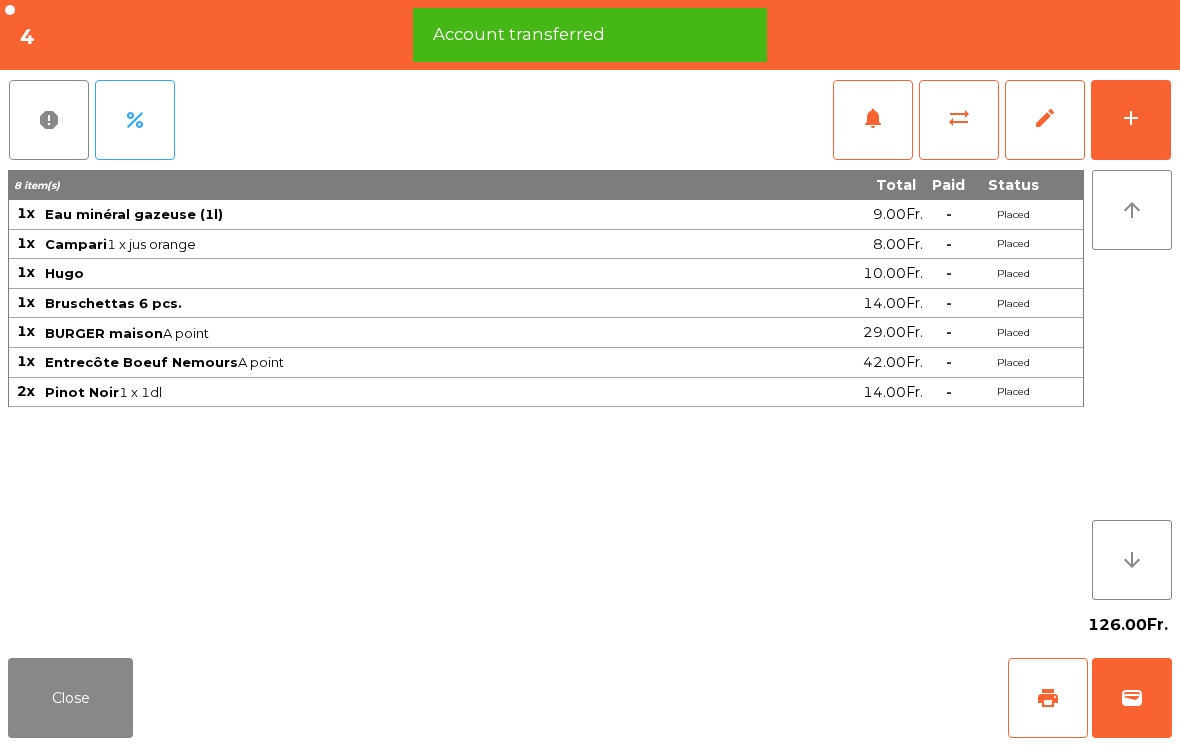 click on "add" 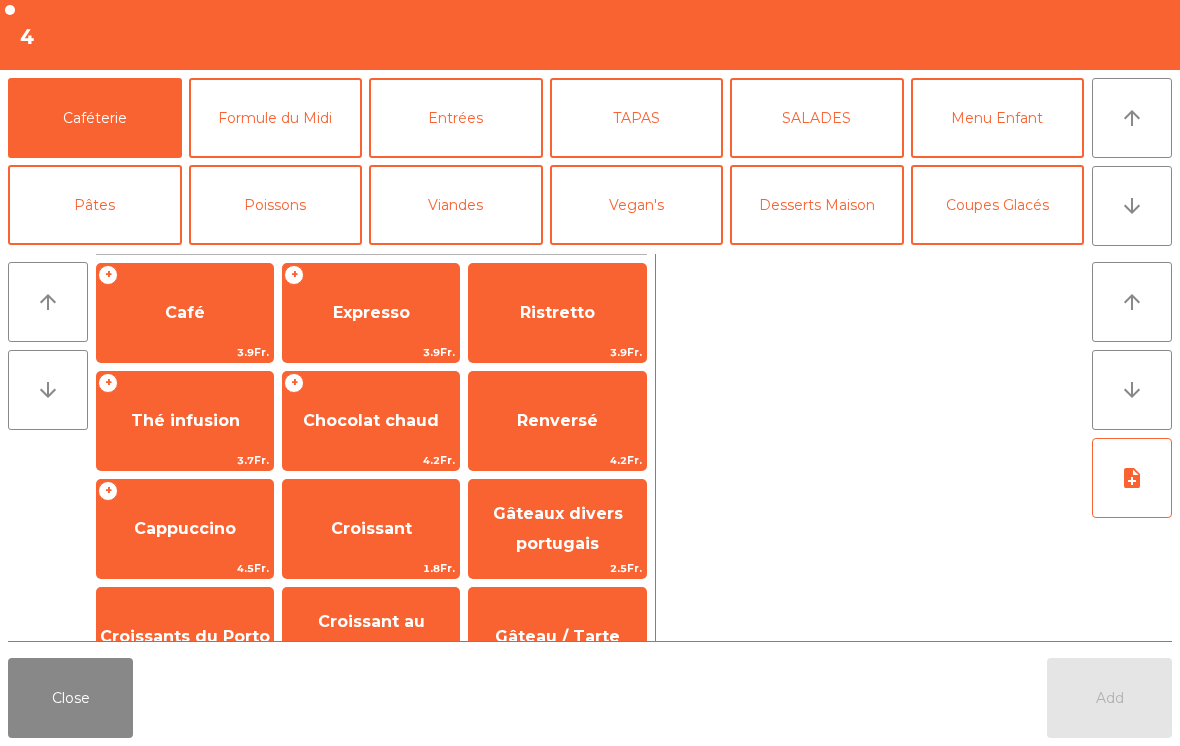 scroll, scrollTop: 29, scrollLeft: 0, axis: vertical 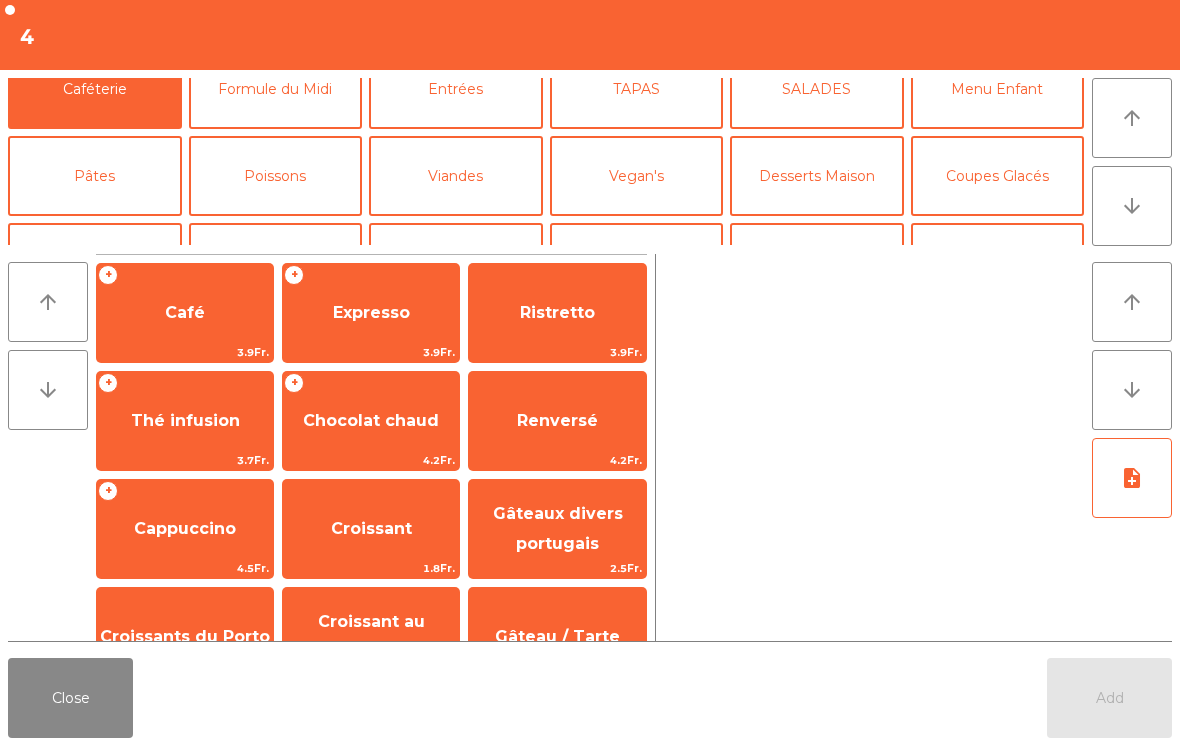 click on "Desserts Maison" 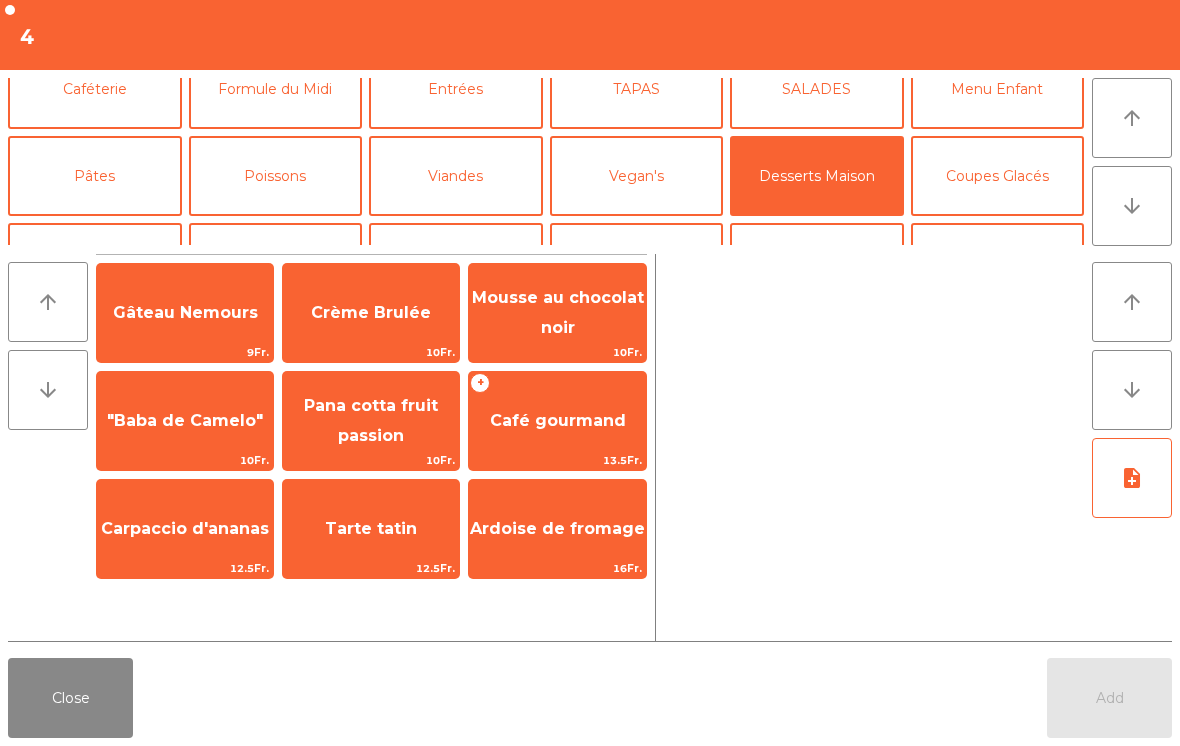 click on "Carpaccio d'ananas" 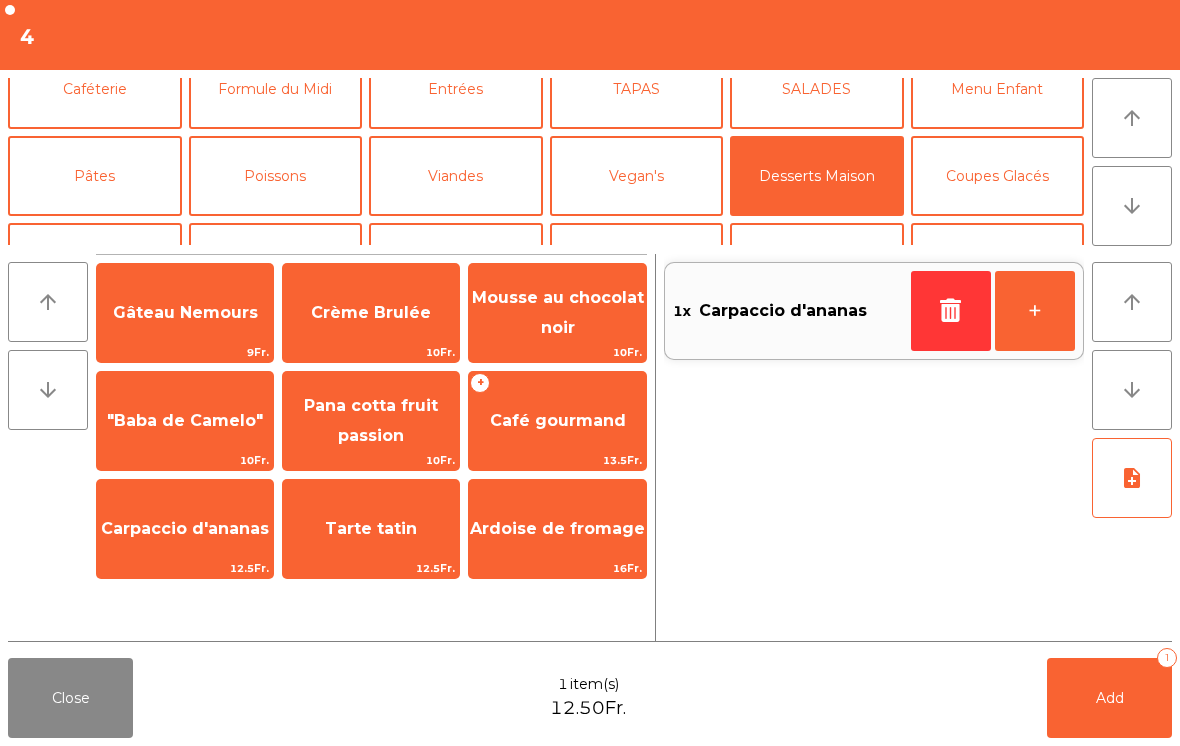 click on "Add   1" 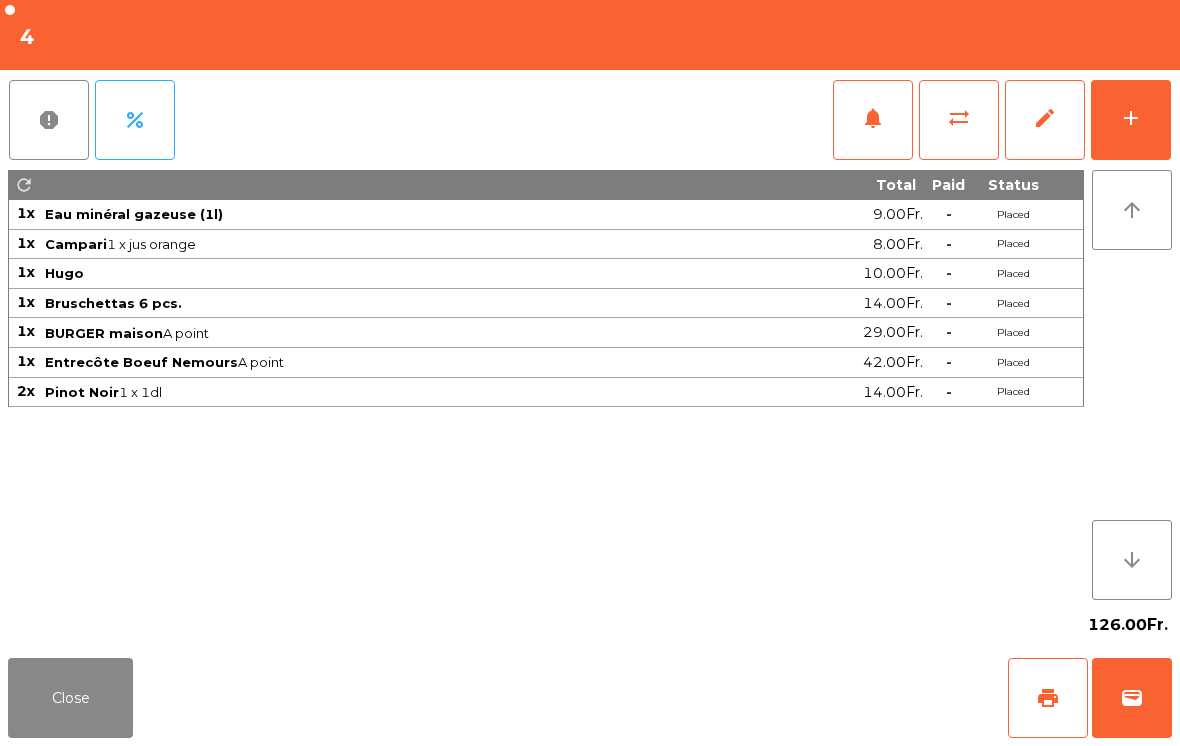click on "Close" 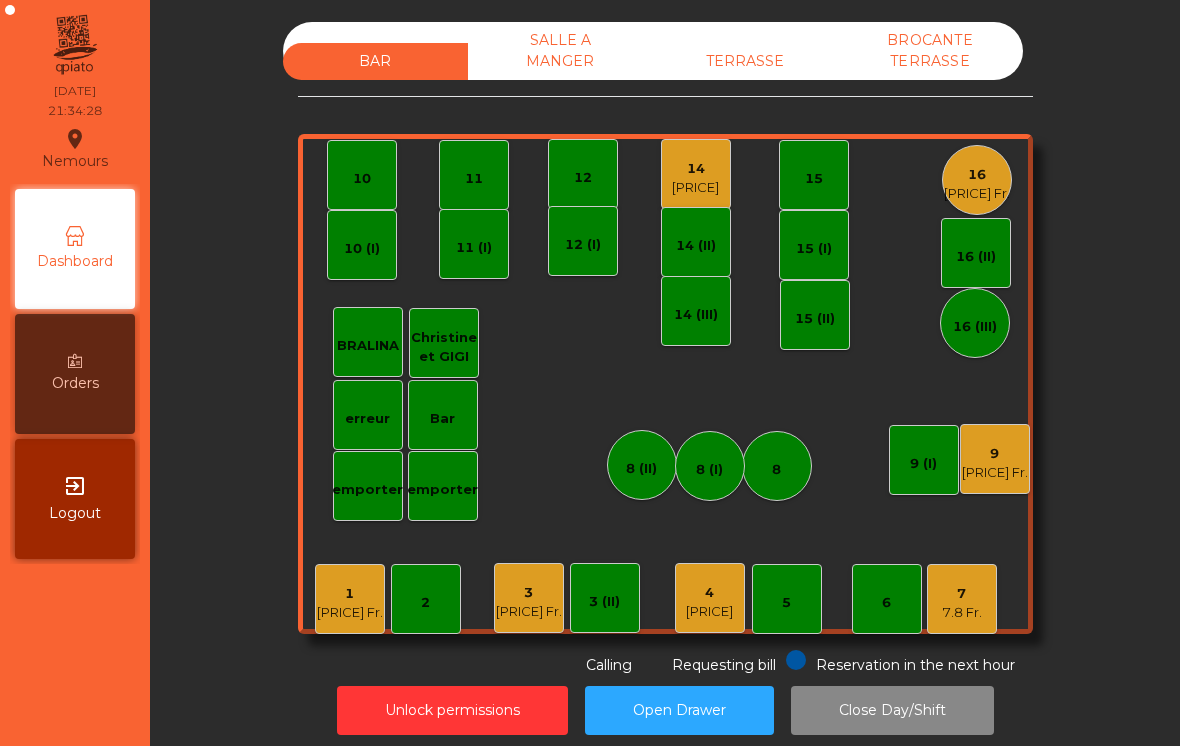 click on "1   [PRICE]" 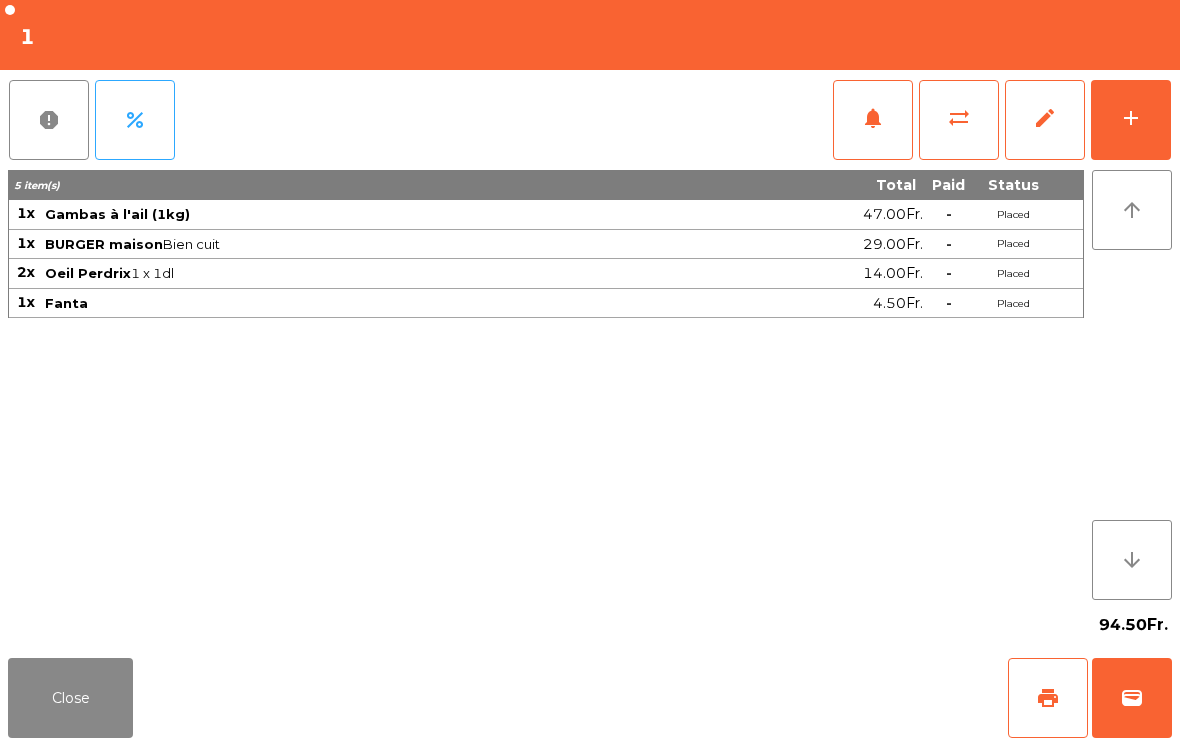 click on "sync_alt" 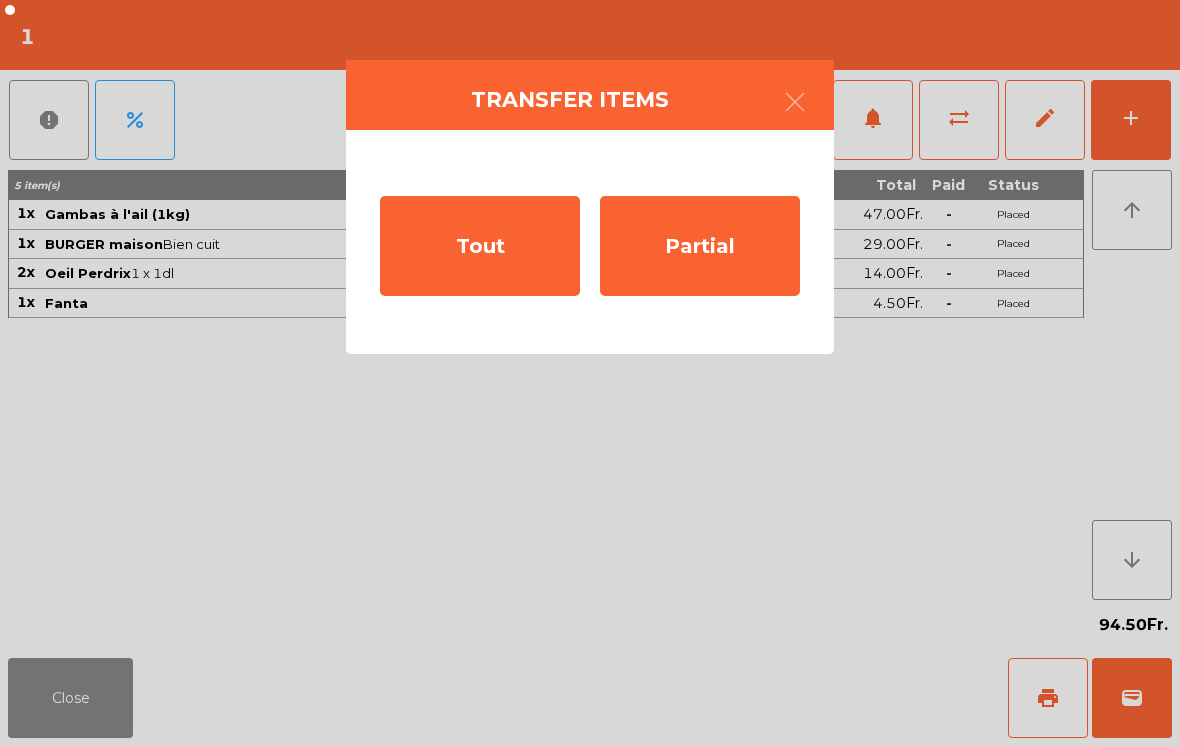 click on "Partial" 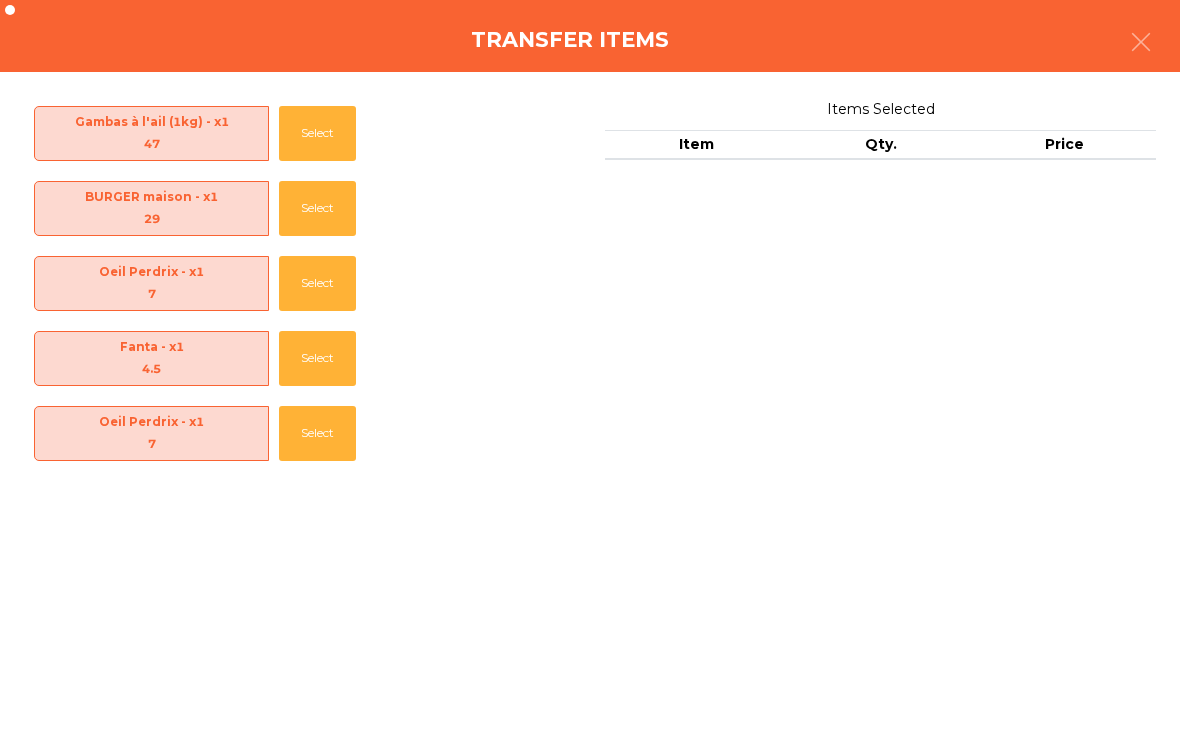 click on "Select" 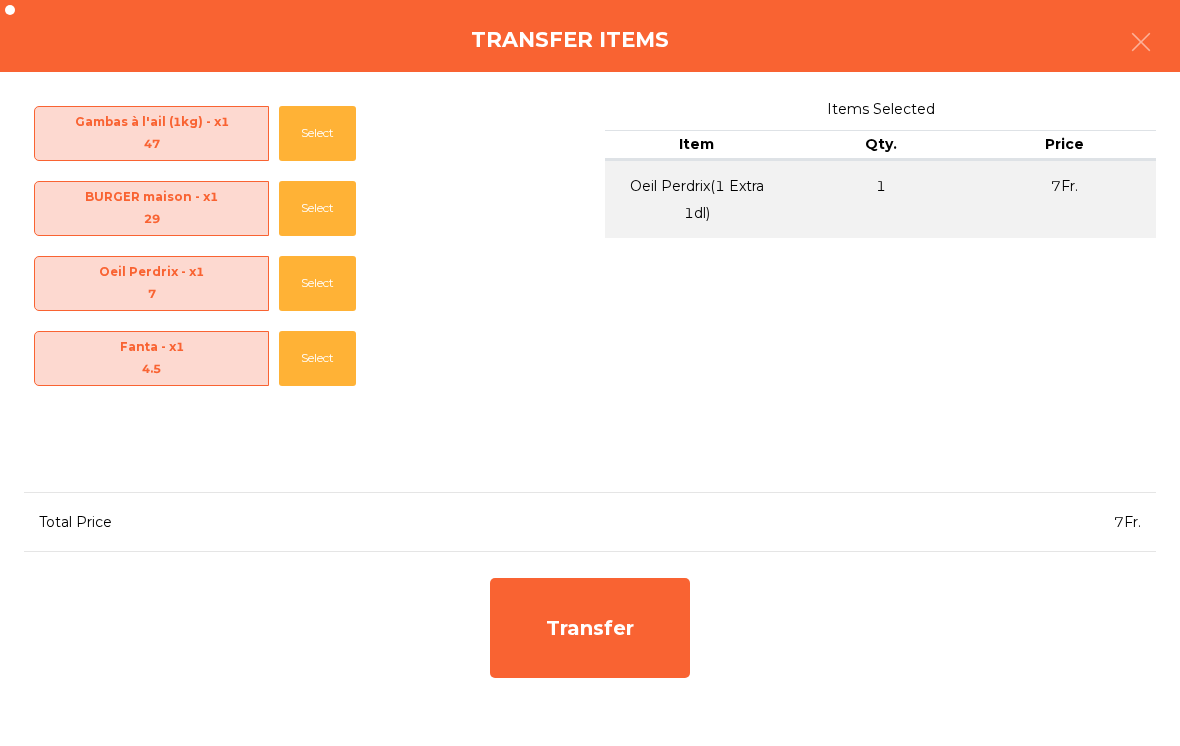 click on "Select" 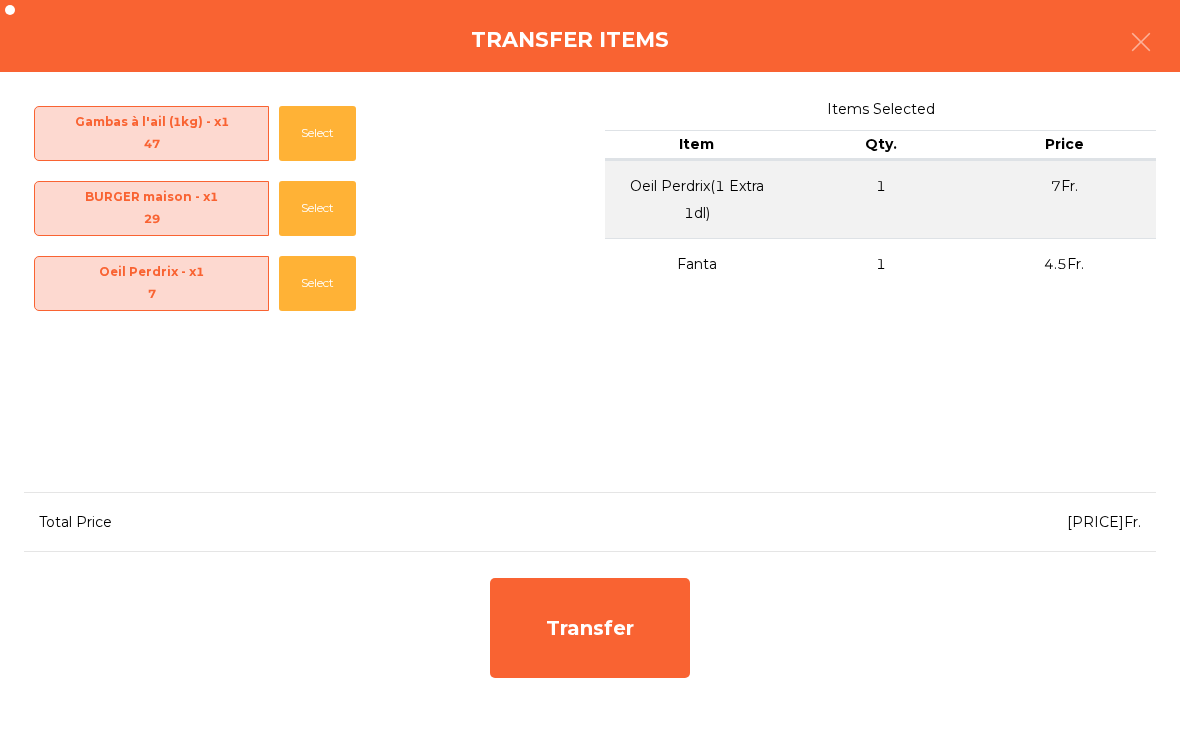 click on "Transfer" 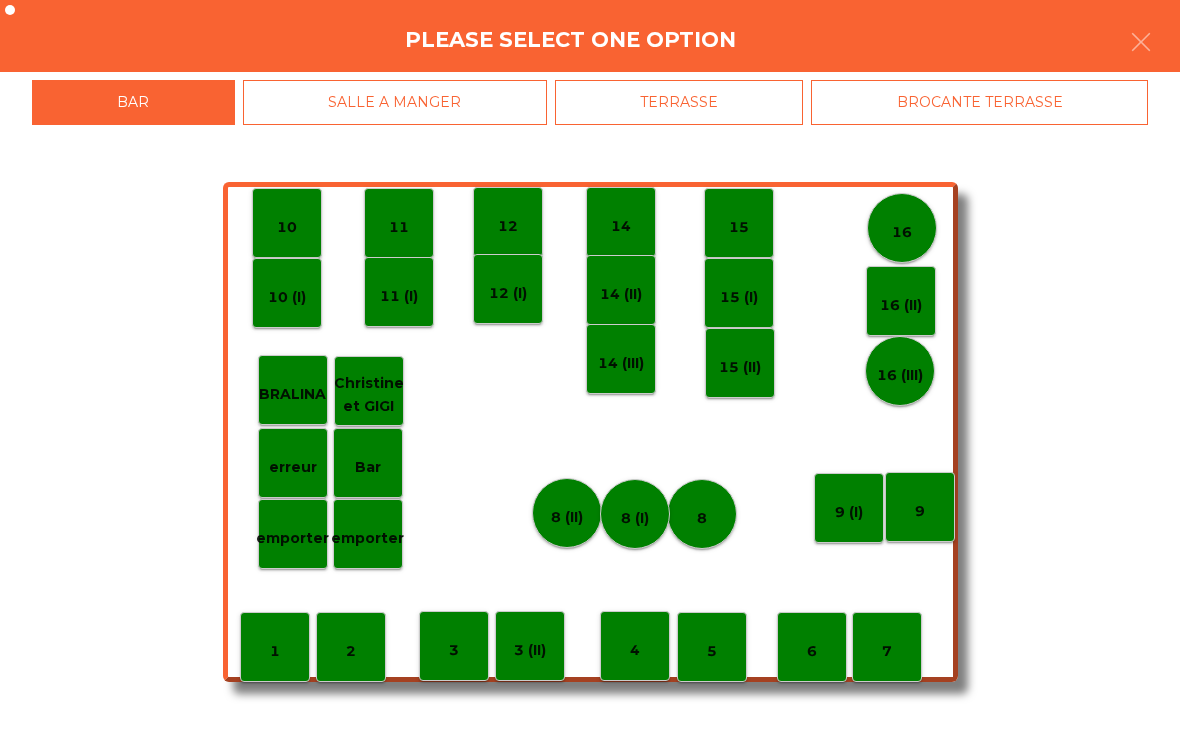click on "8 (I)" 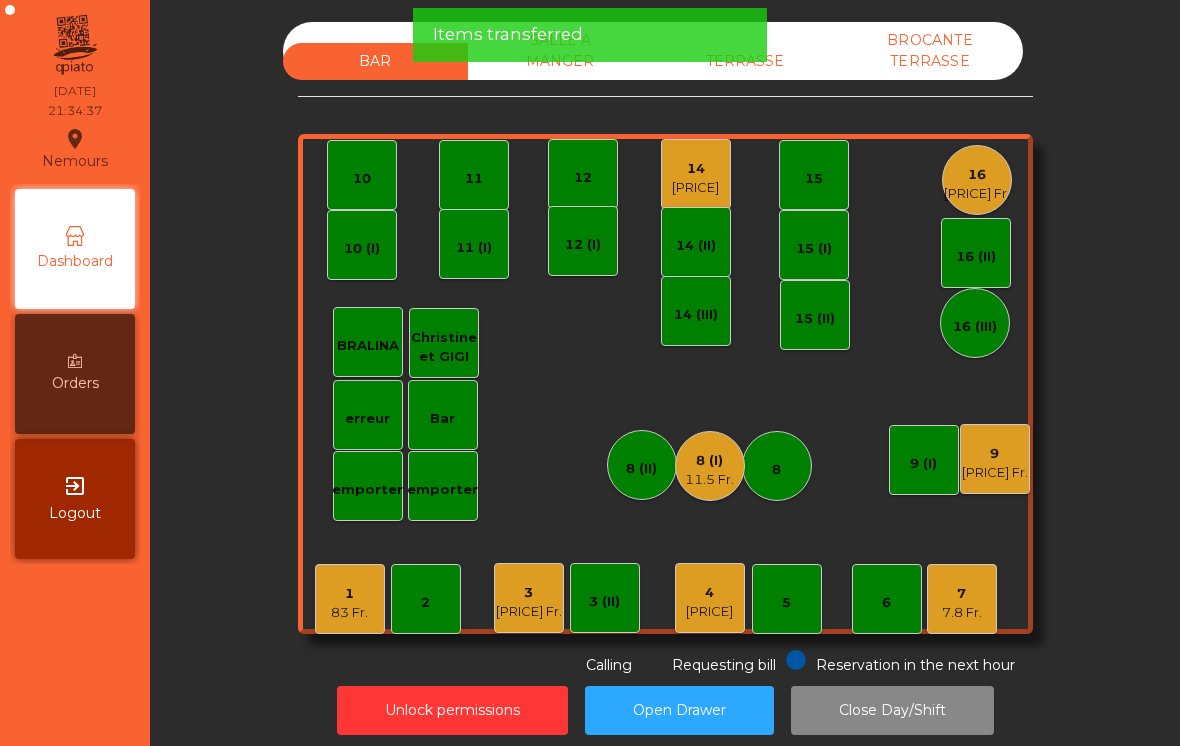 click on "1   [PRICE] Fr." 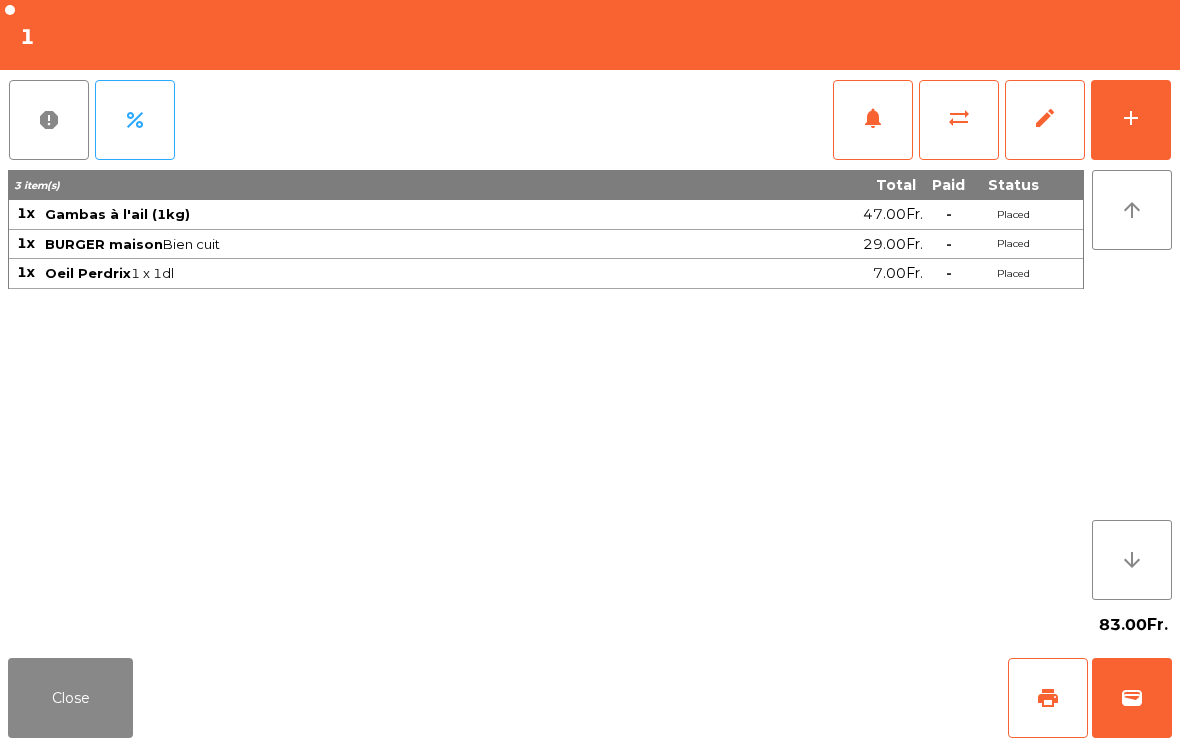 click on "sync_alt" 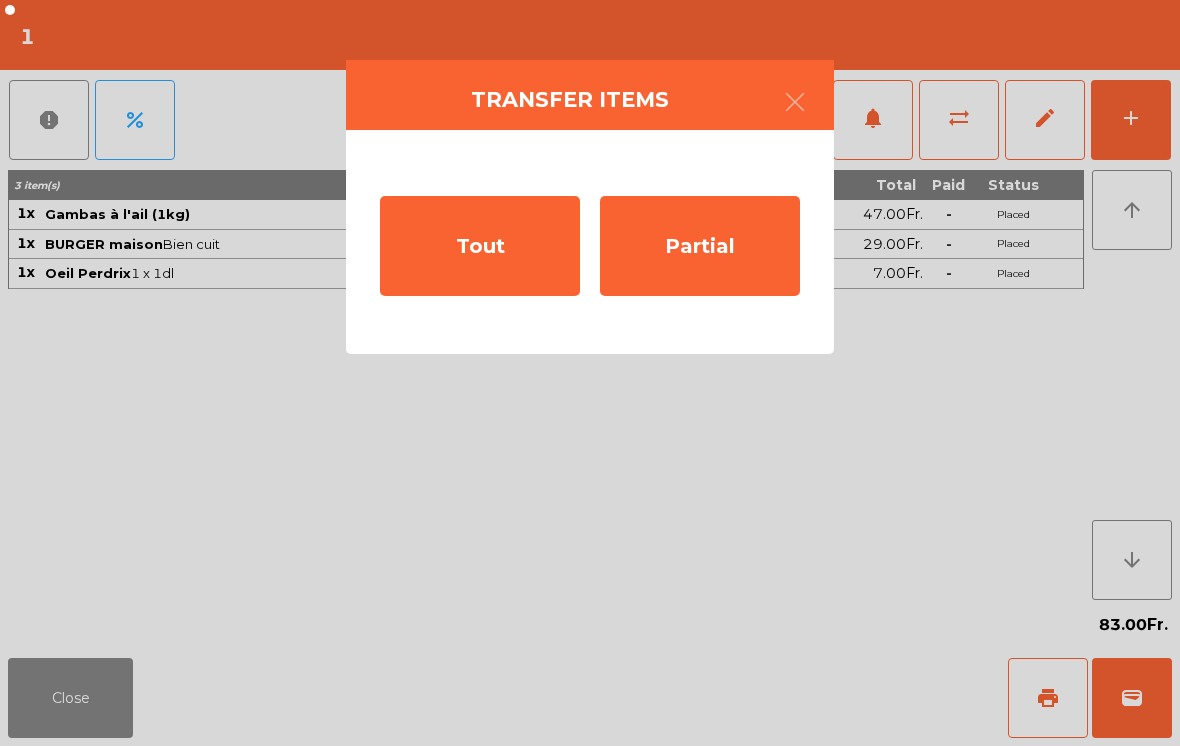 click on "Partial" 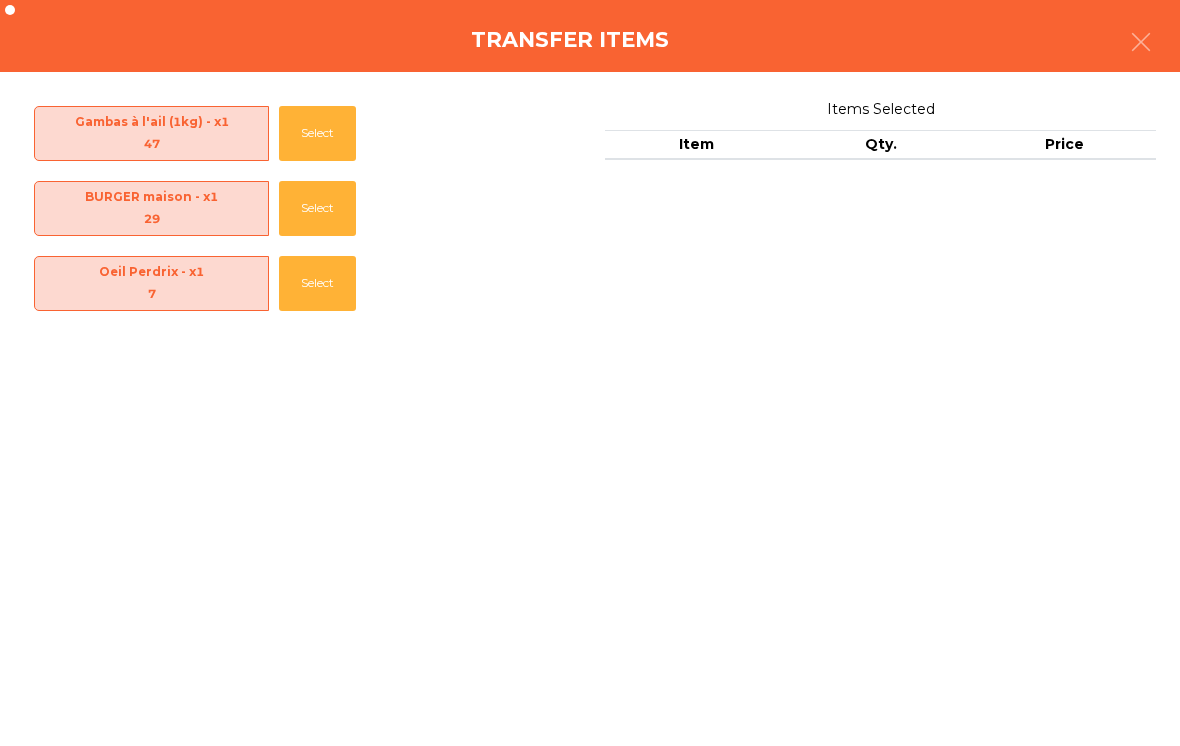 click on "Select" 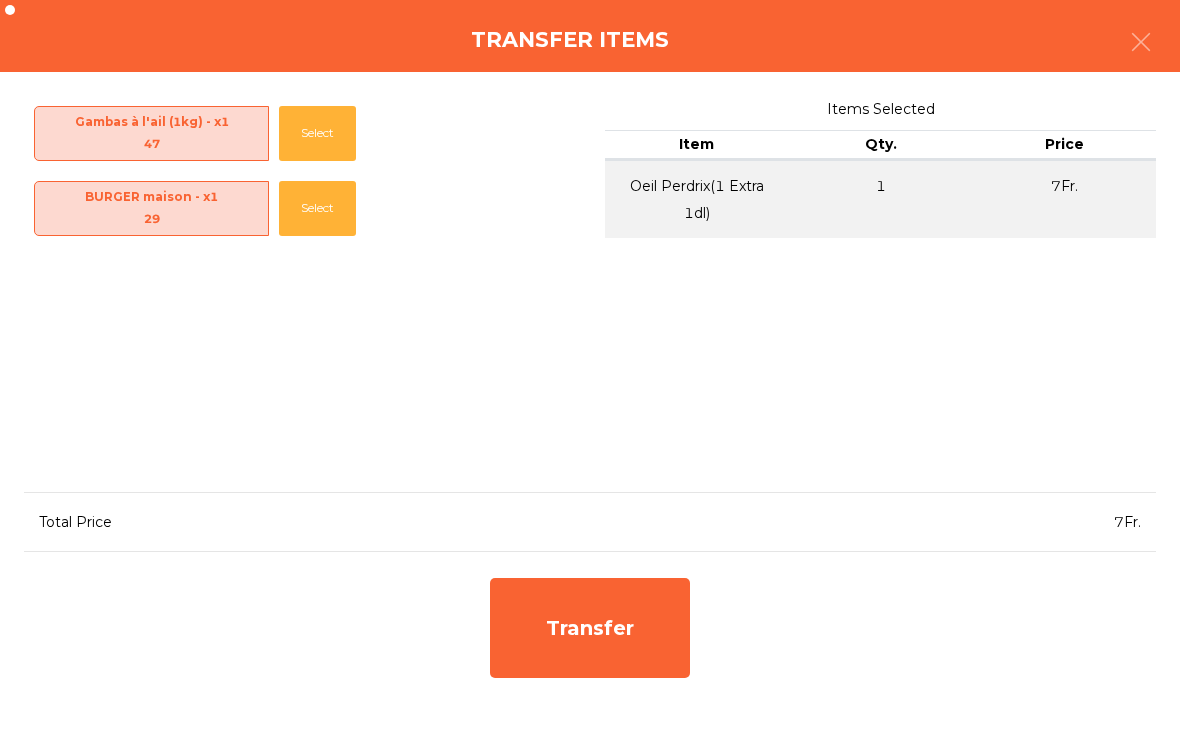 click on "Transfer" 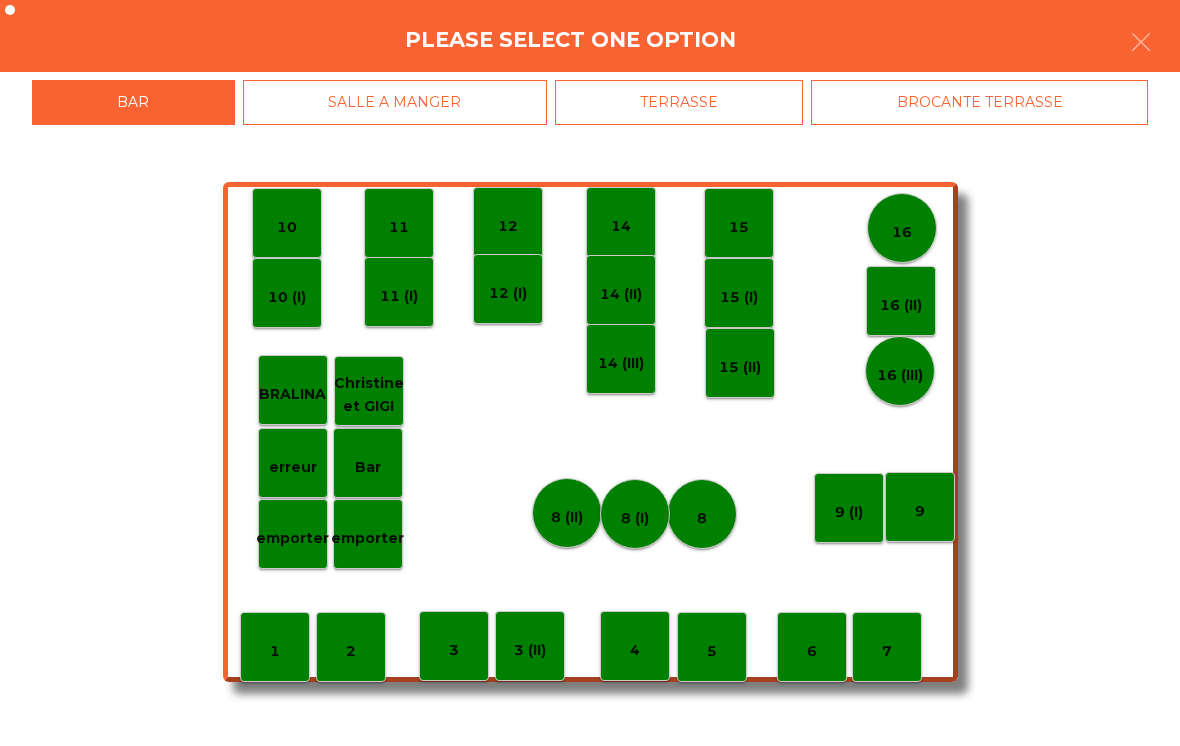 click on "8 (I)" 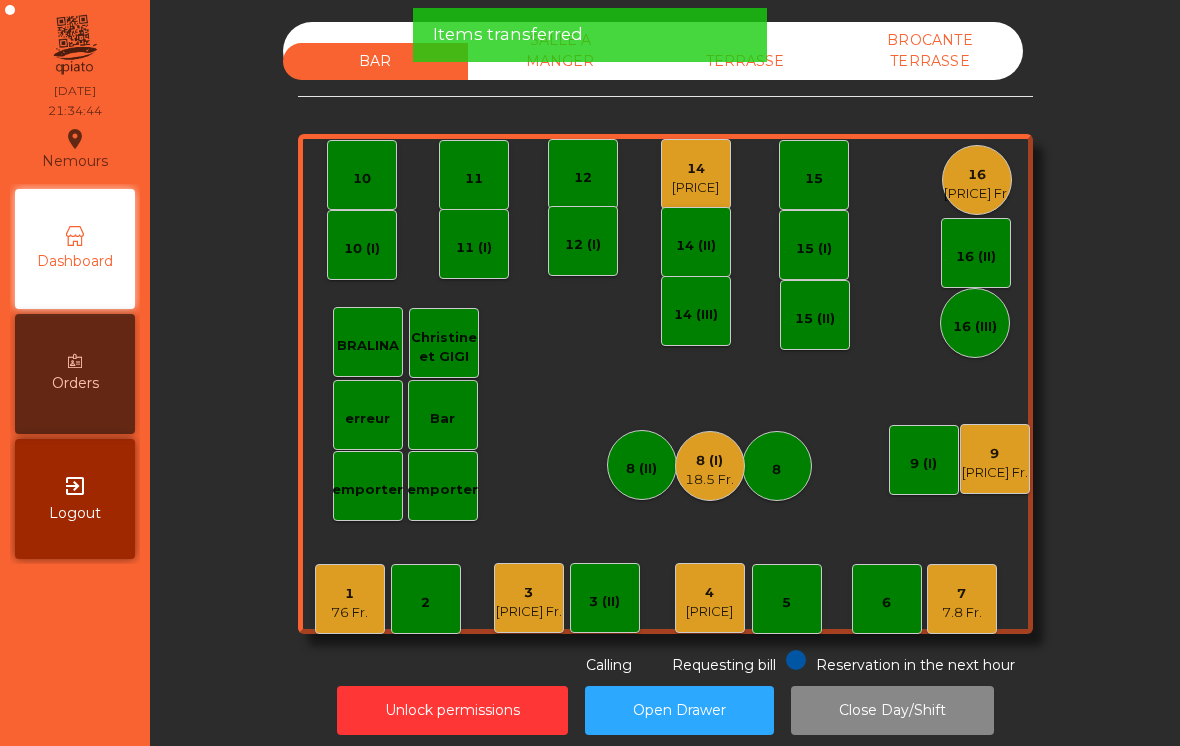 click on "18.5 Fr." 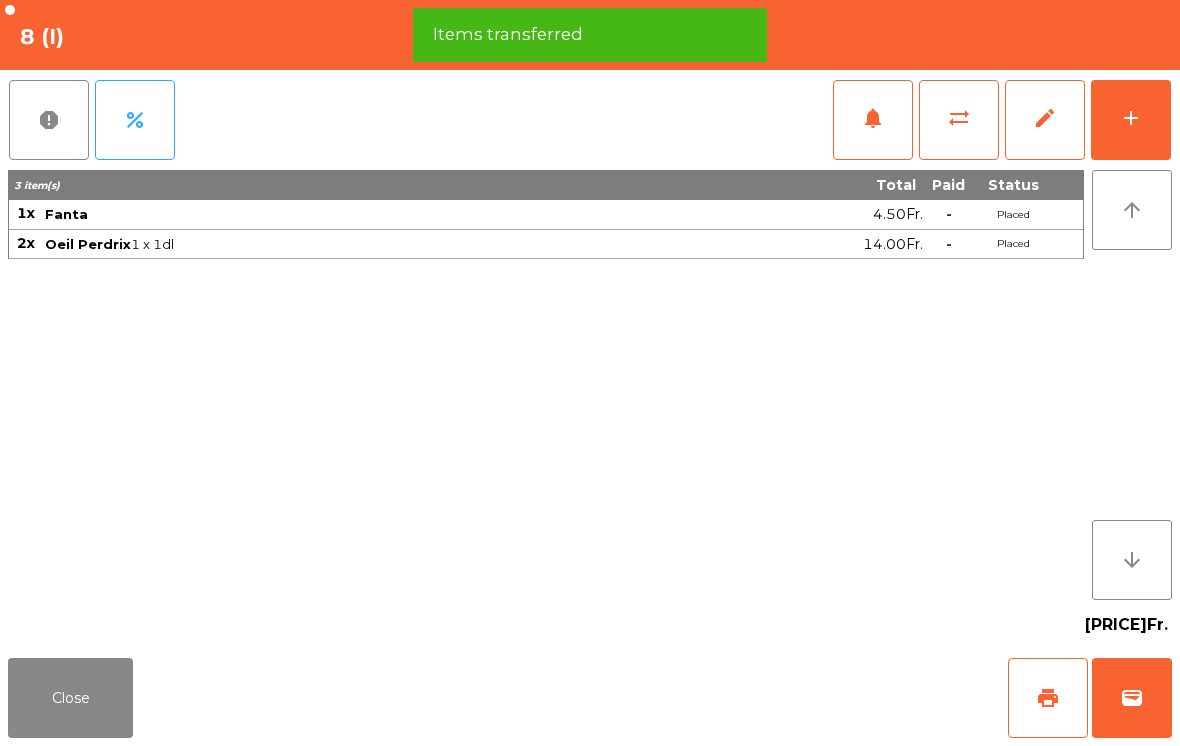 click on "Close" 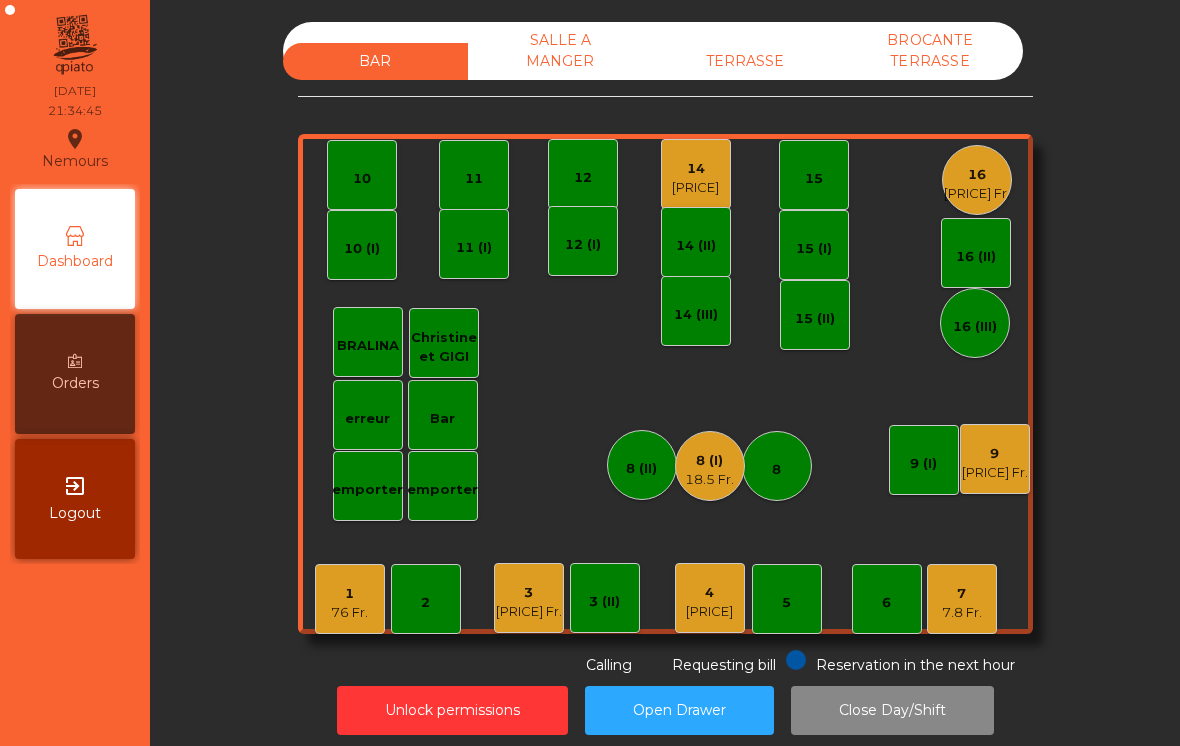 click on "76 Fr." 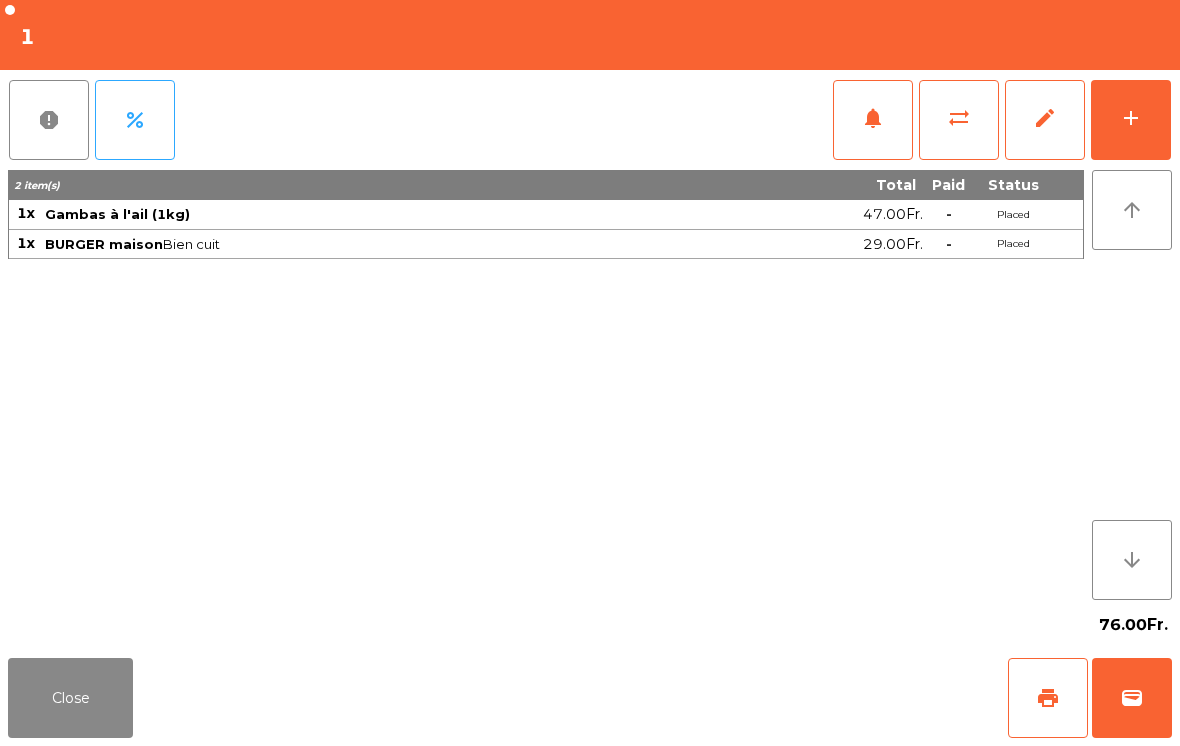 click on "print" 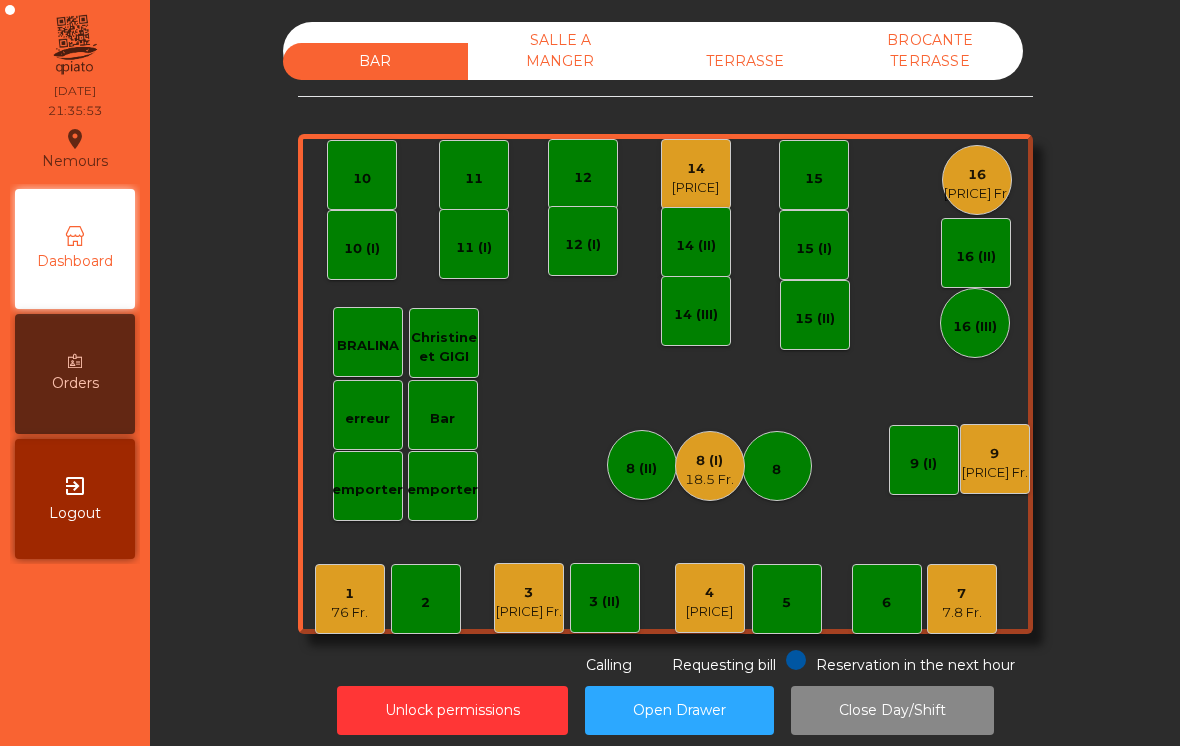 click on "8 (I)" 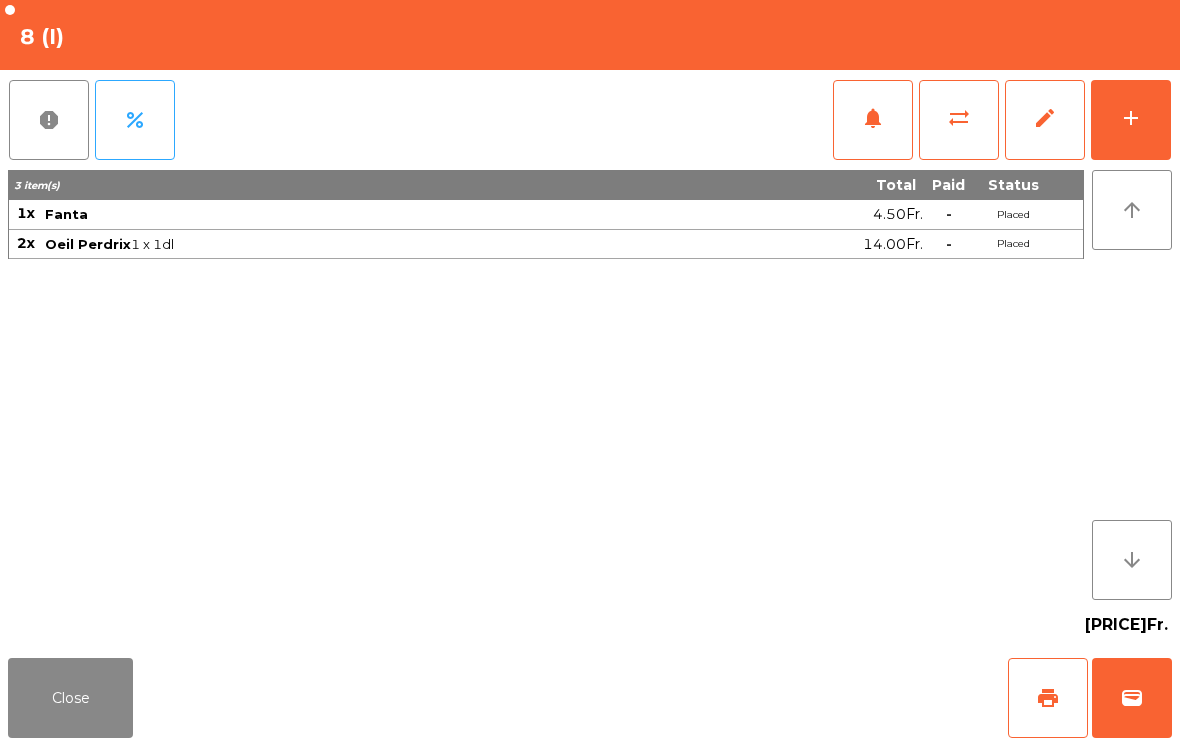 click on "sync_alt" 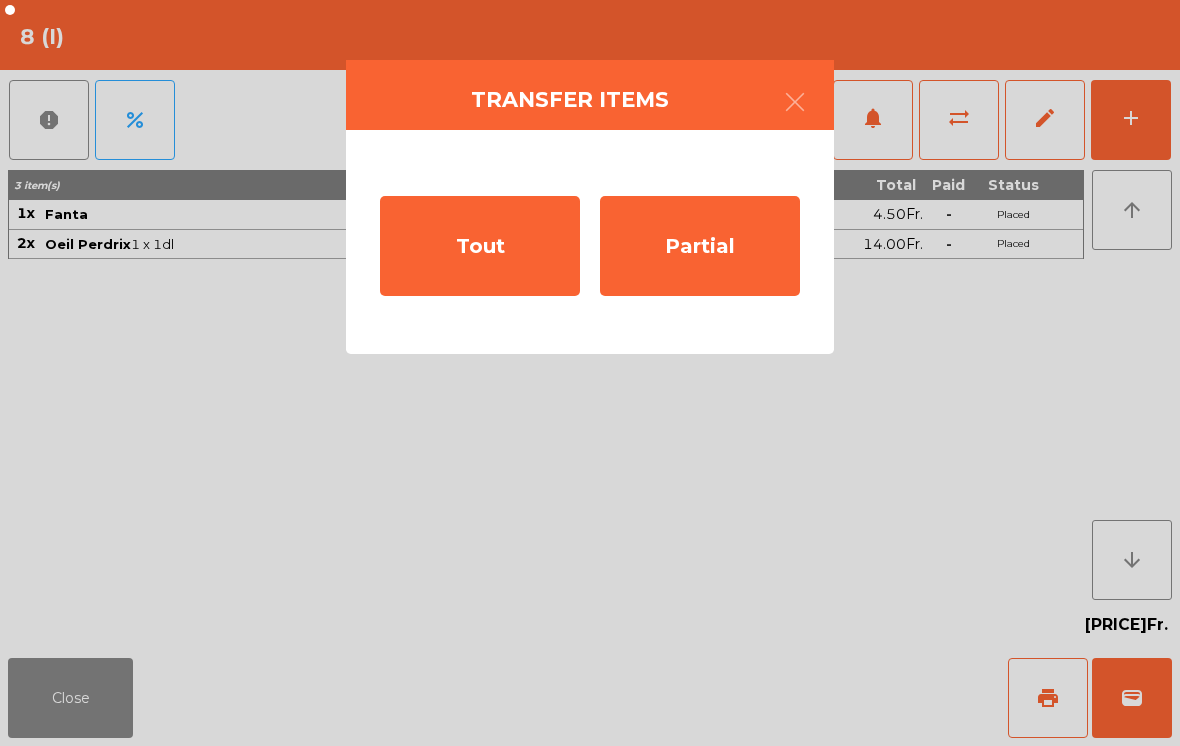 click on "Tout" 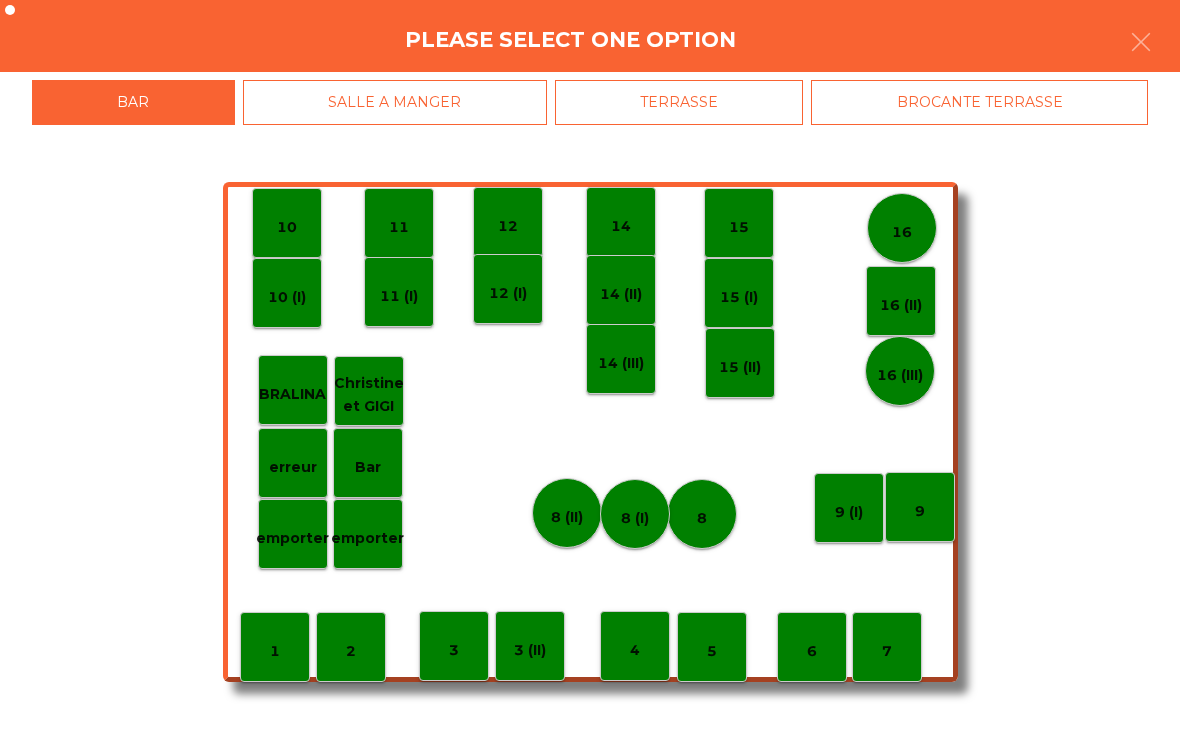 click on "1" 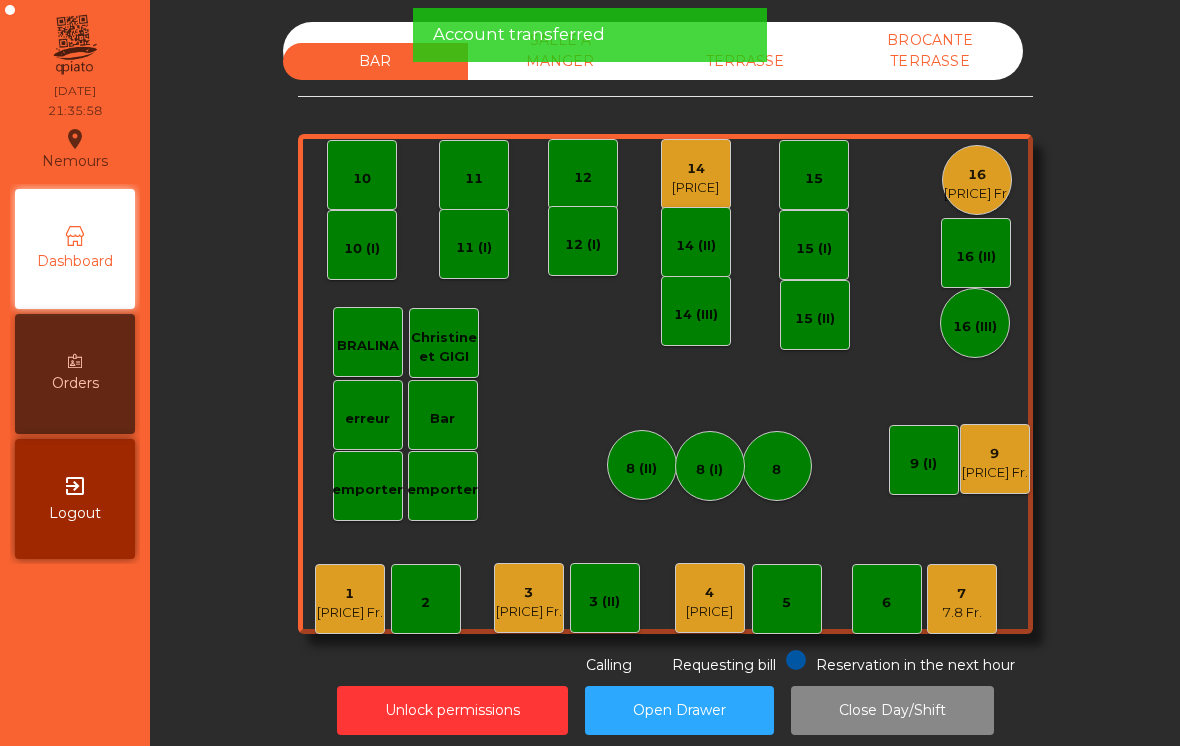 click on "[PRICE] Fr." 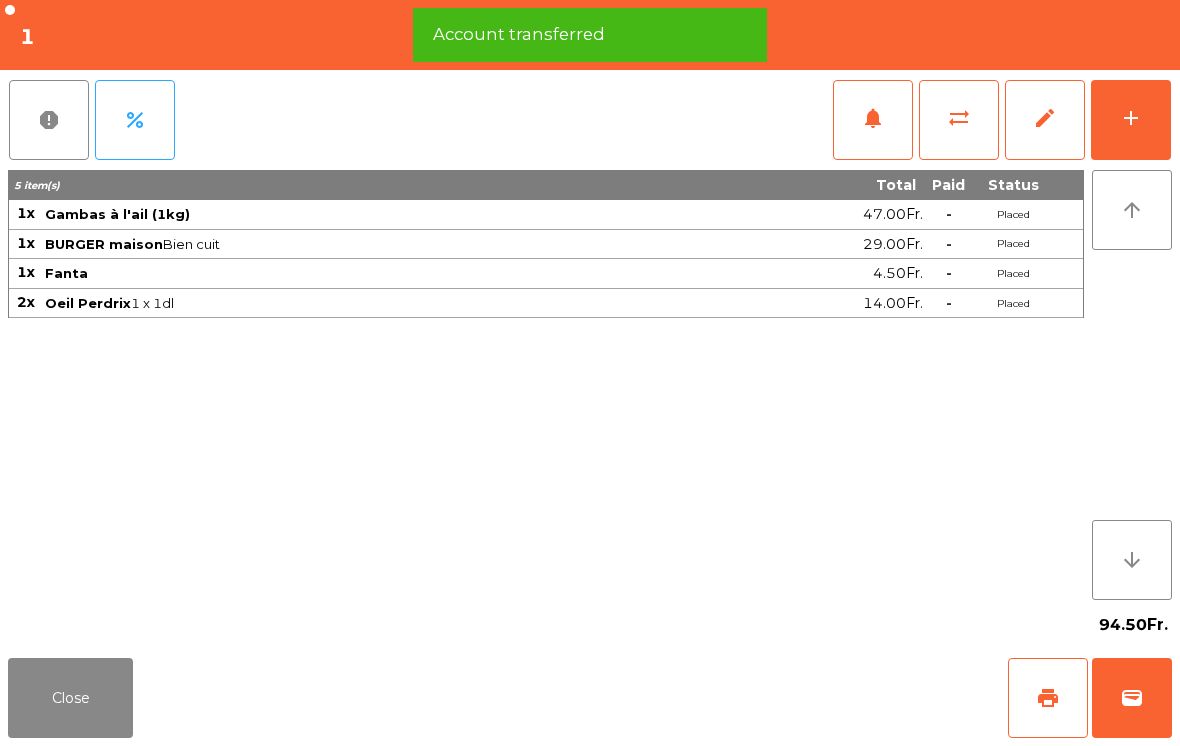 click on "wallet" 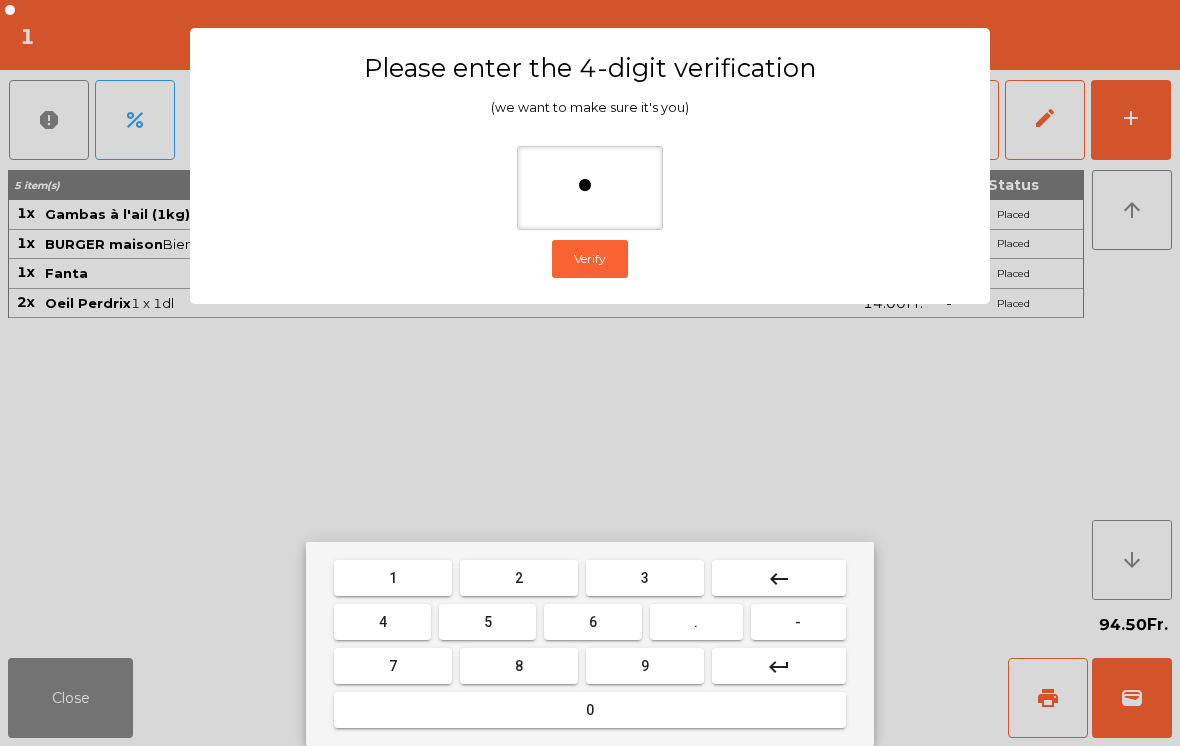type on "**" 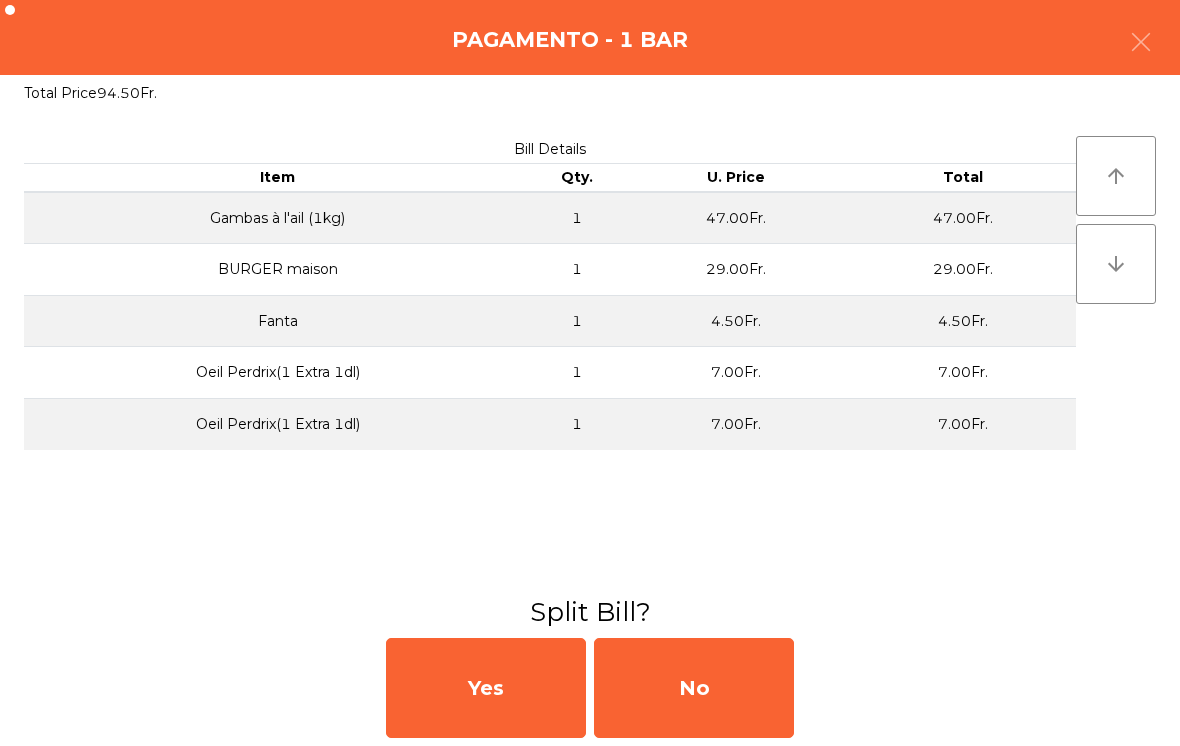 click on "No" 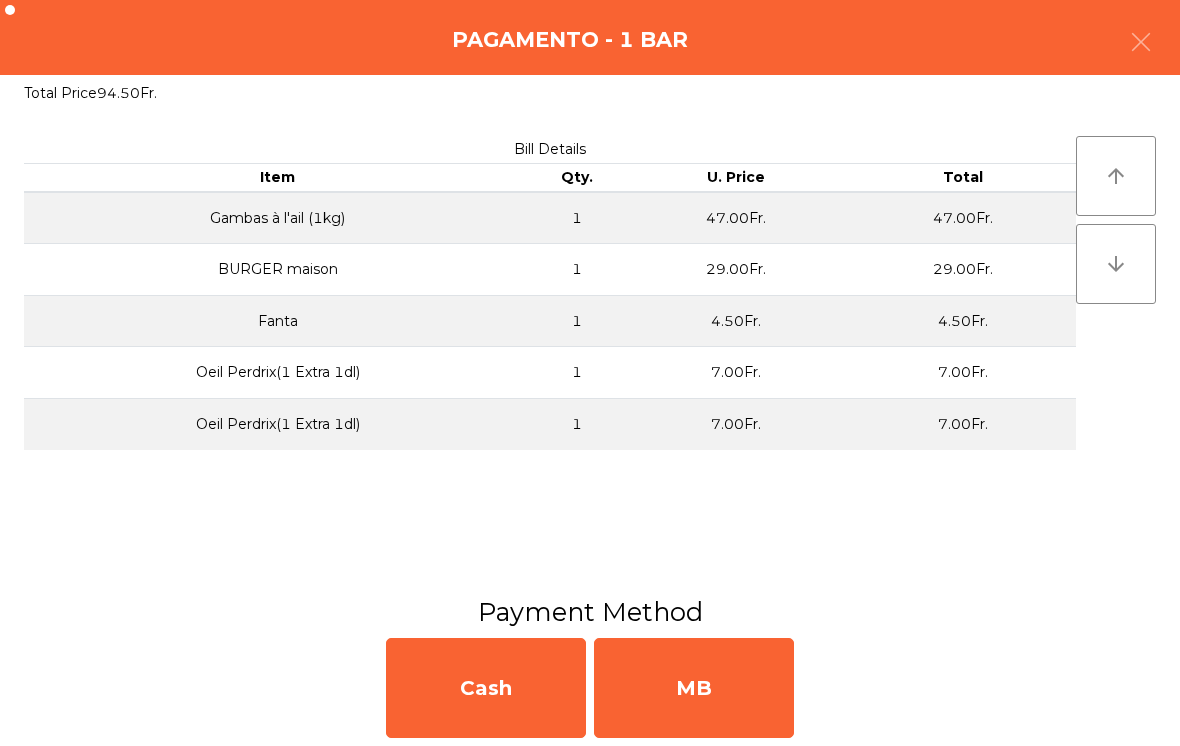 click on "MB" 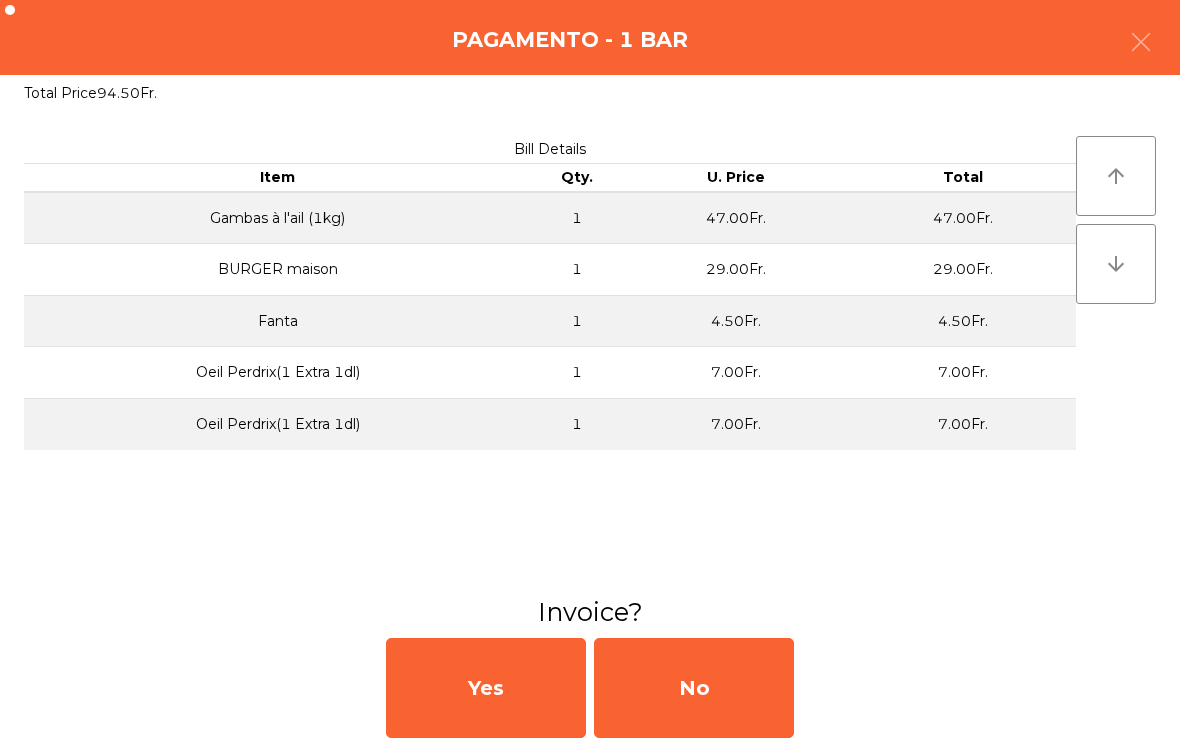 click on "No" 